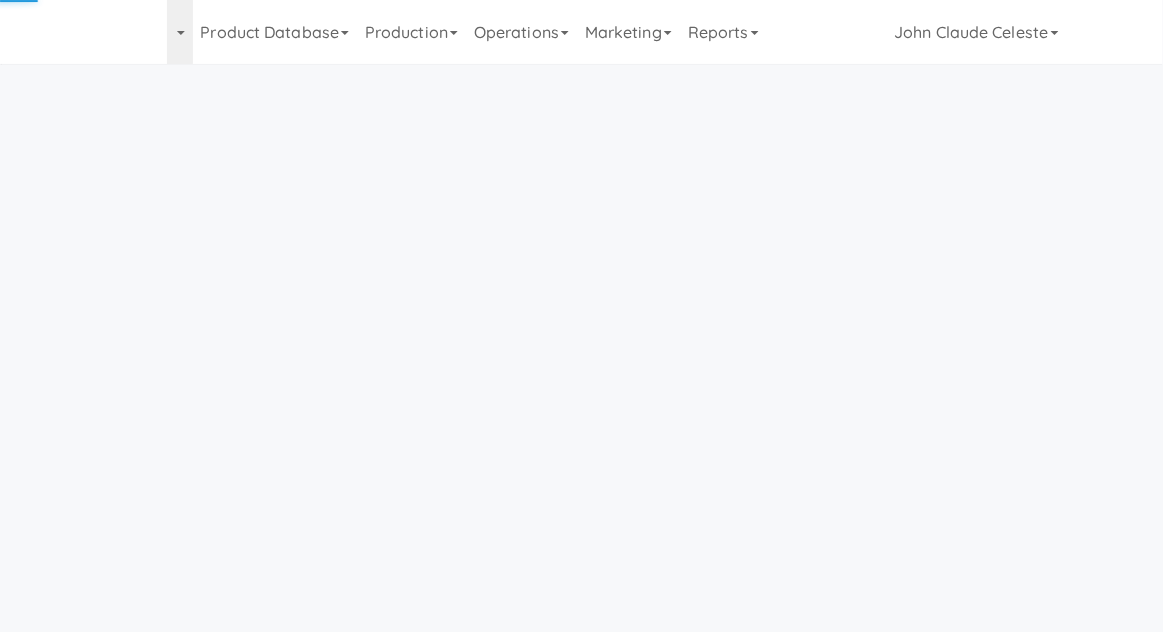 scroll, scrollTop: 64, scrollLeft: 0, axis: vertical 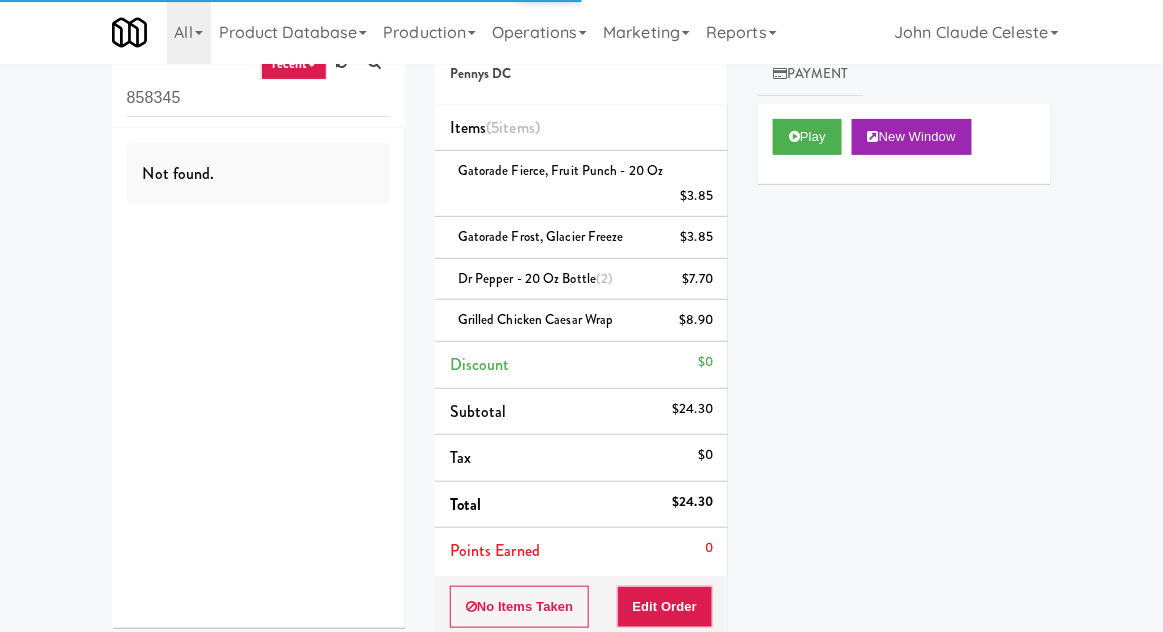 click on "858345" at bounding box center (258, 98) 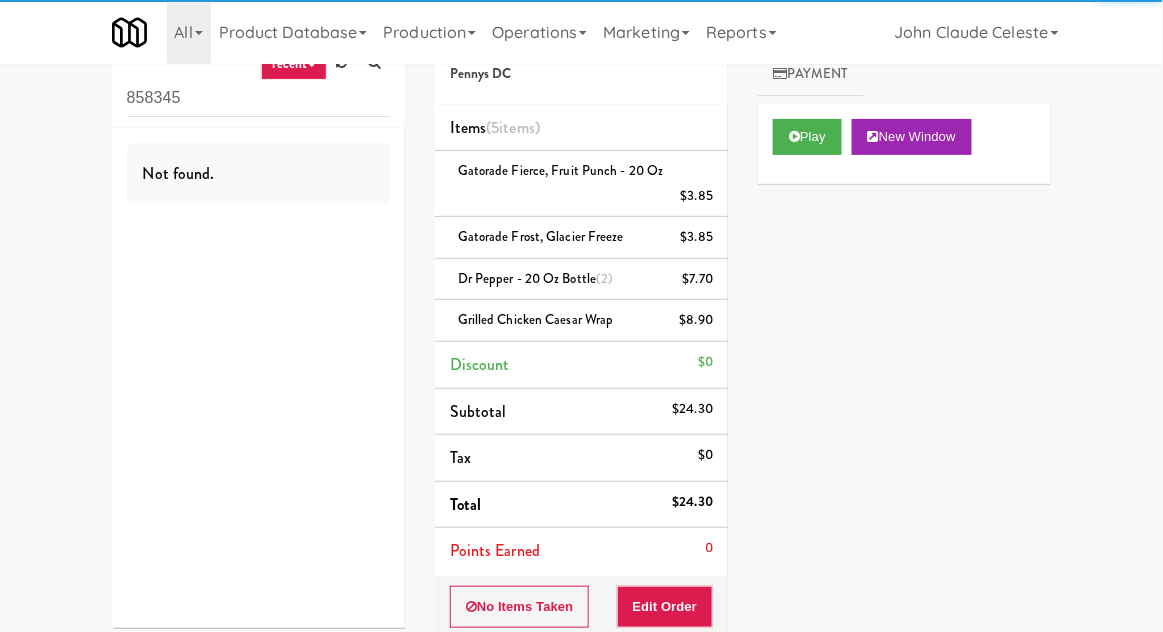 click on "858345" at bounding box center [258, 98] 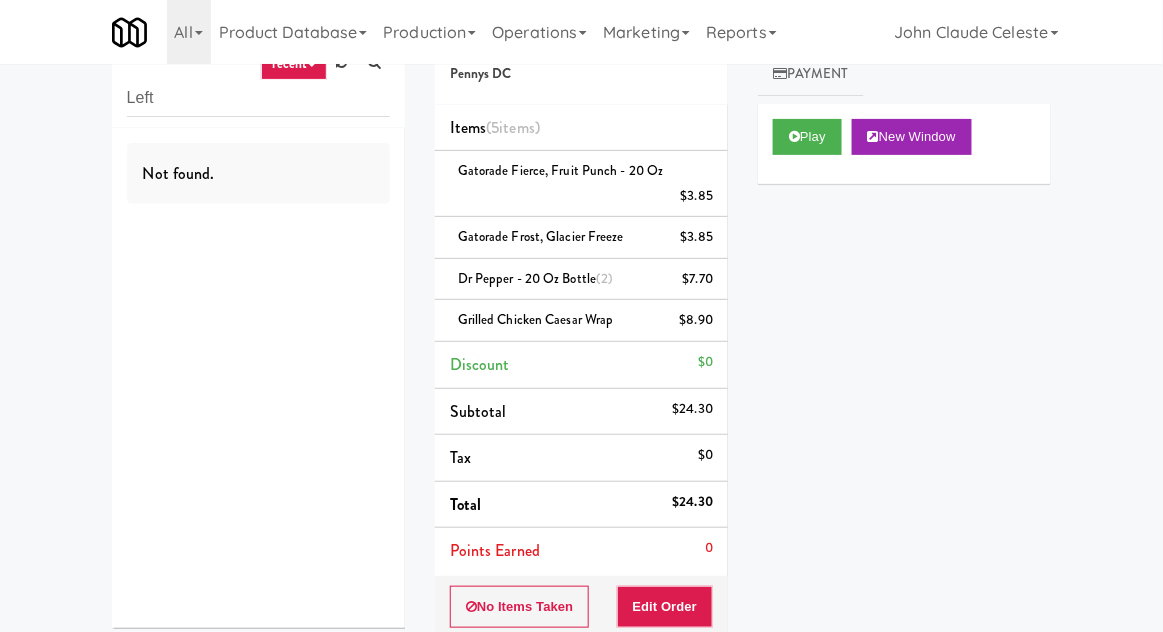 type on "Left" 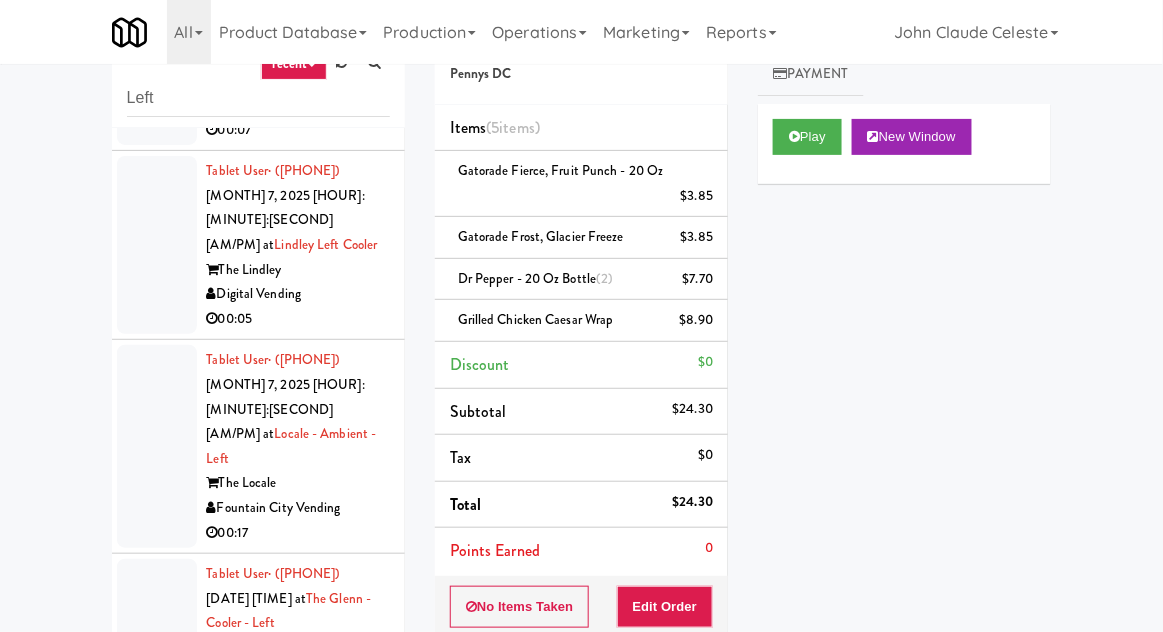 scroll, scrollTop: 961, scrollLeft: 0, axis: vertical 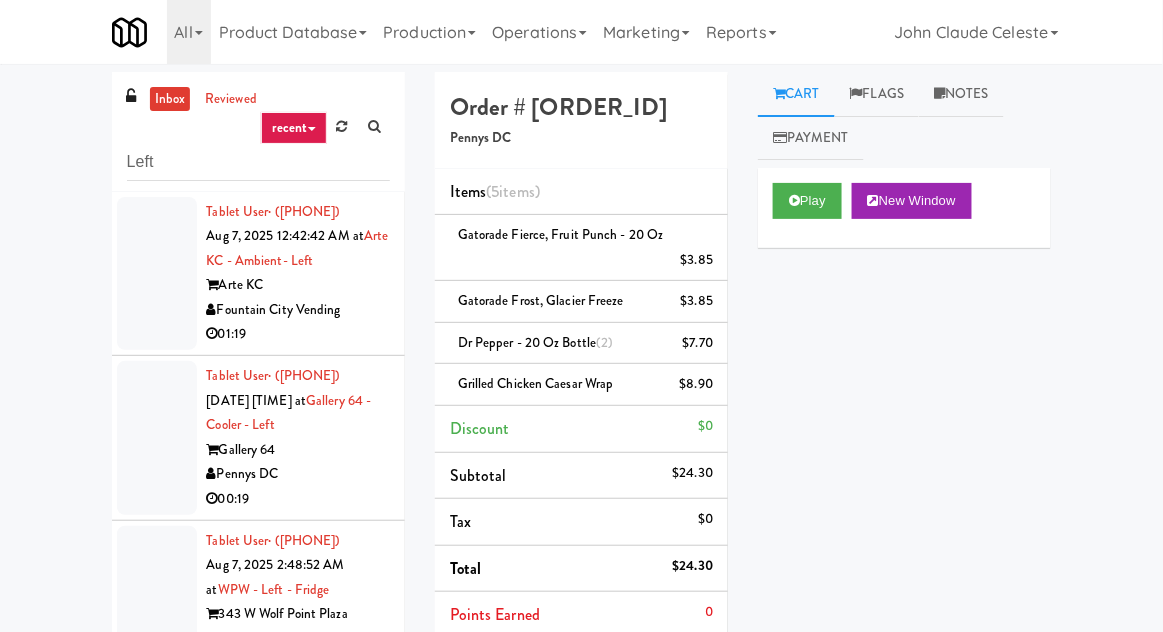 click at bounding box center (157, 274) 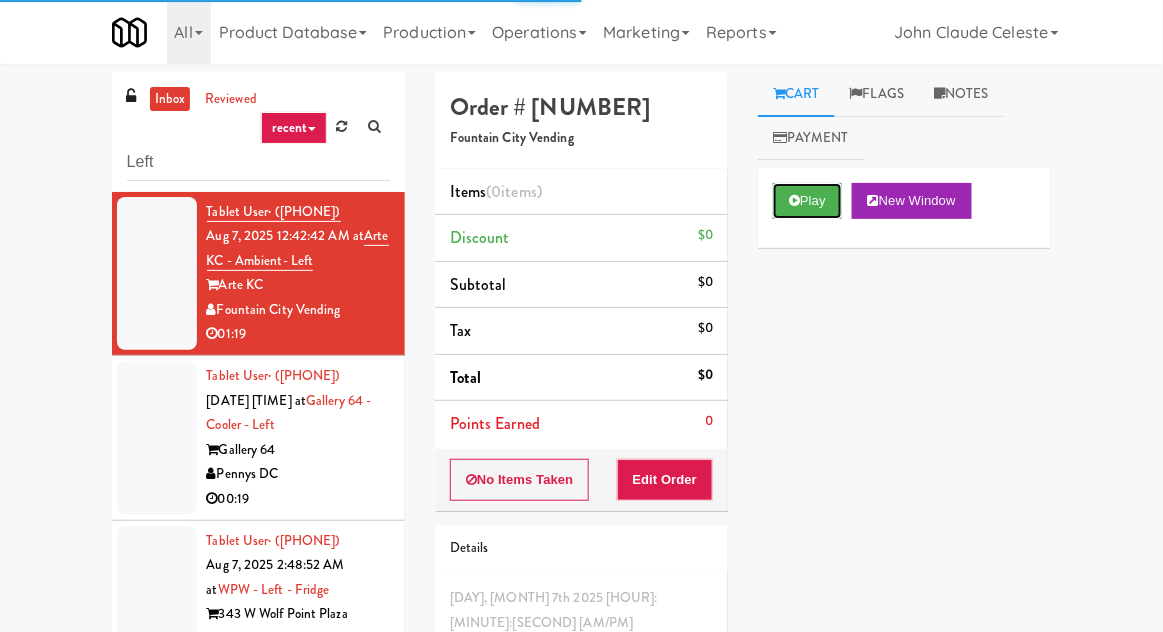 click on "Play" at bounding box center [807, 201] 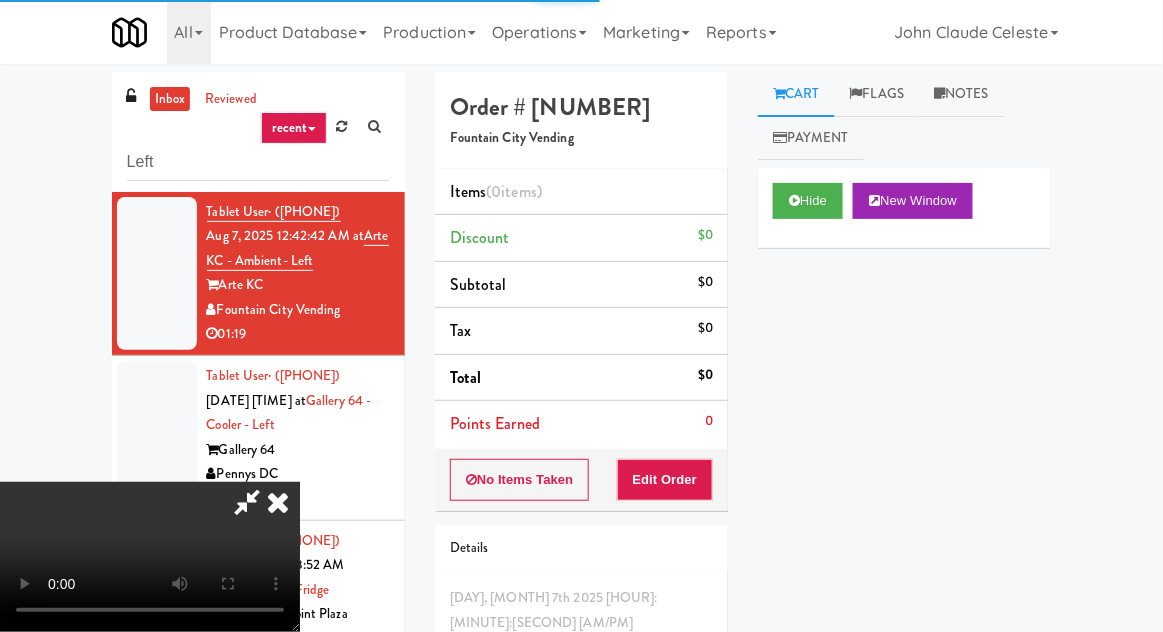 click on "Edit Order" at bounding box center [665, 480] 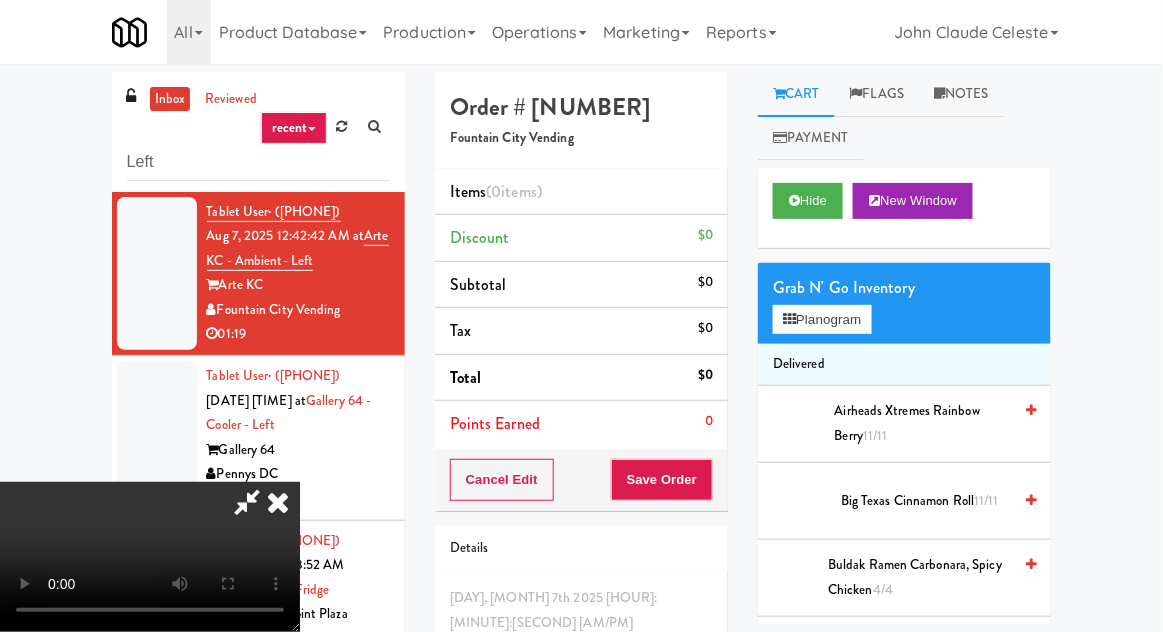 scroll, scrollTop: 73, scrollLeft: 0, axis: vertical 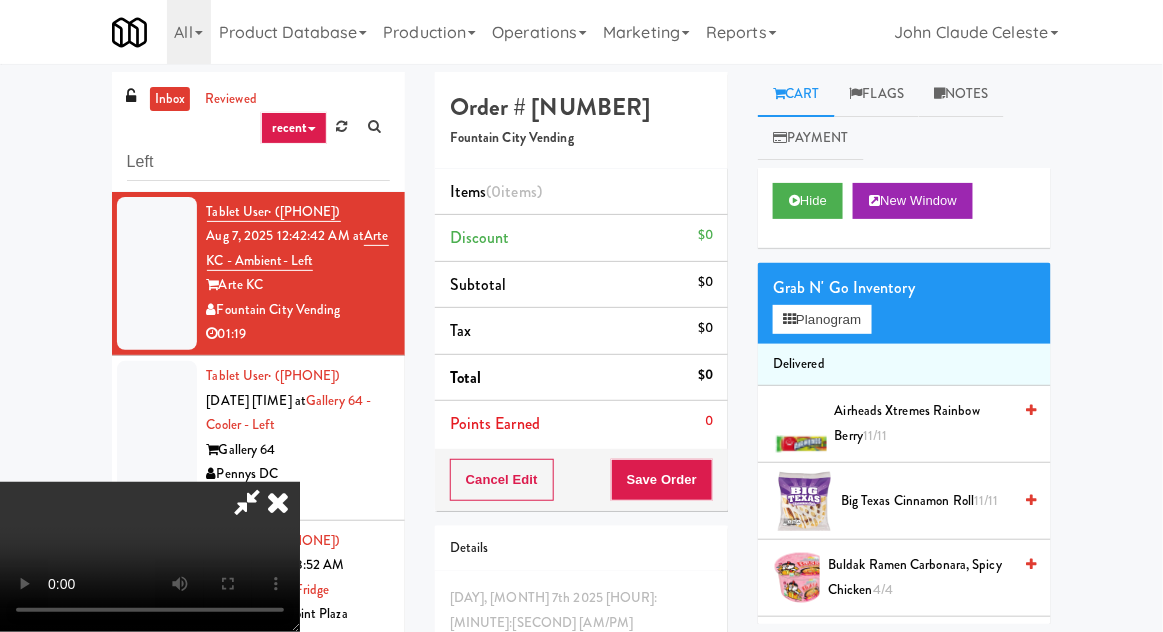 type 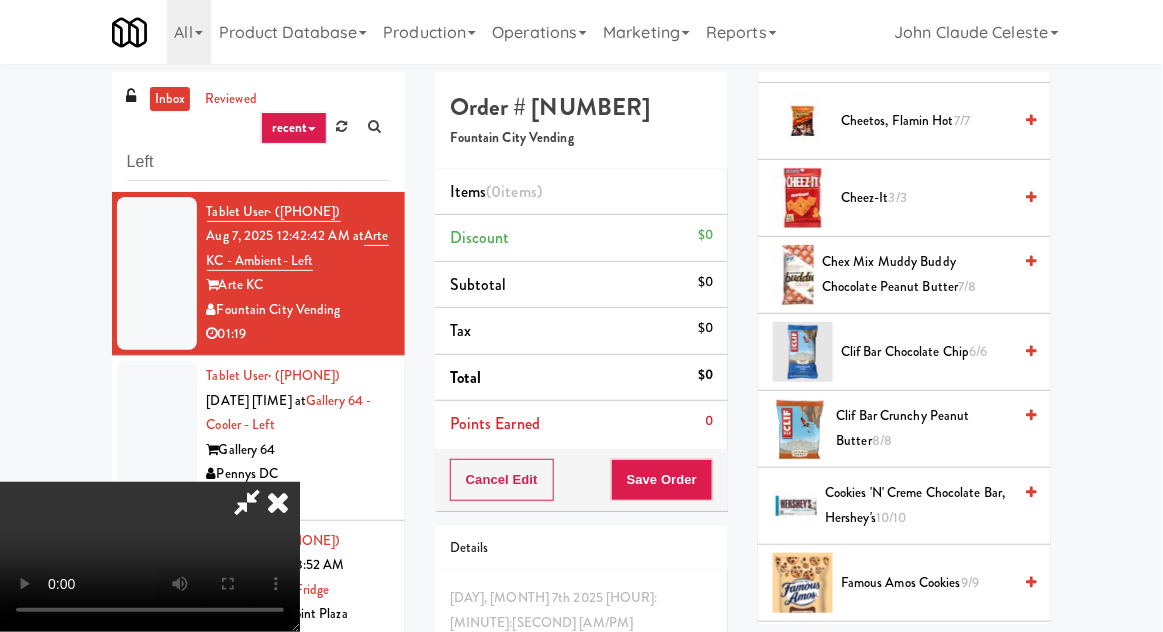 scroll, scrollTop: 528, scrollLeft: 0, axis: vertical 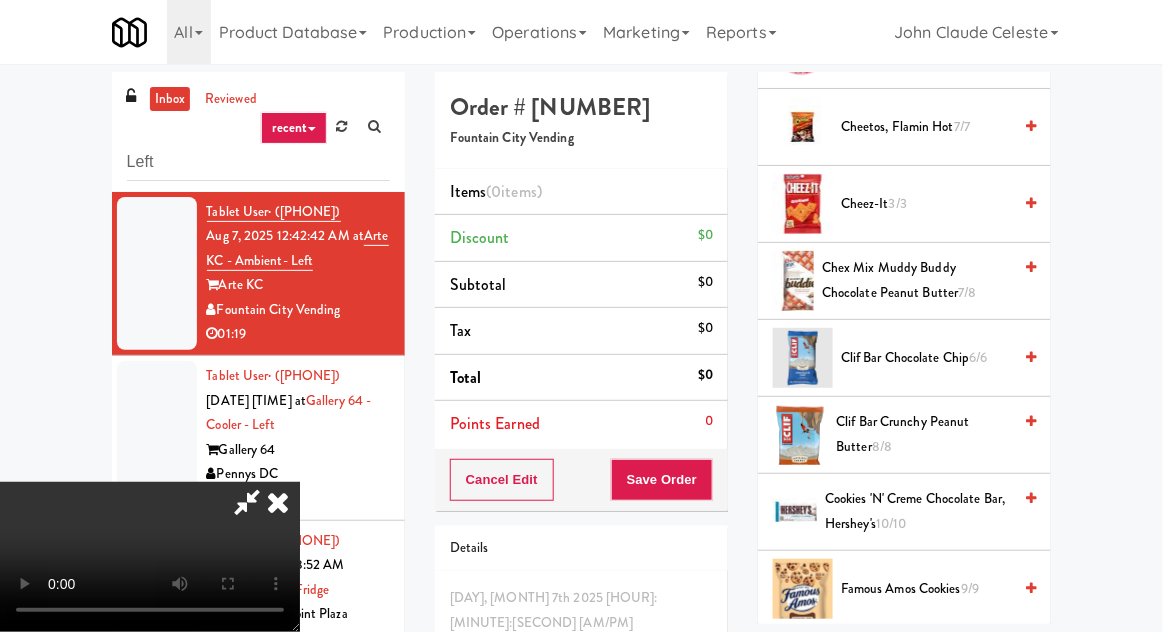 click on "Chex Mix Muddy Buddy Chocolate Peanut Butter  7/8" at bounding box center [916, 280] 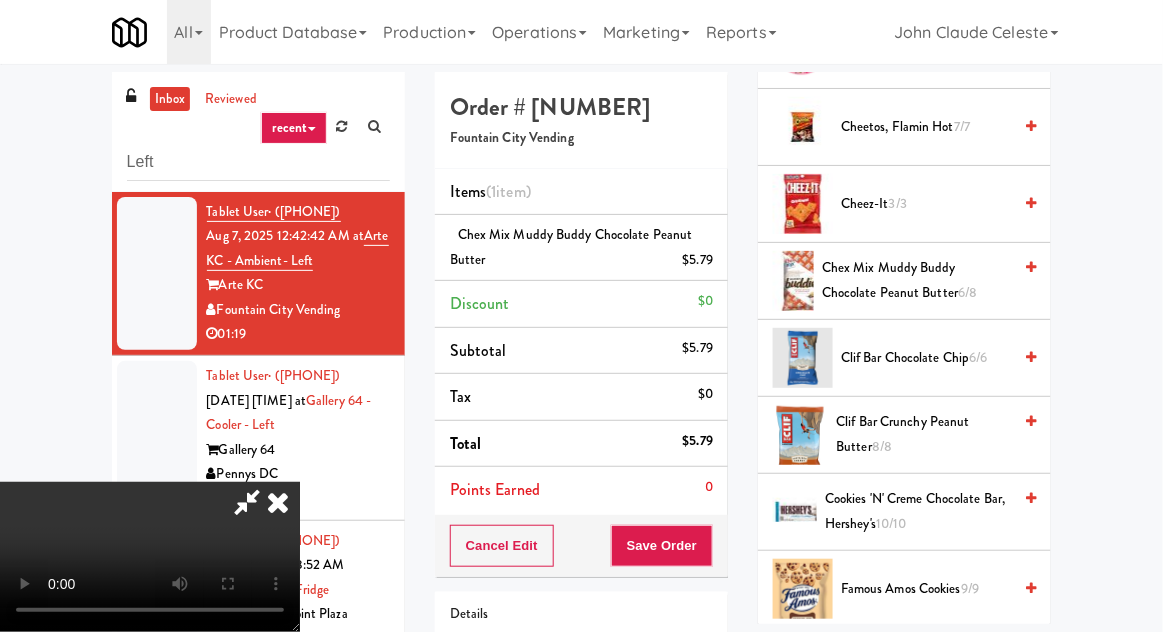 scroll, scrollTop: 0, scrollLeft: 0, axis: both 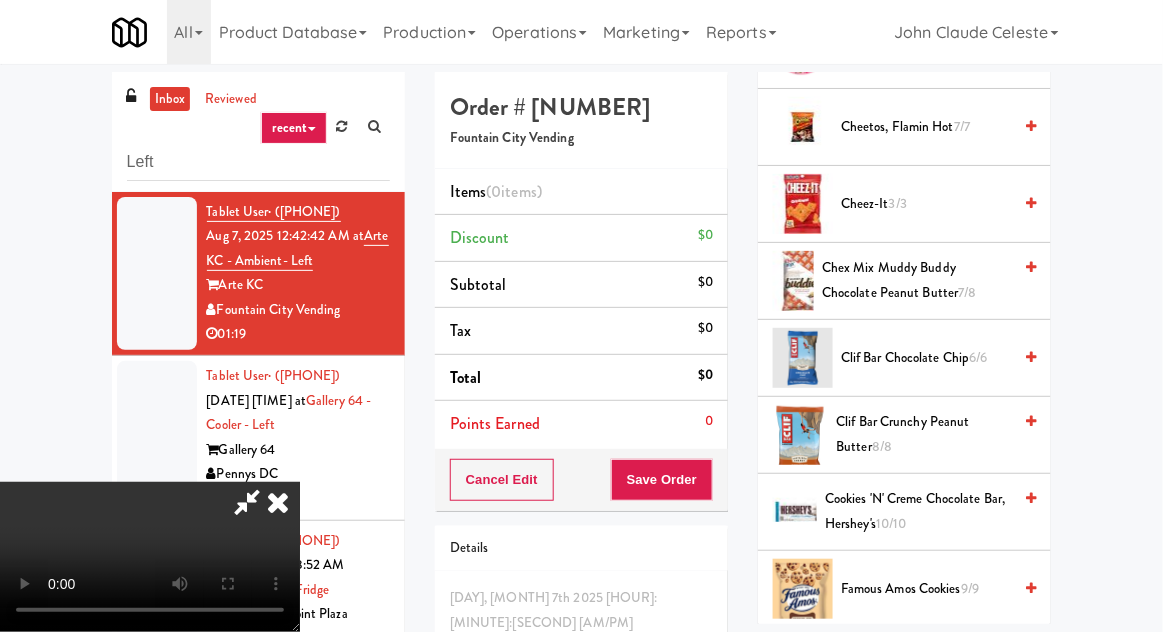 click on "Famous Amos Cookies  9/9" at bounding box center [926, 589] 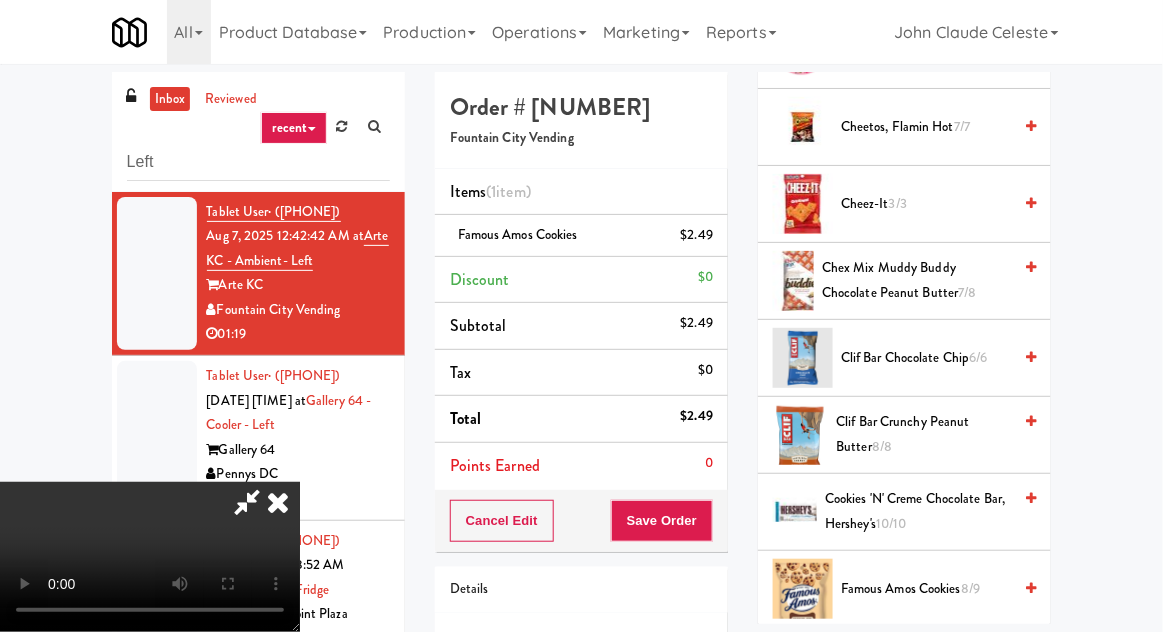 scroll, scrollTop: 0, scrollLeft: 0, axis: both 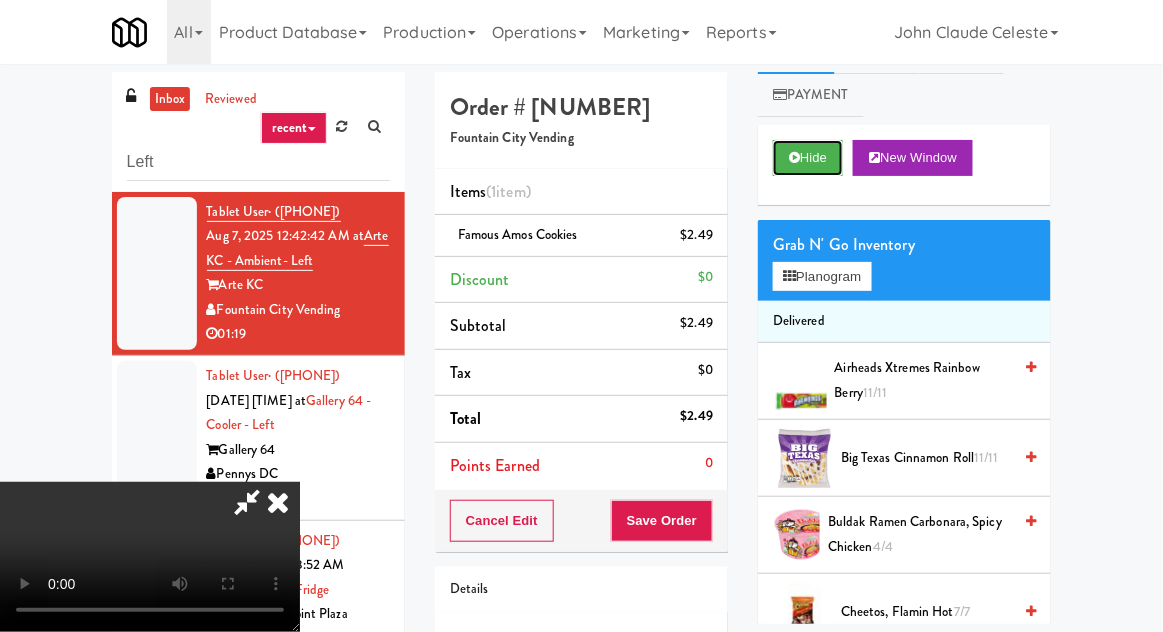 click on "Hide" at bounding box center [808, 158] 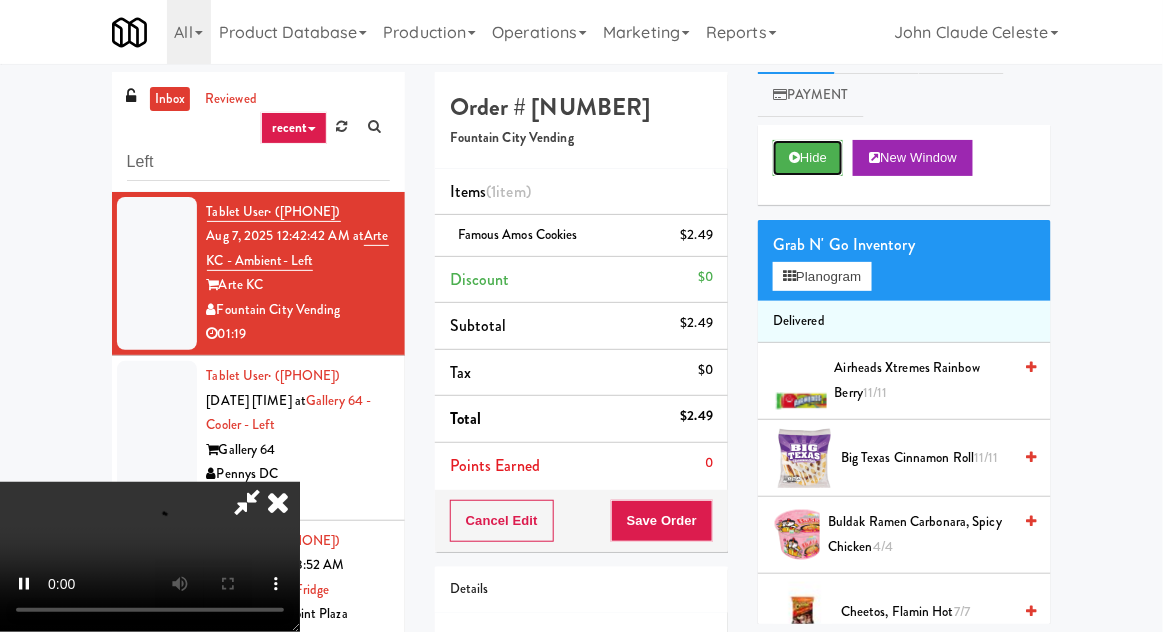 scroll, scrollTop: 73, scrollLeft: 0, axis: vertical 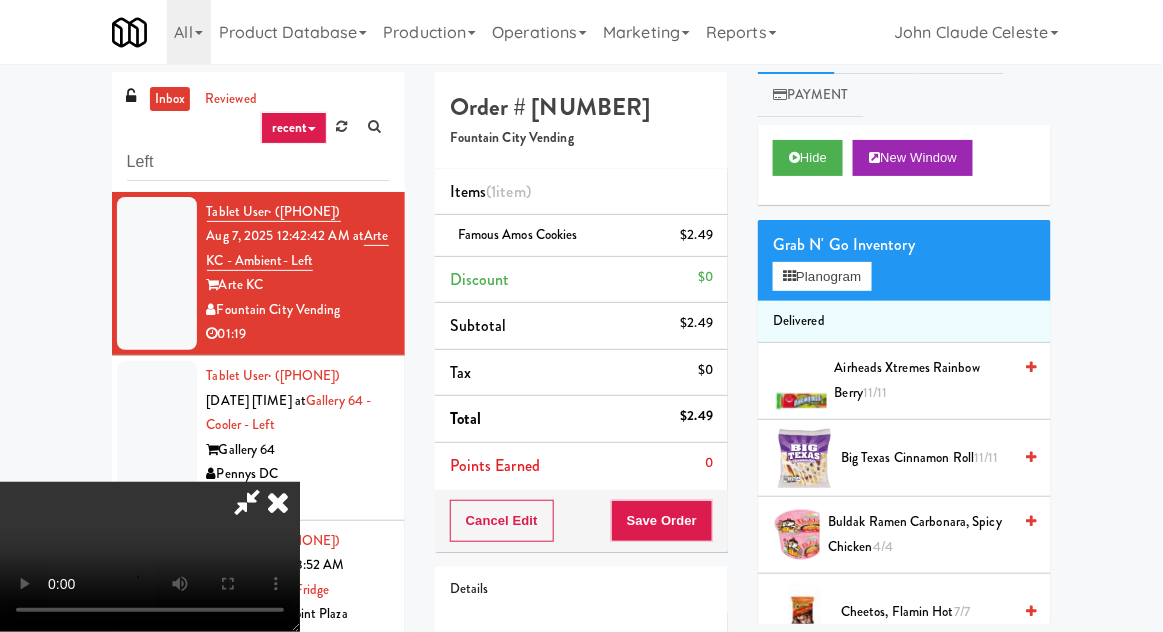 type 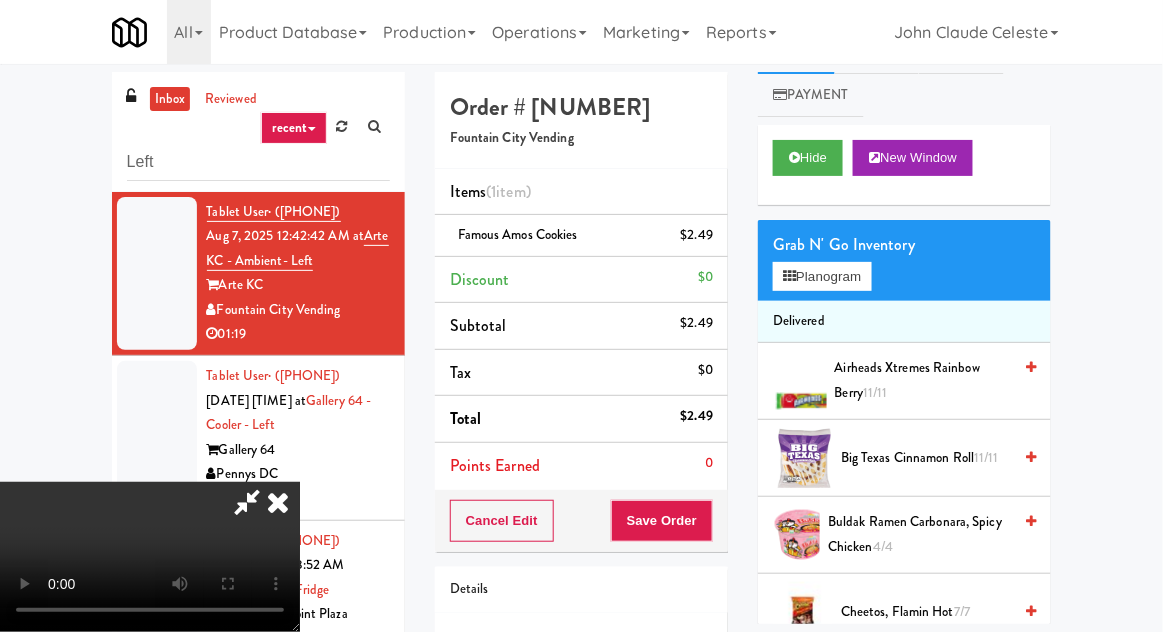 scroll, scrollTop: 77, scrollLeft: 0, axis: vertical 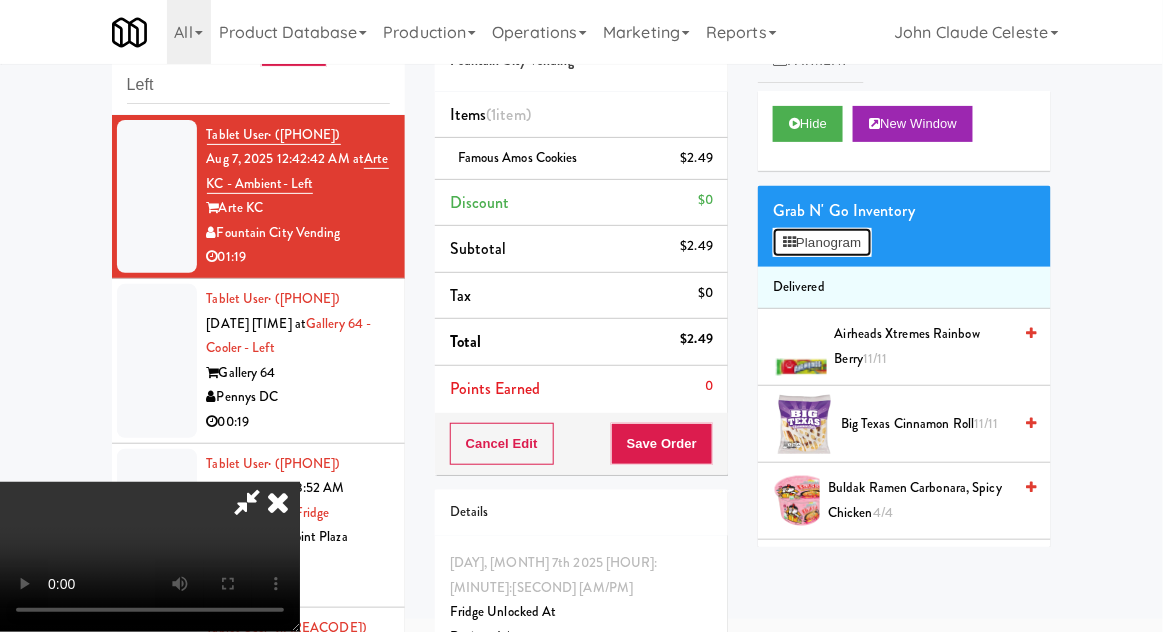 click on "Planogram" at bounding box center [822, 243] 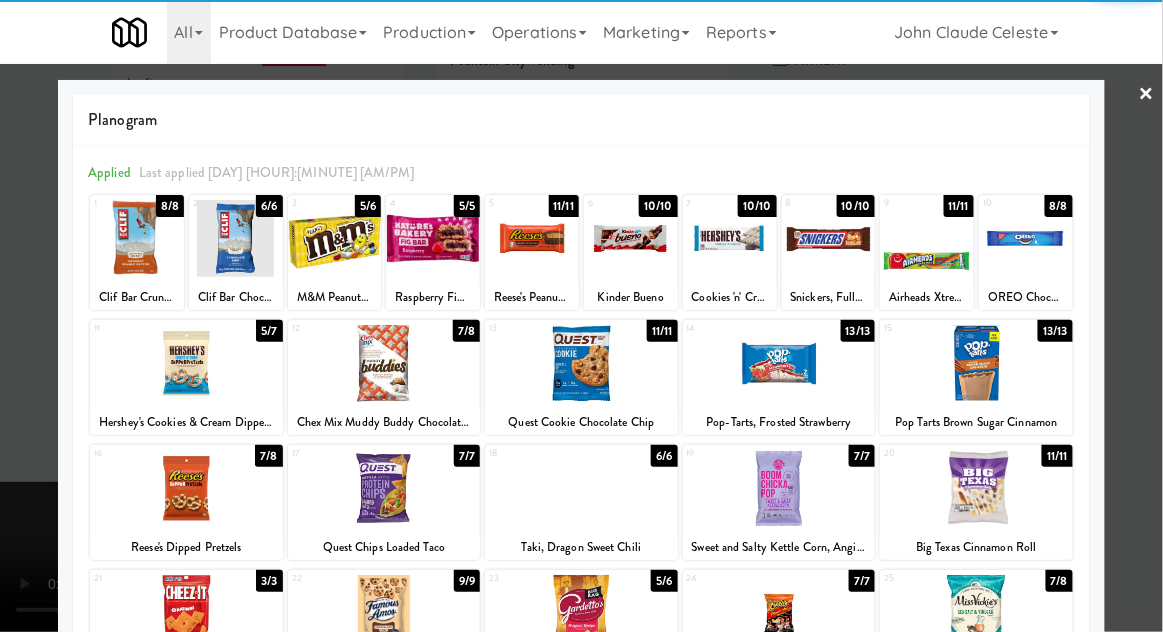 click at bounding box center (976, 363) 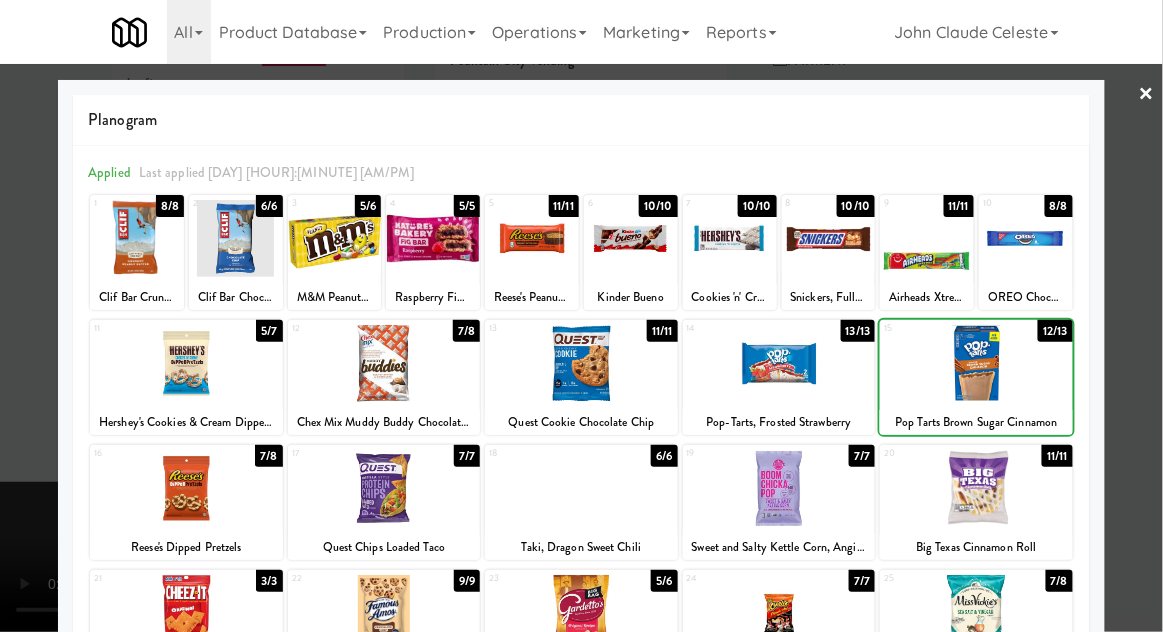 click at bounding box center (581, 316) 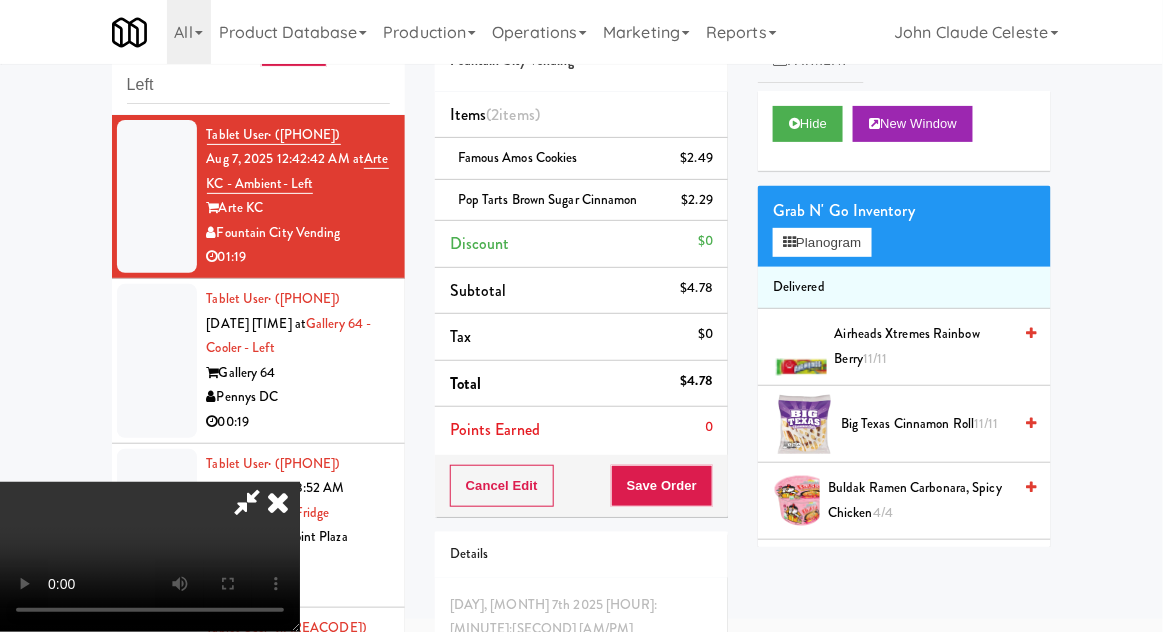 scroll, scrollTop: 91, scrollLeft: 0, axis: vertical 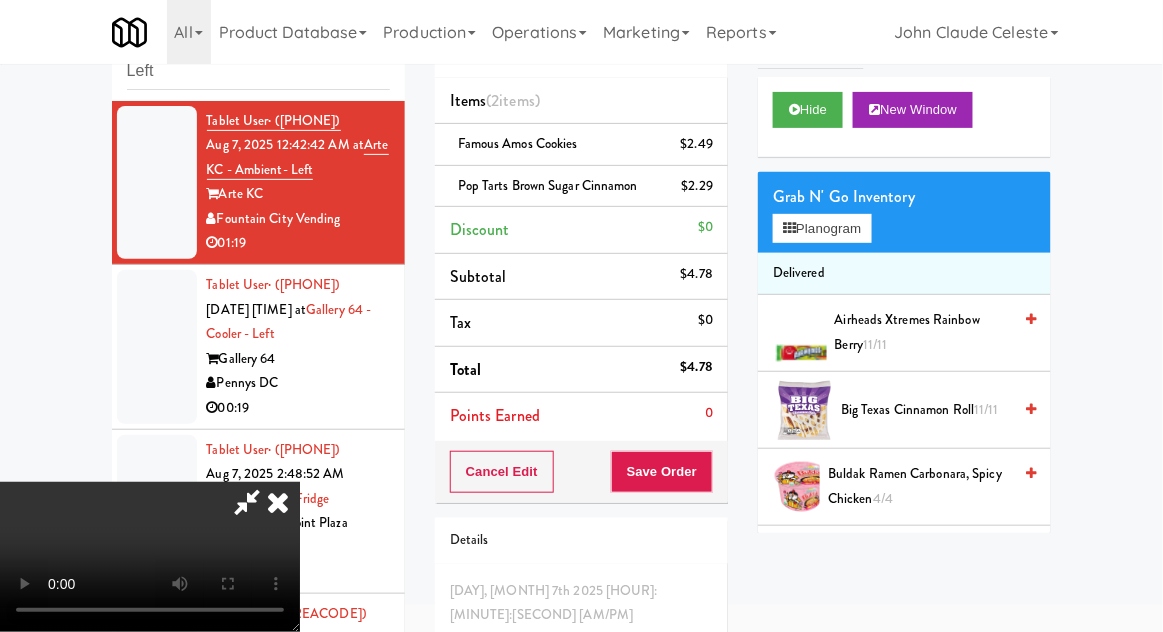 click on "Pop Tarts Brown Sugar Cinnamon   $2.29" at bounding box center [581, 187] 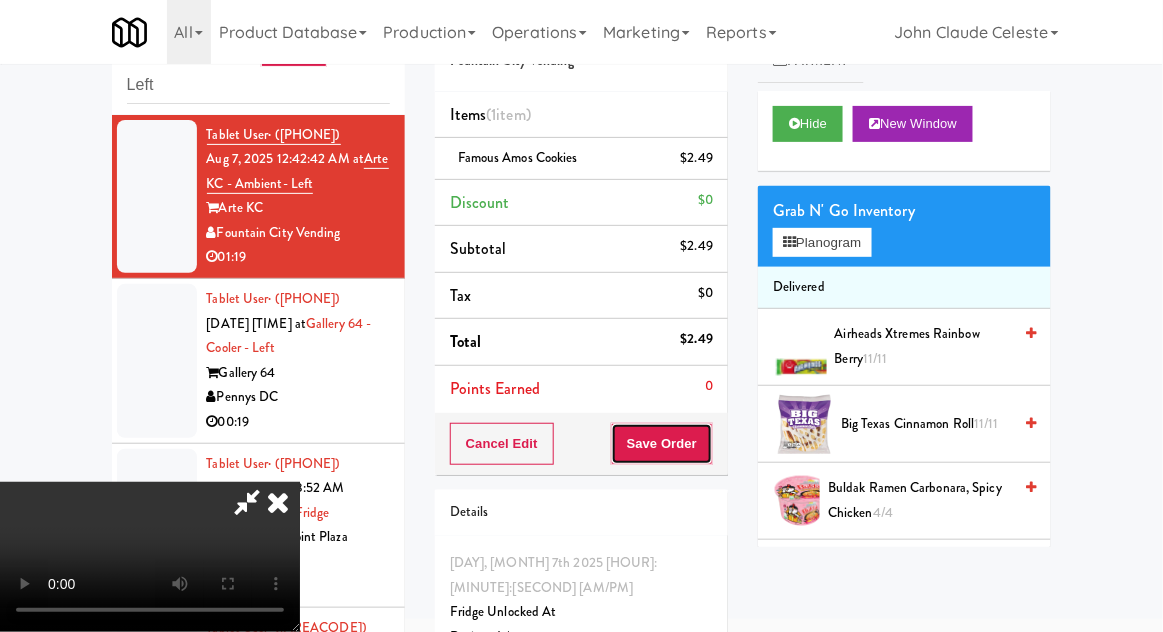click on "Save Order" at bounding box center (662, 444) 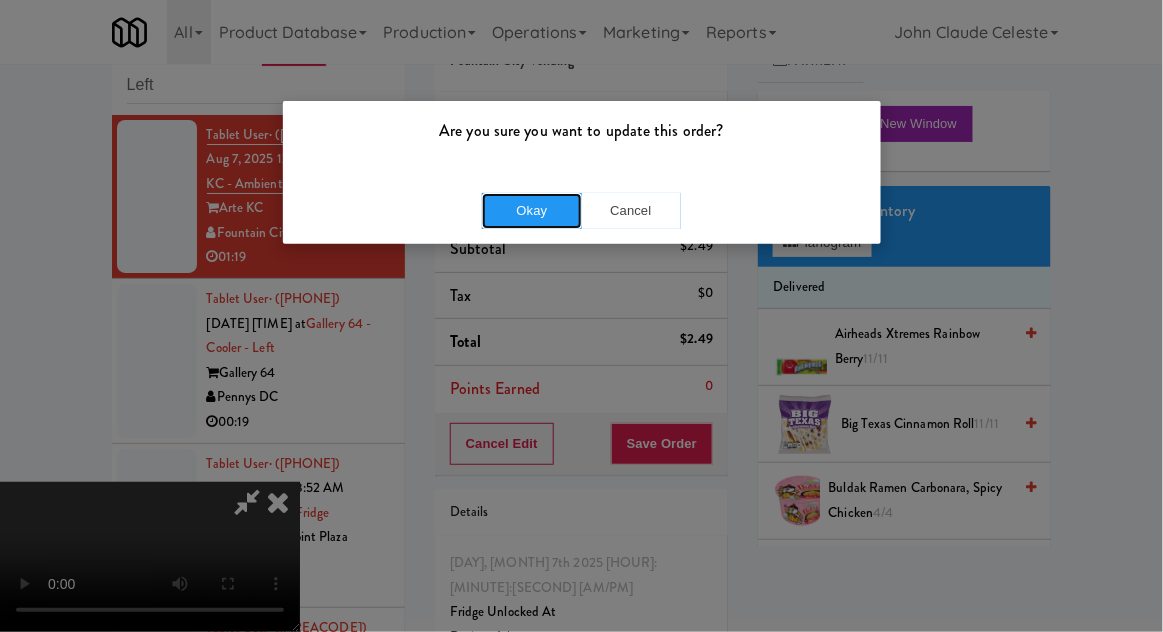 click on "Okay" at bounding box center [532, 211] 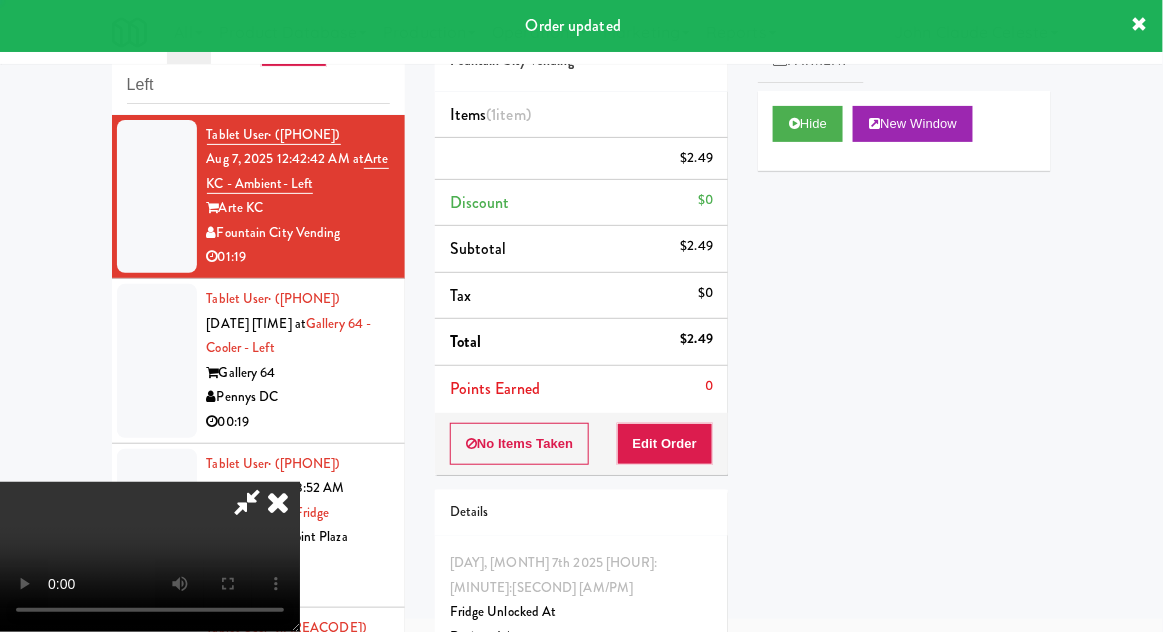 scroll, scrollTop: 0, scrollLeft: 0, axis: both 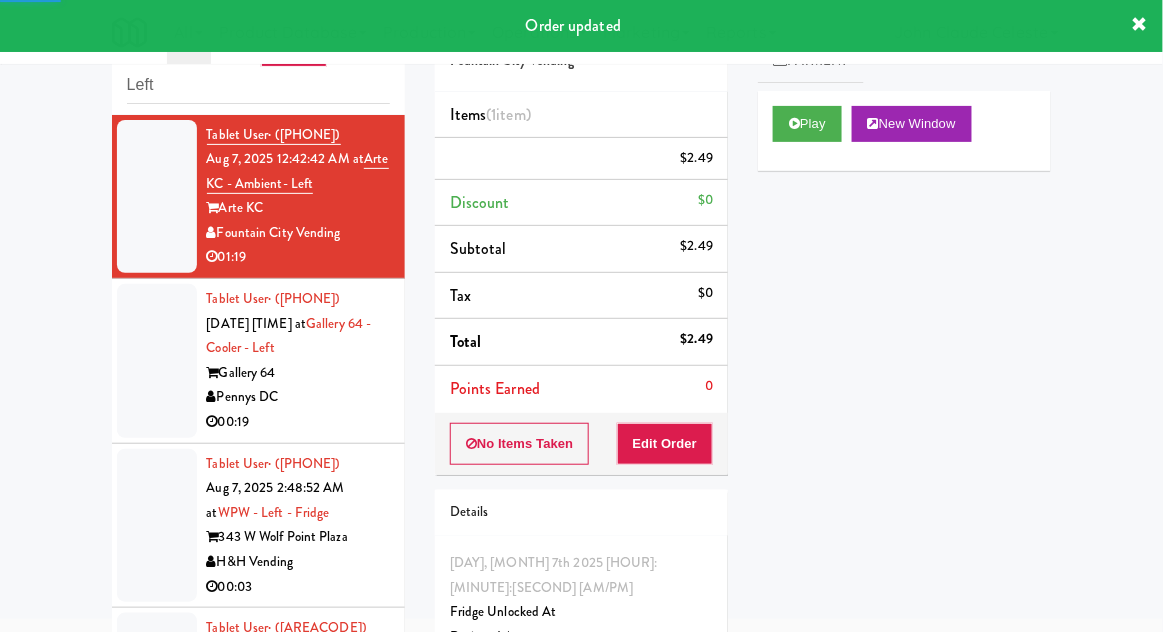 click at bounding box center (157, 361) 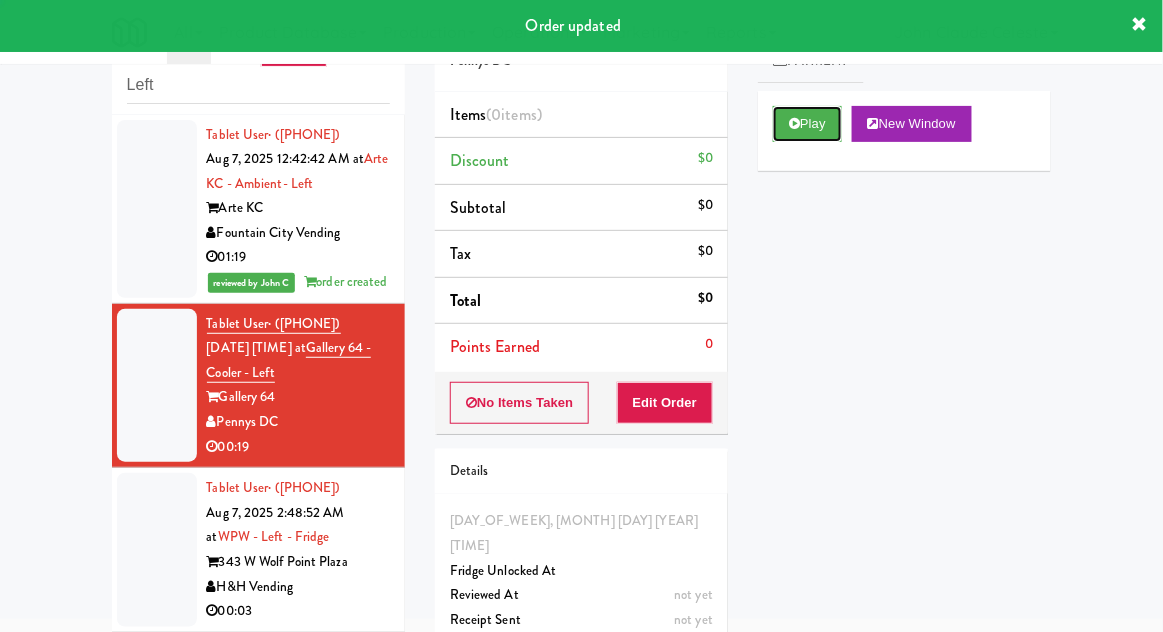 click on "Play" at bounding box center (807, 124) 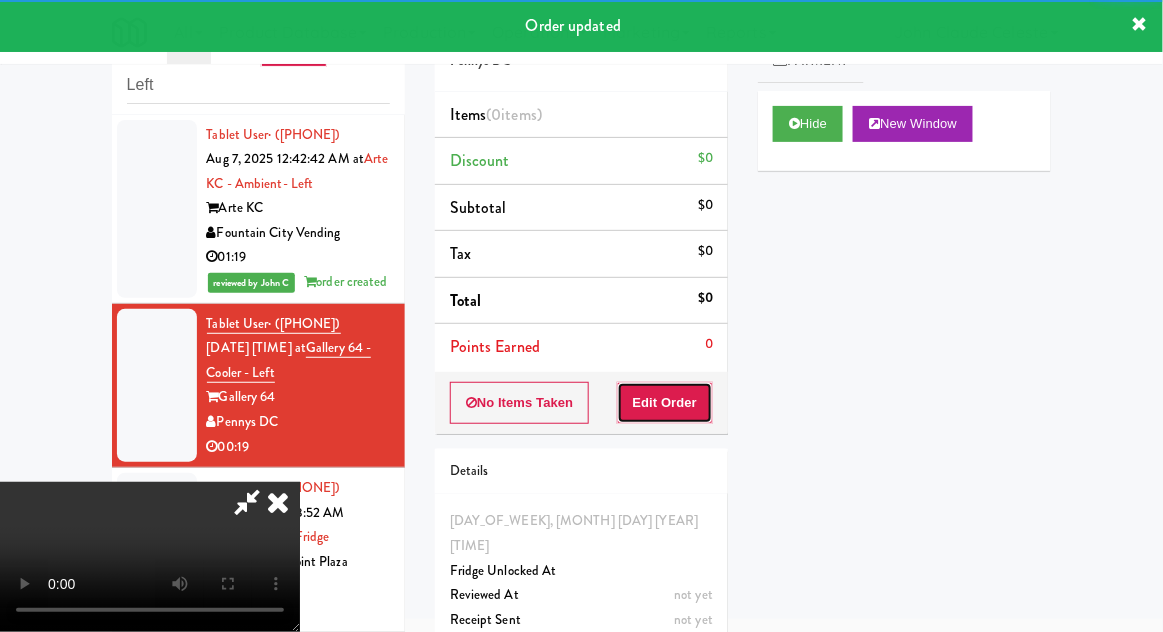 click on "Edit Order" at bounding box center (665, 403) 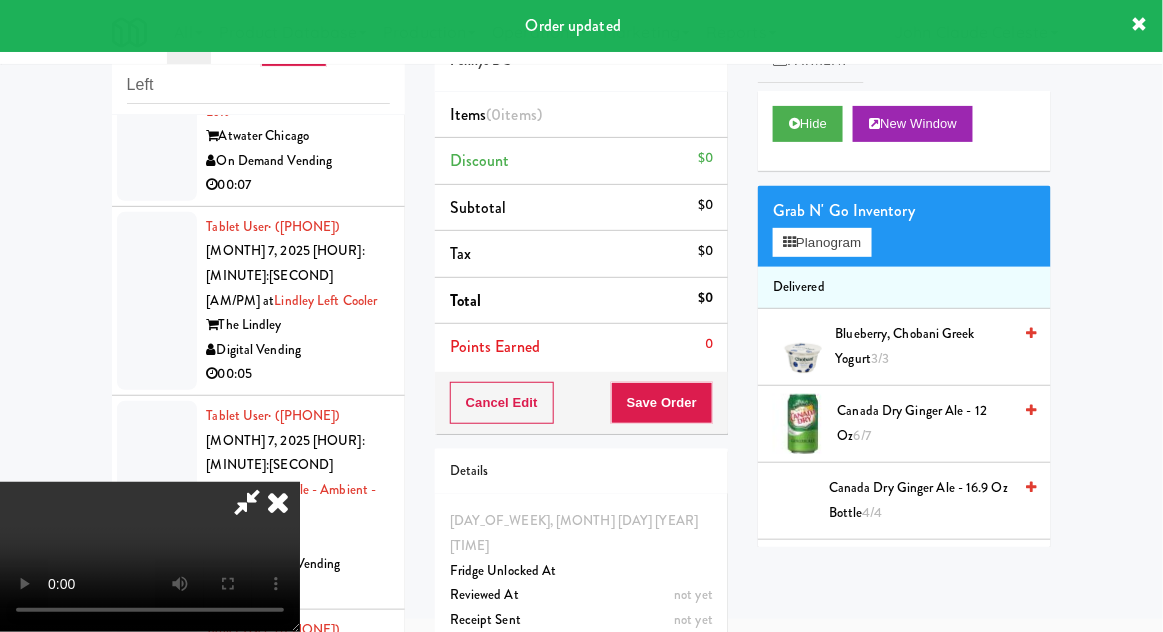scroll, scrollTop: 1092, scrollLeft: 0, axis: vertical 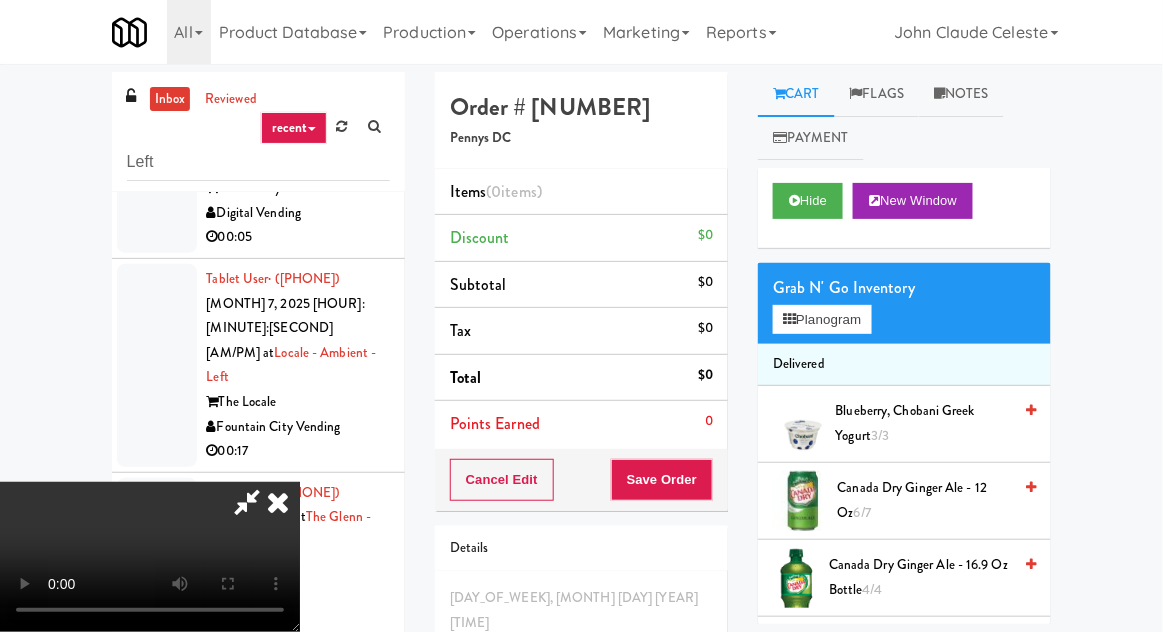 type 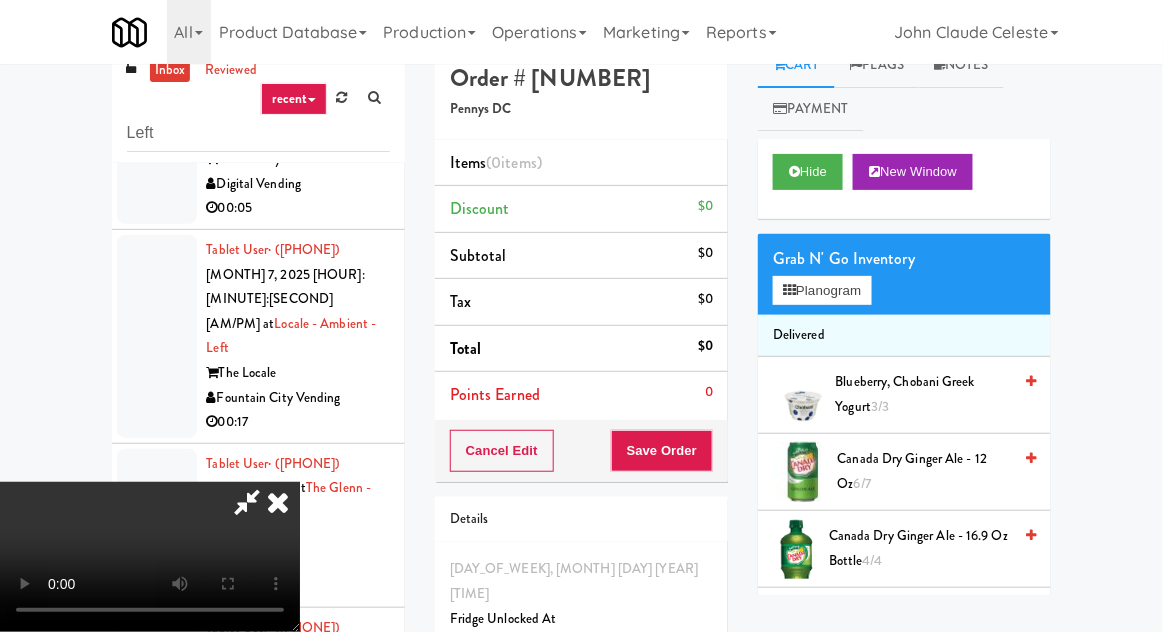 scroll, scrollTop: 77, scrollLeft: 0, axis: vertical 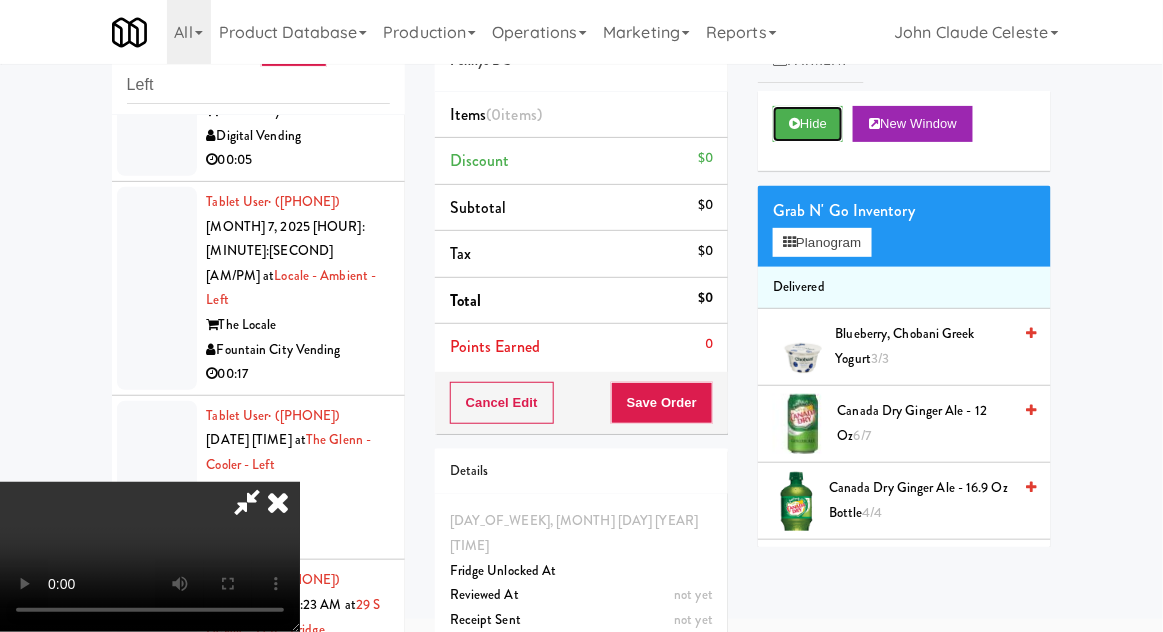 click on "Hide" at bounding box center (808, 124) 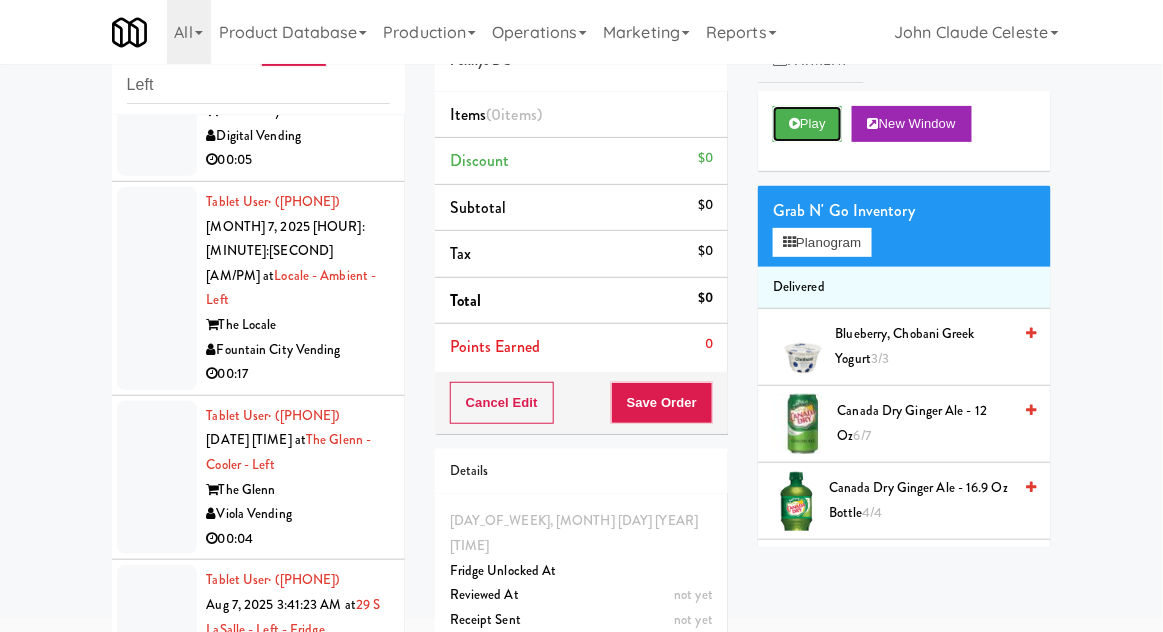 click on "Play" at bounding box center (807, 124) 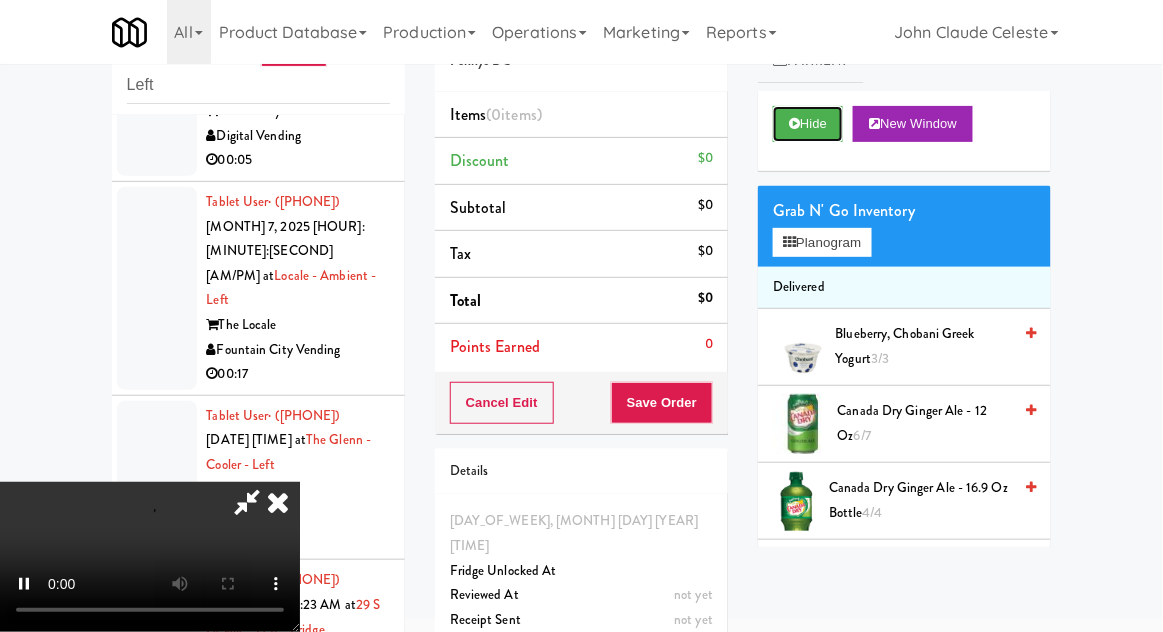 scroll, scrollTop: 73, scrollLeft: 0, axis: vertical 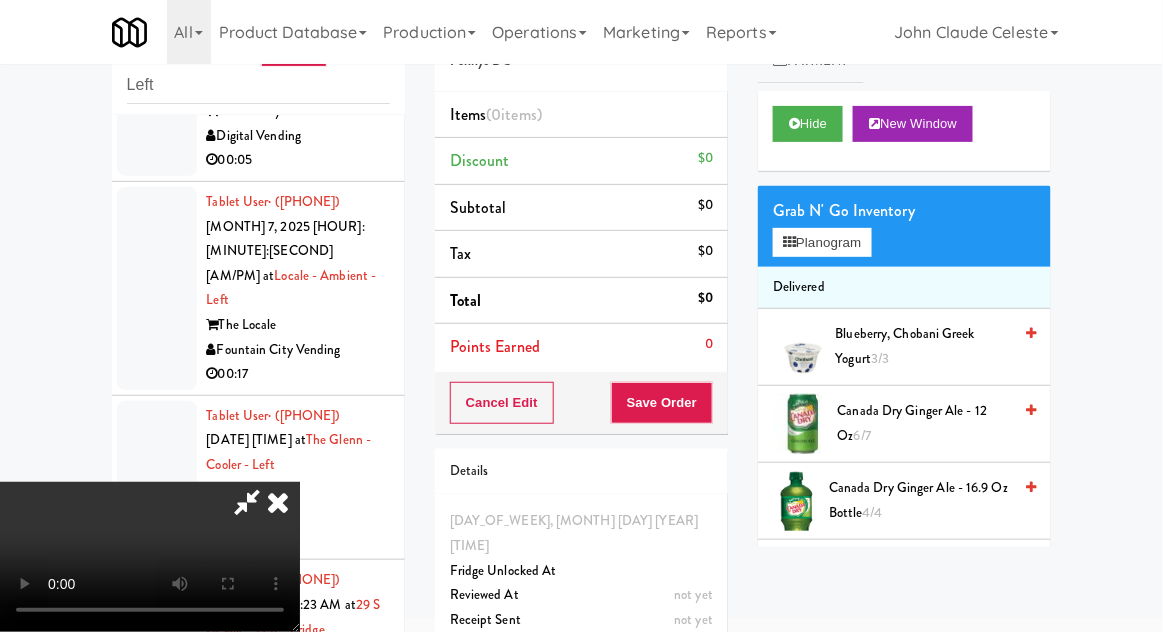 type 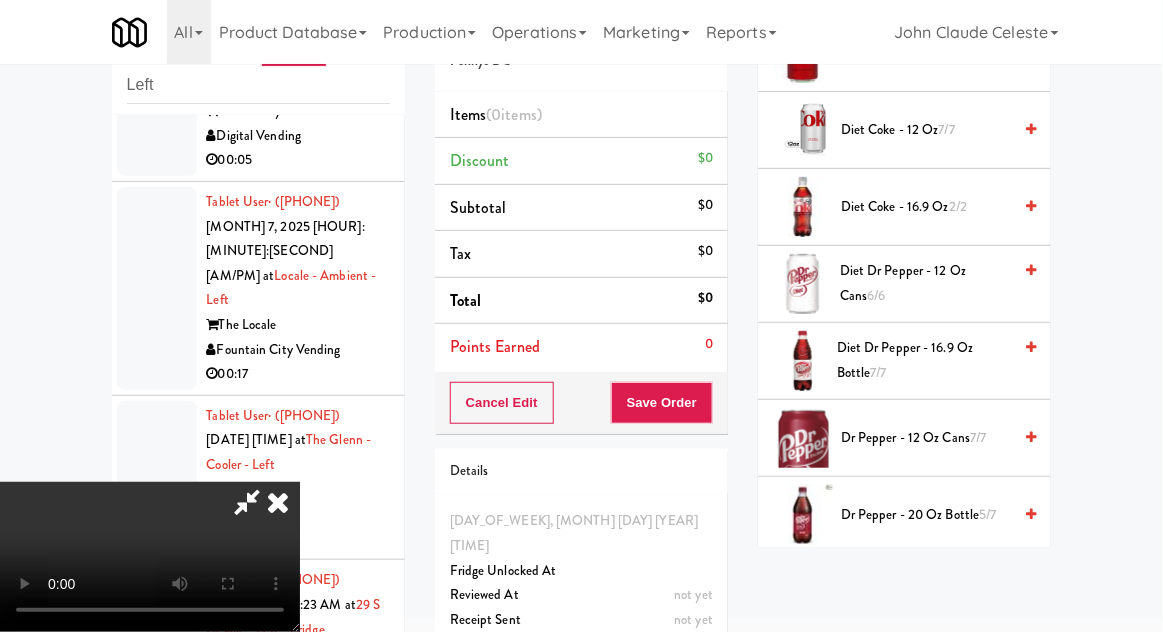 scroll, scrollTop: 859, scrollLeft: 0, axis: vertical 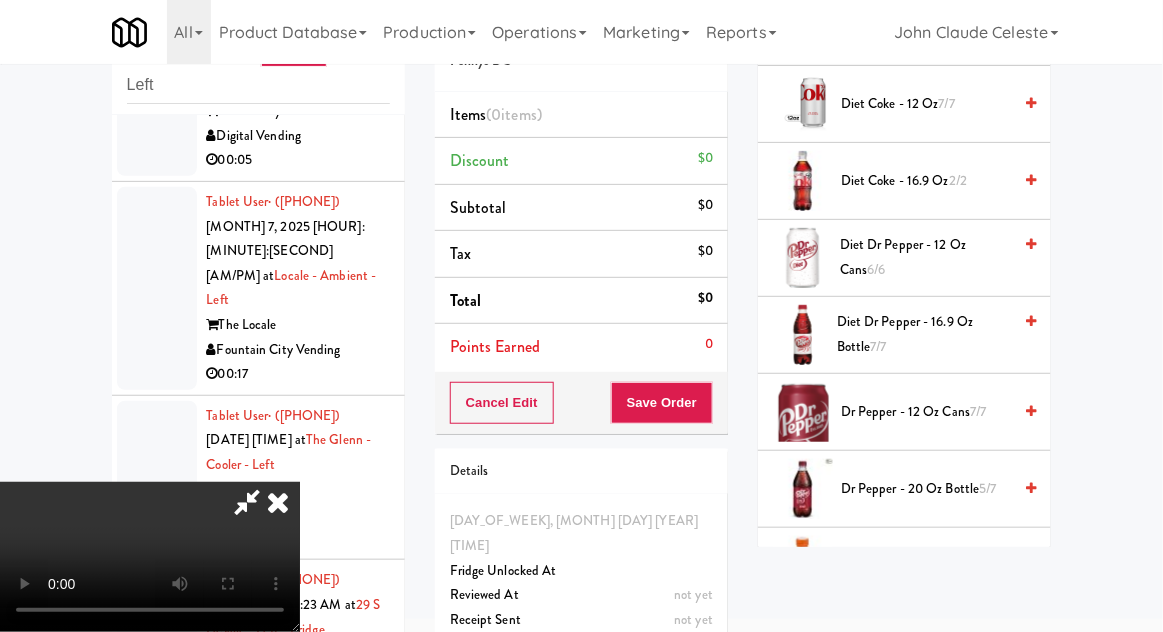 click on "Diet Dr Pepper - 16.9 oz Bottle  7/7" at bounding box center [924, 334] 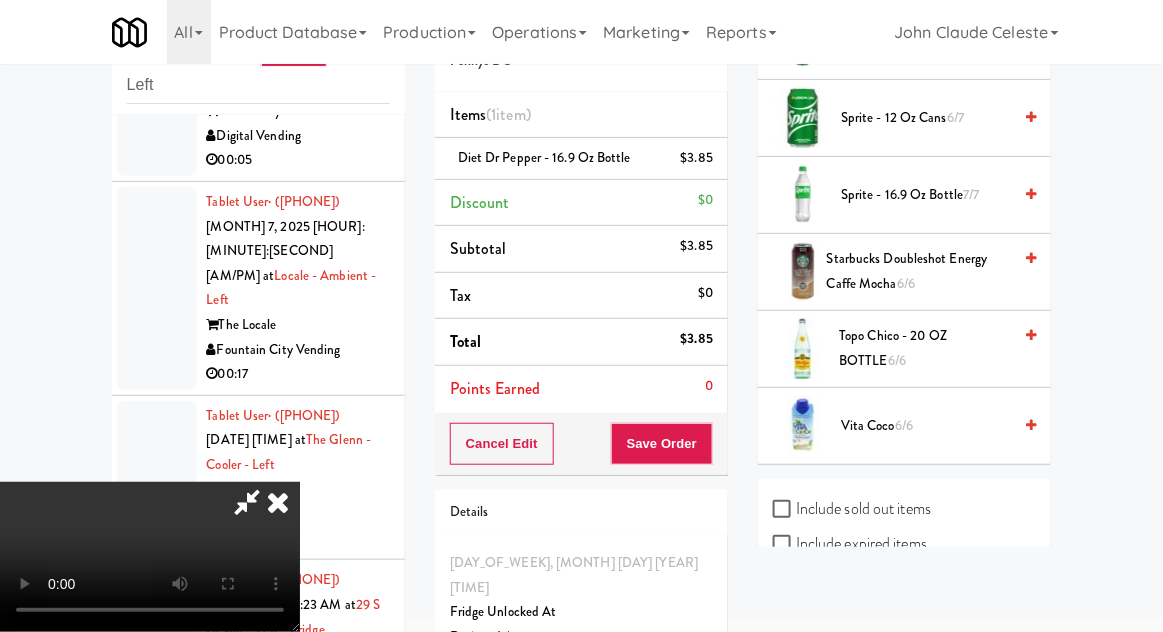 scroll, scrollTop: 2736, scrollLeft: 0, axis: vertical 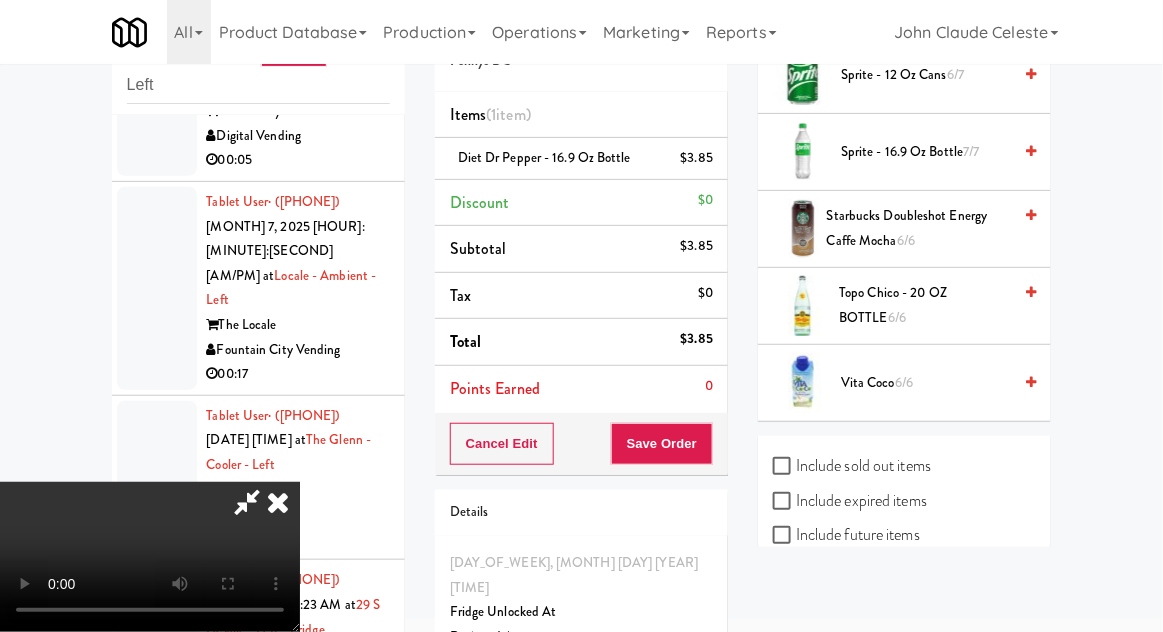 click on "Vita Coco  6/6" at bounding box center [926, 383] 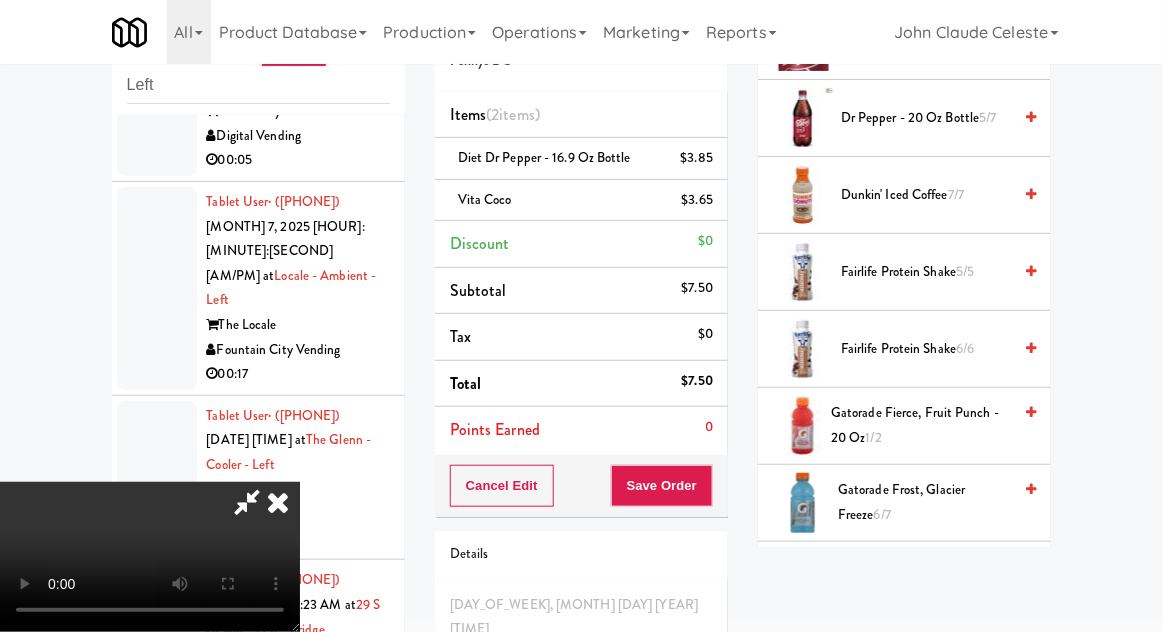 scroll, scrollTop: 1228, scrollLeft: 0, axis: vertical 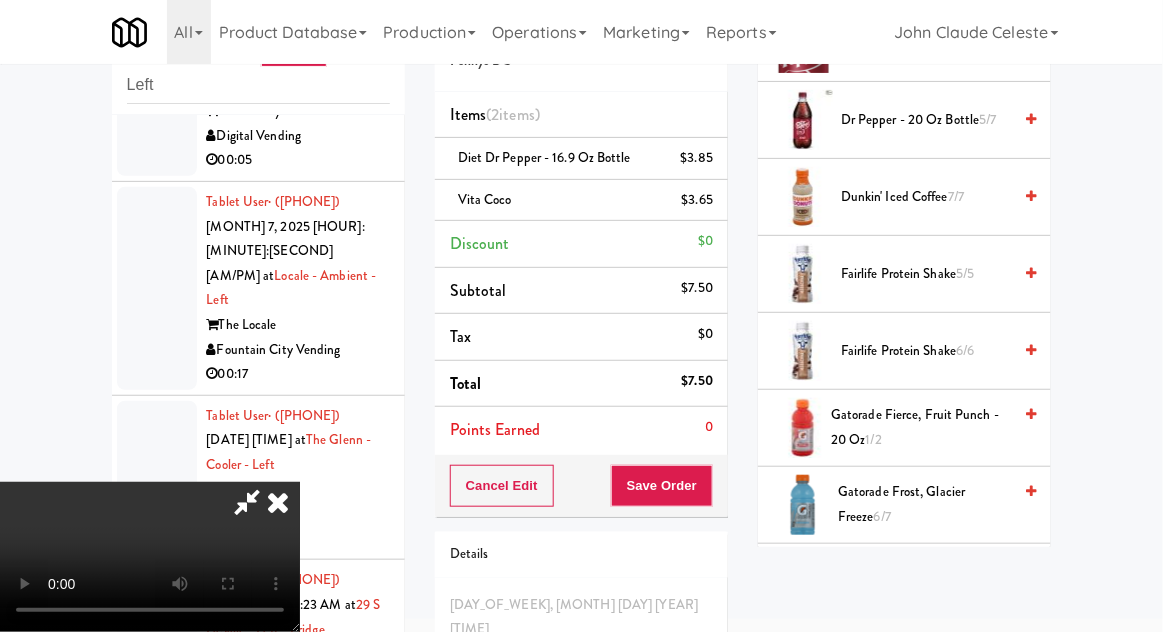 click on "Gatorade Fierce, Fruit Punch - 20 oz   1/2" at bounding box center [921, 427] 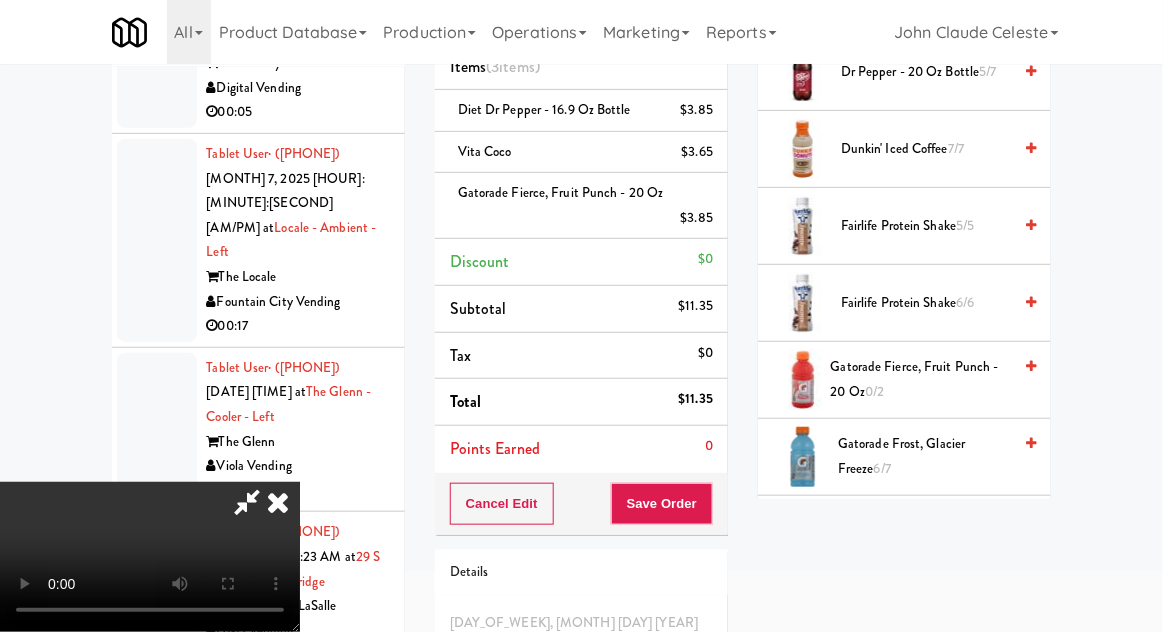scroll, scrollTop: 157, scrollLeft: 0, axis: vertical 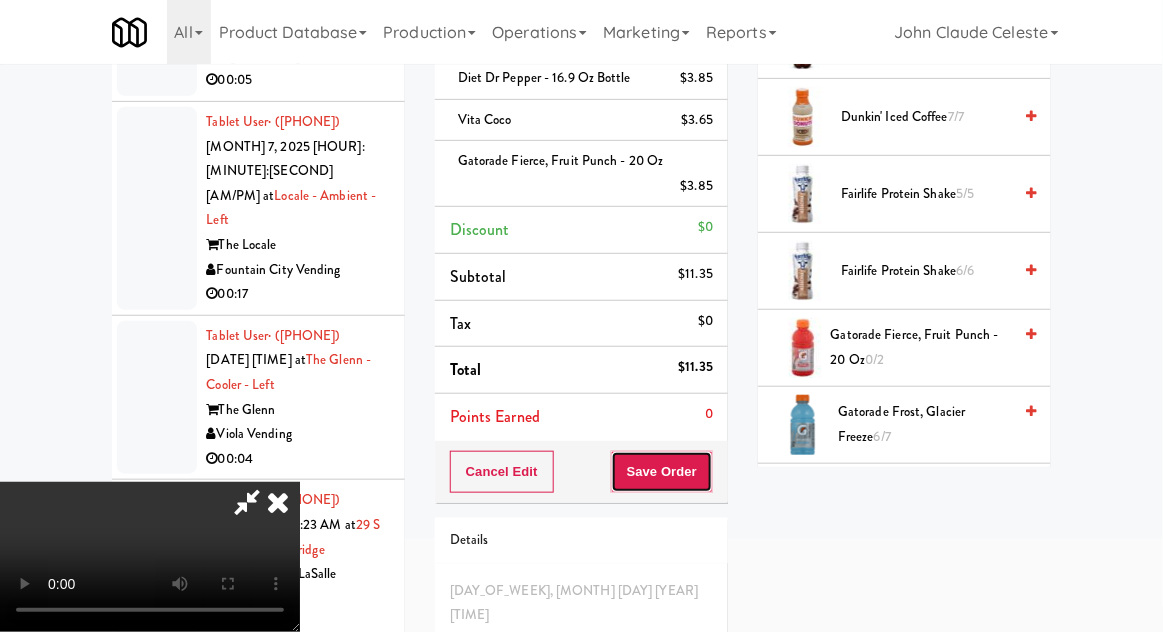 click on "Save Order" at bounding box center [662, 472] 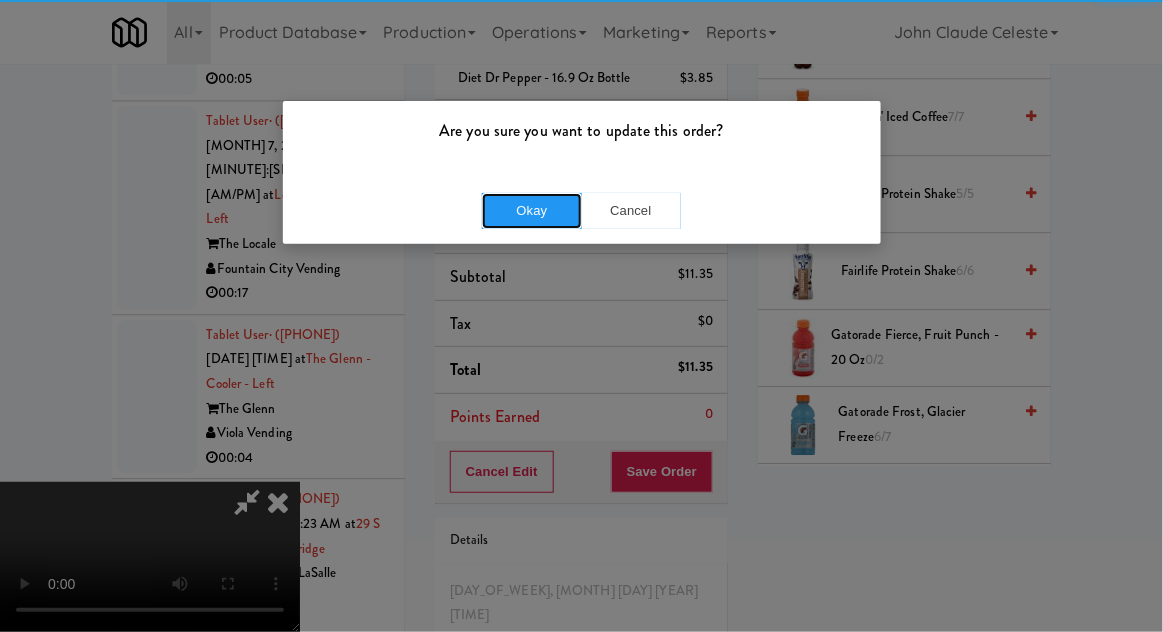click on "Okay" at bounding box center [532, 211] 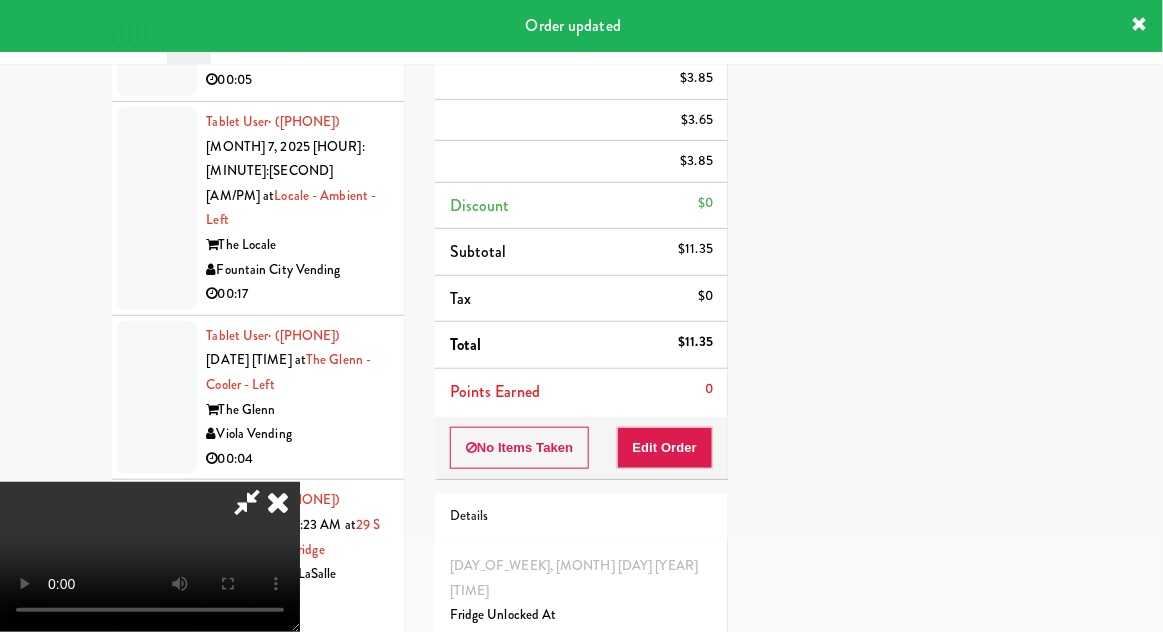 scroll, scrollTop: 197, scrollLeft: 0, axis: vertical 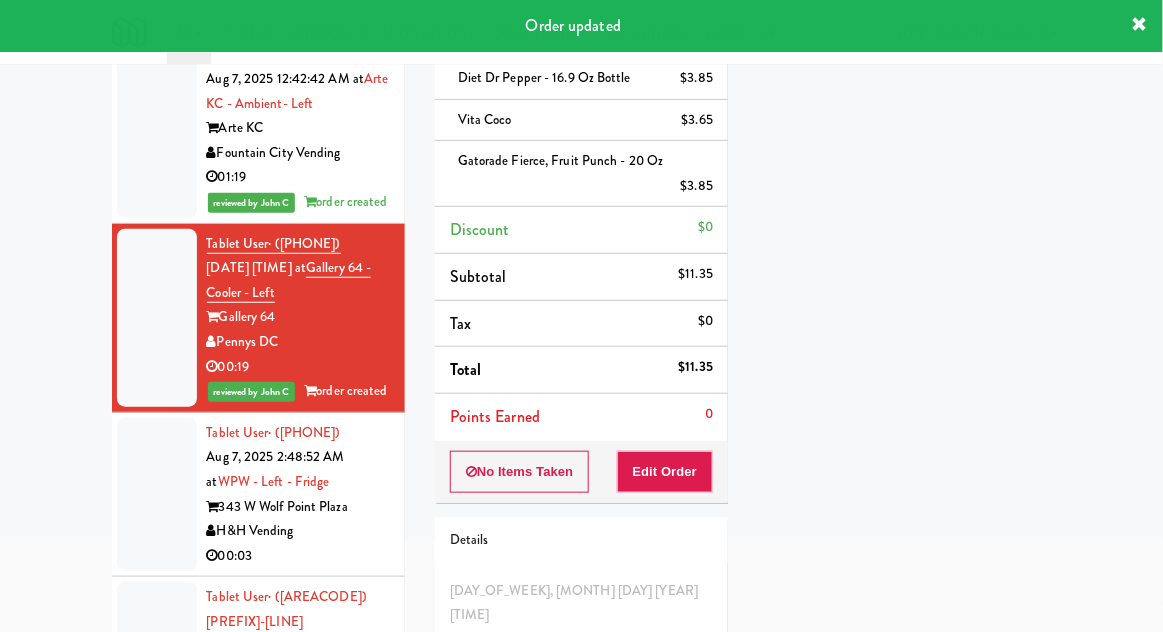 click at bounding box center [157, 495] 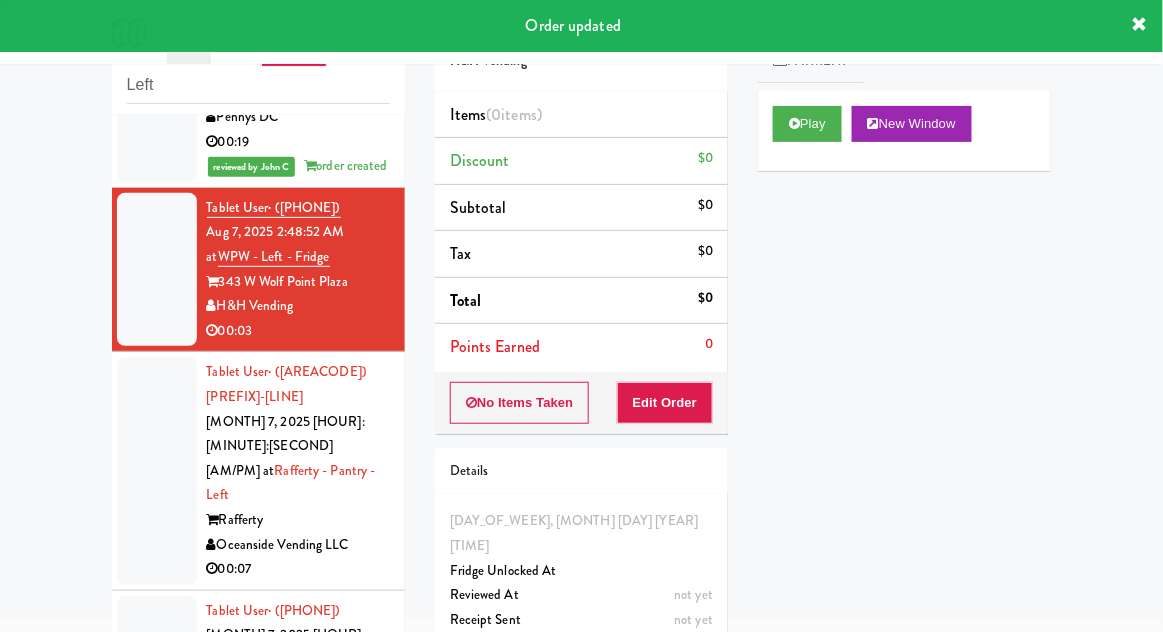 scroll, scrollTop: 311, scrollLeft: 0, axis: vertical 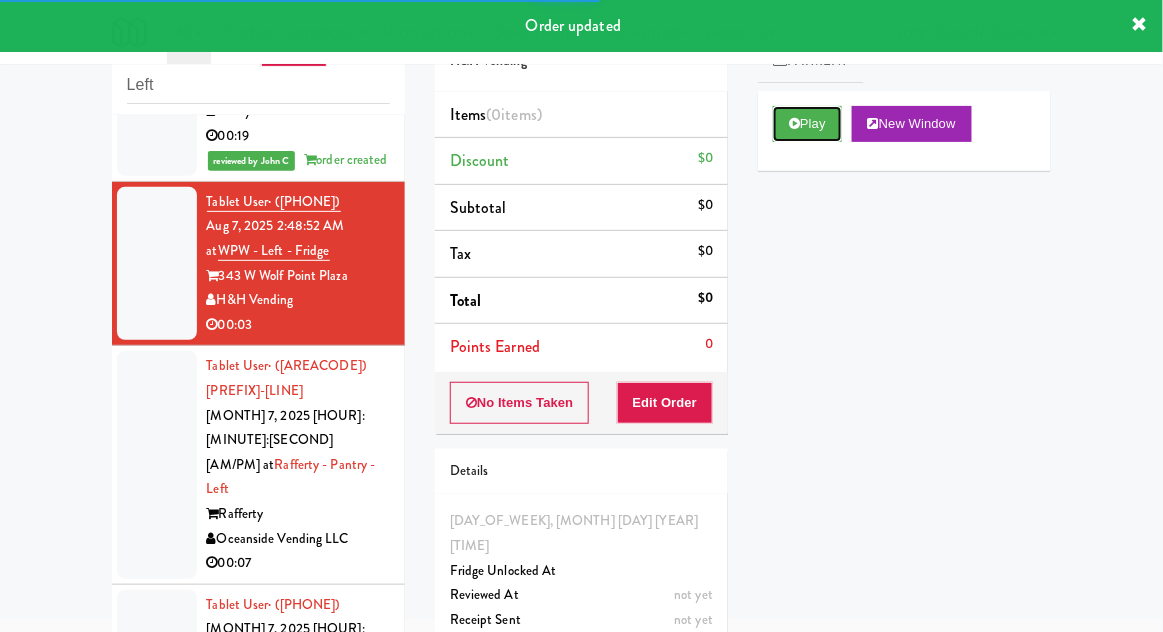 click on "Play" at bounding box center [807, 124] 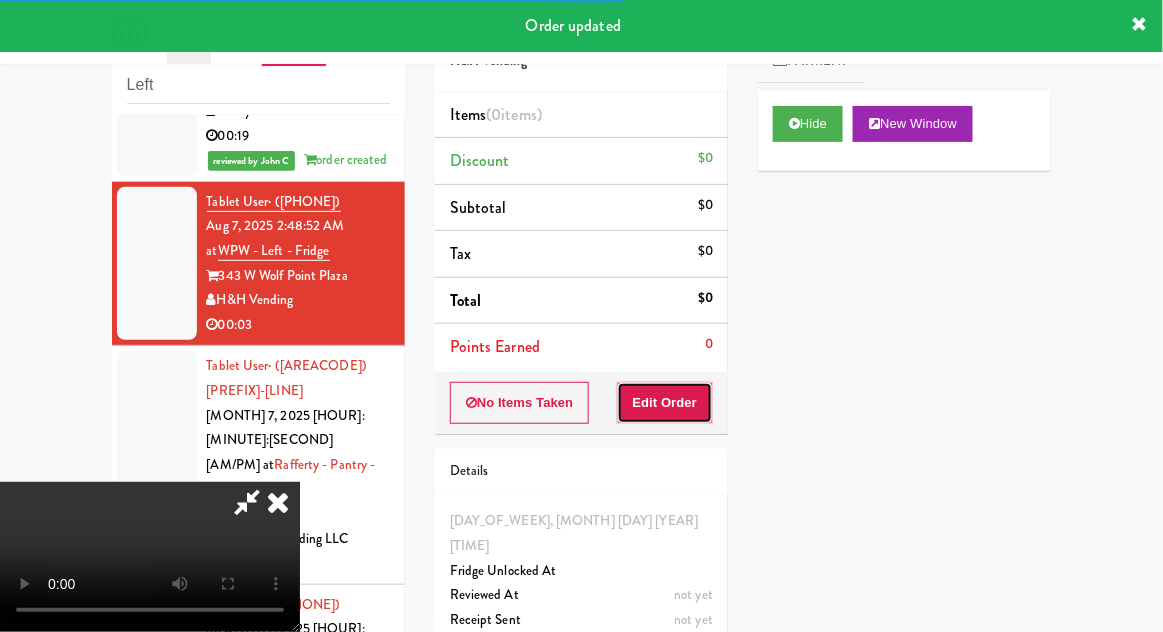 click on "Edit Order" at bounding box center (665, 403) 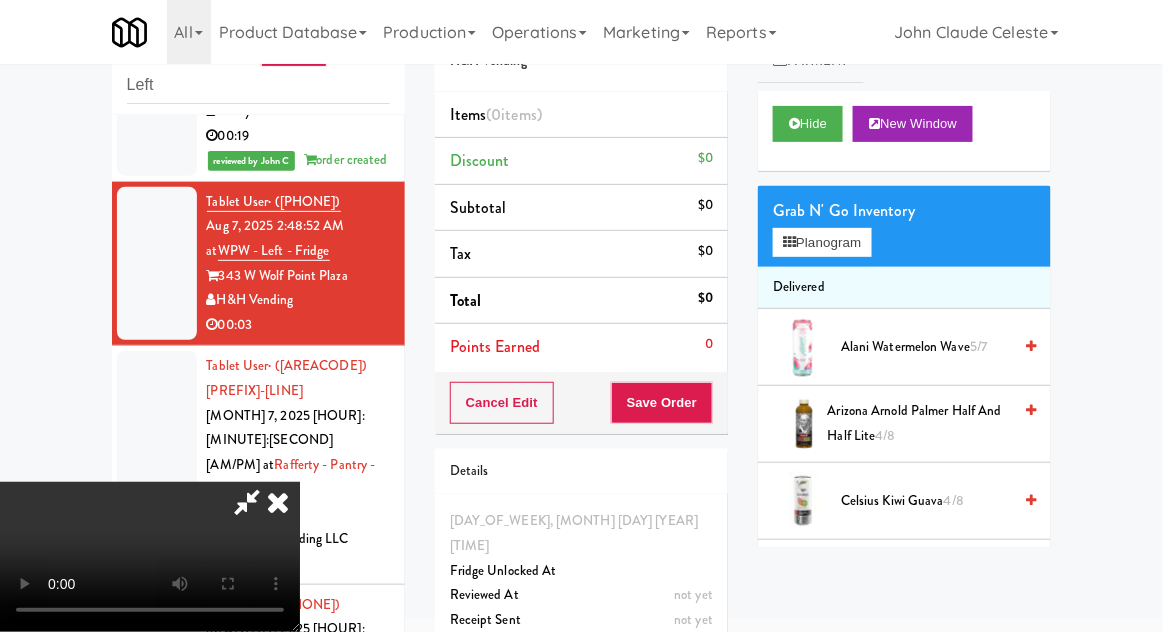 type 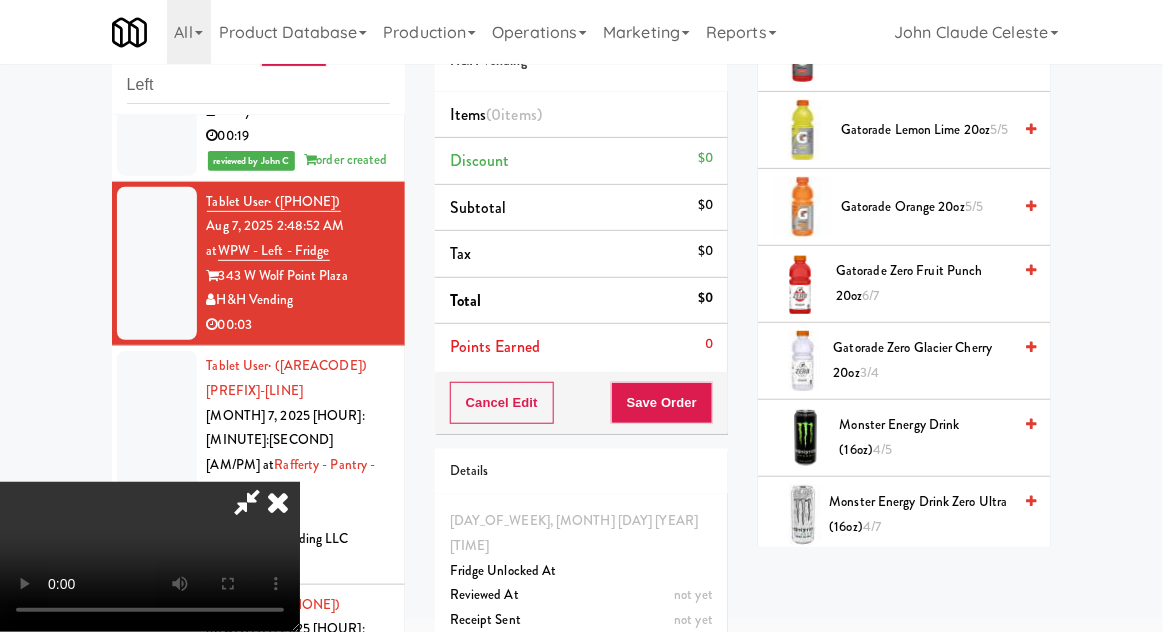 scroll, scrollTop: 1313, scrollLeft: 0, axis: vertical 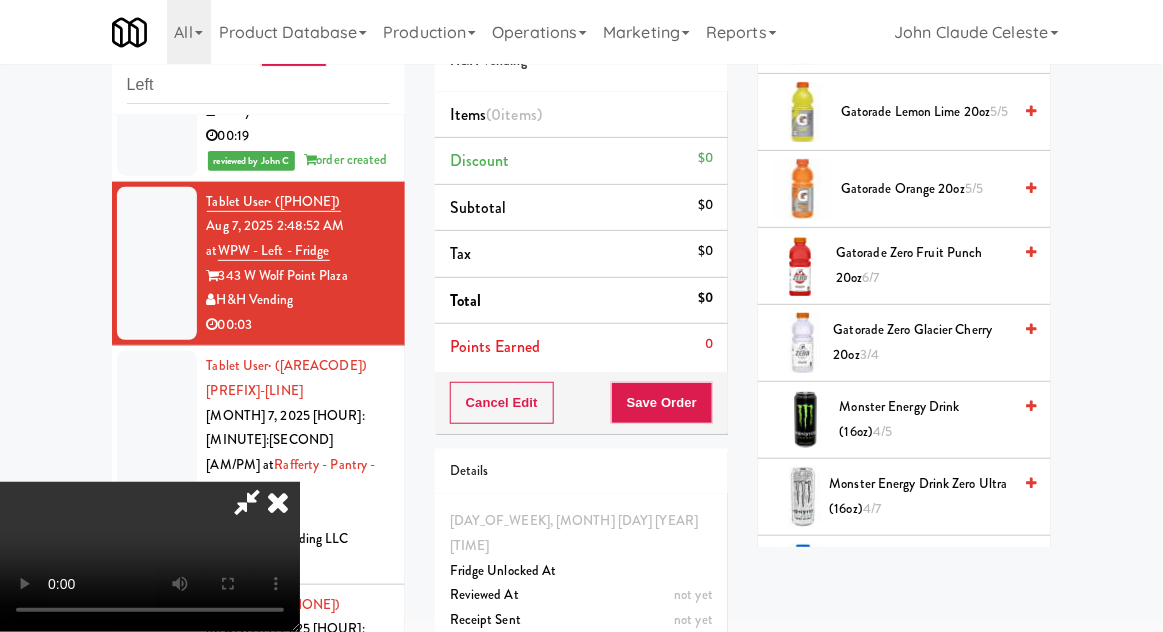 click on "Gatorade Zero Glacier Cherry 20oz  3/4" at bounding box center [923, 342] 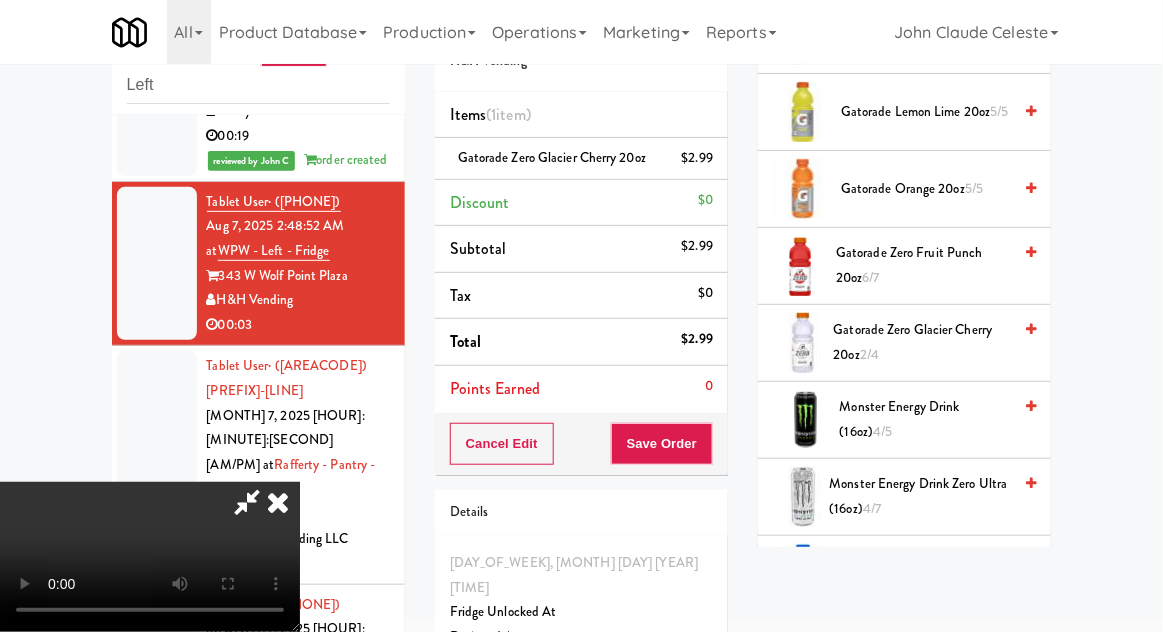 click on "Cancel Edit Save Order" at bounding box center [581, 444] 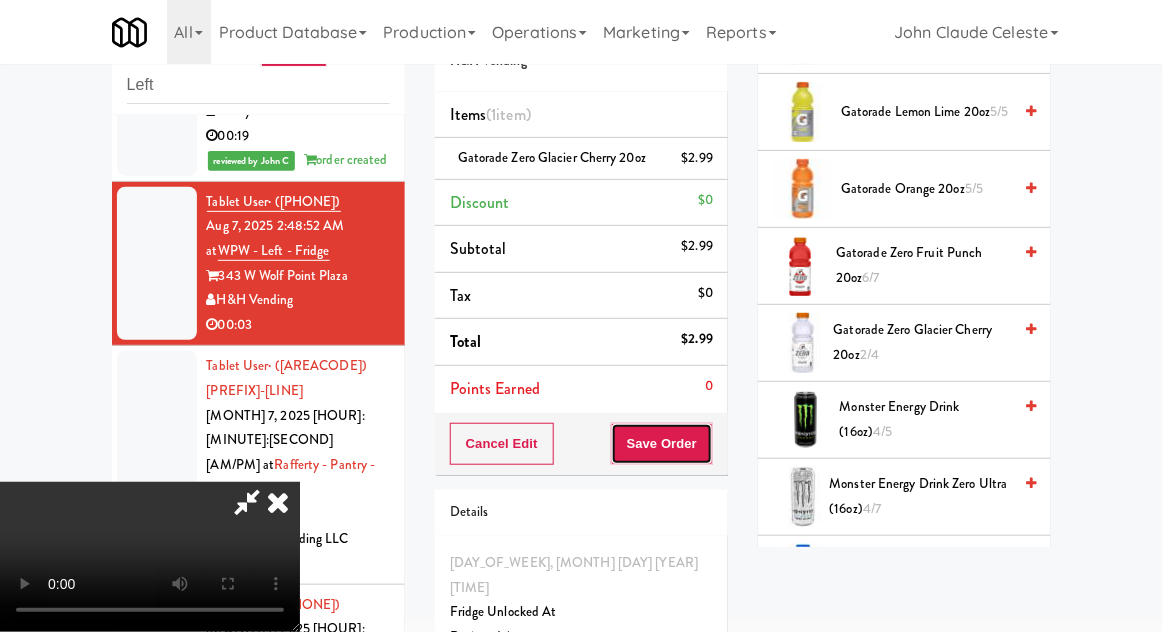 click on "Save Order" at bounding box center [662, 444] 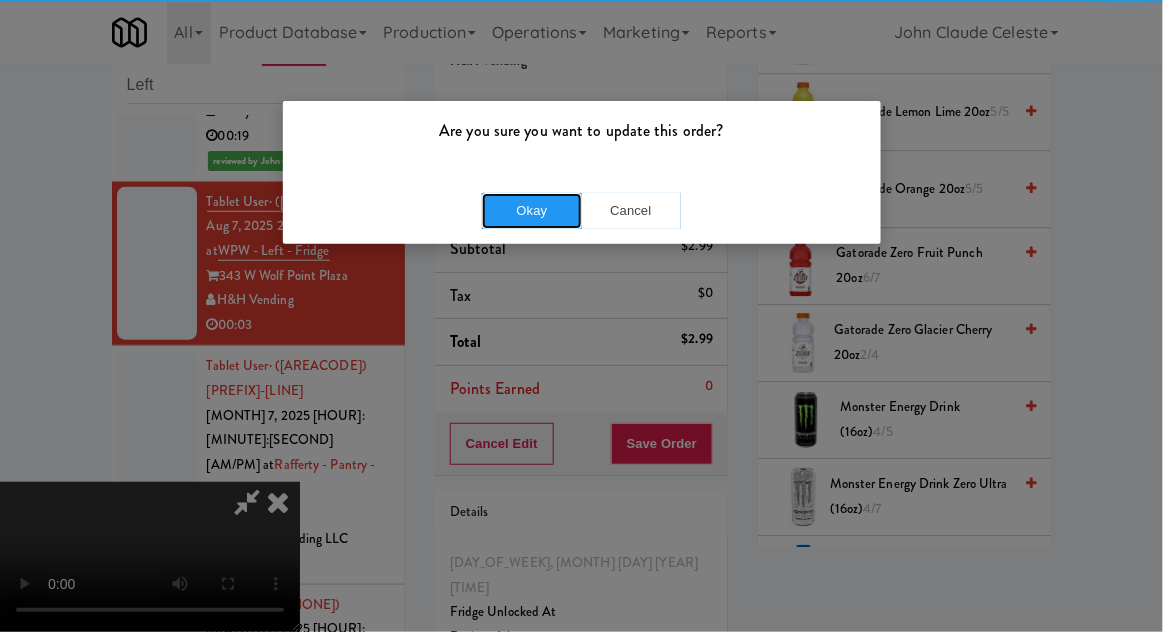 click on "Okay" at bounding box center [532, 211] 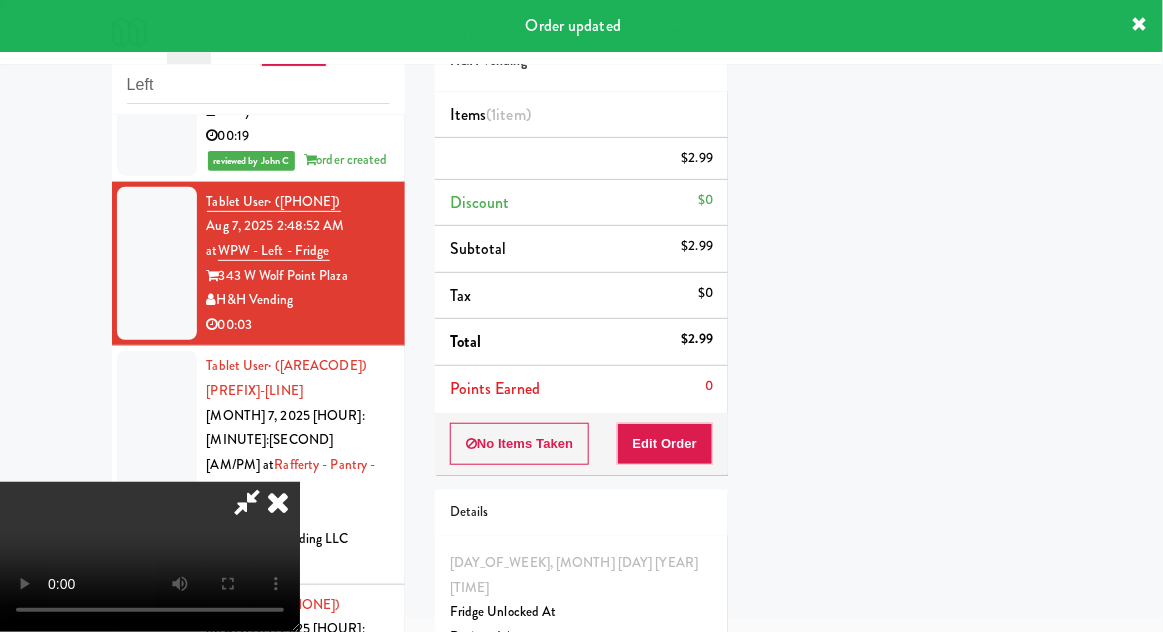 scroll, scrollTop: 197, scrollLeft: 0, axis: vertical 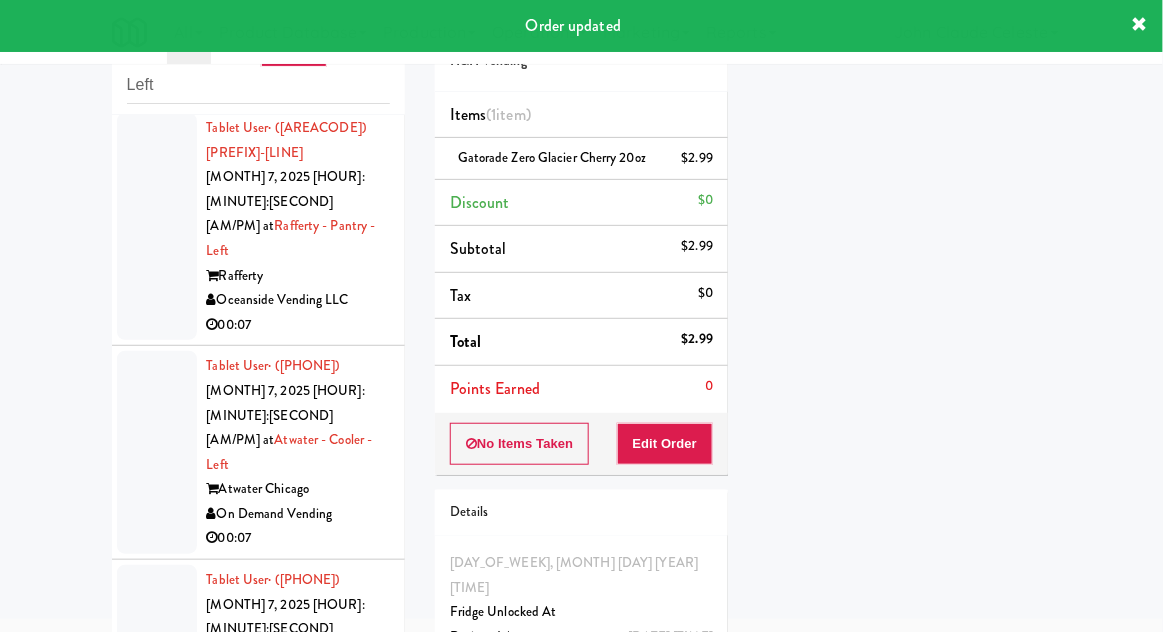 click at bounding box center (157, 226) 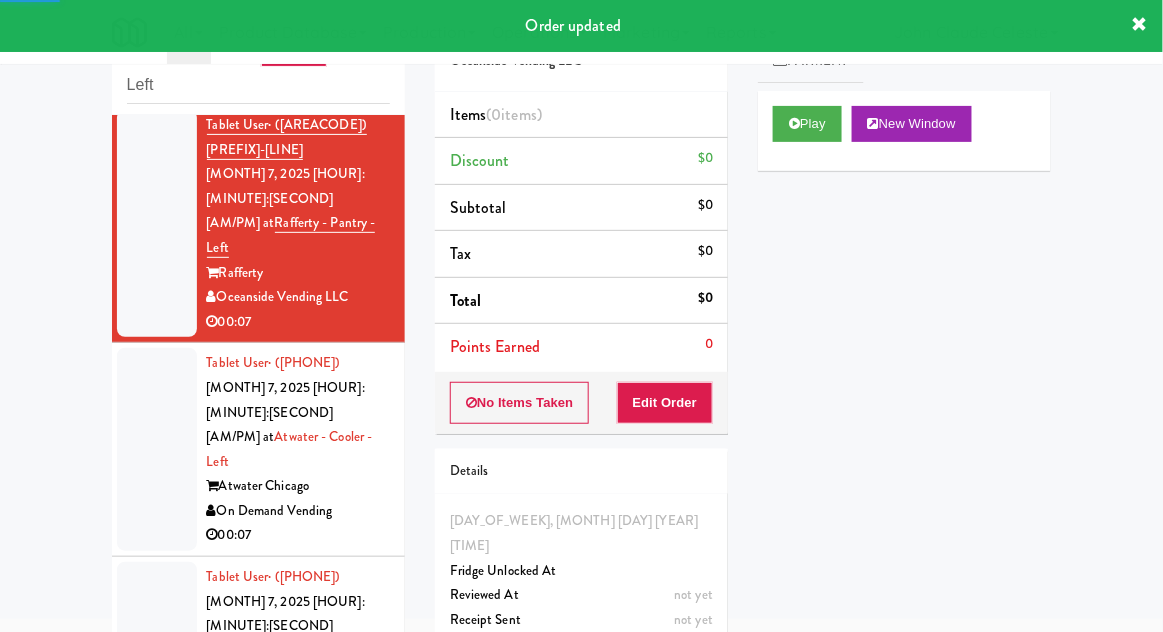 click on "Play  New Window" at bounding box center (904, 131) 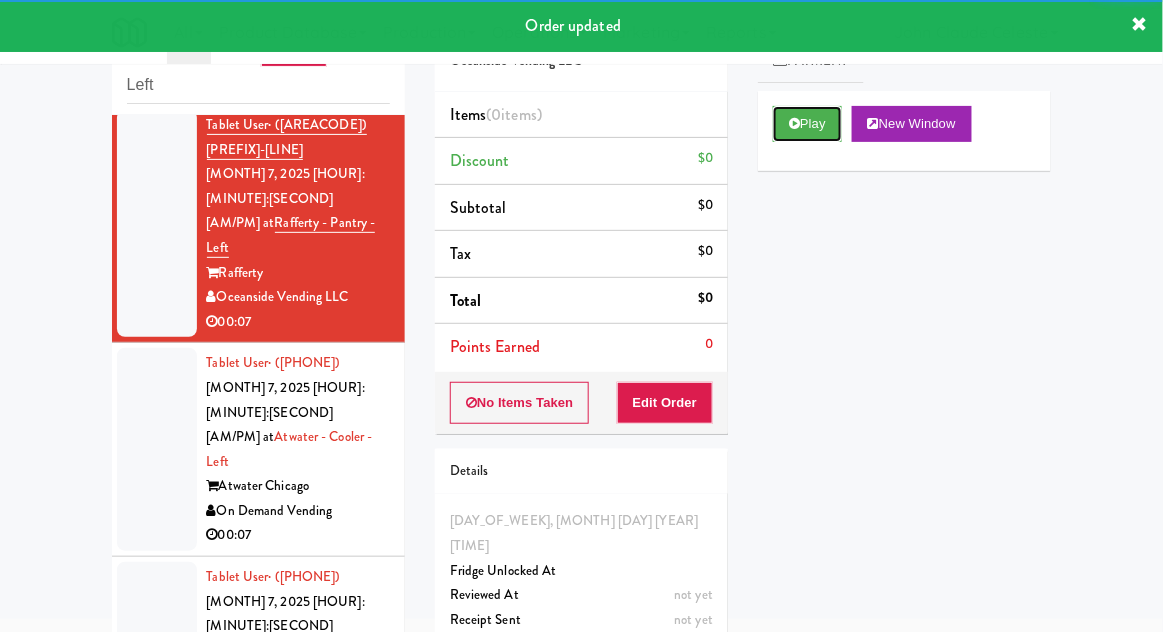 click on "Play" at bounding box center (807, 124) 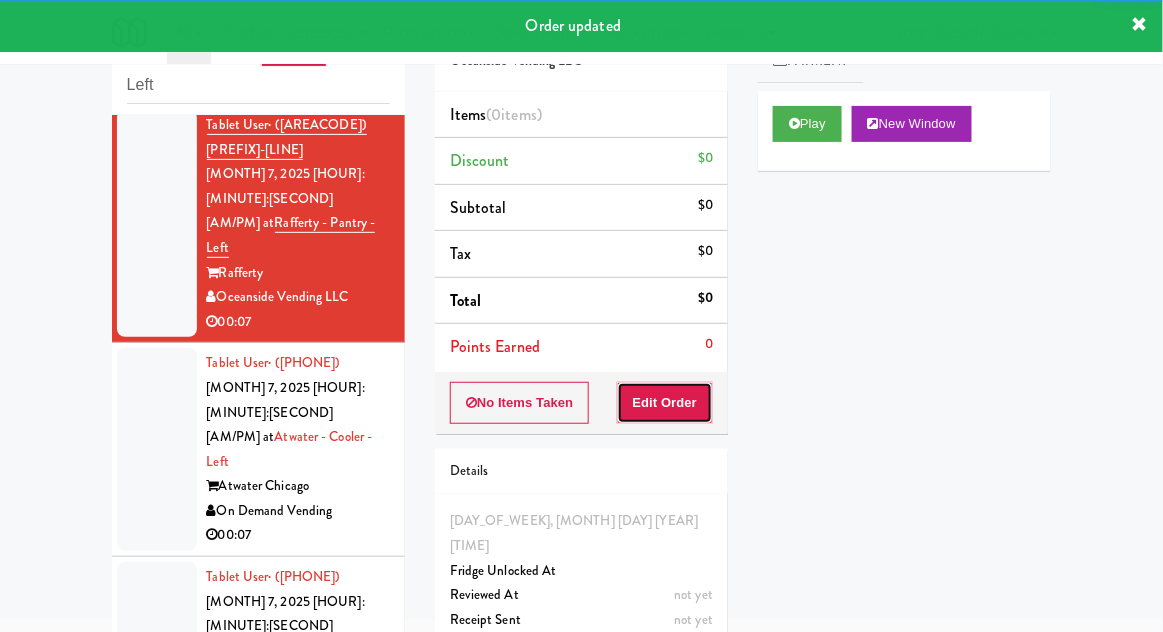 click on "Edit Order" at bounding box center (665, 403) 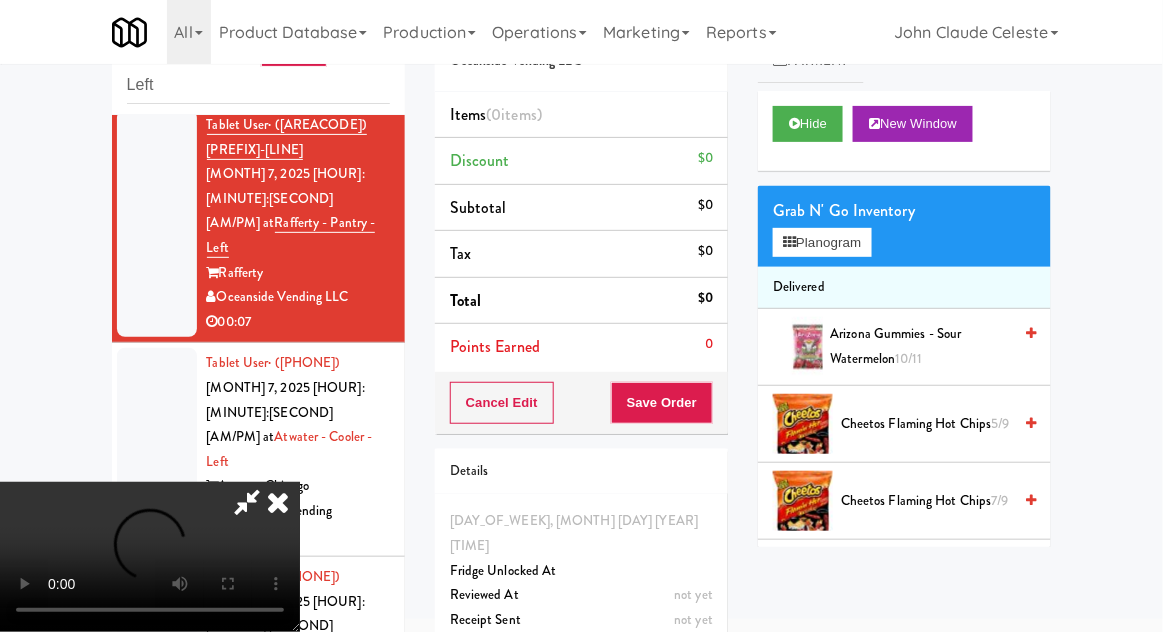 type 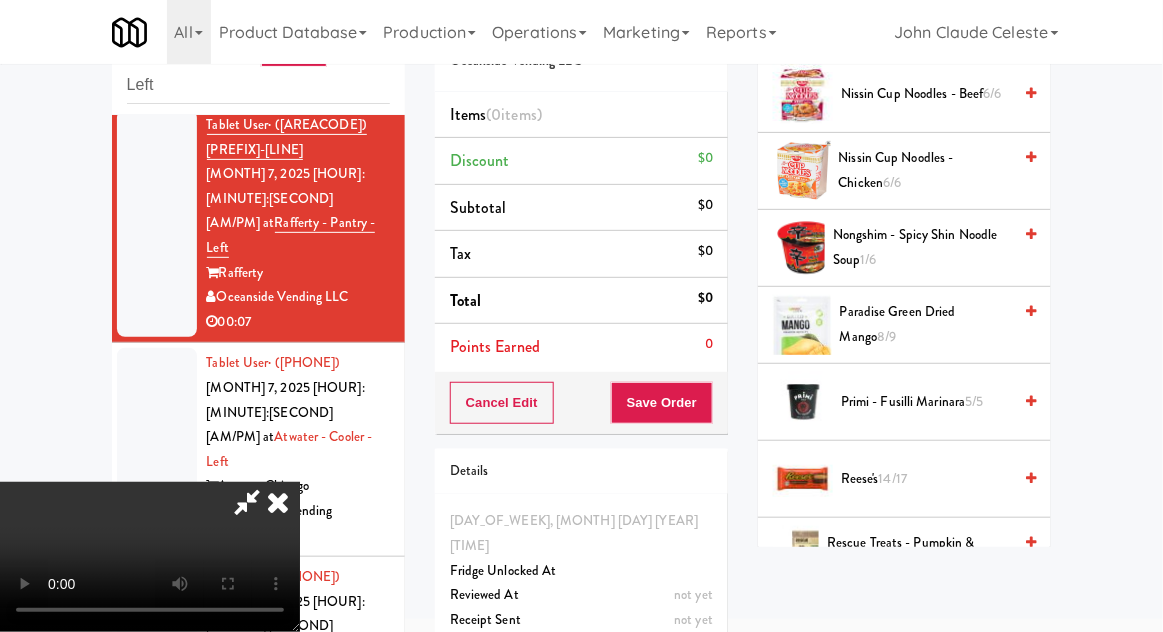 scroll, scrollTop: 1486, scrollLeft: 0, axis: vertical 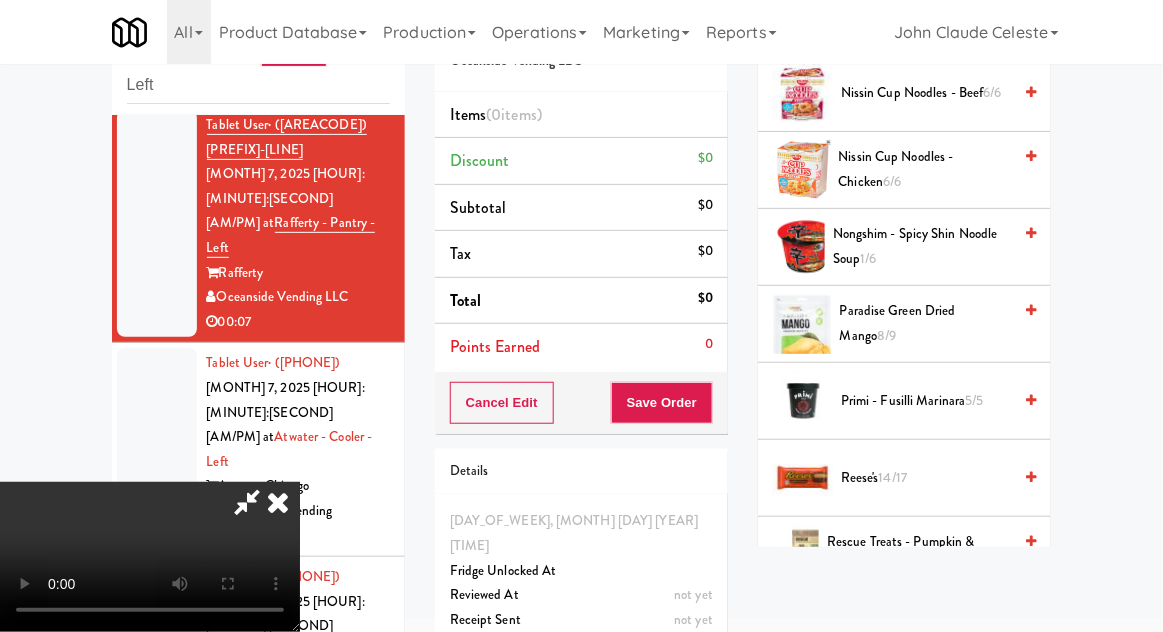 click on "Nongshim - Spicy Shin Noodle Soup  1/6" at bounding box center [922, 246] 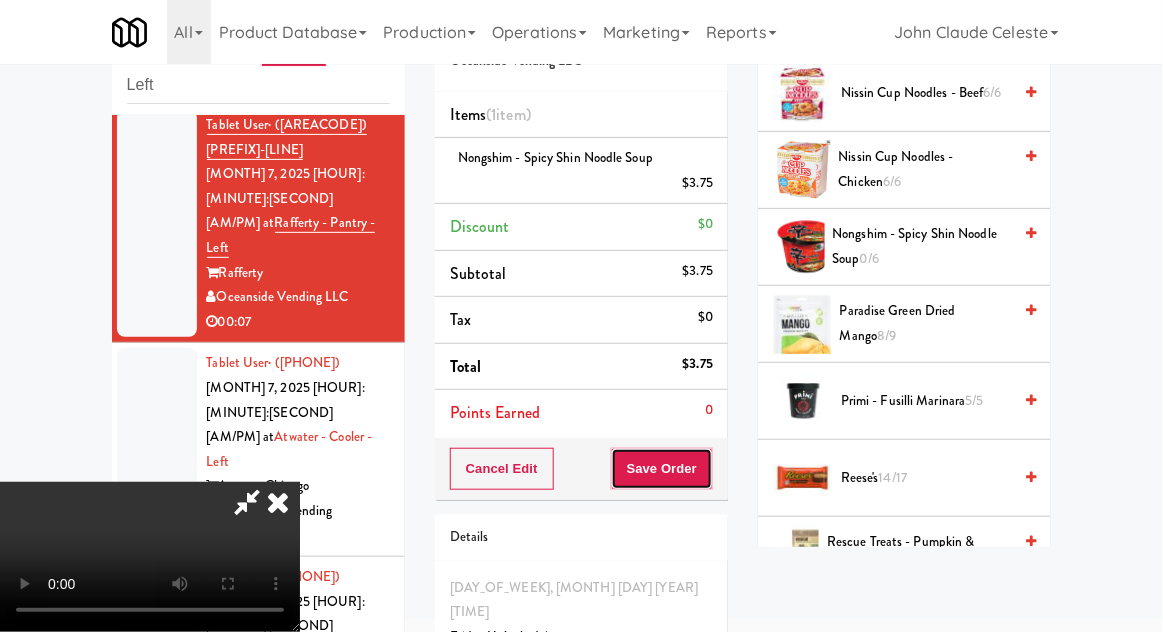 click on "Save Order" at bounding box center [662, 469] 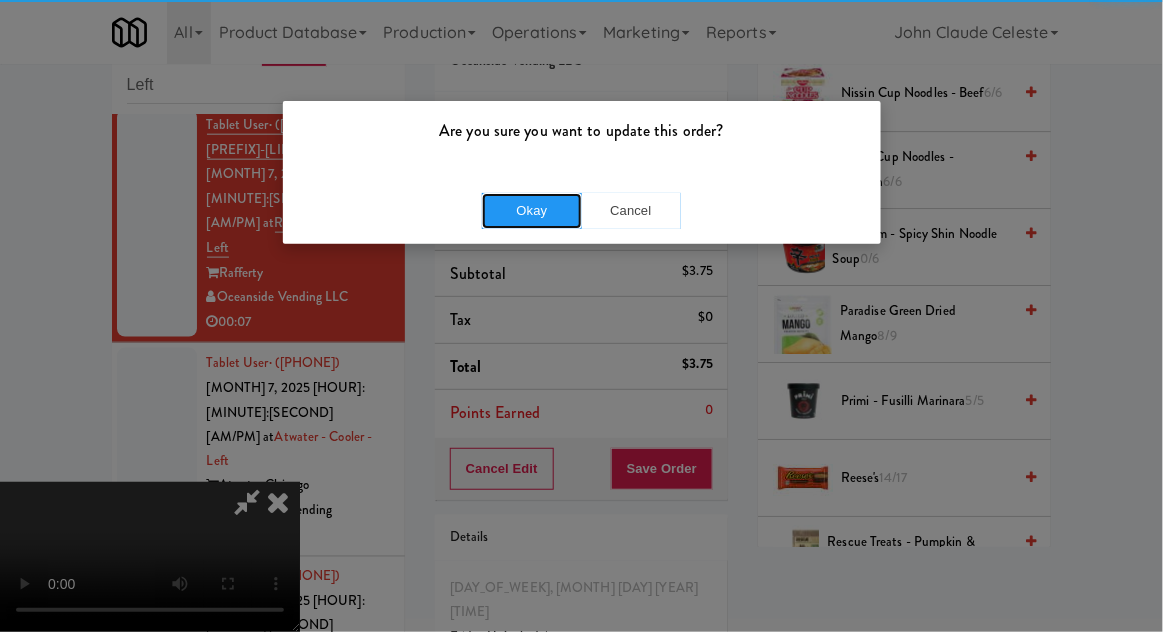 click on "Okay" at bounding box center (532, 211) 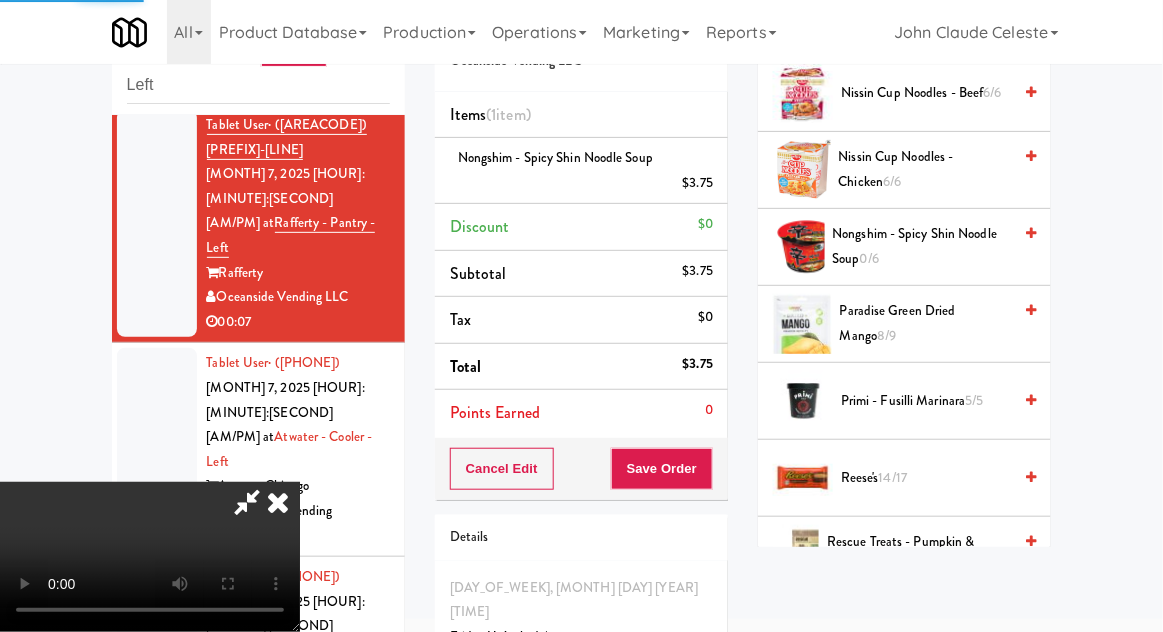 scroll, scrollTop: 197, scrollLeft: 0, axis: vertical 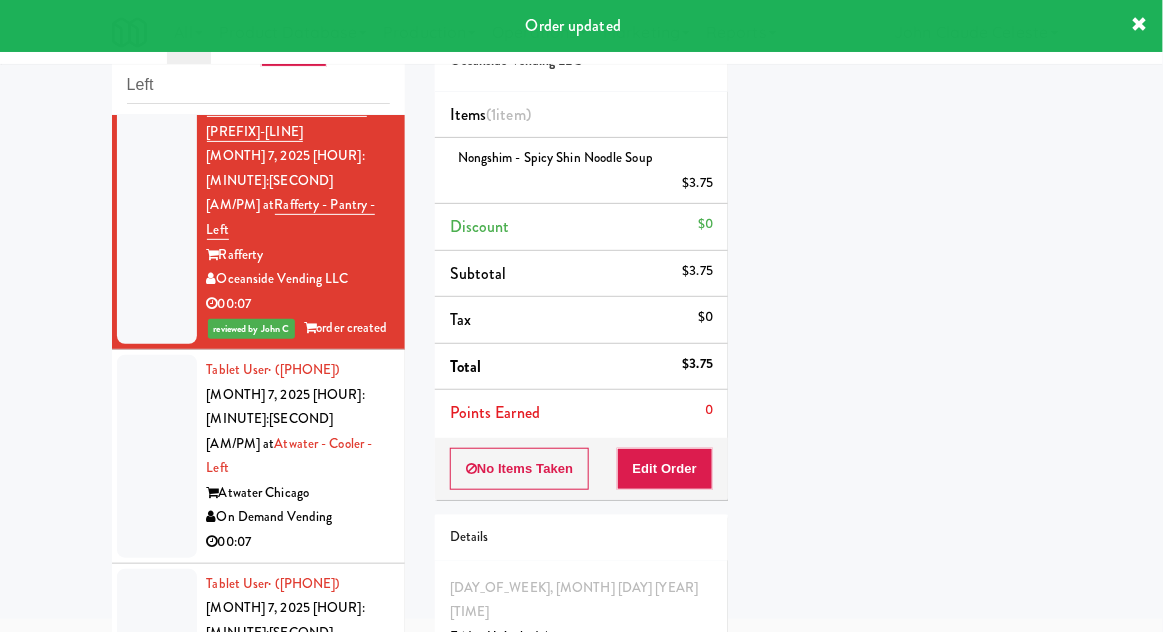 click at bounding box center [157, 456] 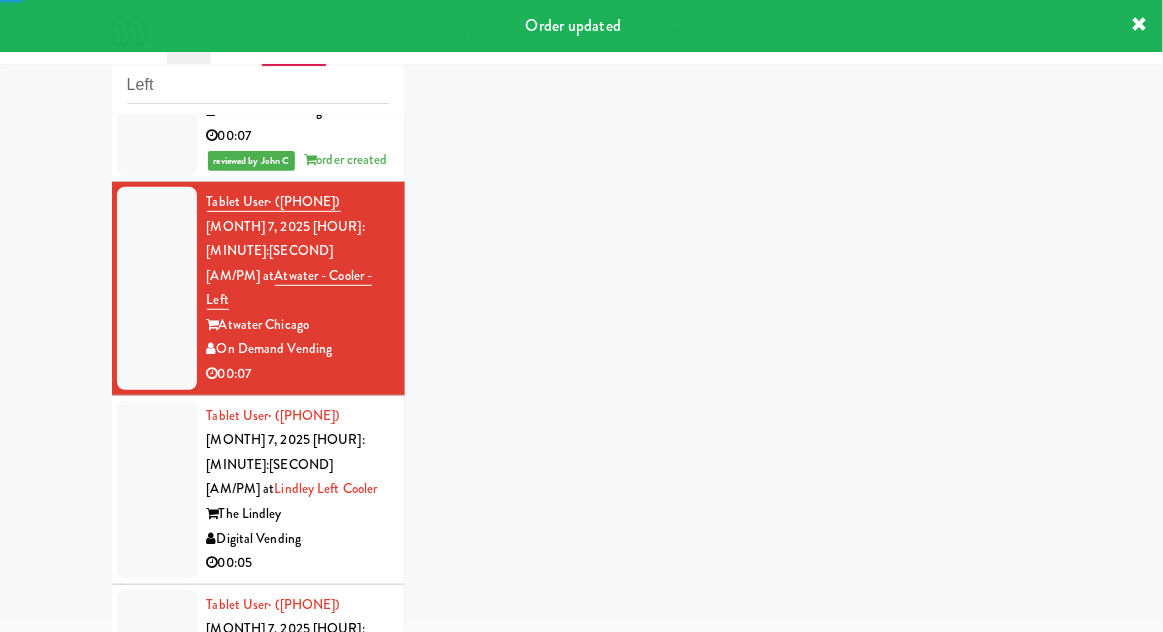 scroll, scrollTop: 1240, scrollLeft: 0, axis: vertical 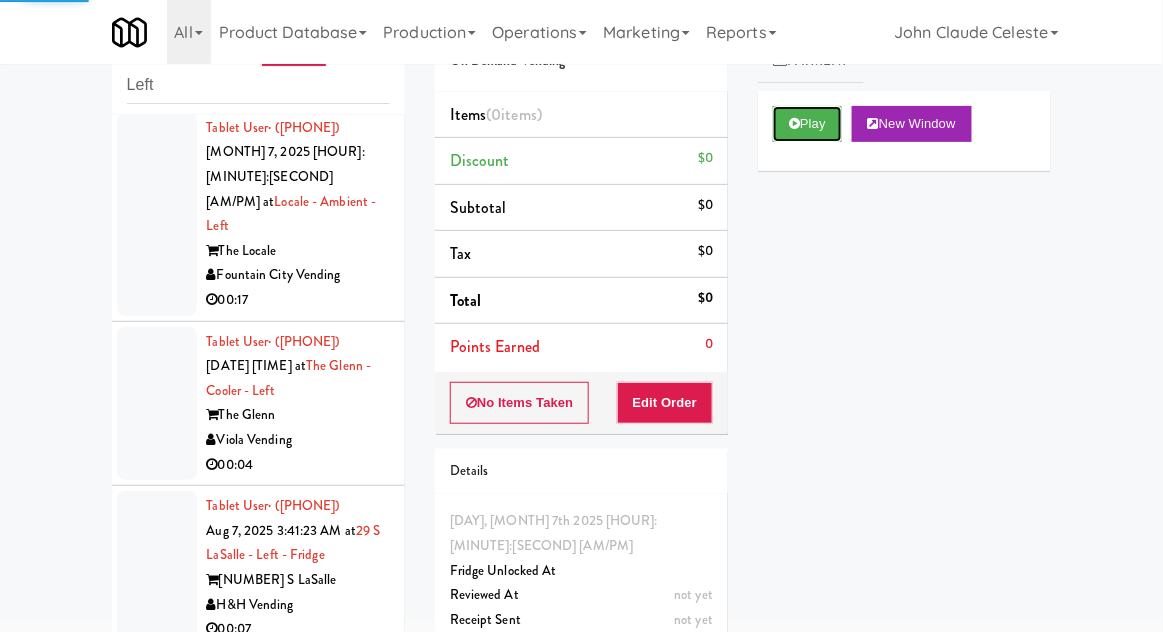 click on "Play" at bounding box center (807, 124) 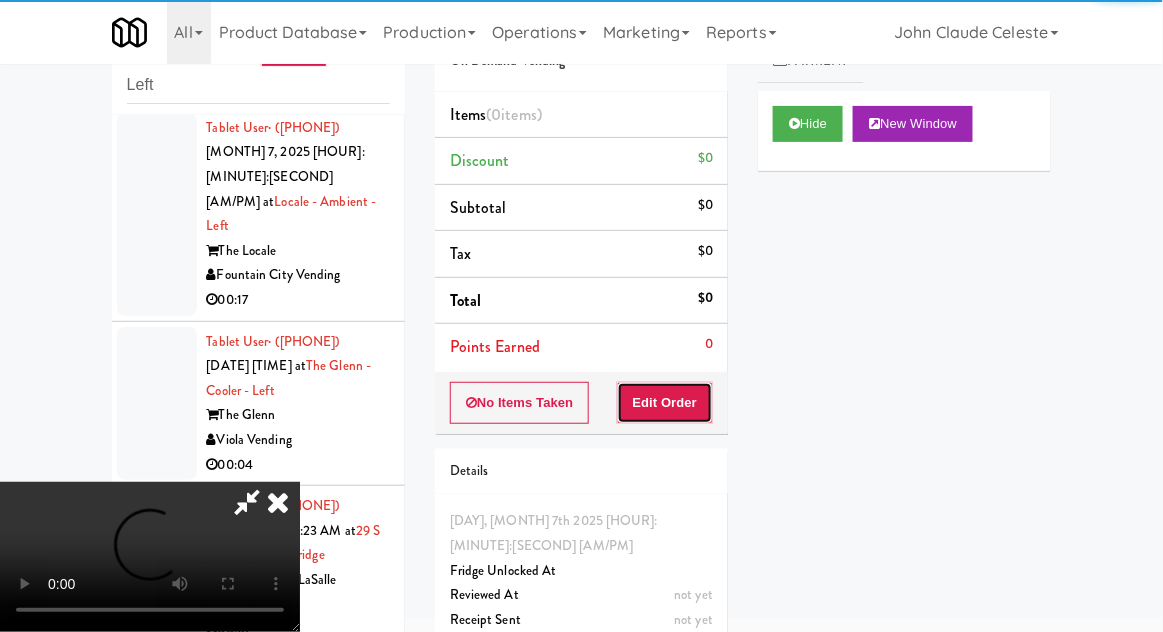 click on "Edit Order" at bounding box center [665, 403] 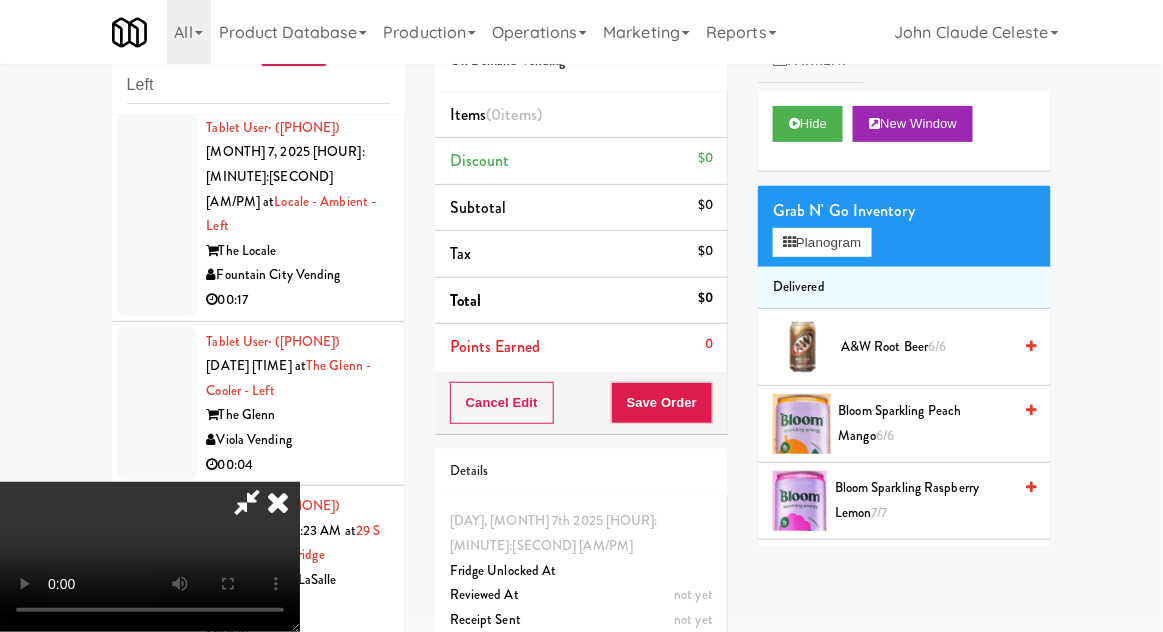 type 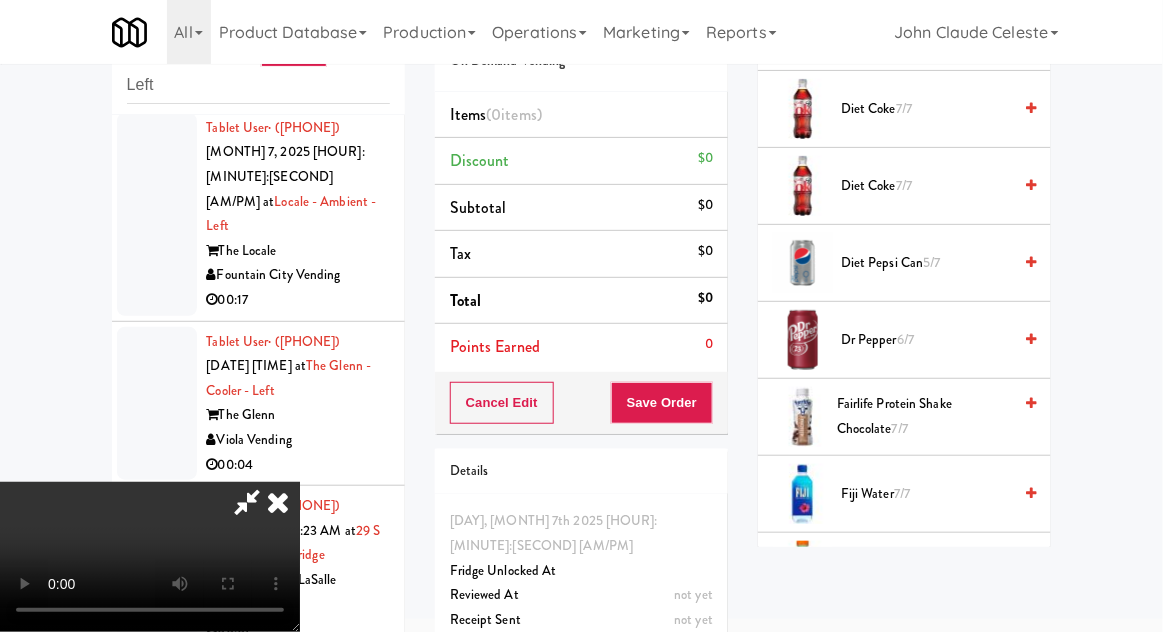 scroll, scrollTop: 1487, scrollLeft: 0, axis: vertical 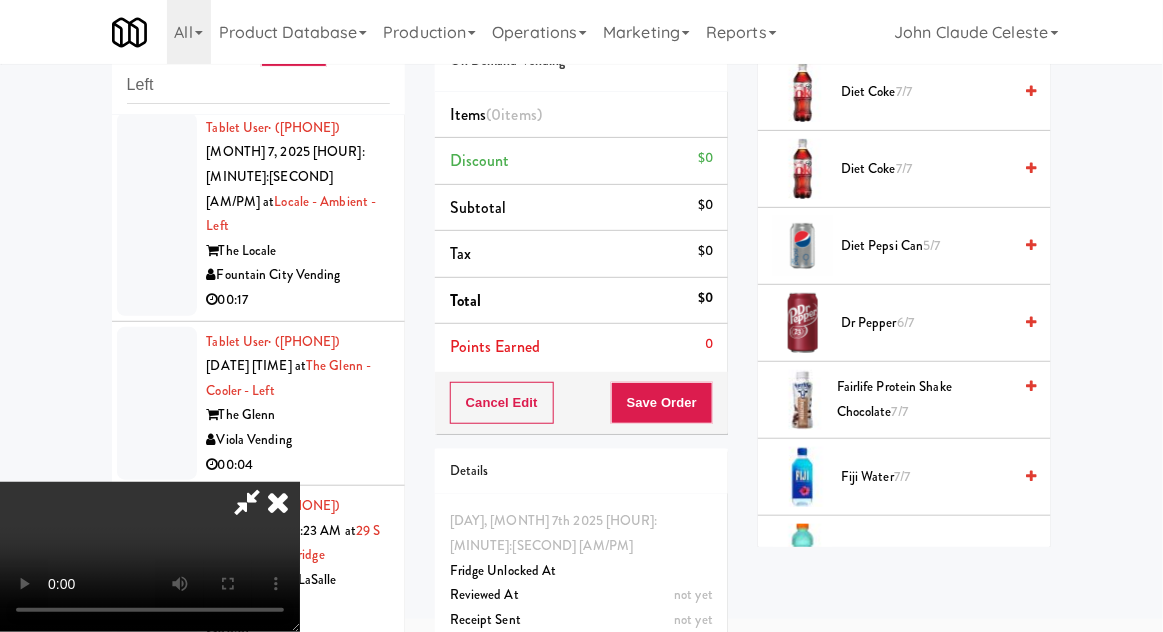 click on "Dr Pepper  6/7" at bounding box center [926, 323] 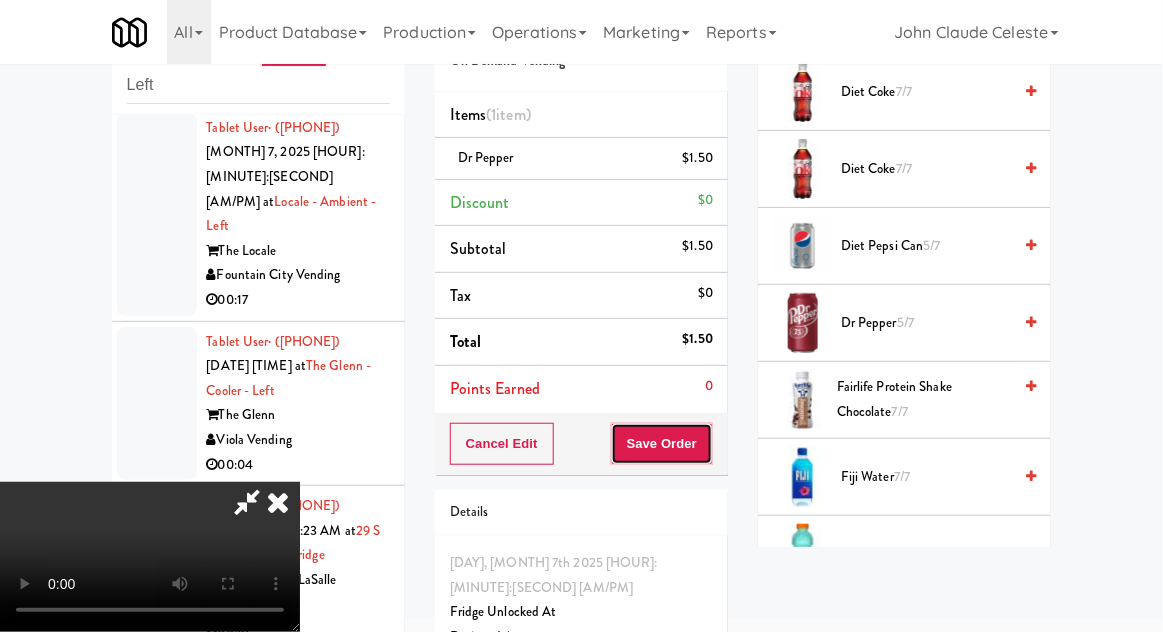 click on "Save Order" at bounding box center (662, 444) 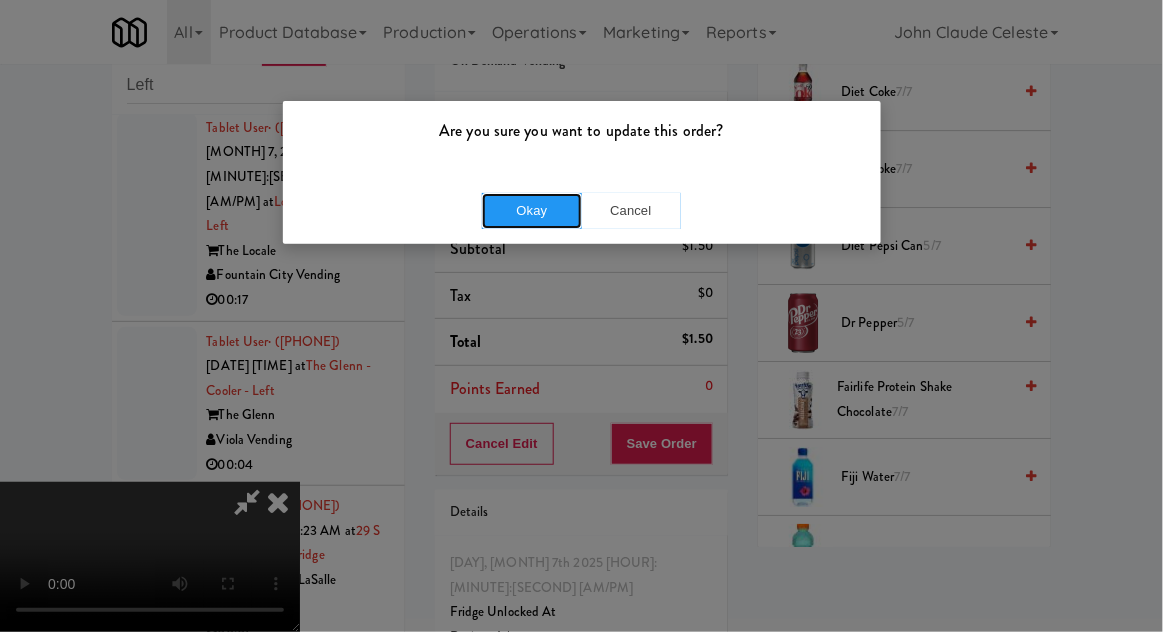 click on "Okay" at bounding box center [532, 211] 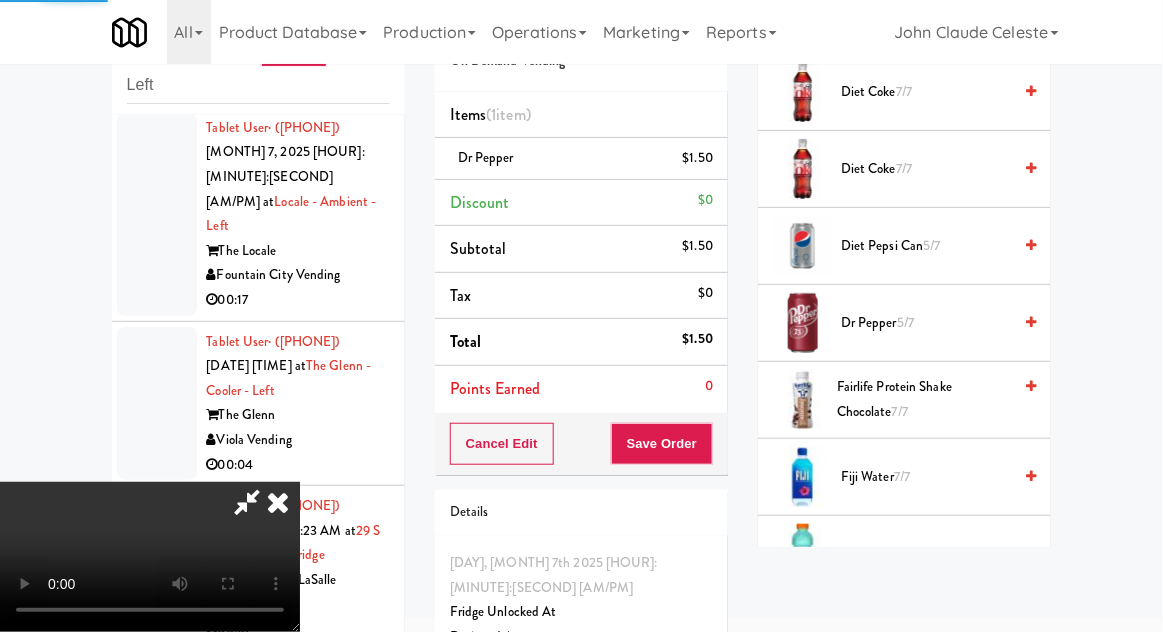 scroll, scrollTop: 197, scrollLeft: 0, axis: vertical 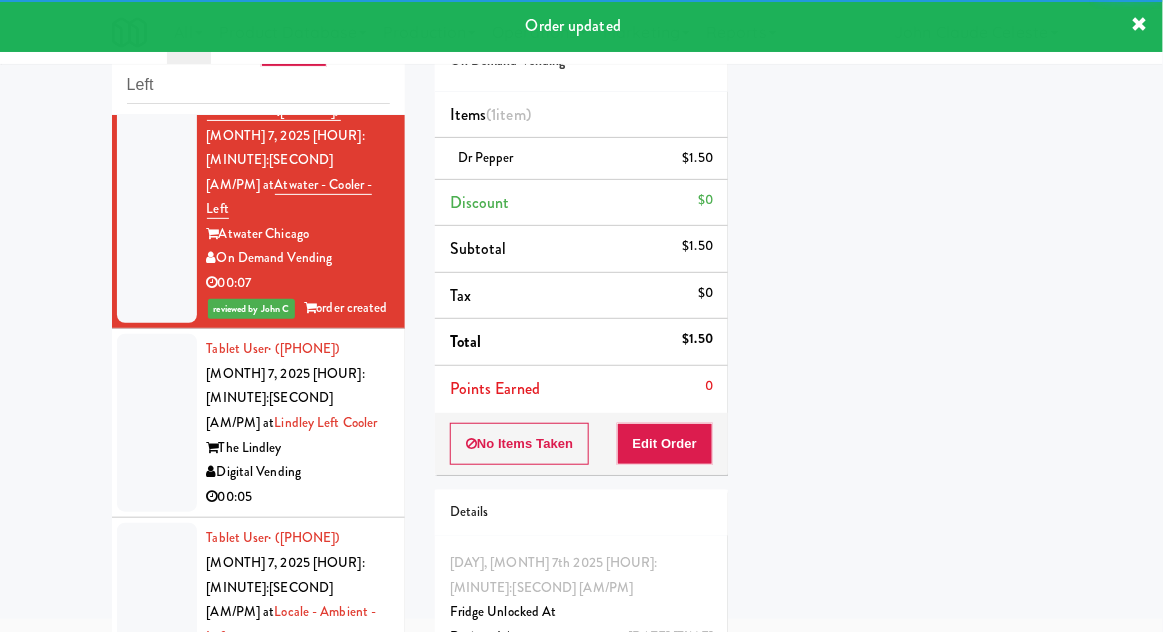 click at bounding box center [157, 423] 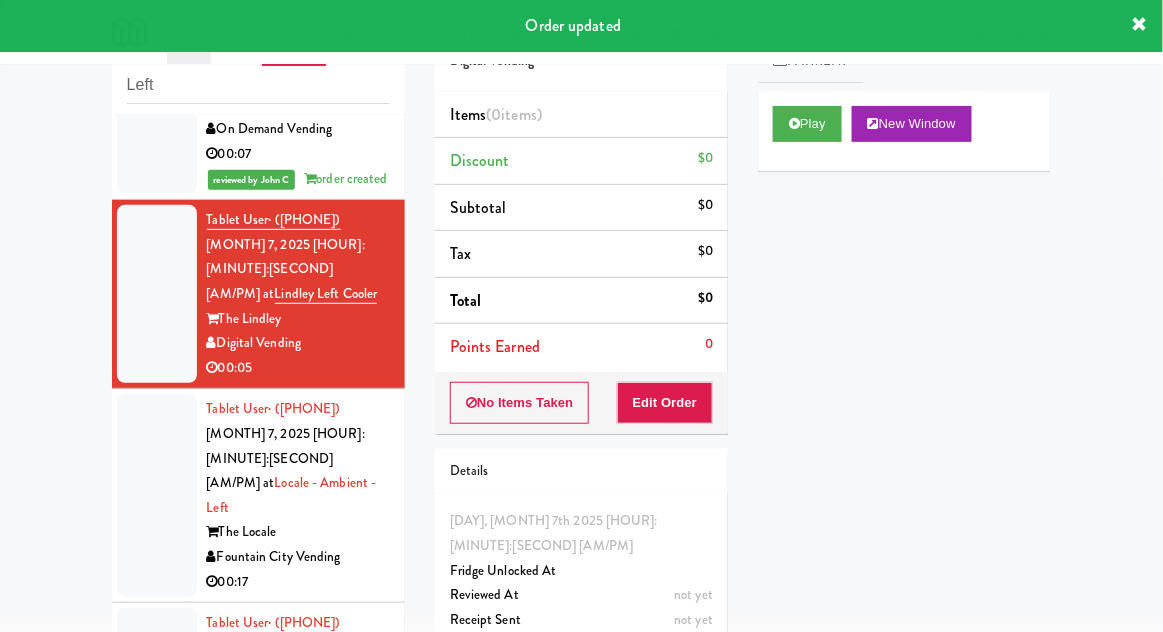 scroll, scrollTop: 1289, scrollLeft: 0, axis: vertical 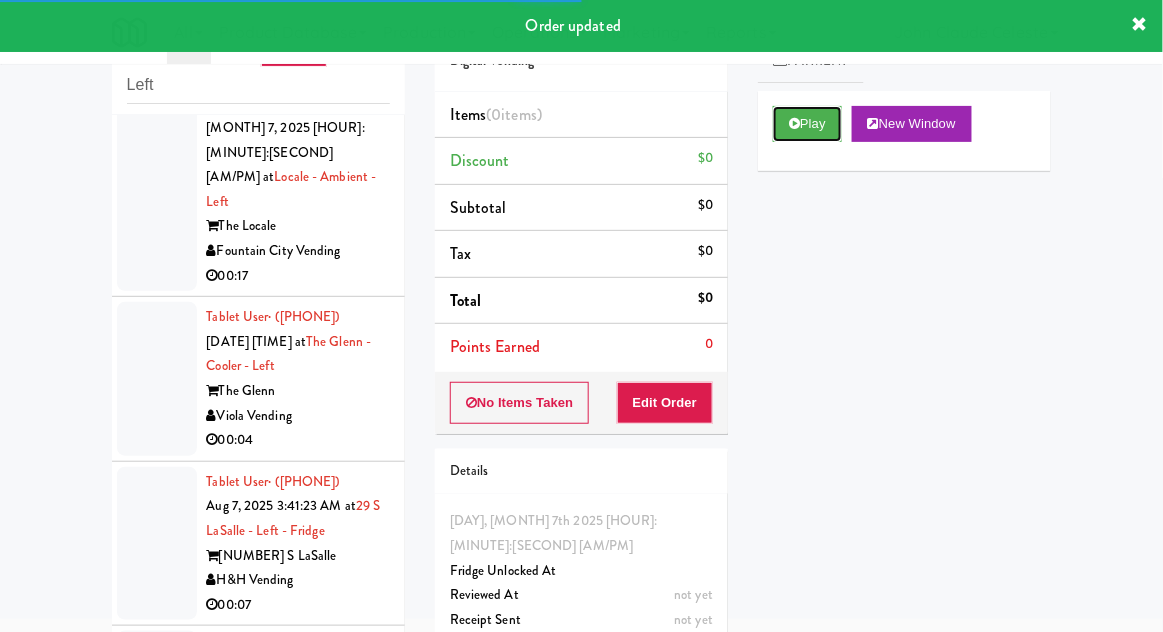 click on "Play" at bounding box center (807, 124) 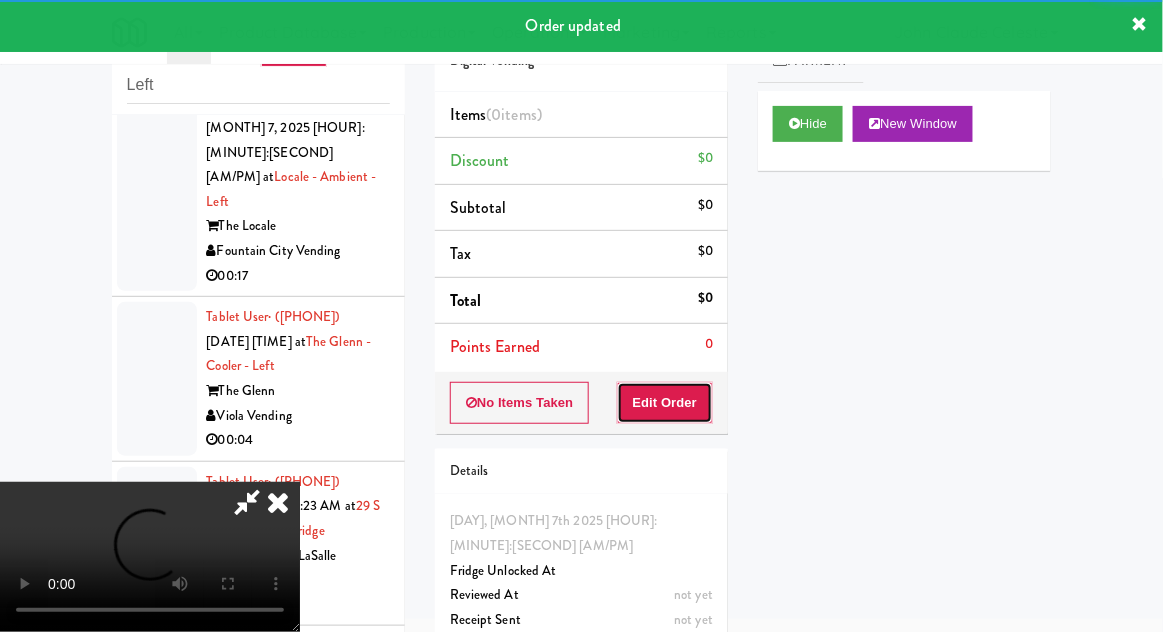 click on "Edit Order" at bounding box center (665, 403) 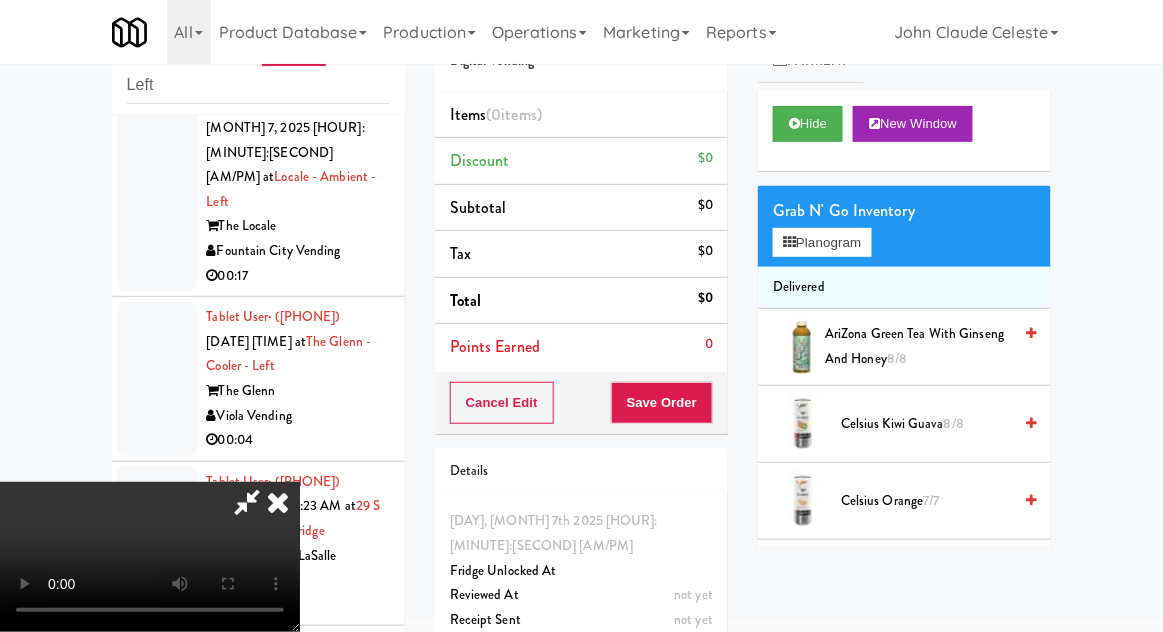 type 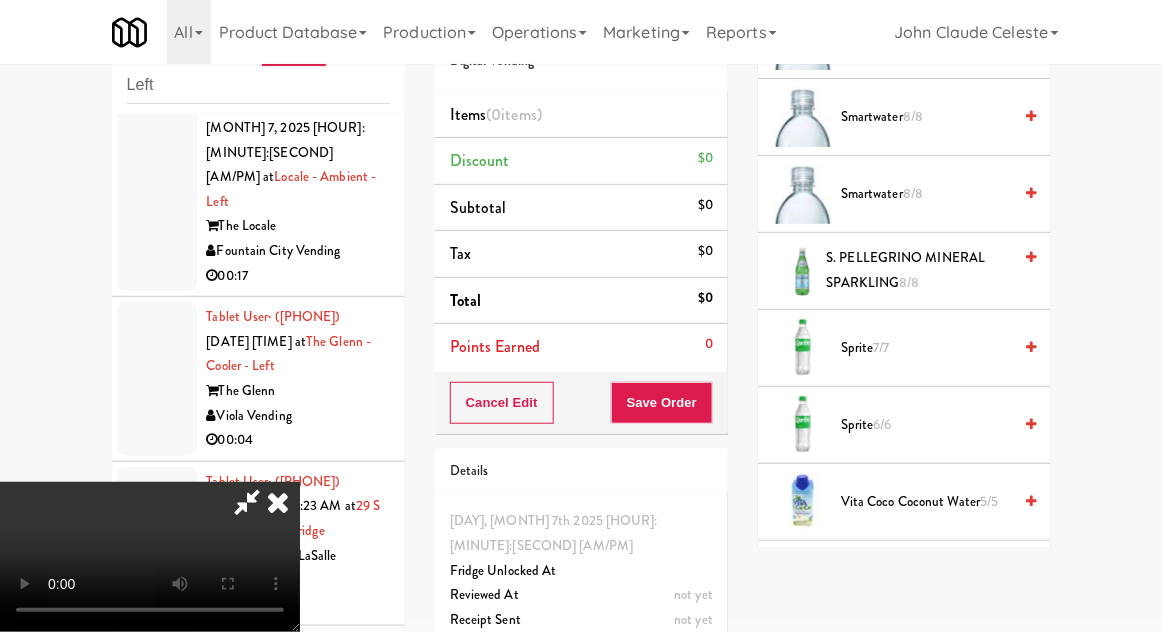 scroll, scrollTop: 2465, scrollLeft: 0, axis: vertical 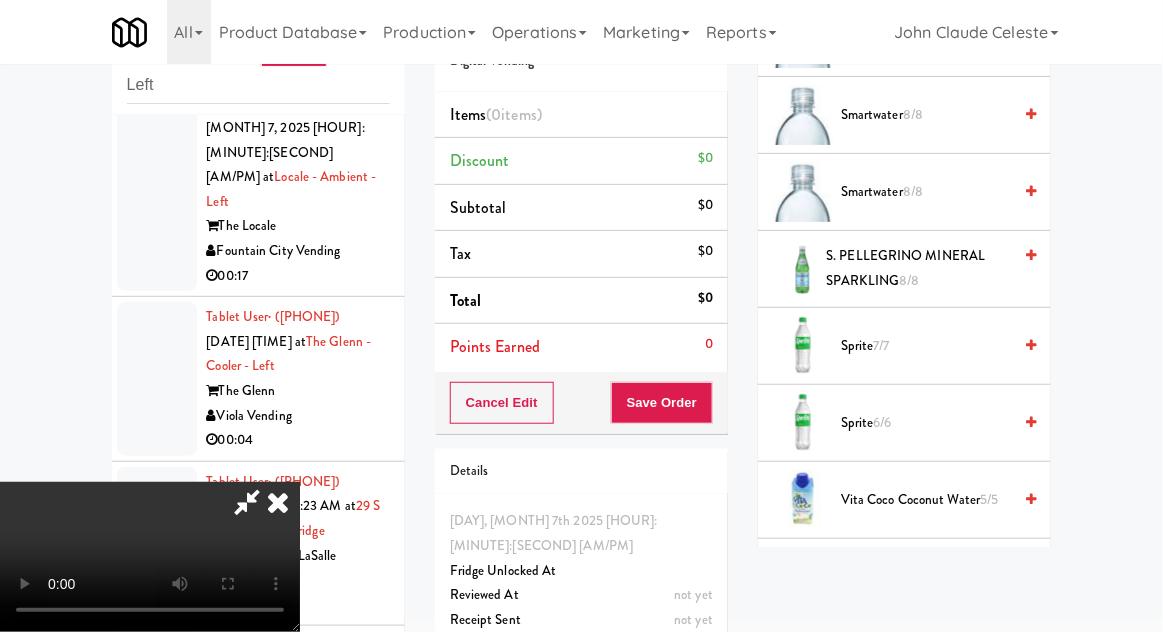 click on "Sprite  7/7" at bounding box center [926, 346] 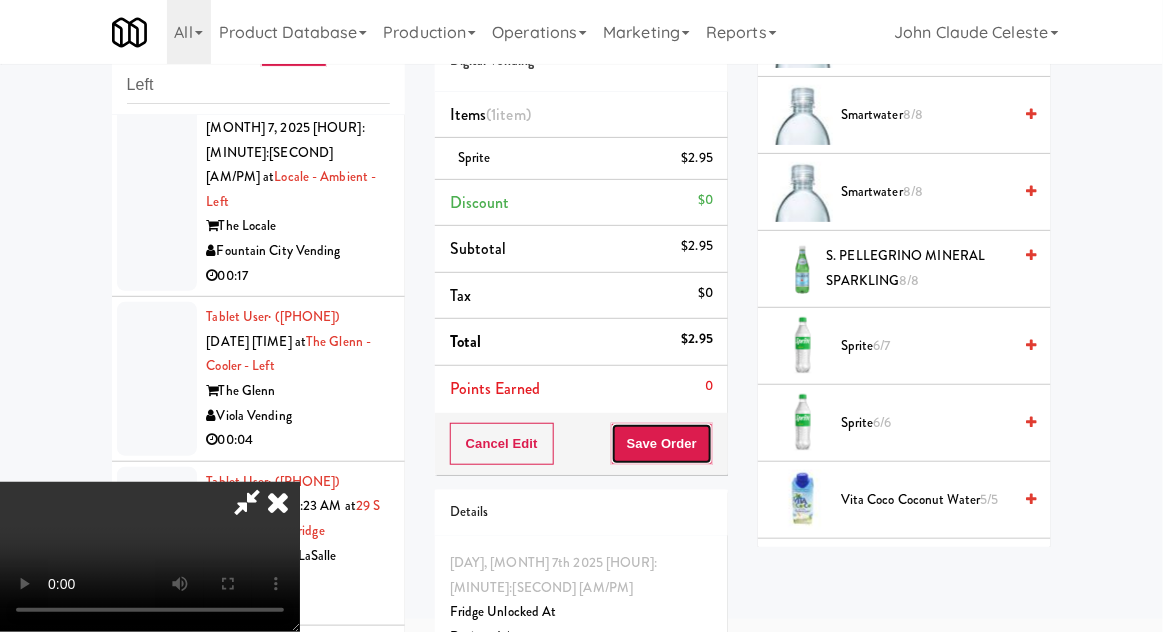 click on "Save Order" at bounding box center (662, 444) 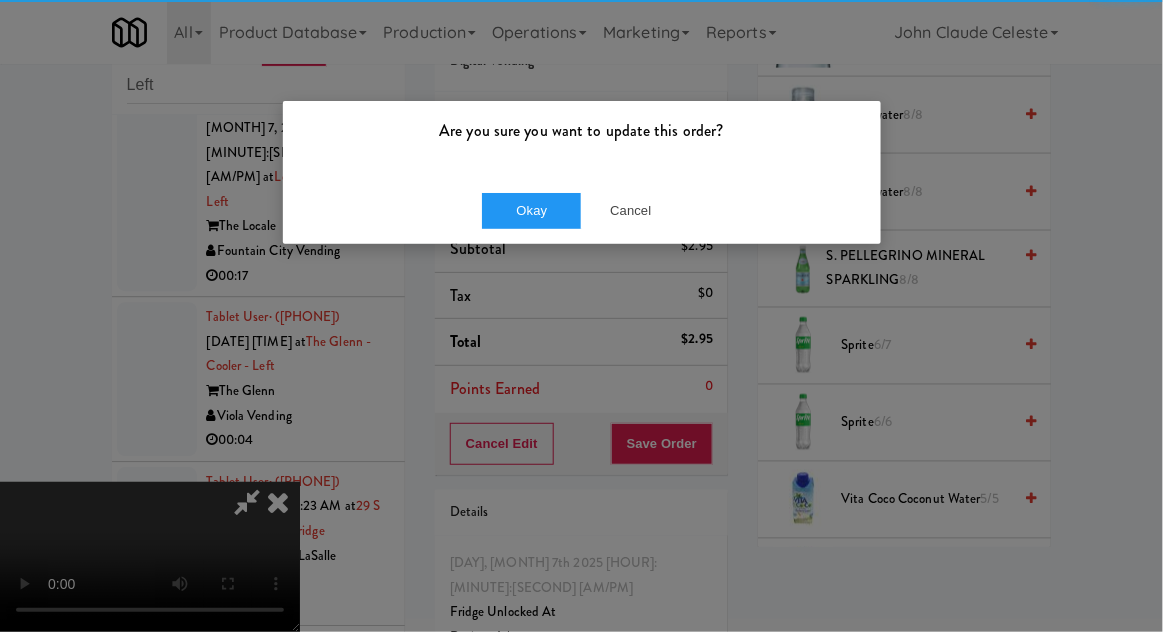 click on "Okay Cancel" at bounding box center [582, 210] 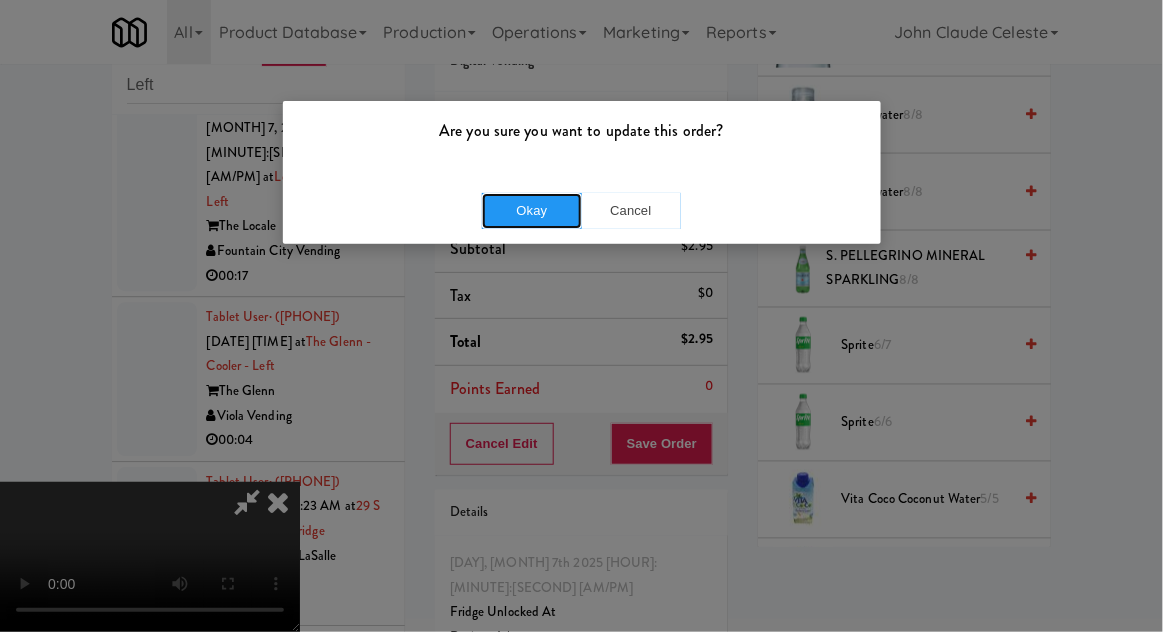 click on "Okay" at bounding box center (532, 211) 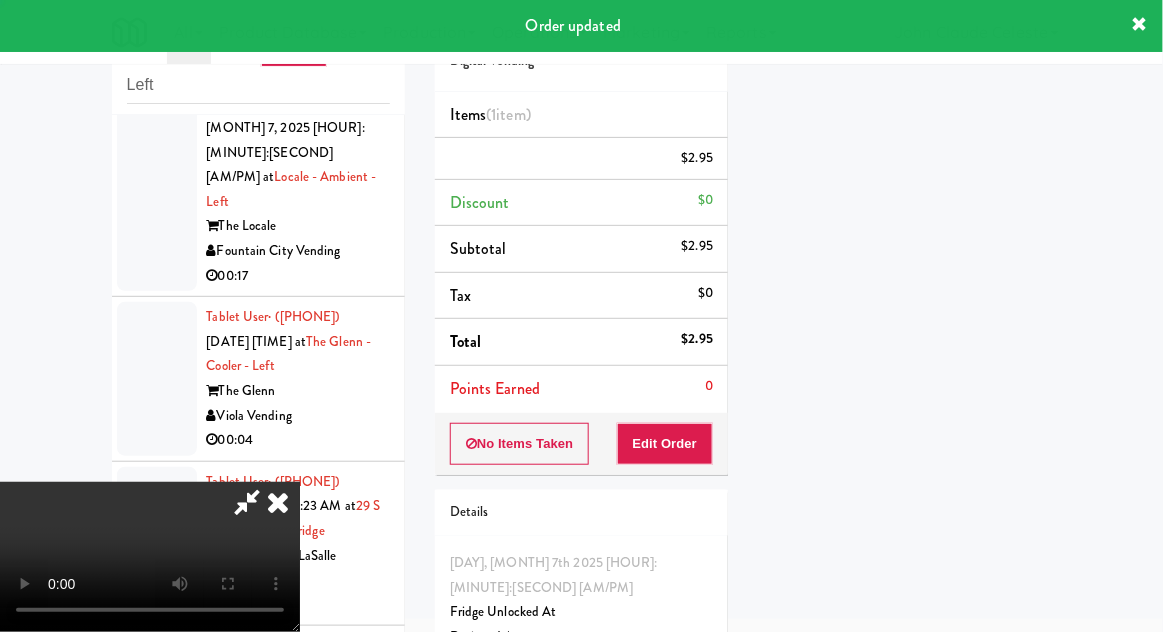 scroll, scrollTop: 197, scrollLeft: 0, axis: vertical 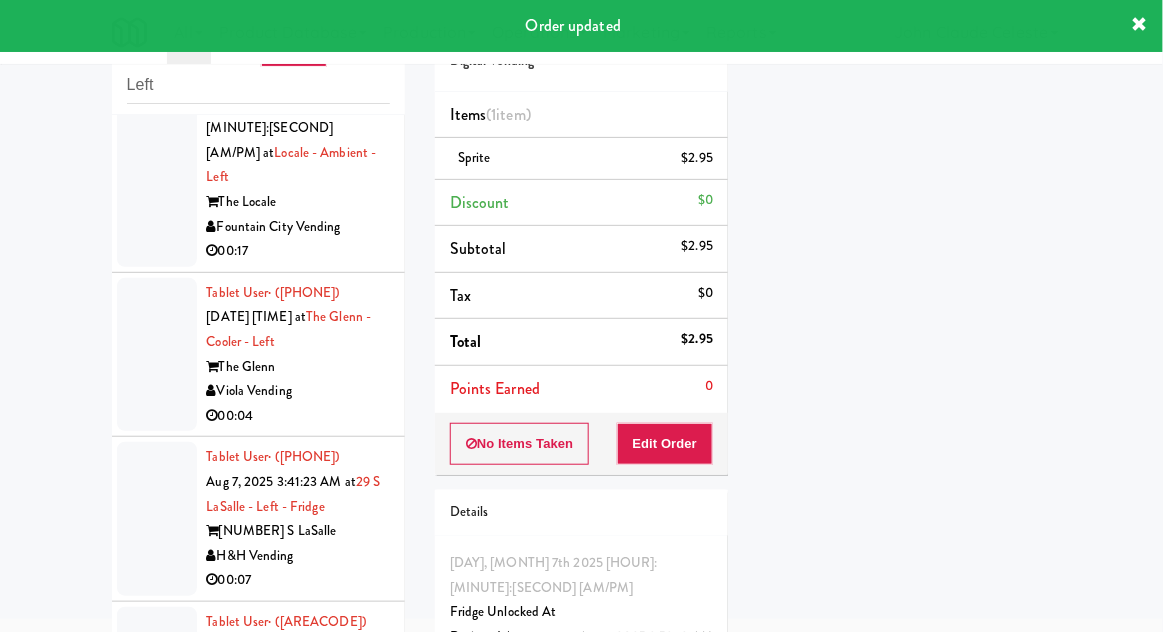 click at bounding box center [157, 165] 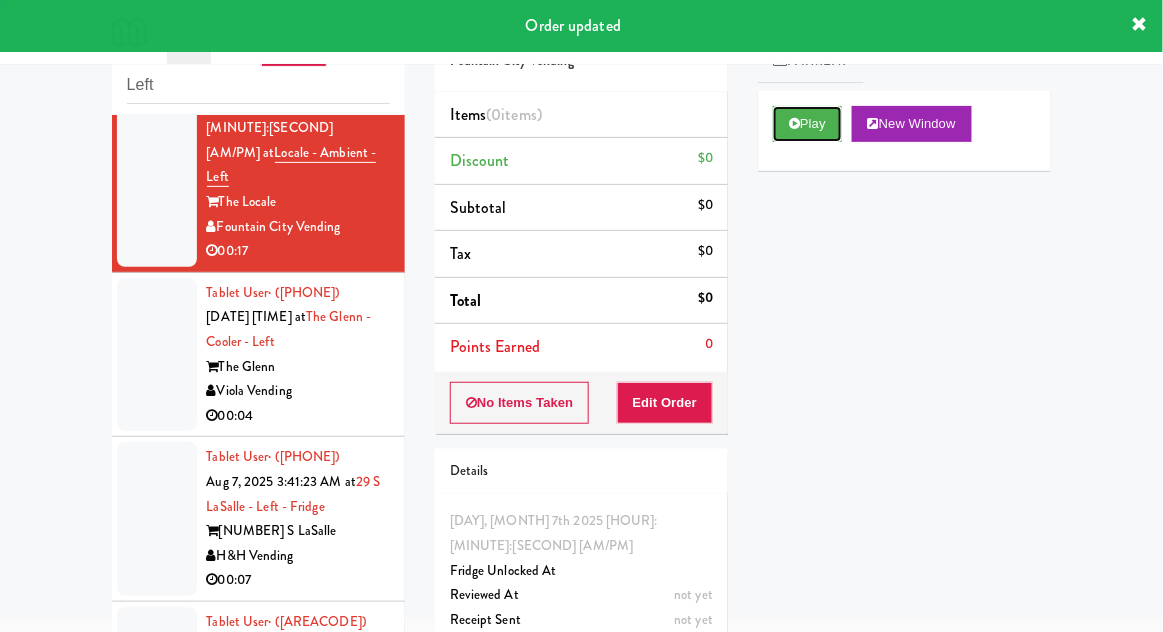 click on "Play" at bounding box center [807, 124] 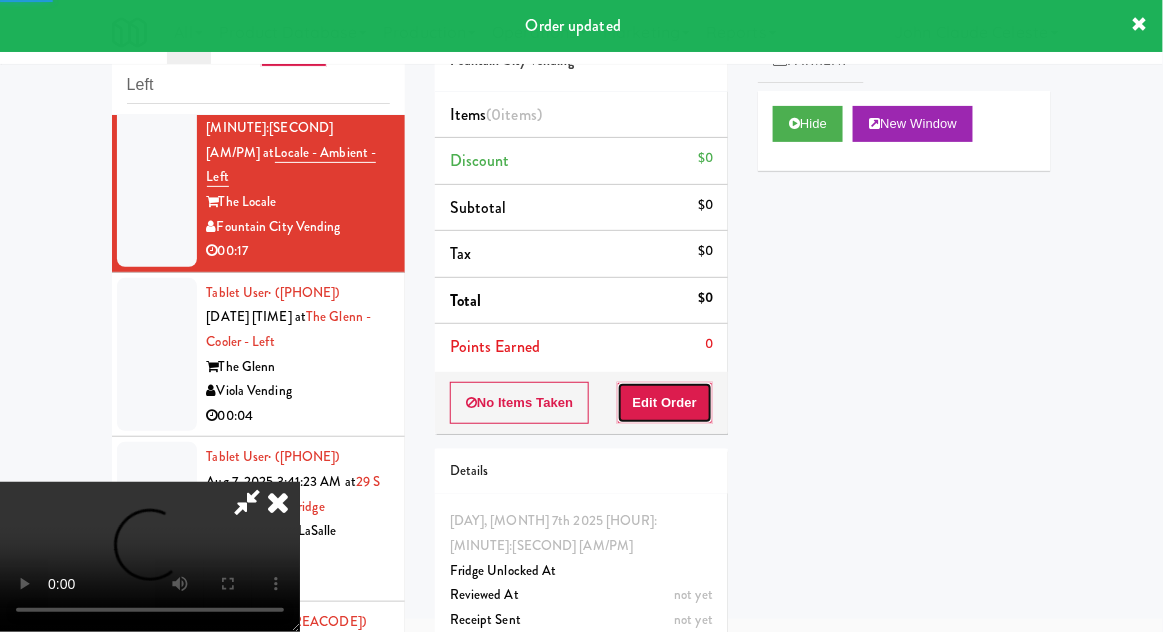 click on "Edit Order" at bounding box center [665, 403] 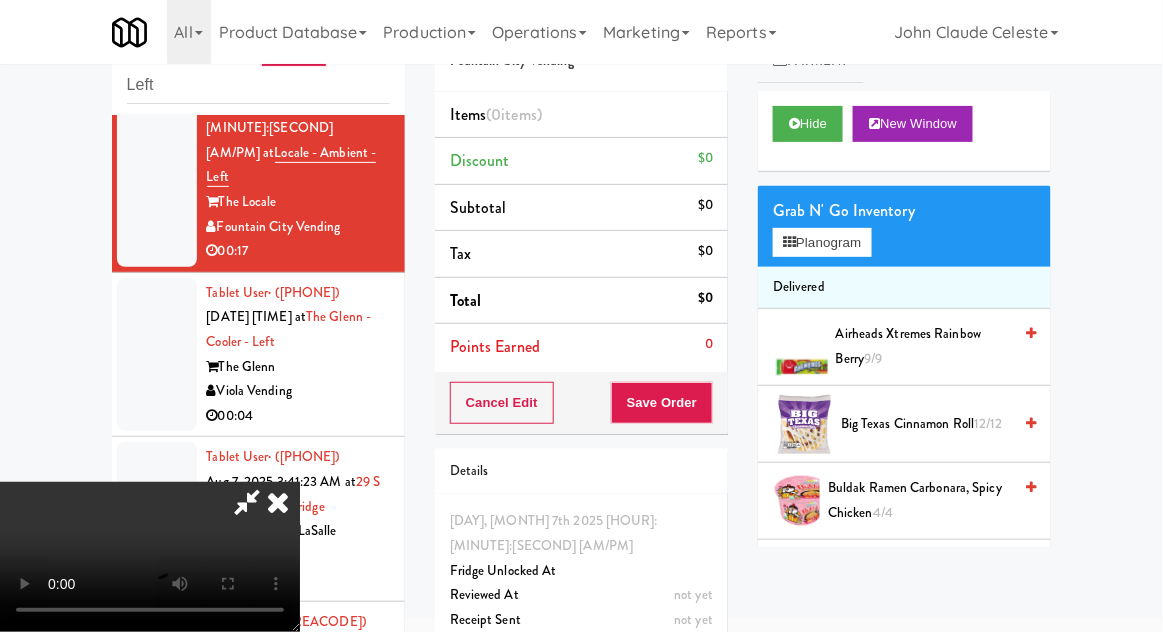 scroll, scrollTop: 73, scrollLeft: 0, axis: vertical 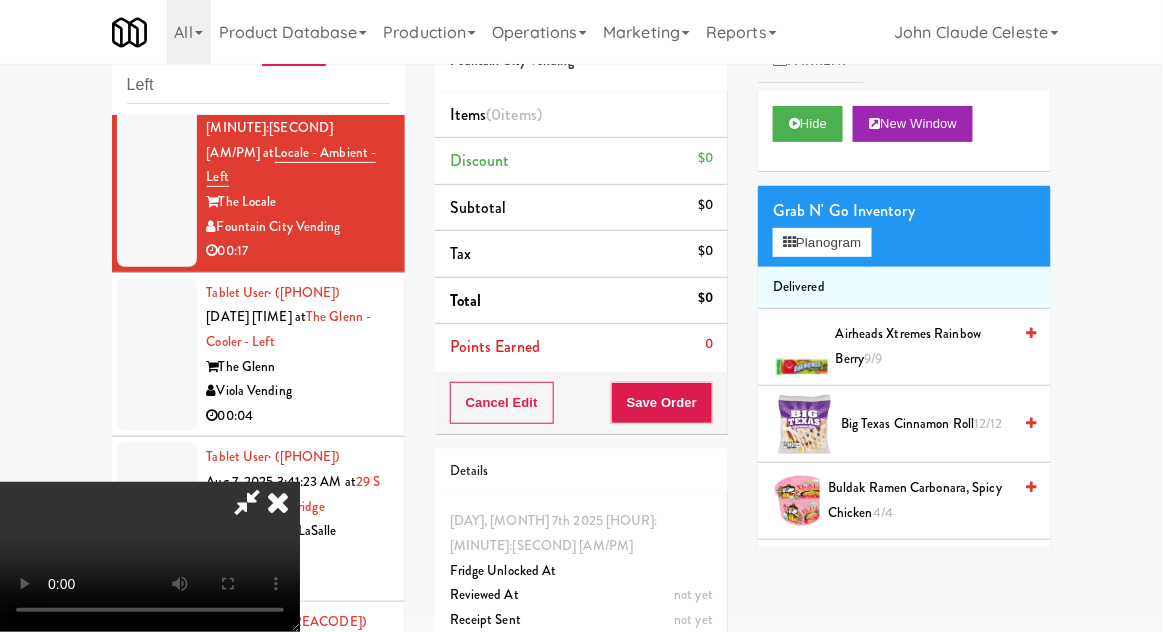 type 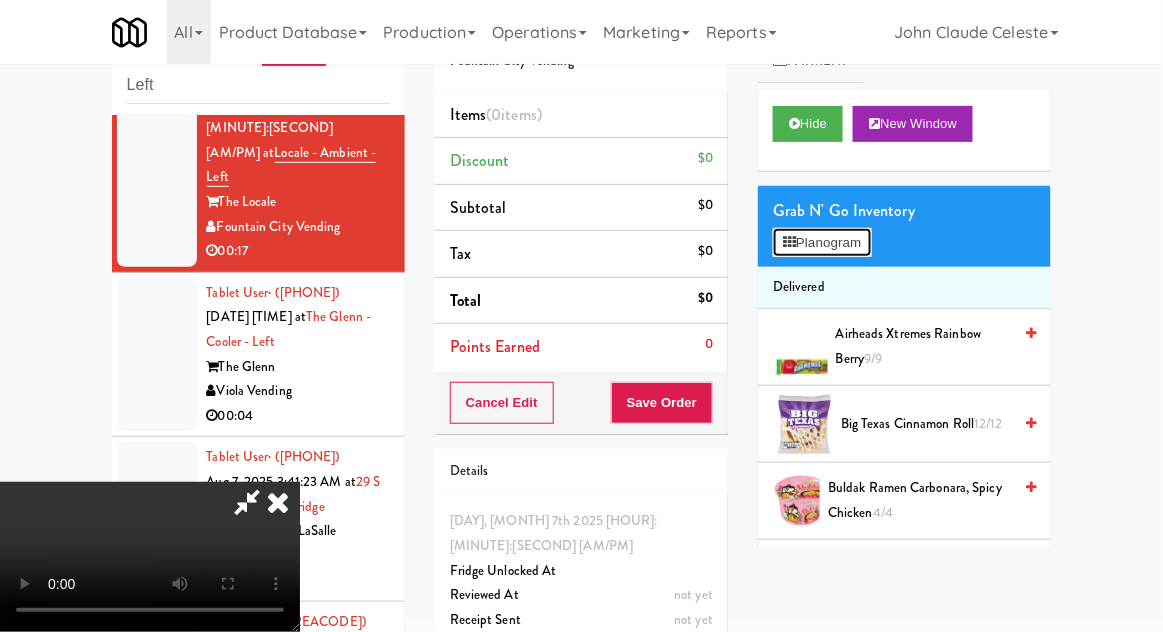 click on "Planogram" at bounding box center [822, 243] 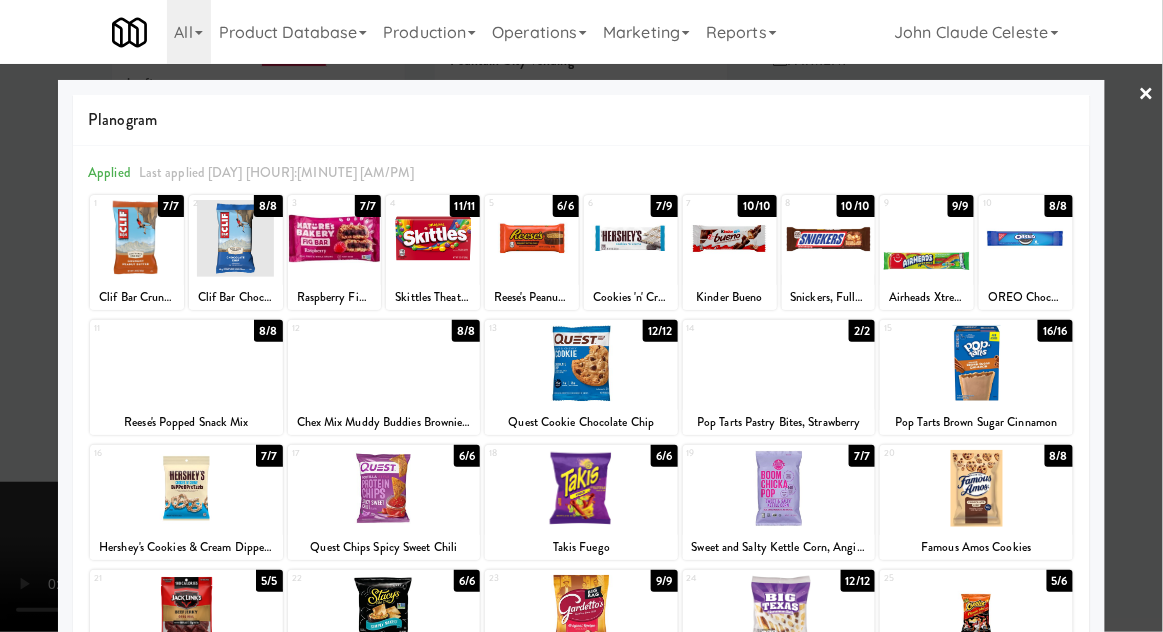 click at bounding box center [581, 363] 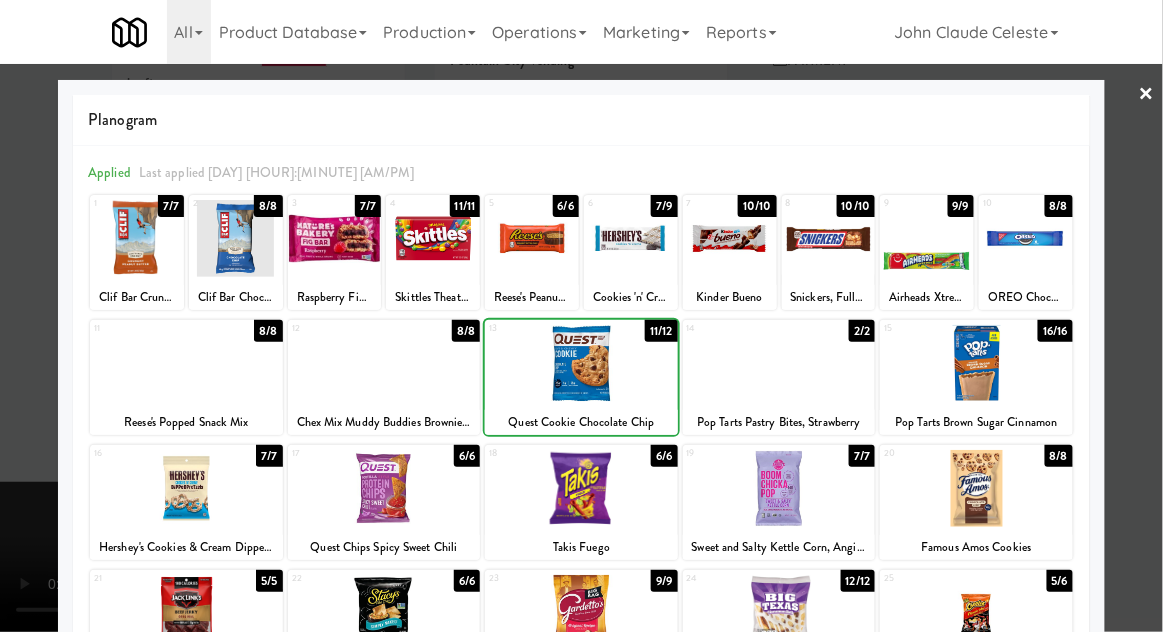 click at bounding box center [581, 363] 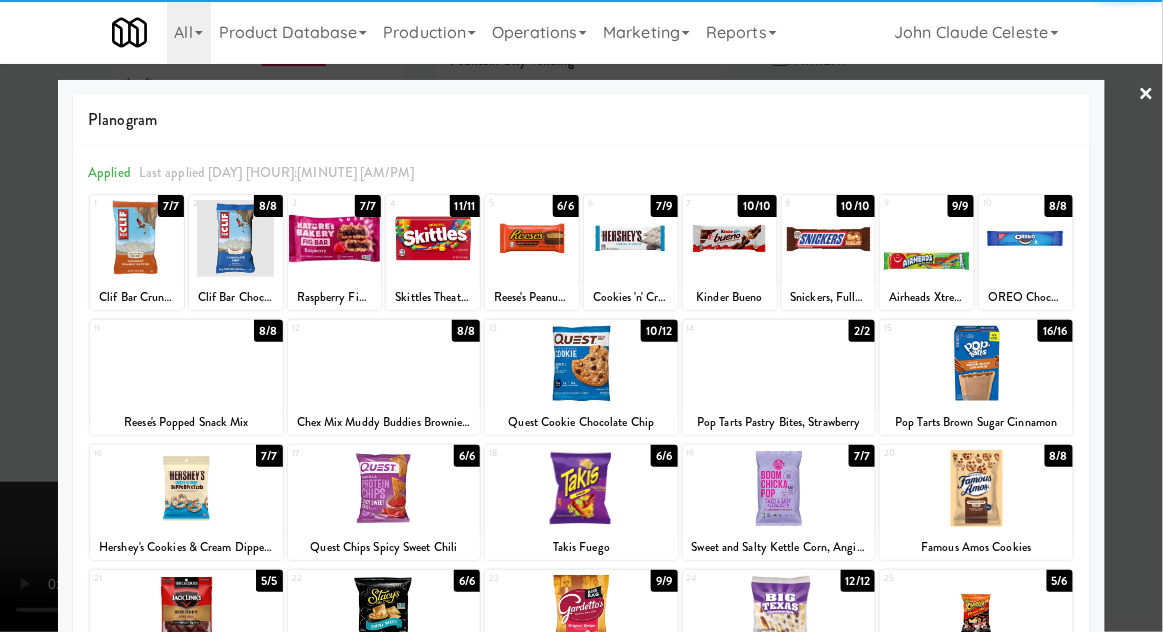 click at bounding box center [581, 316] 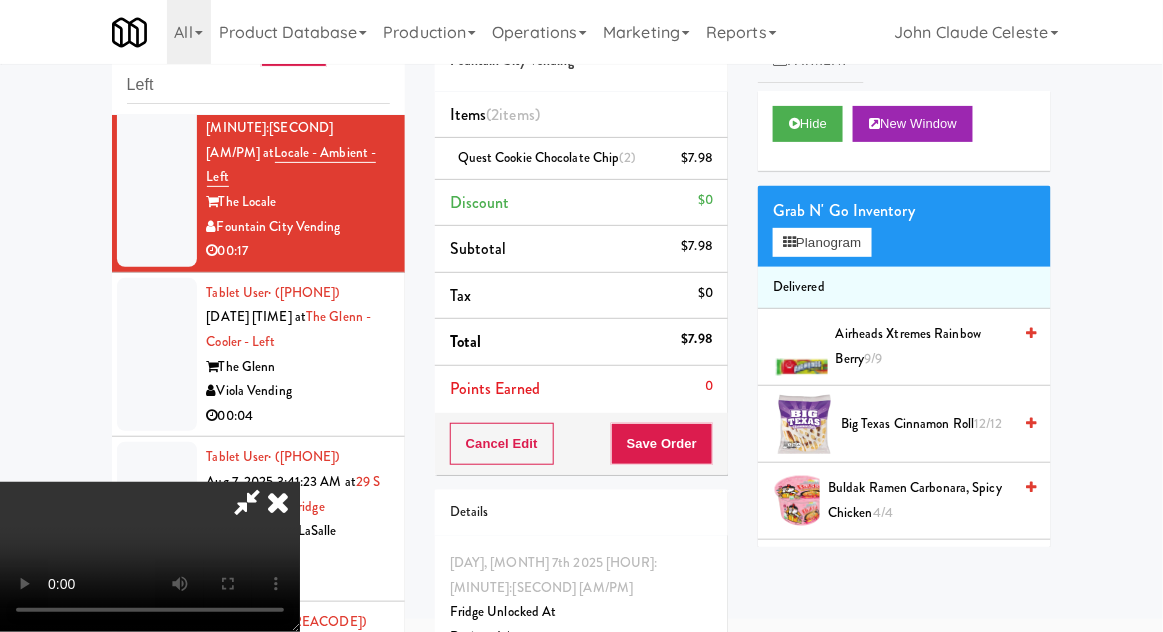 scroll, scrollTop: 0, scrollLeft: 0, axis: both 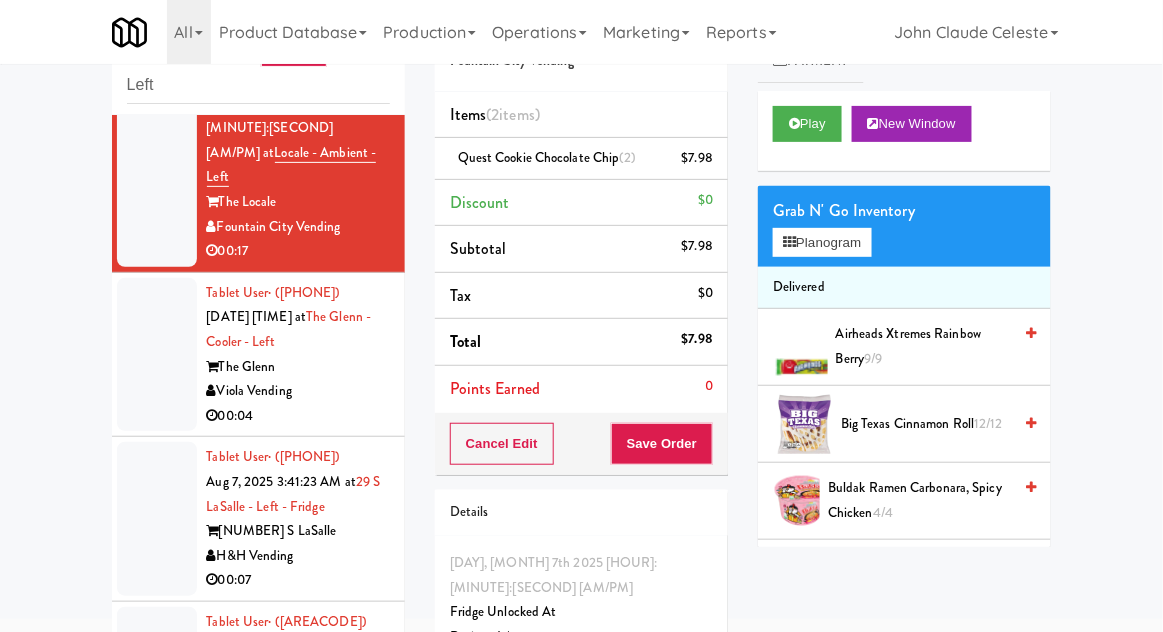 click on "Order # 471136 Fountain City Vending" at bounding box center (581, 43) 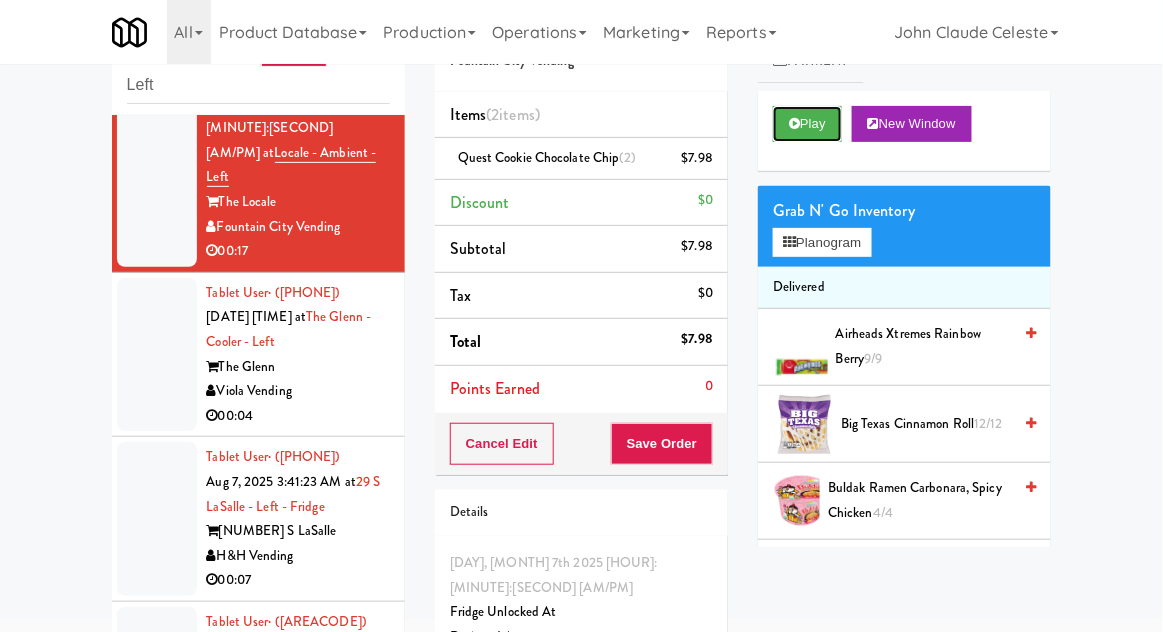 click on "Play" at bounding box center [807, 124] 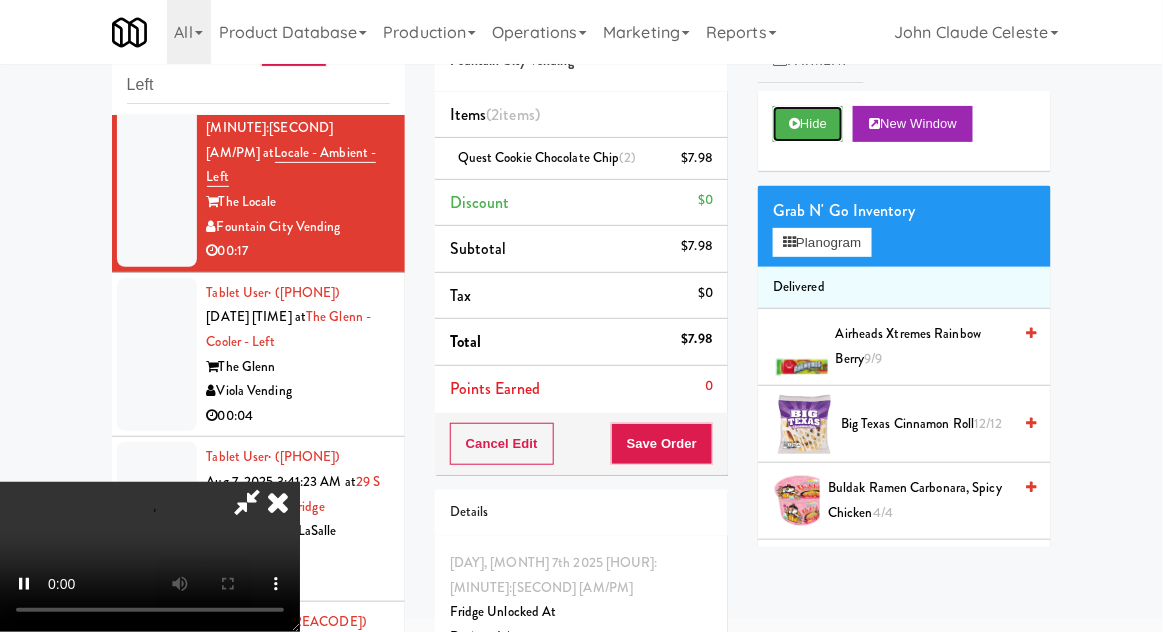 scroll, scrollTop: 73, scrollLeft: 0, axis: vertical 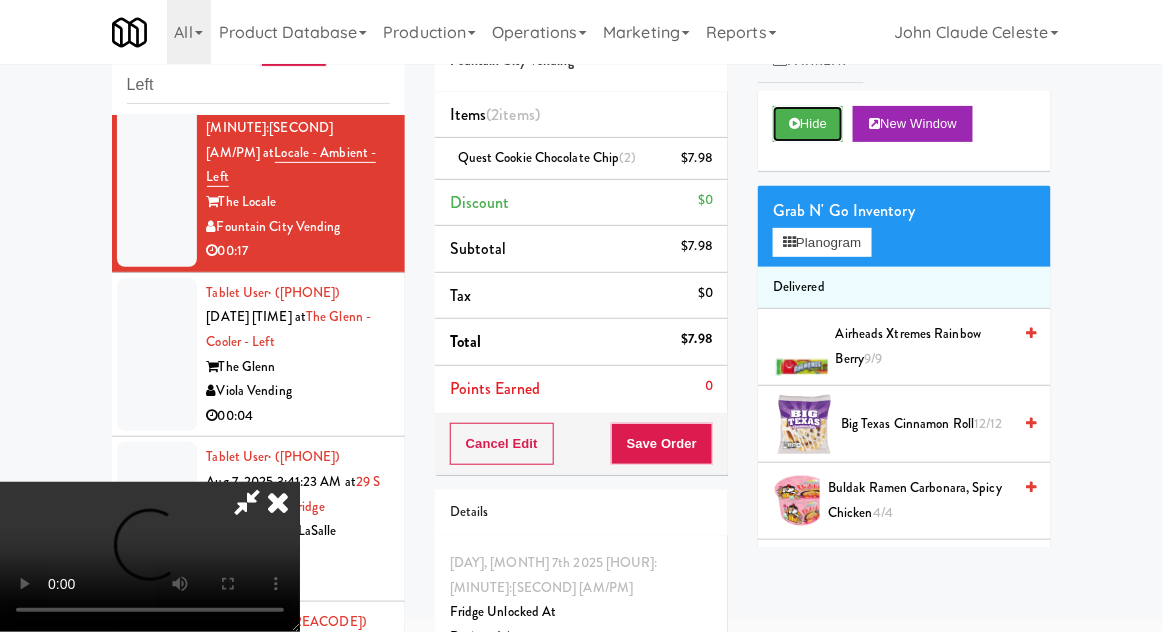 type 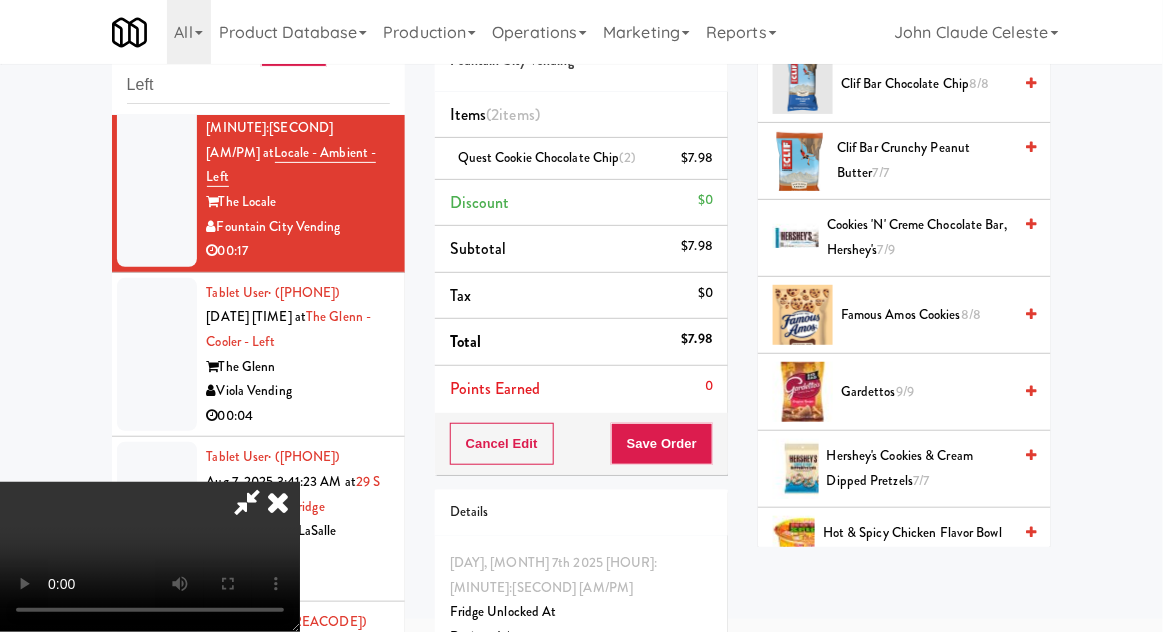 scroll, scrollTop: 649, scrollLeft: 0, axis: vertical 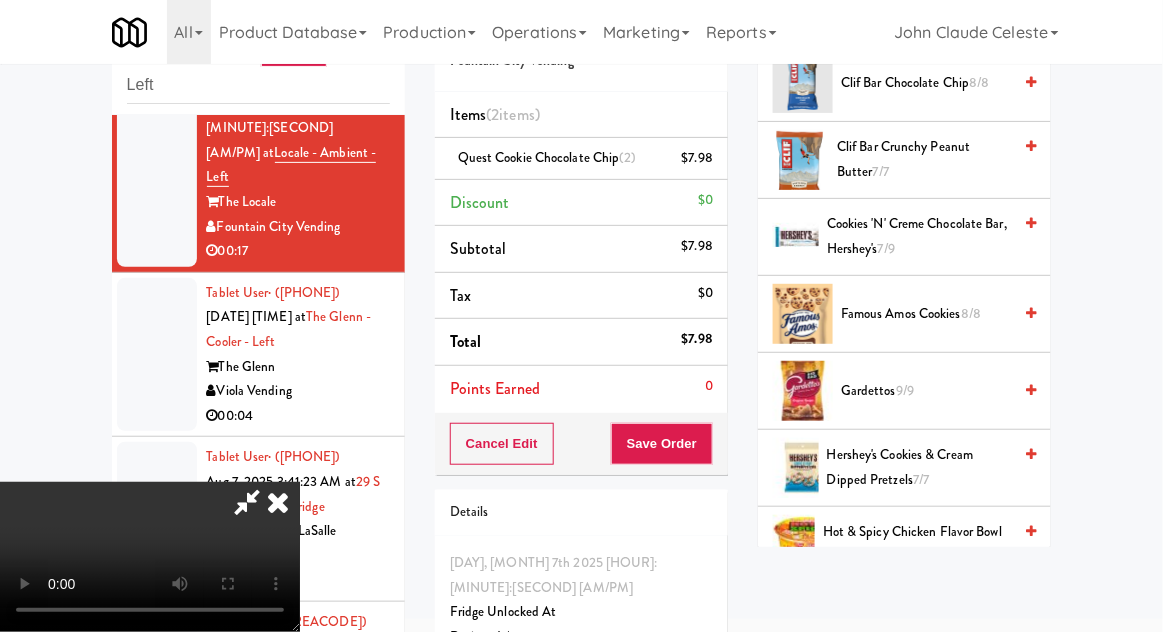 click on "Famous Amos Cookies  8/8" at bounding box center [926, 314] 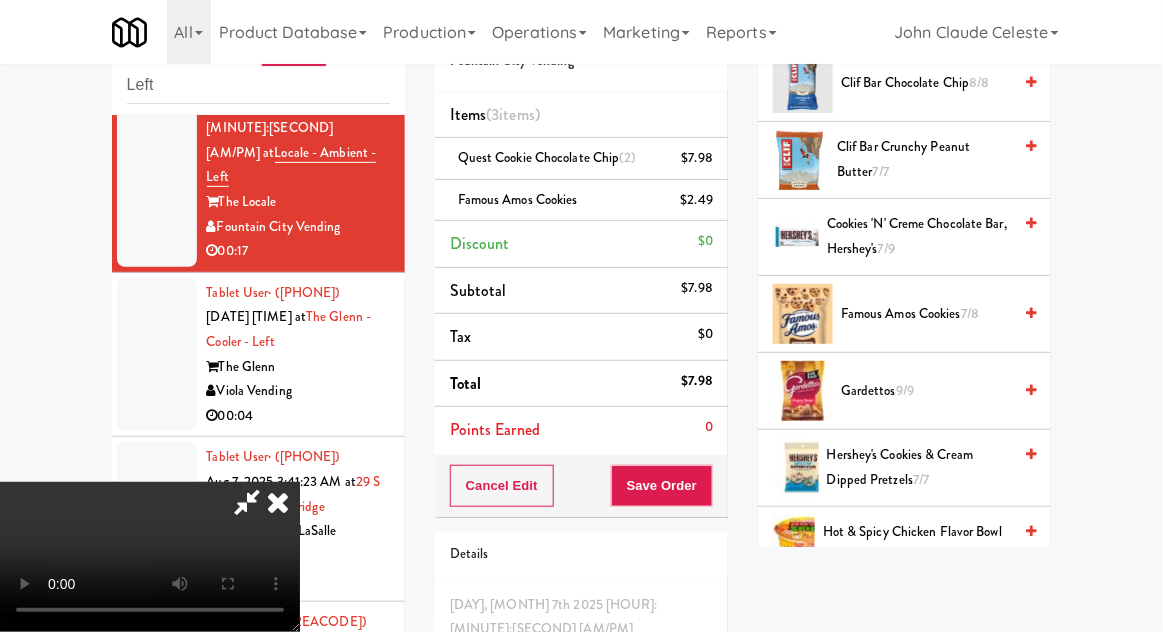 click on "Famous Amos Cookies  7/8" at bounding box center (926, 314) 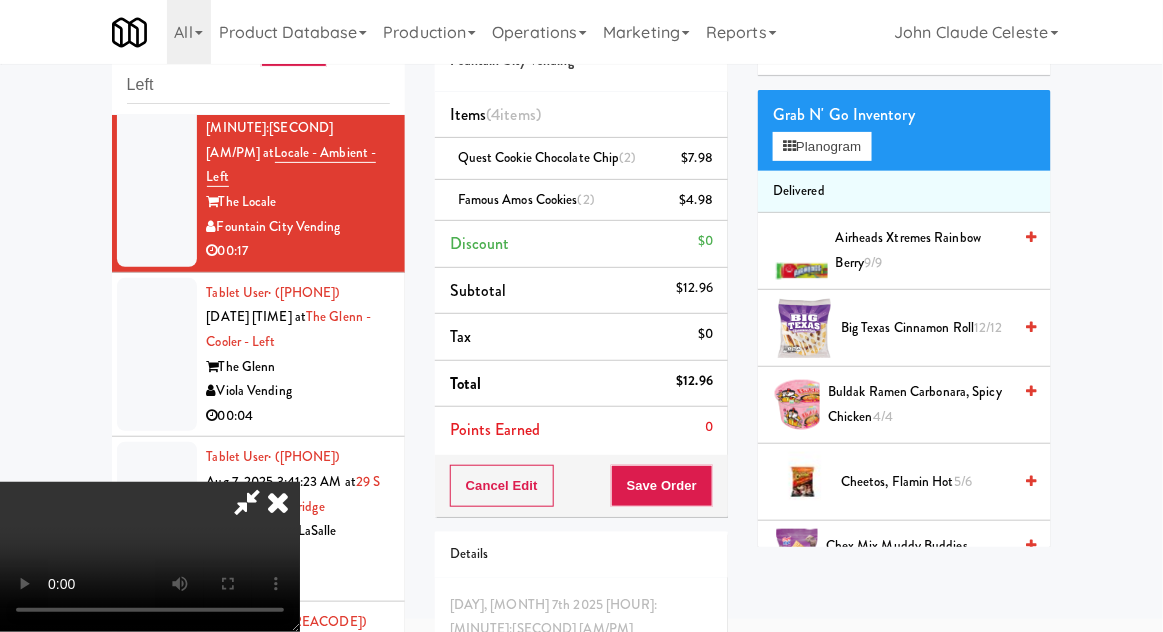 scroll, scrollTop: 0, scrollLeft: 0, axis: both 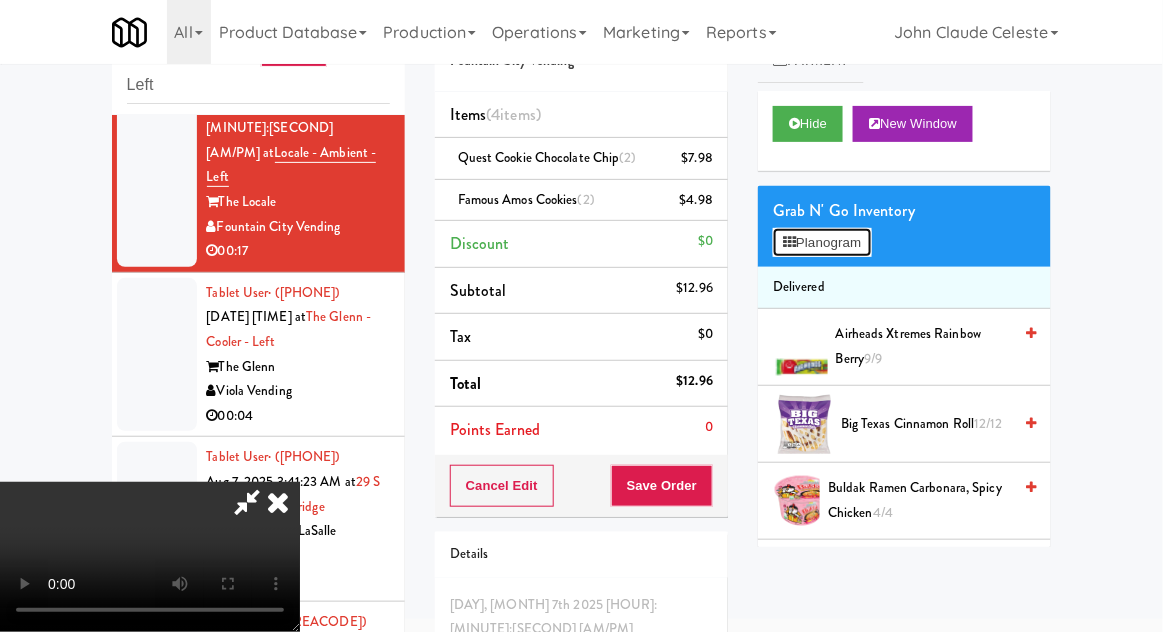 click on "Planogram" at bounding box center [822, 243] 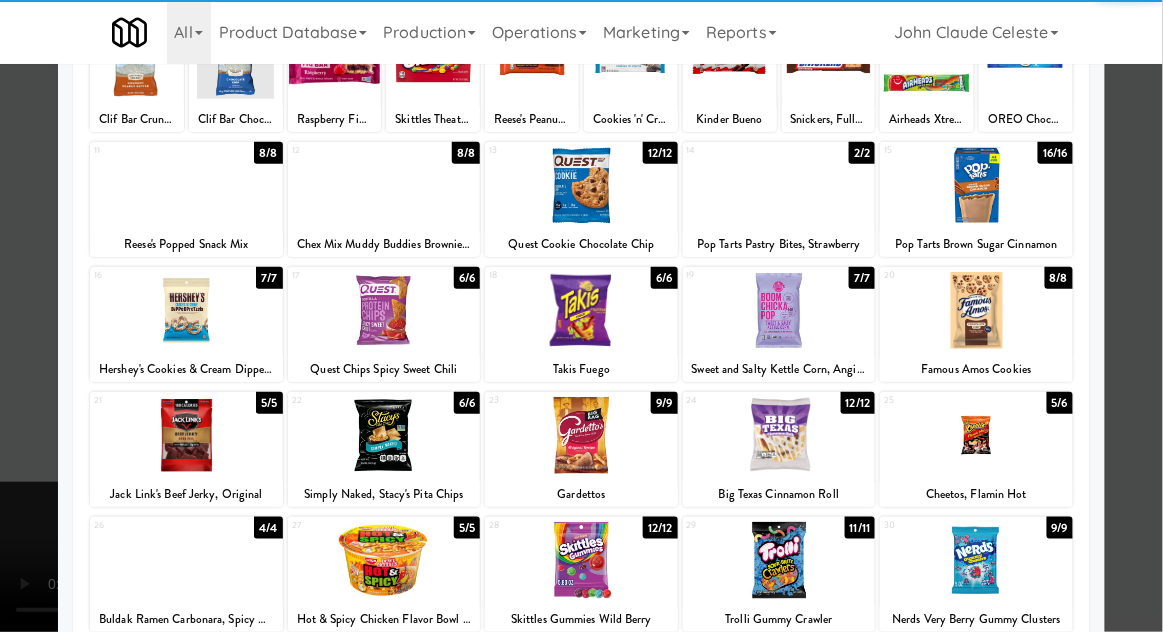 scroll, scrollTop: 181, scrollLeft: 0, axis: vertical 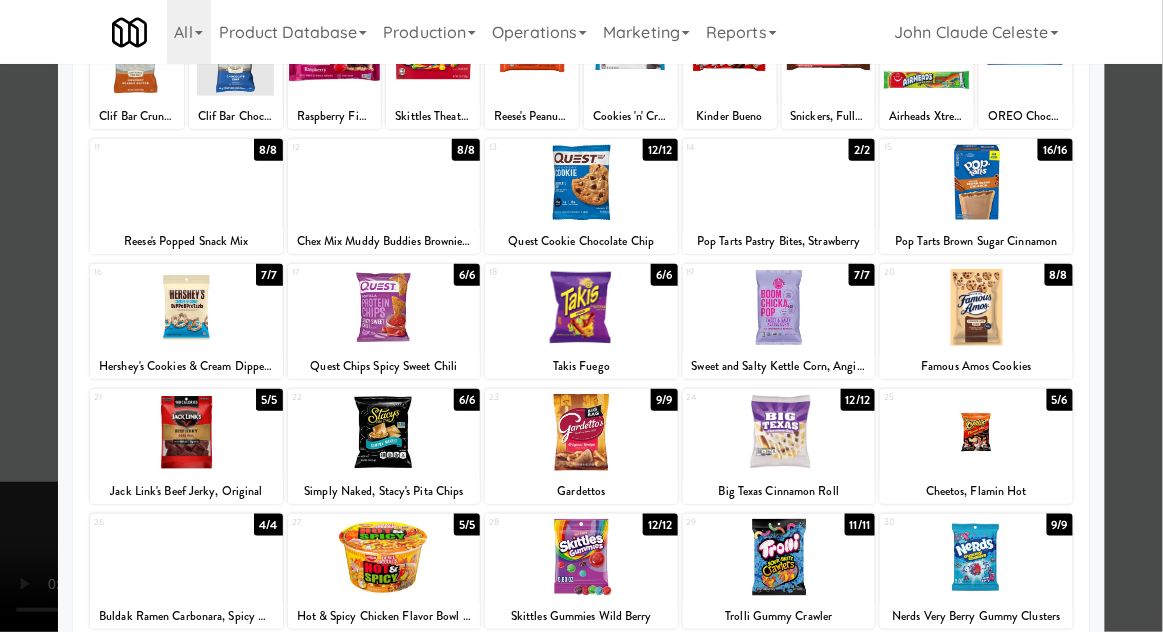 click at bounding box center [581, 432] 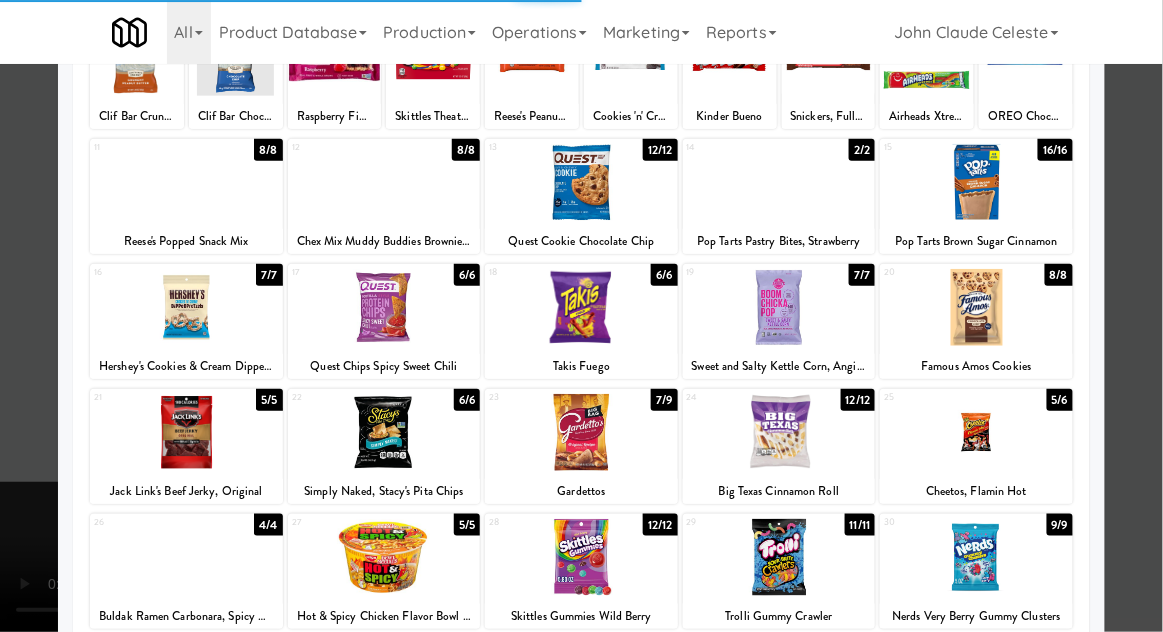 click at bounding box center (581, 316) 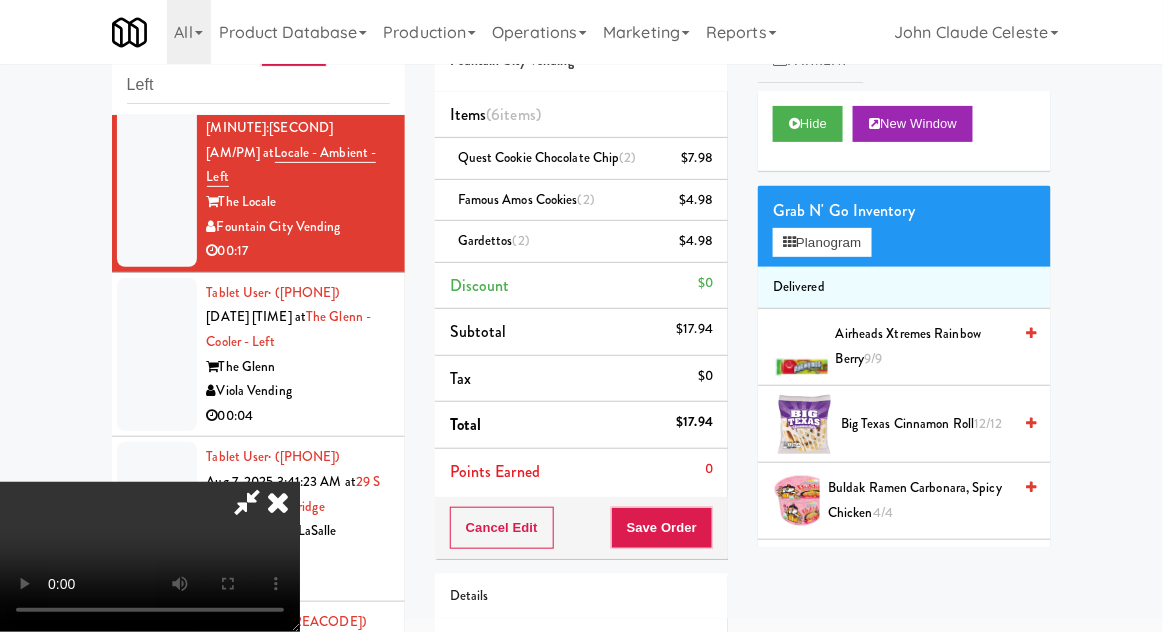 scroll, scrollTop: 133, scrollLeft: 0, axis: vertical 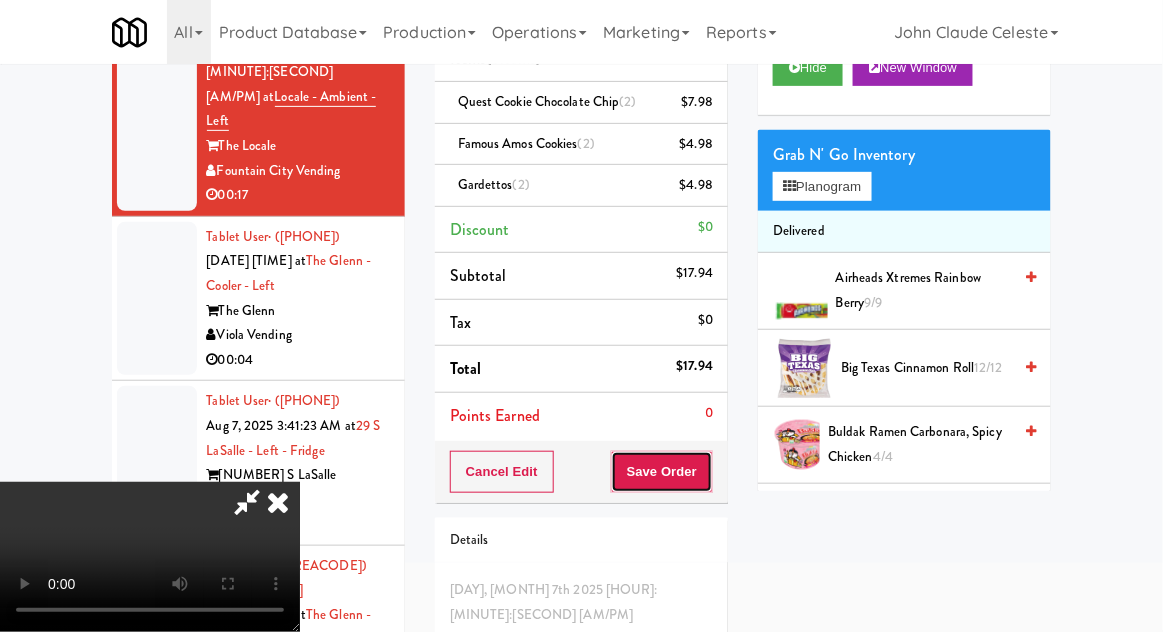 click on "Save Order" at bounding box center [662, 472] 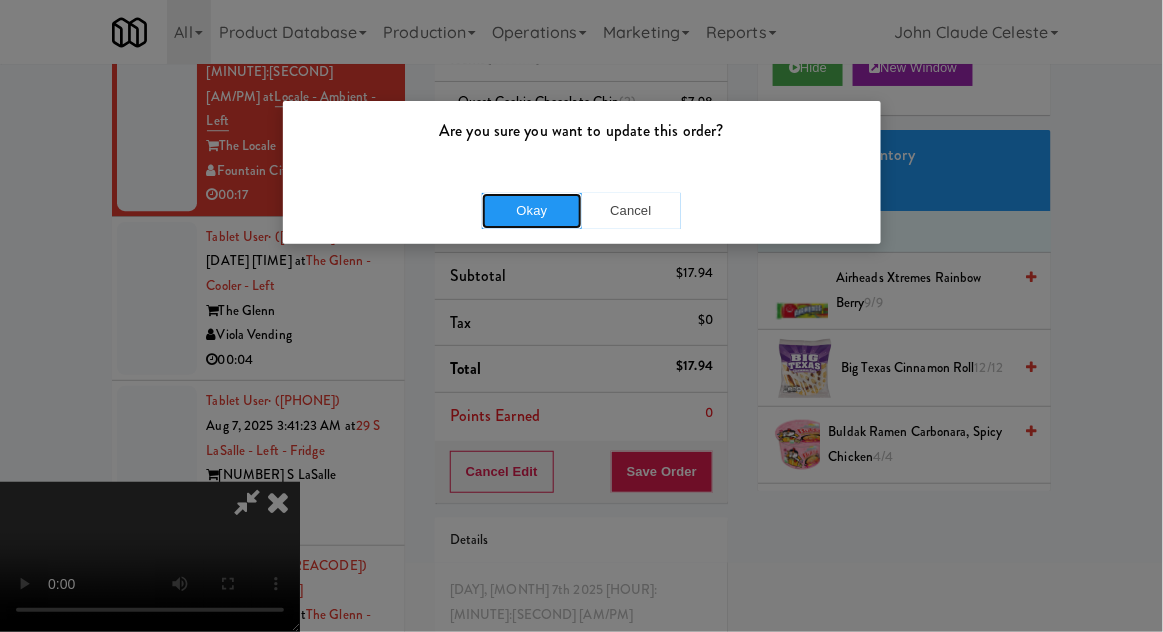click on "Okay" at bounding box center (532, 211) 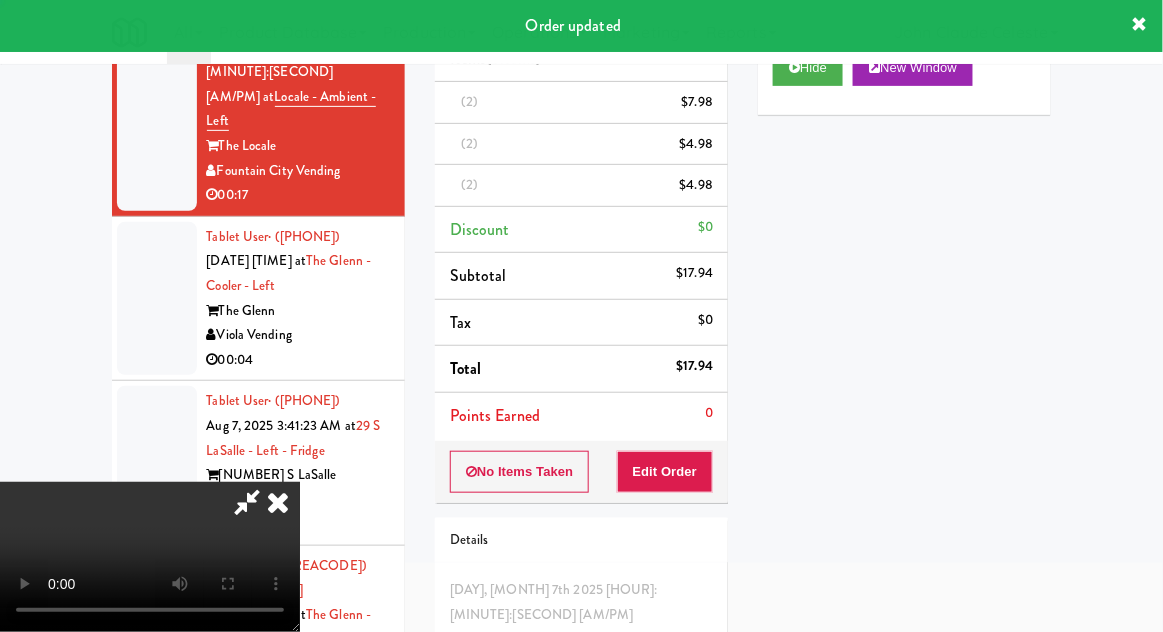 scroll, scrollTop: 0, scrollLeft: 0, axis: both 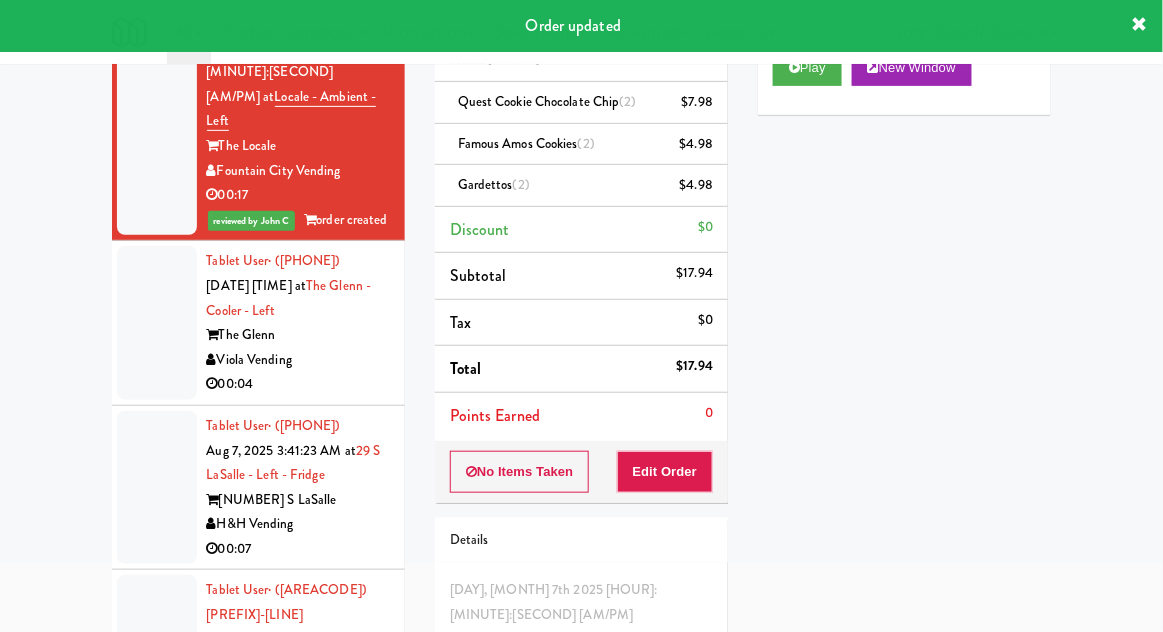 click at bounding box center [157, 323] 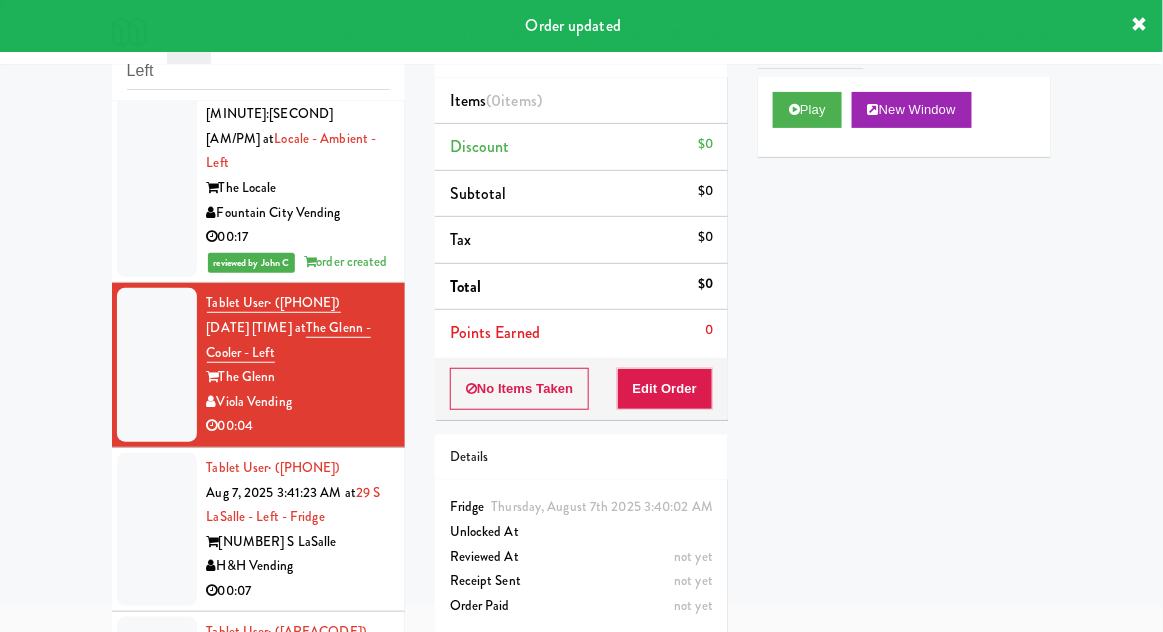 scroll, scrollTop: 0, scrollLeft: 0, axis: both 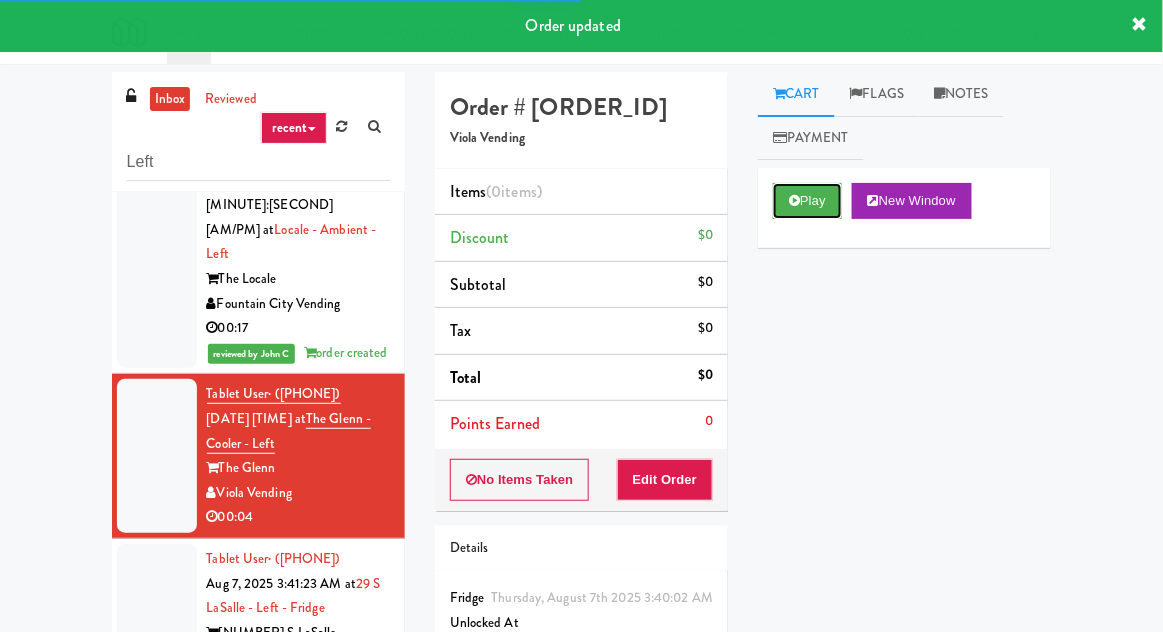click at bounding box center [794, 200] 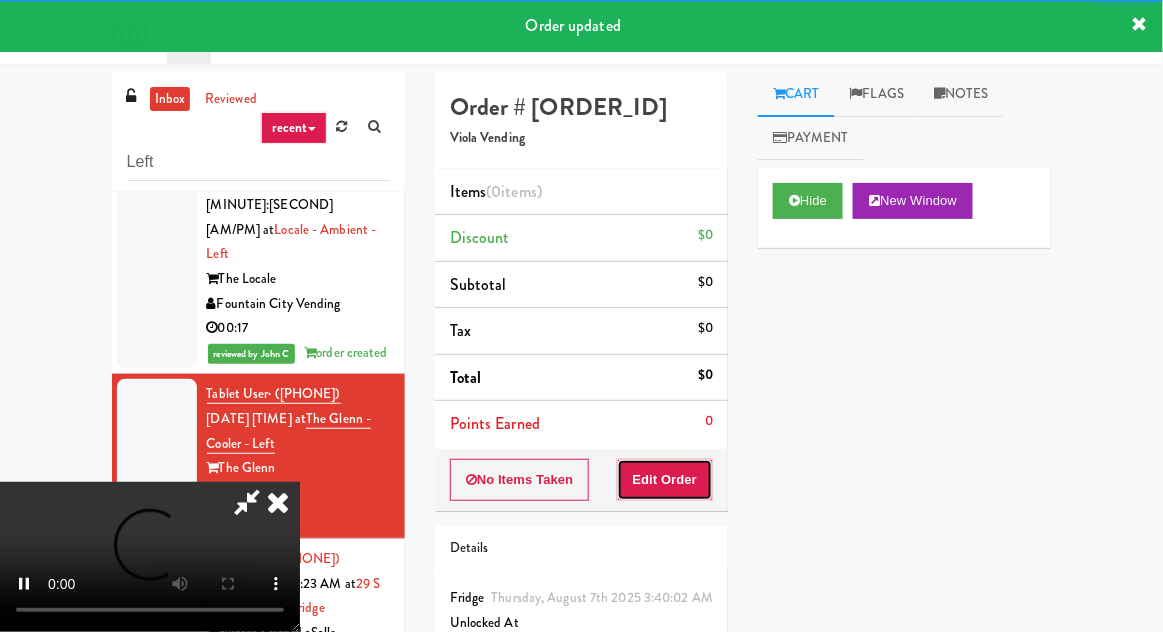click on "Edit Order" at bounding box center [665, 480] 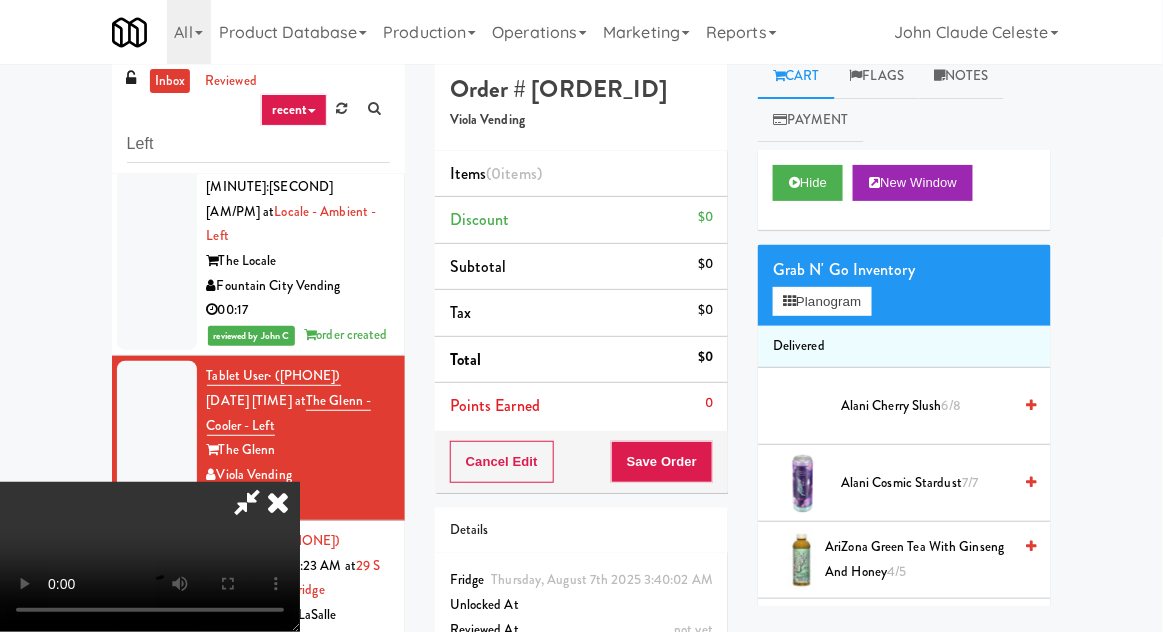 scroll, scrollTop: 77, scrollLeft: 0, axis: vertical 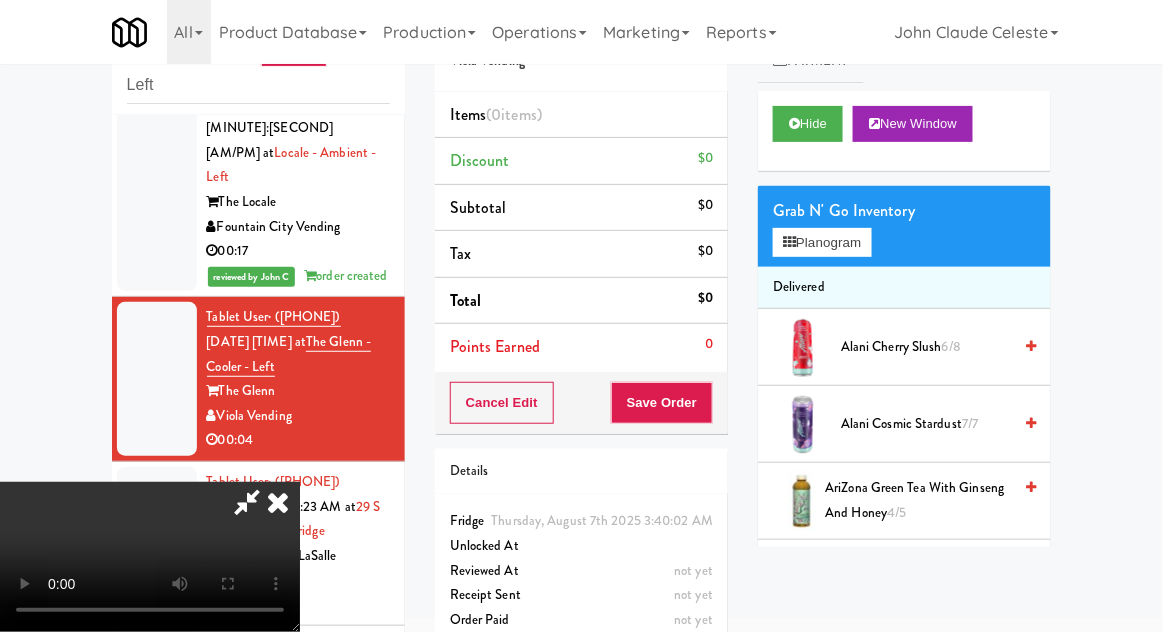 type 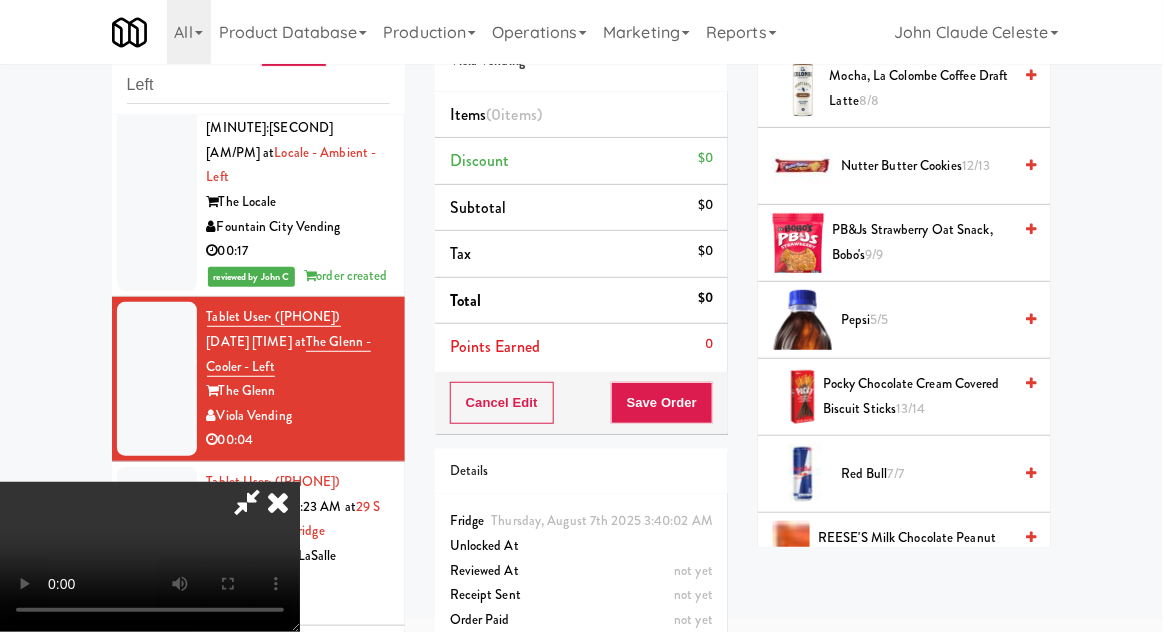 scroll, scrollTop: 2111, scrollLeft: 0, axis: vertical 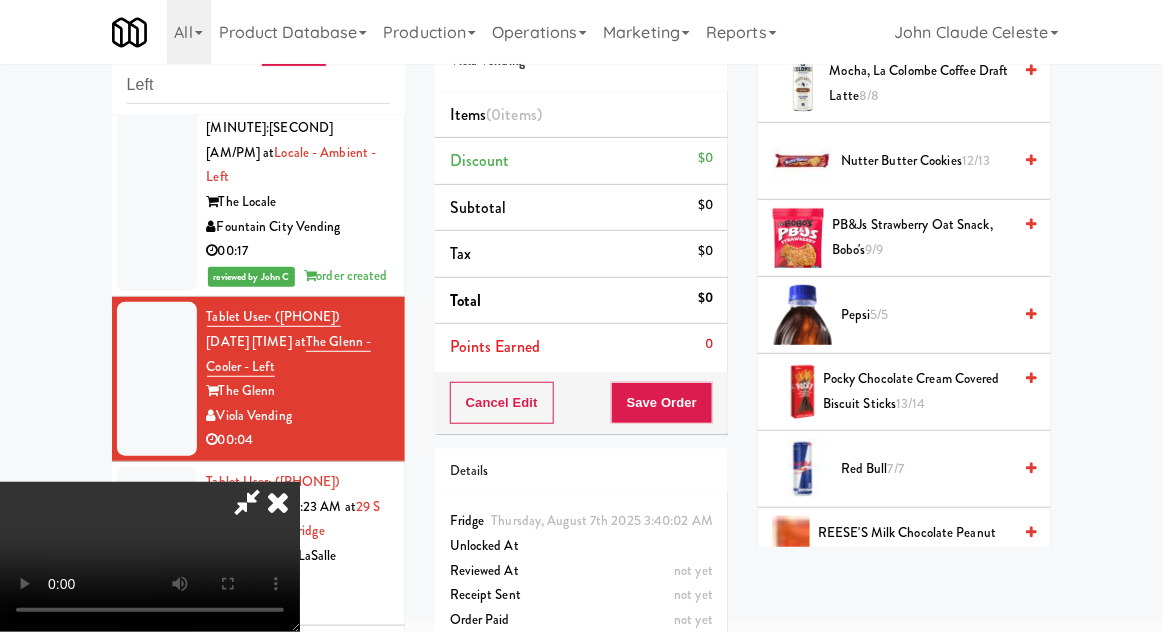 click on "Red Bull  7/7" at bounding box center (926, 469) 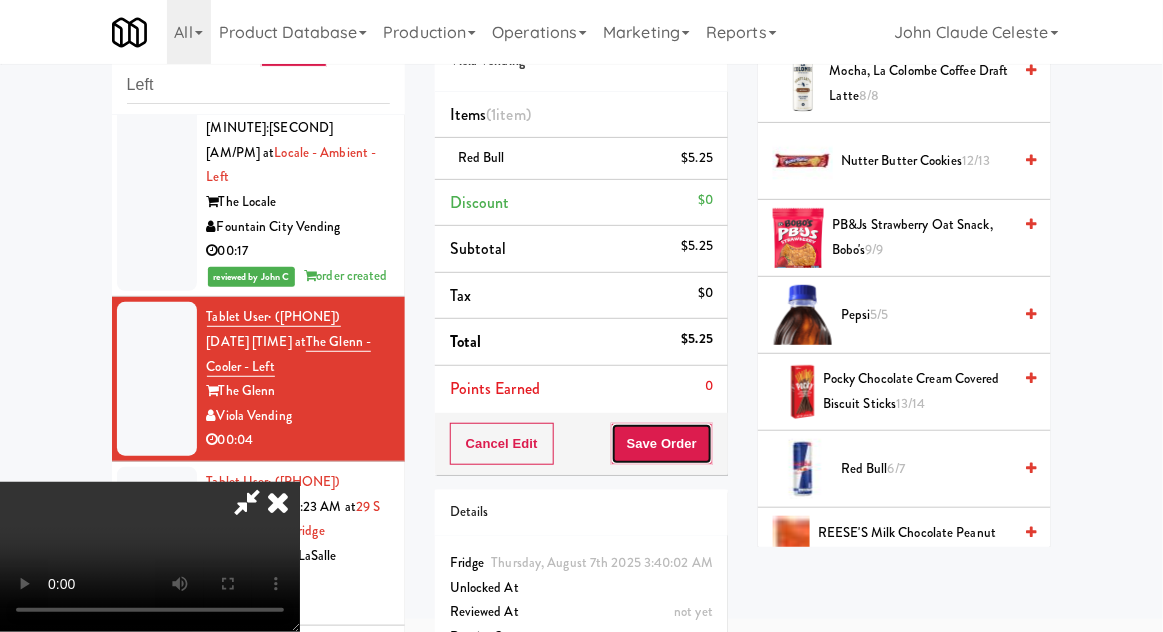 click on "Save Order" at bounding box center (662, 444) 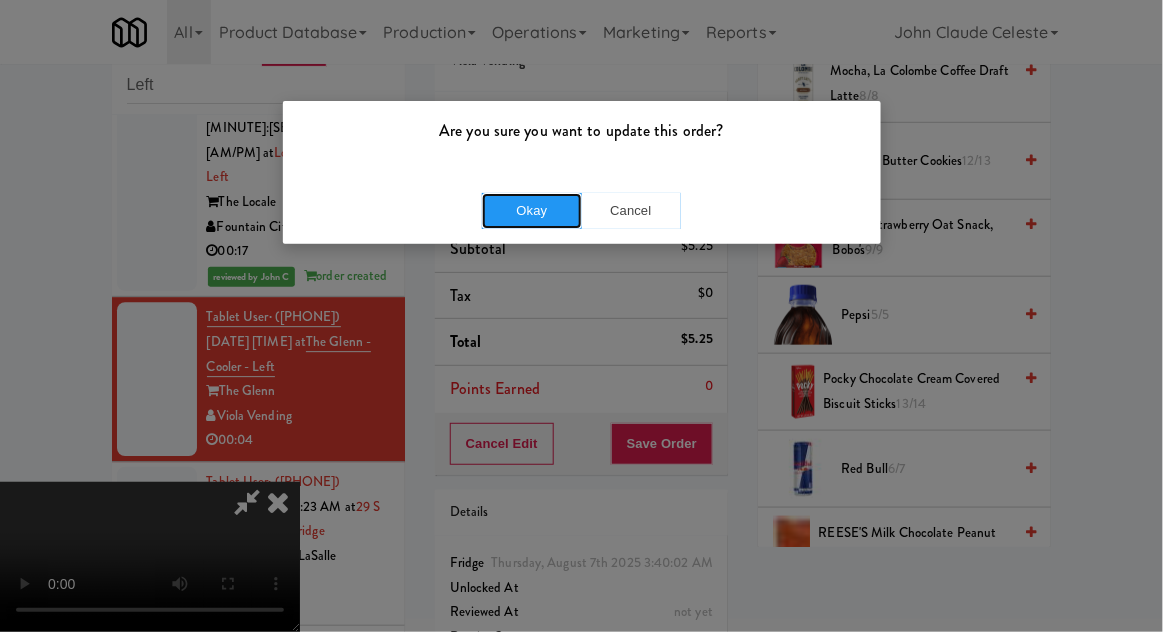 click on "Okay" at bounding box center (532, 211) 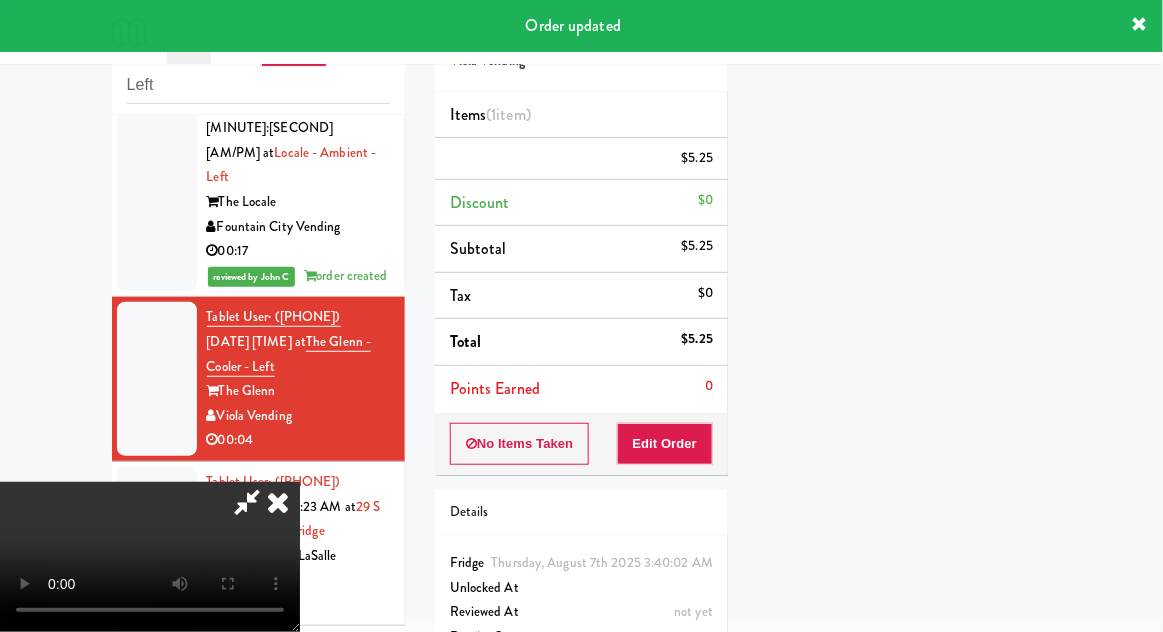 scroll, scrollTop: 197, scrollLeft: 0, axis: vertical 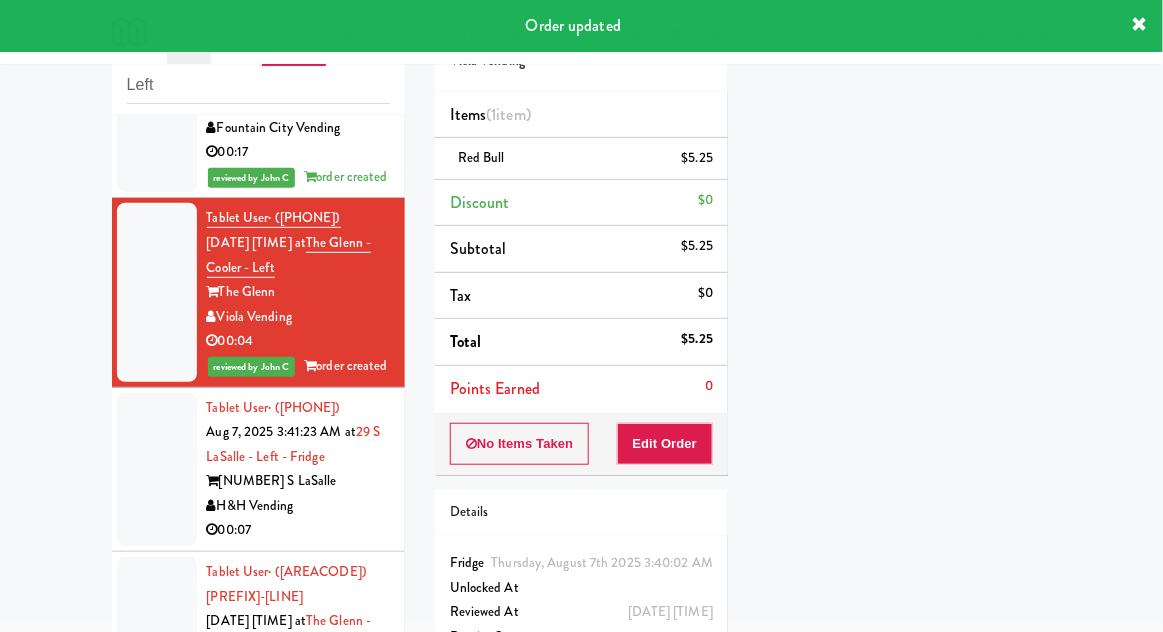 click at bounding box center (157, 470) 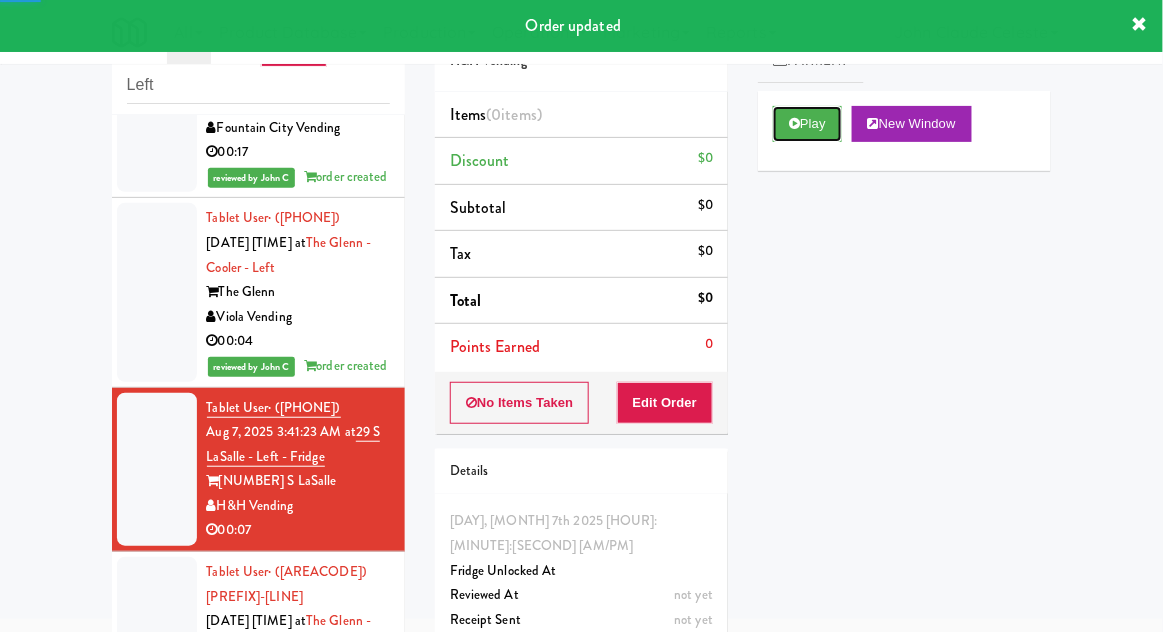 click at bounding box center (794, 123) 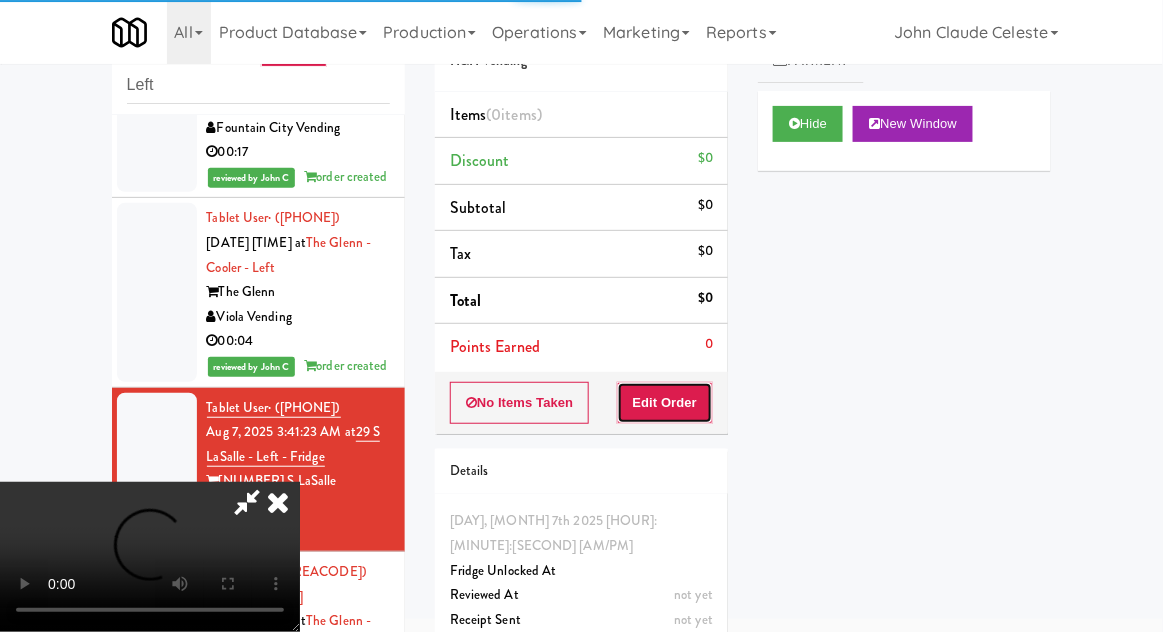 click on "Edit Order" at bounding box center (665, 403) 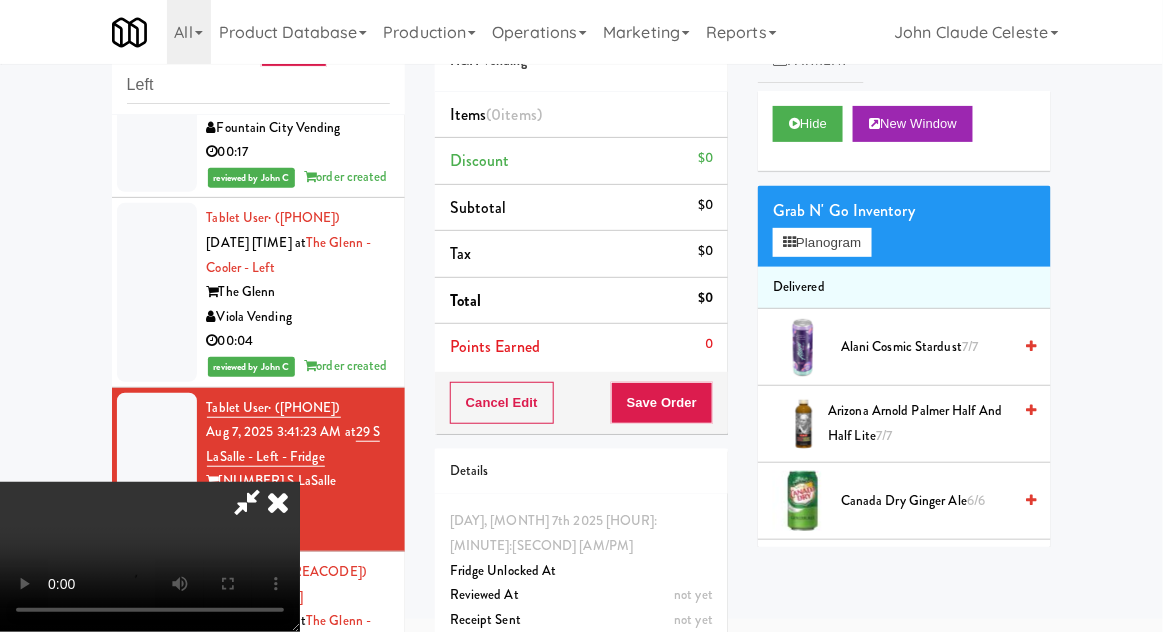 scroll, scrollTop: 73, scrollLeft: 0, axis: vertical 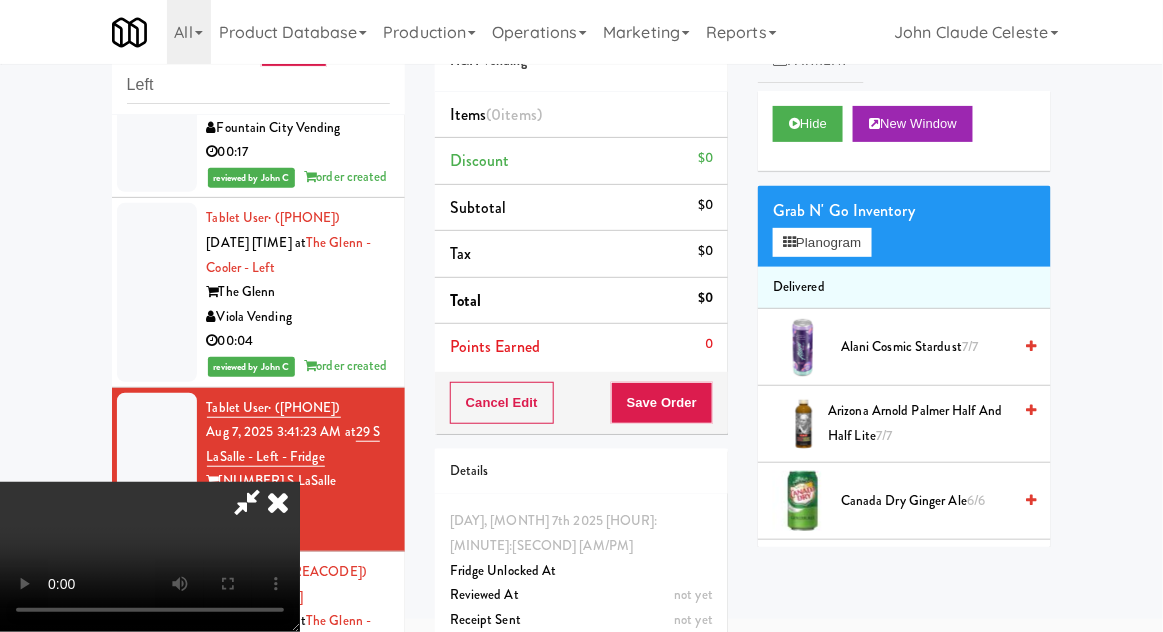 type 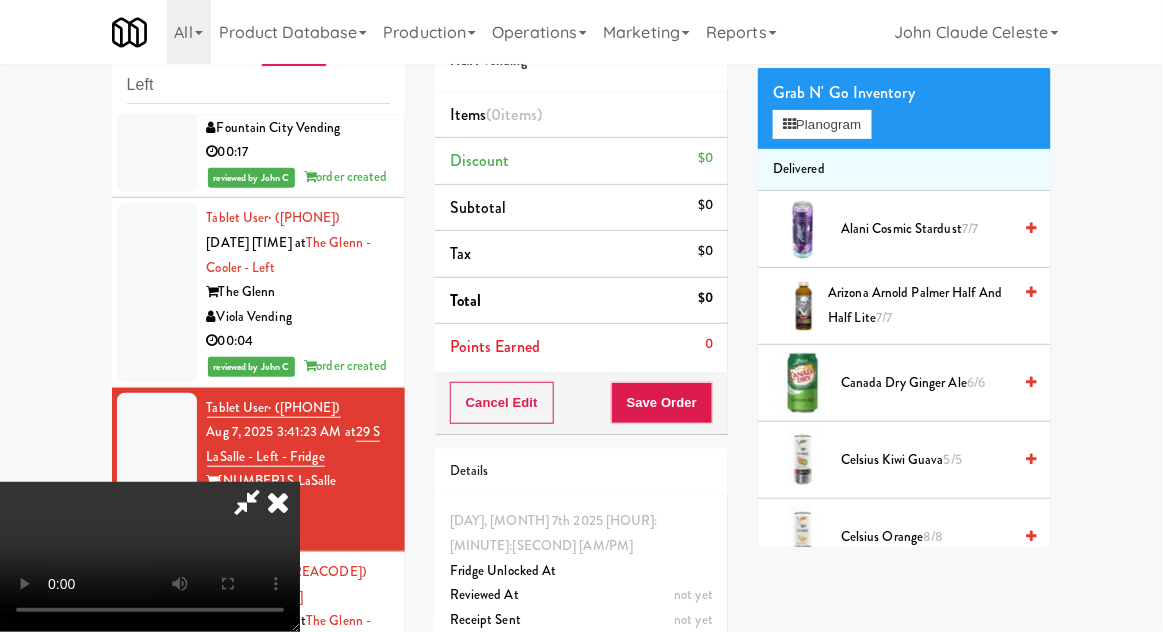 scroll, scrollTop: 121, scrollLeft: 0, axis: vertical 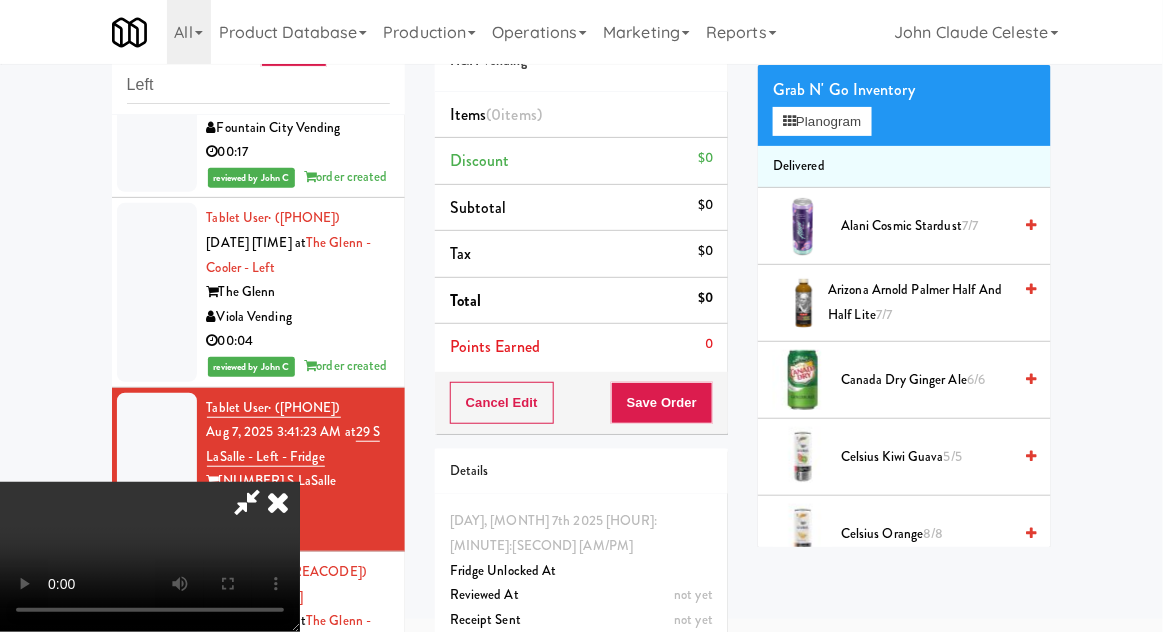click on "6/6" at bounding box center [976, 379] 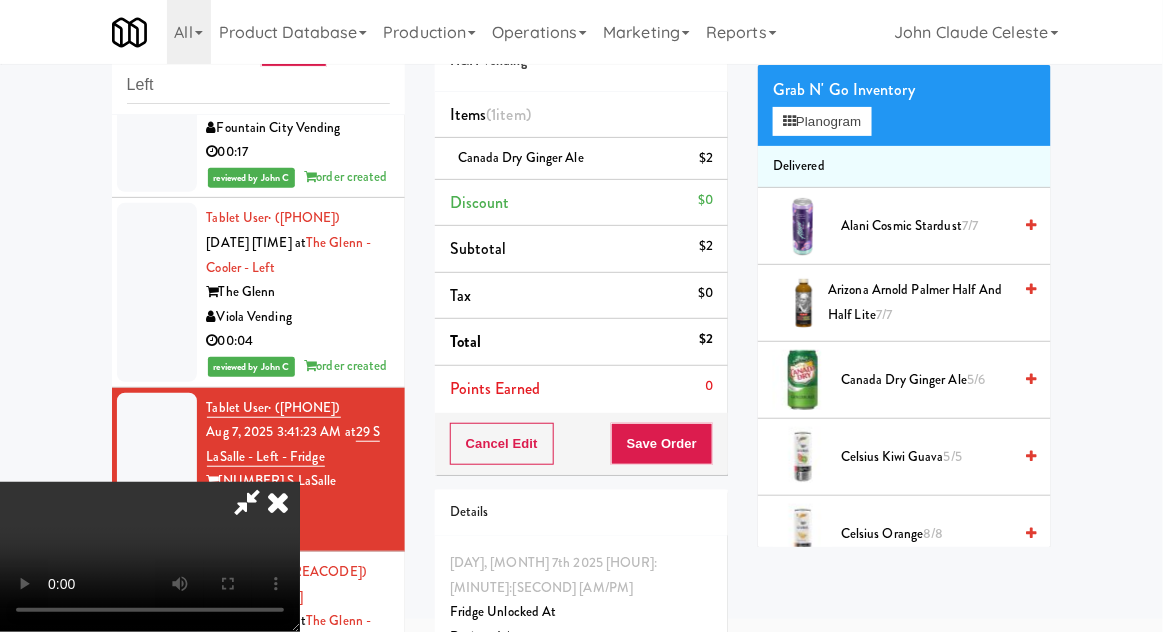 scroll, scrollTop: 73, scrollLeft: 0, axis: vertical 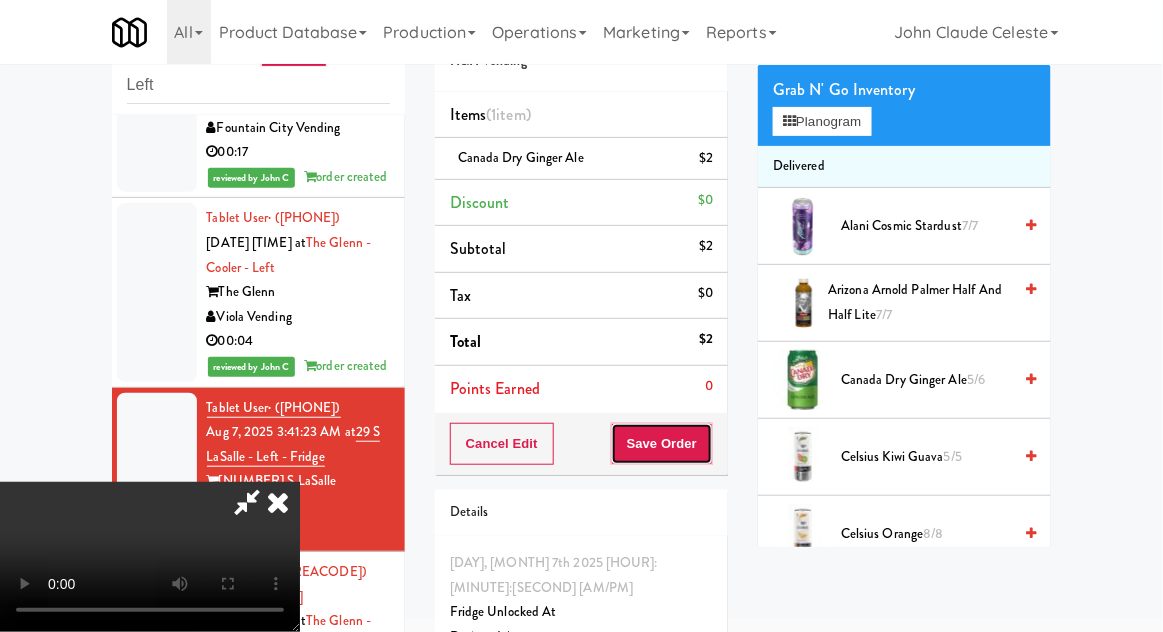 click on "Save Order" at bounding box center [662, 444] 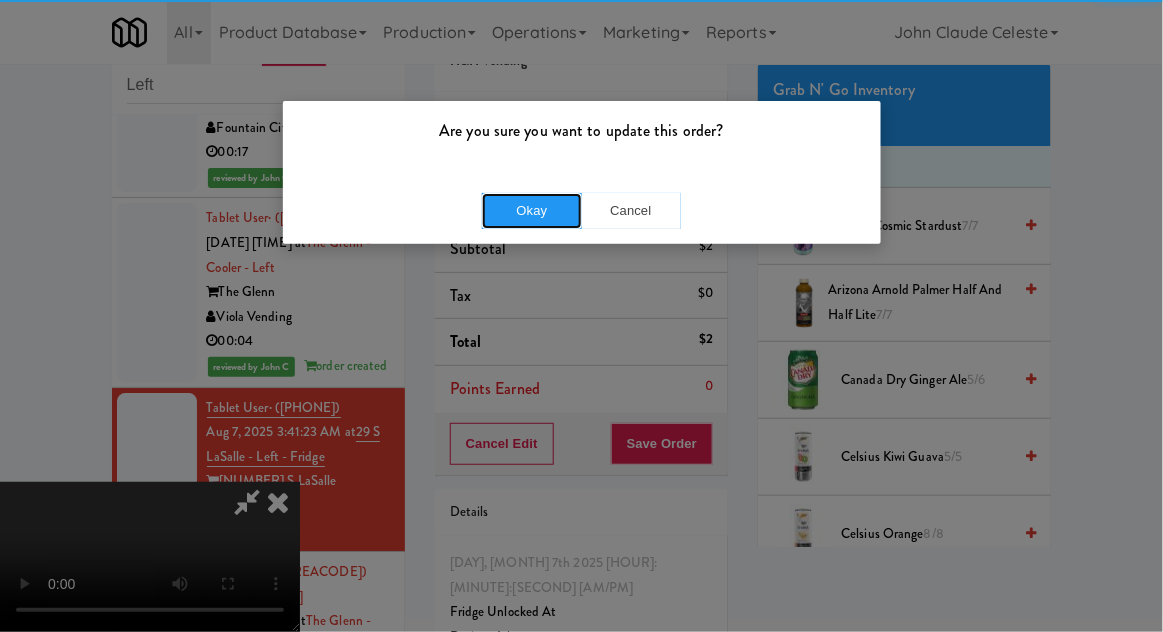 click on "Okay" at bounding box center (532, 211) 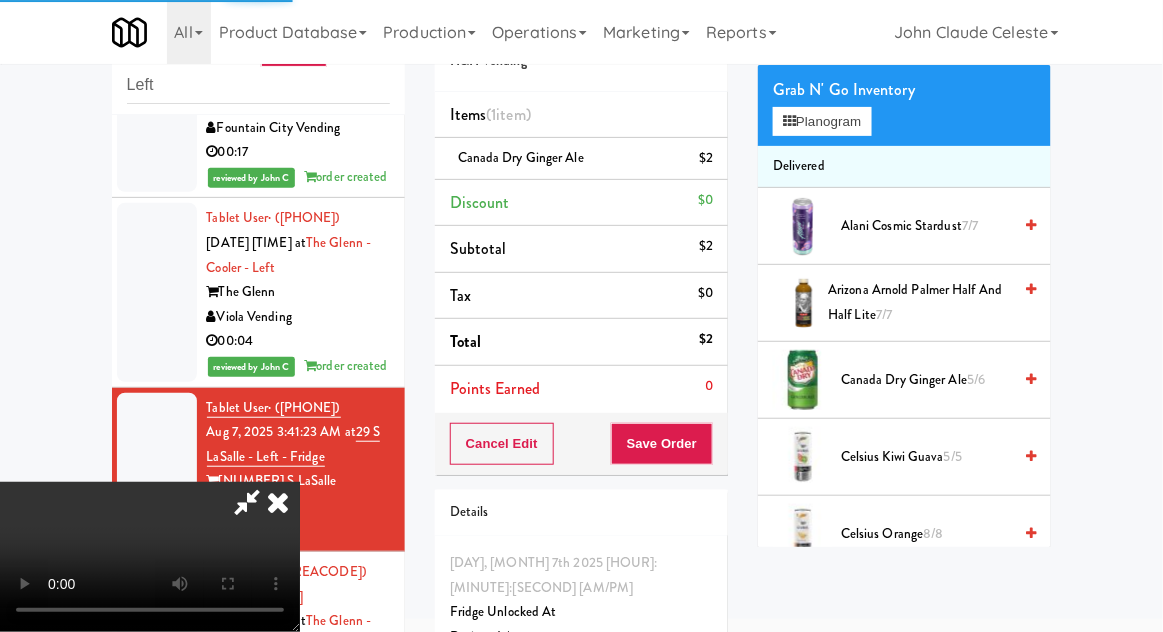 scroll, scrollTop: 0, scrollLeft: 0, axis: both 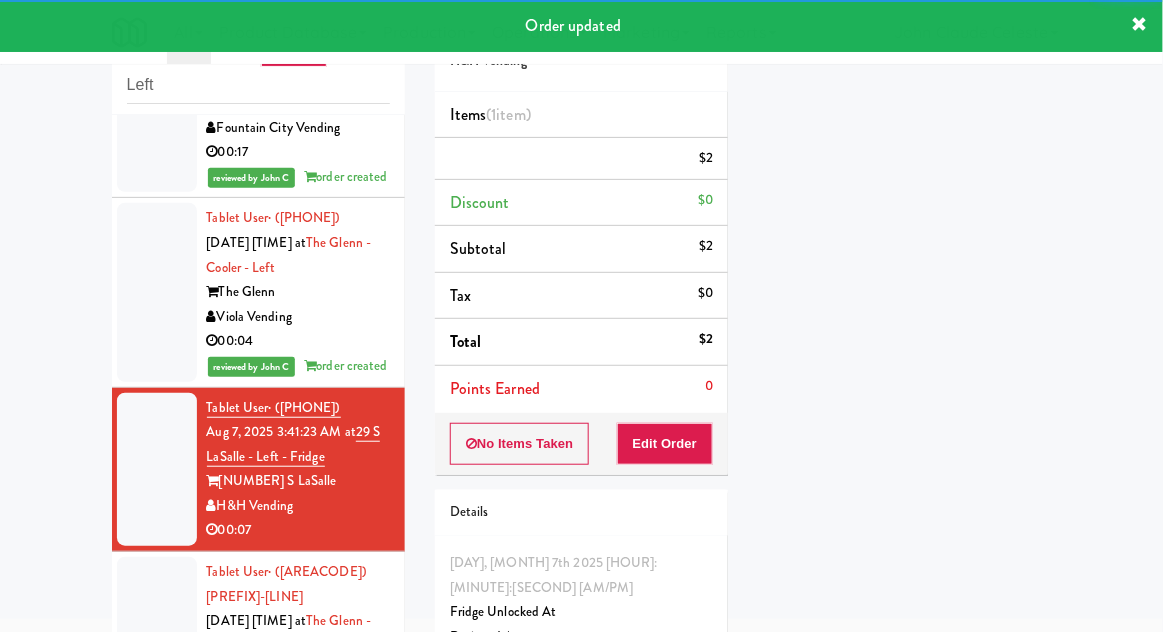 click at bounding box center (157, 646) 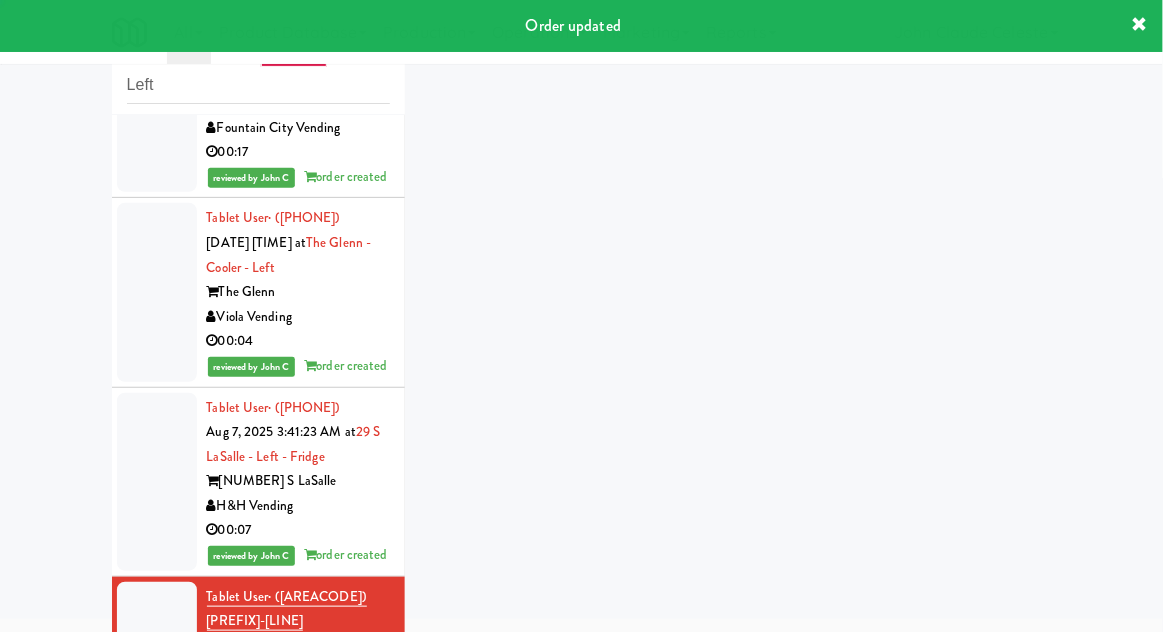 scroll, scrollTop: 1486, scrollLeft: 0, axis: vertical 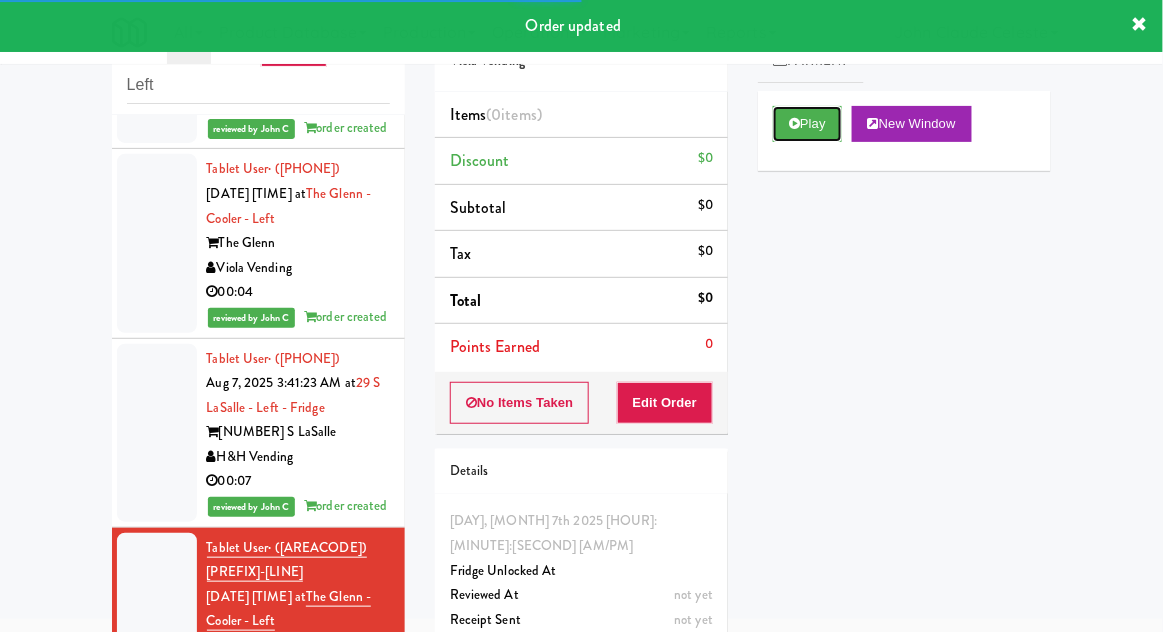click at bounding box center [794, 123] 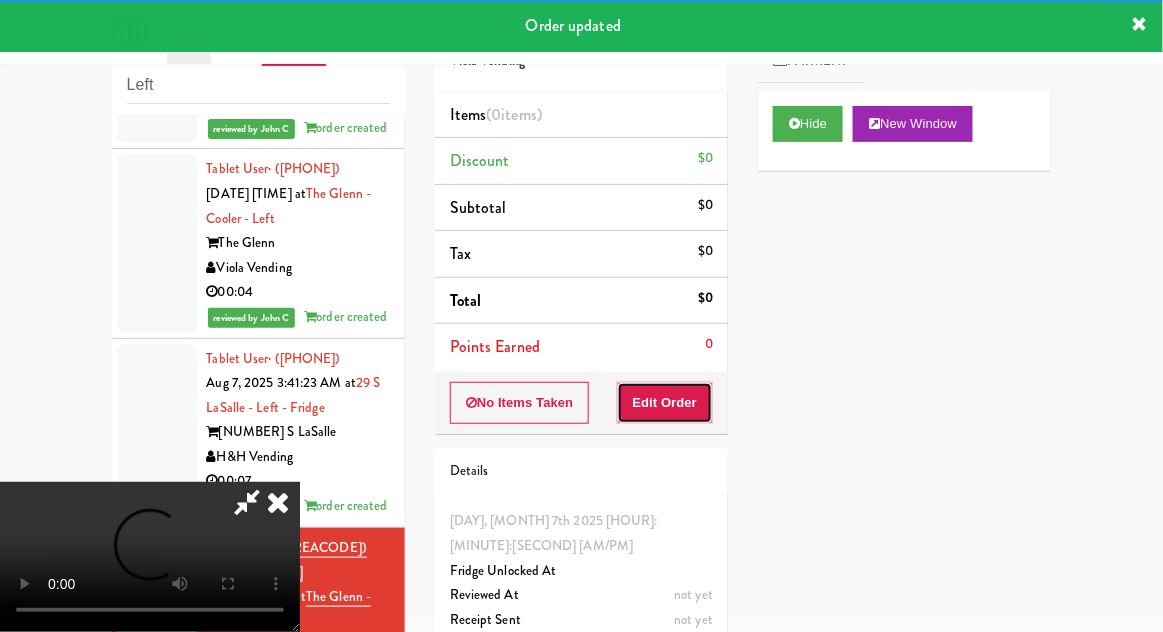 click on "Edit Order" at bounding box center [665, 403] 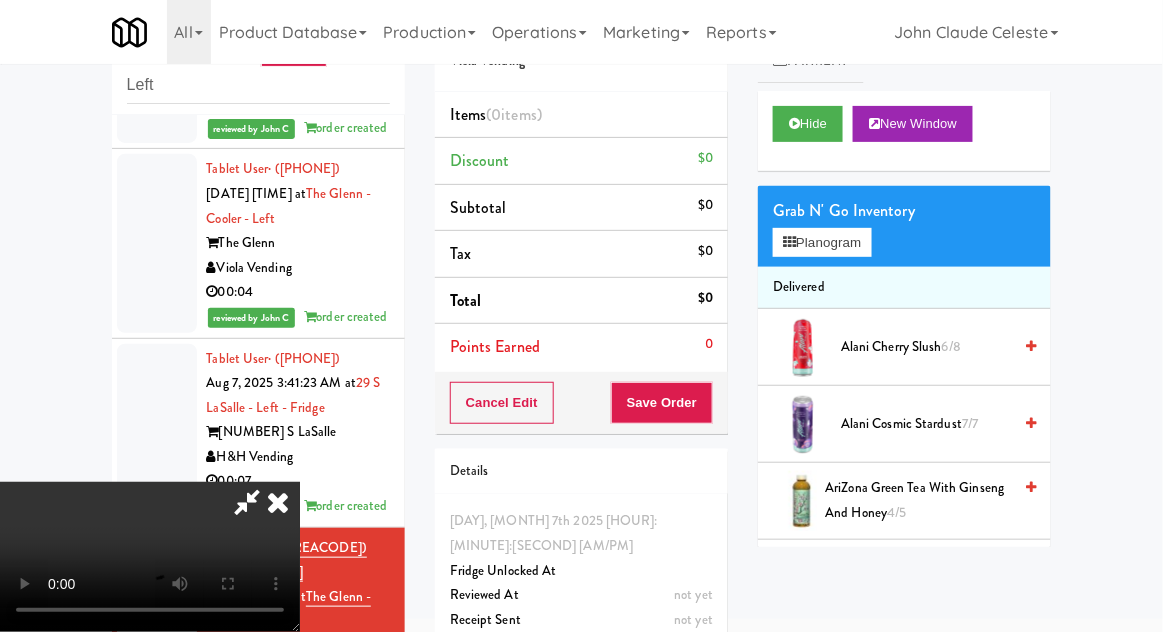 scroll, scrollTop: 73, scrollLeft: 0, axis: vertical 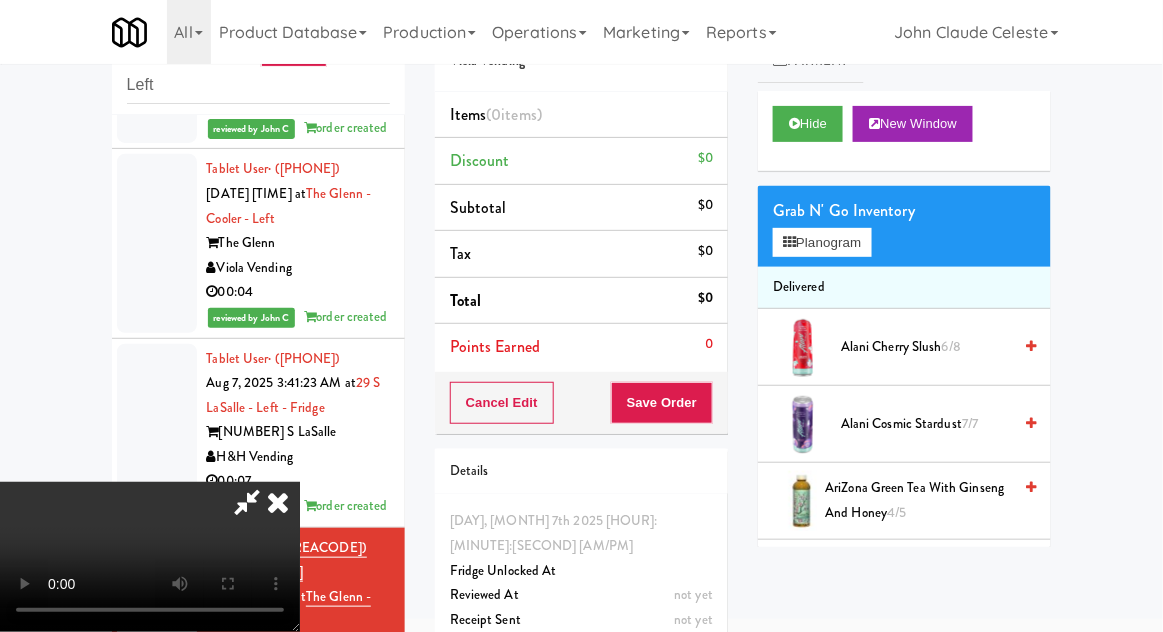 type 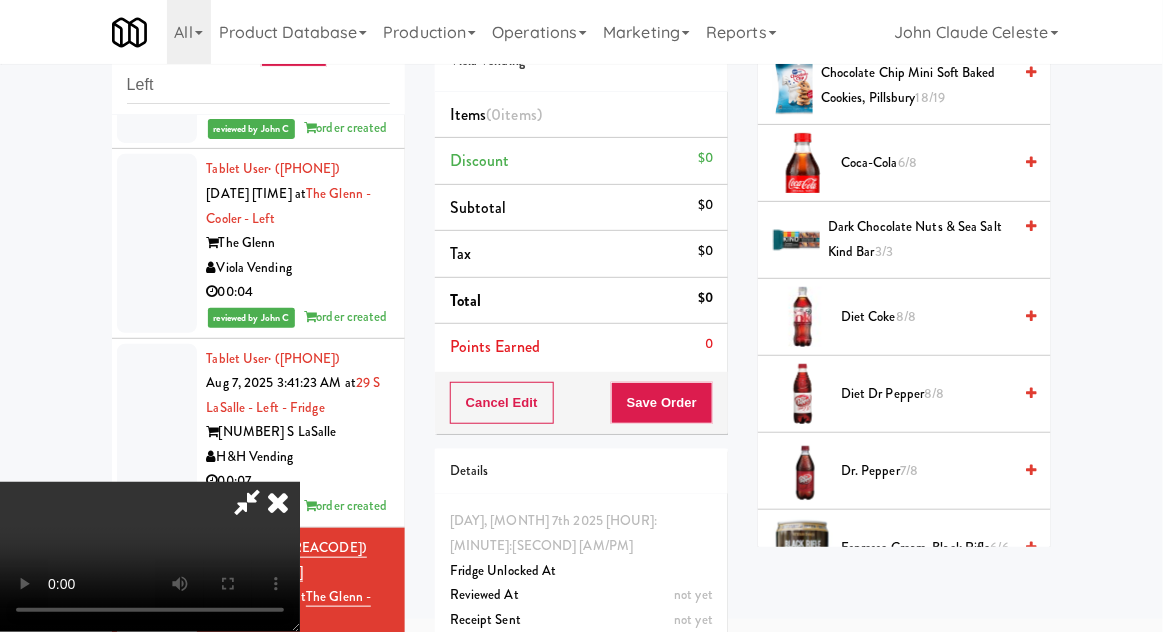 scroll, scrollTop: 962, scrollLeft: 0, axis: vertical 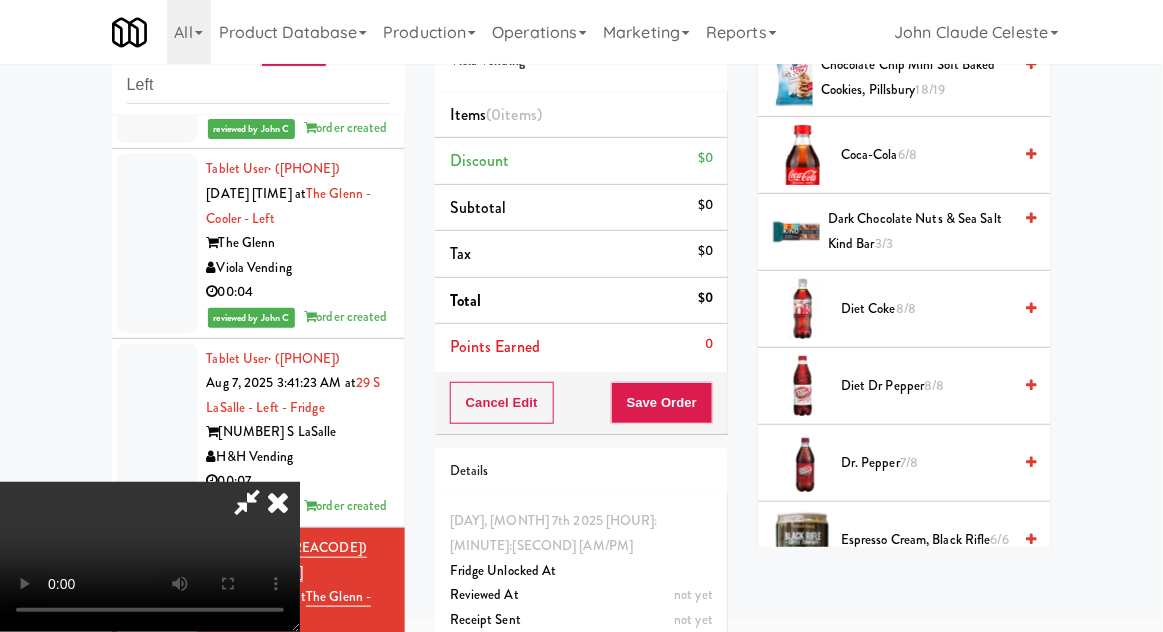 click on "7/8" at bounding box center (909, 462) 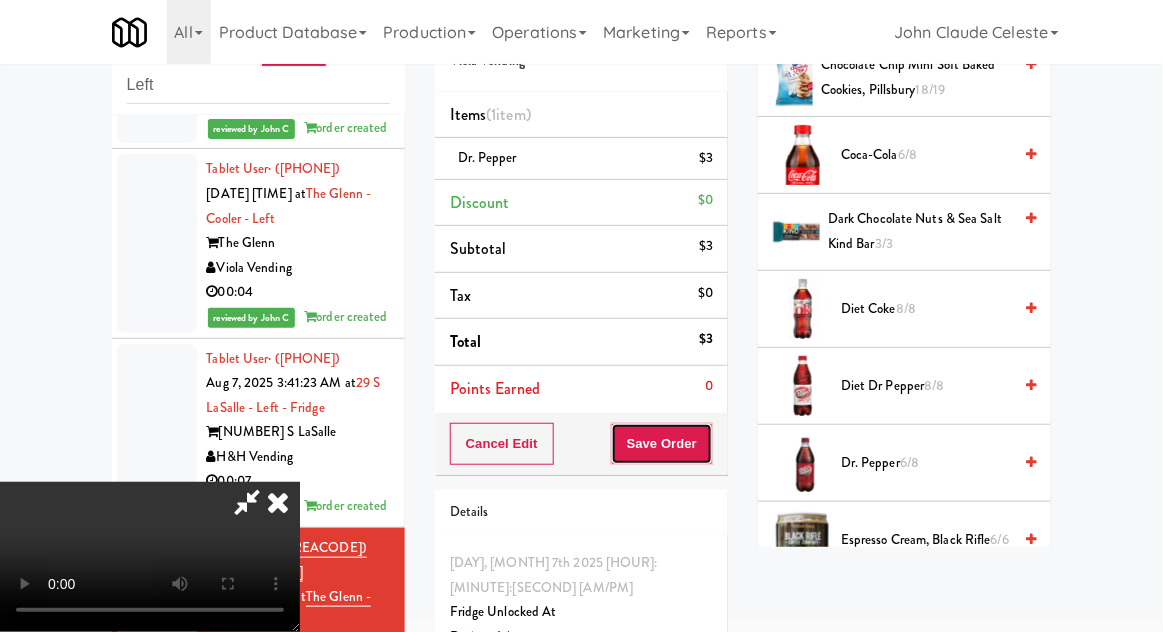 click on "Save Order" at bounding box center (662, 444) 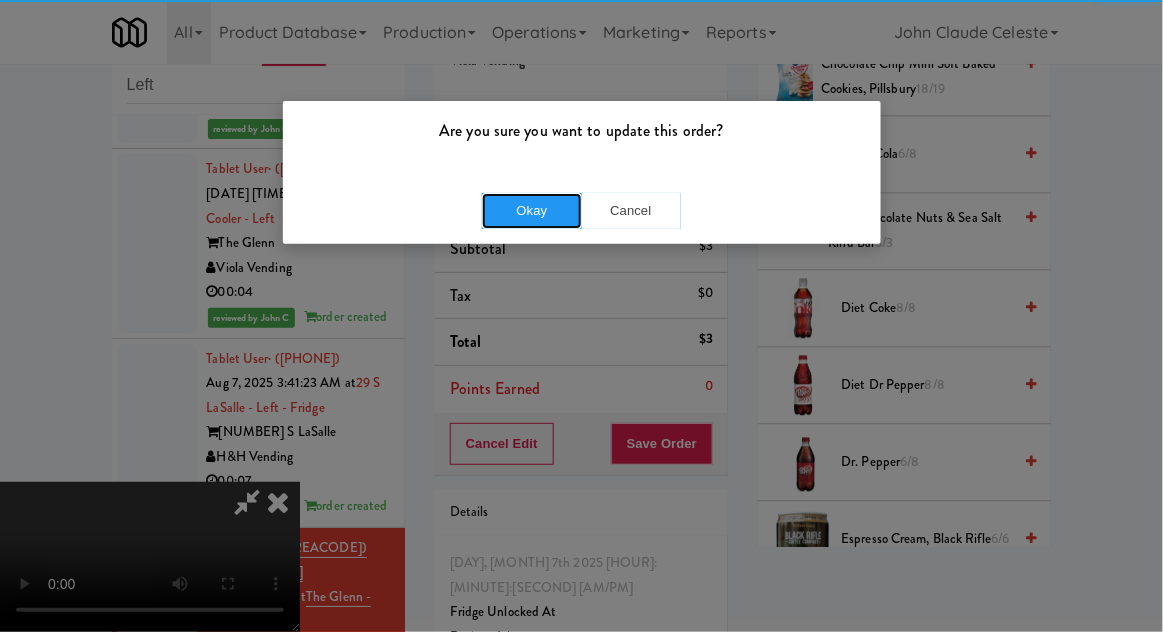 click on "Okay" at bounding box center (532, 211) 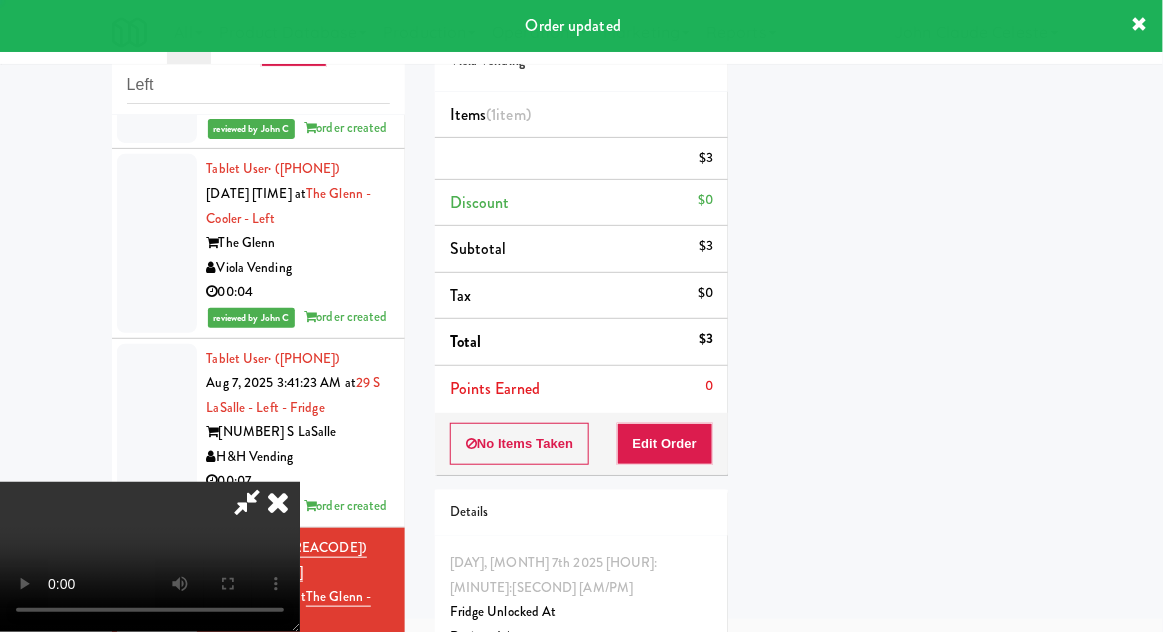 scroll, scrollTop: 197, scrollLeft: 0, axis: vertical 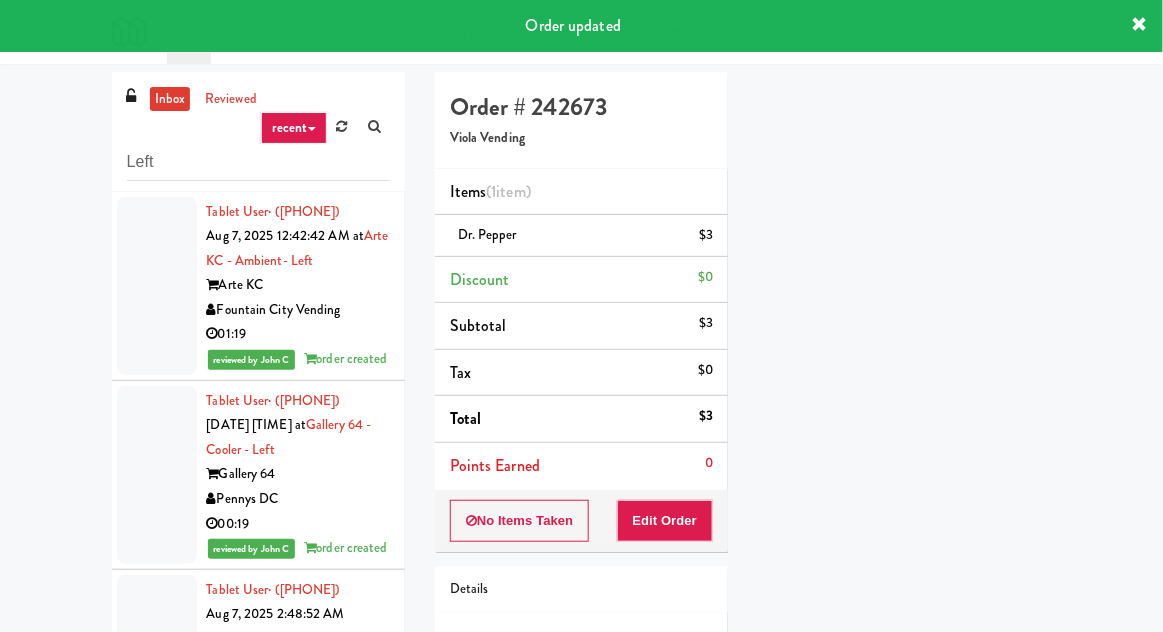 click at bounding box center [157, 286] 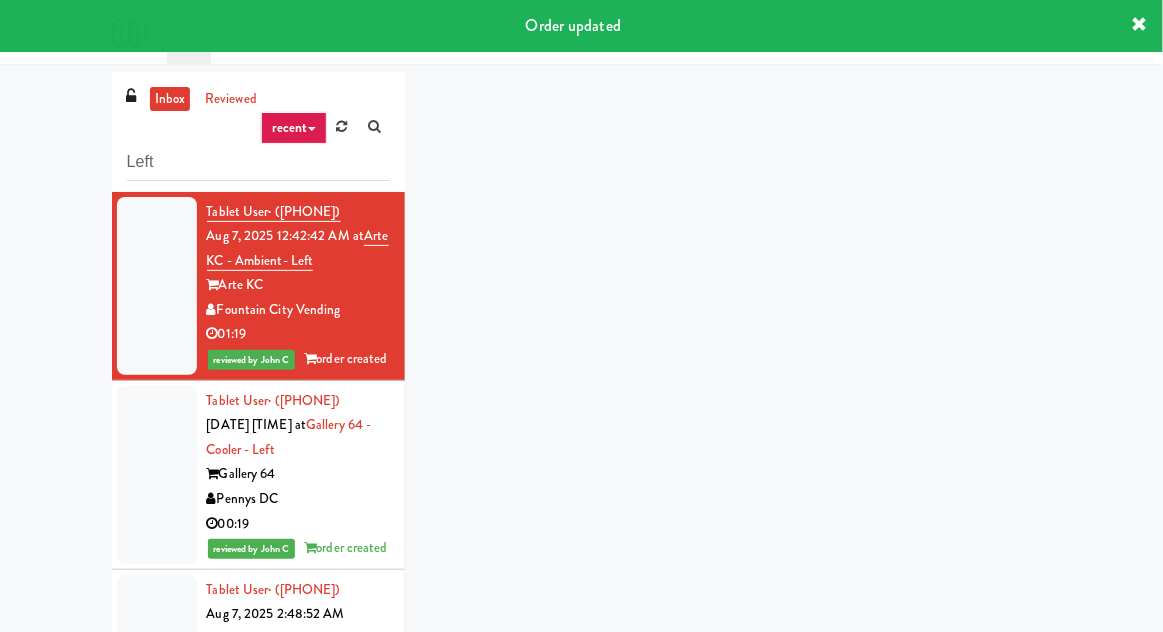 click at bounding box center [157, 475] 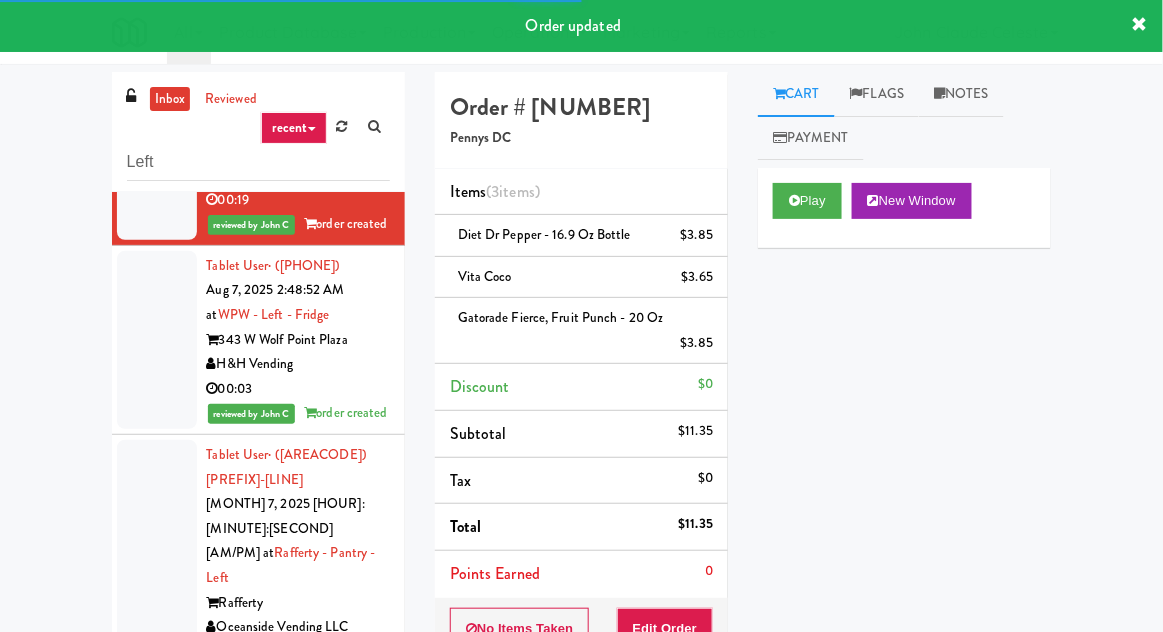 click at bounding box center (157, 340) 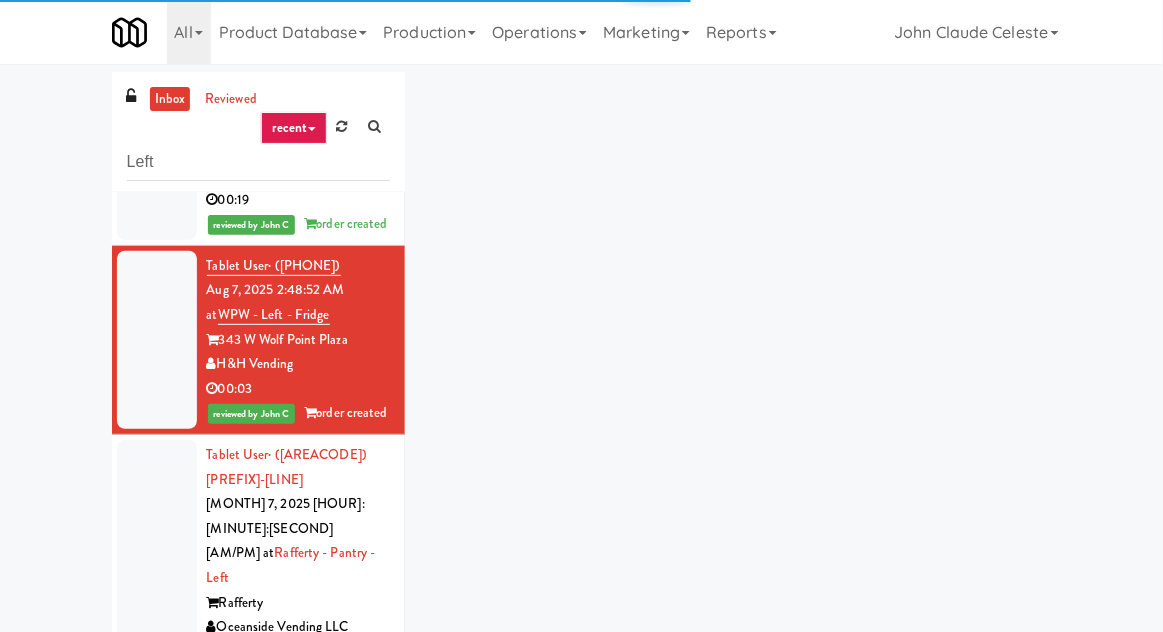 click at bounding box center (157, 566) 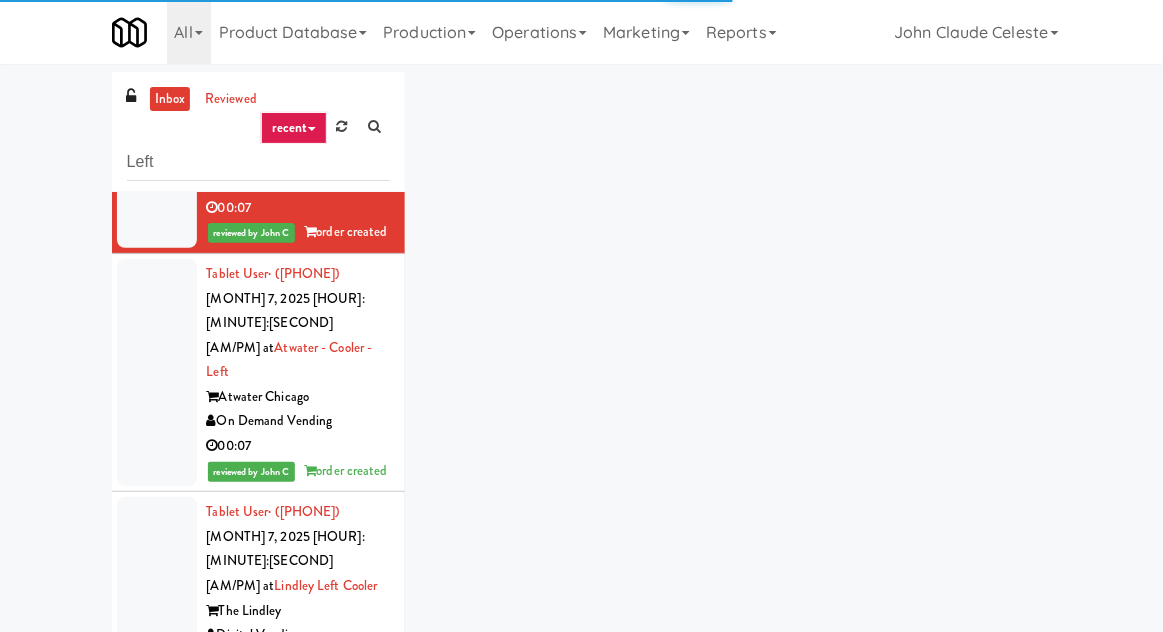 click at bounding box center [157, 372] 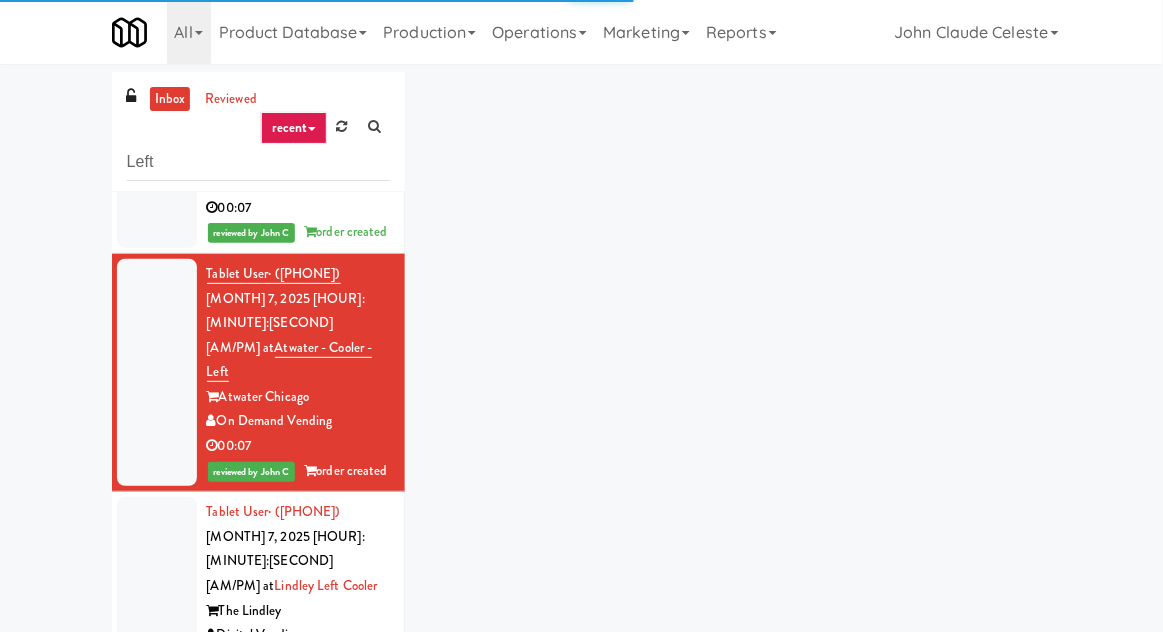 click at bounding box center [157, 598] 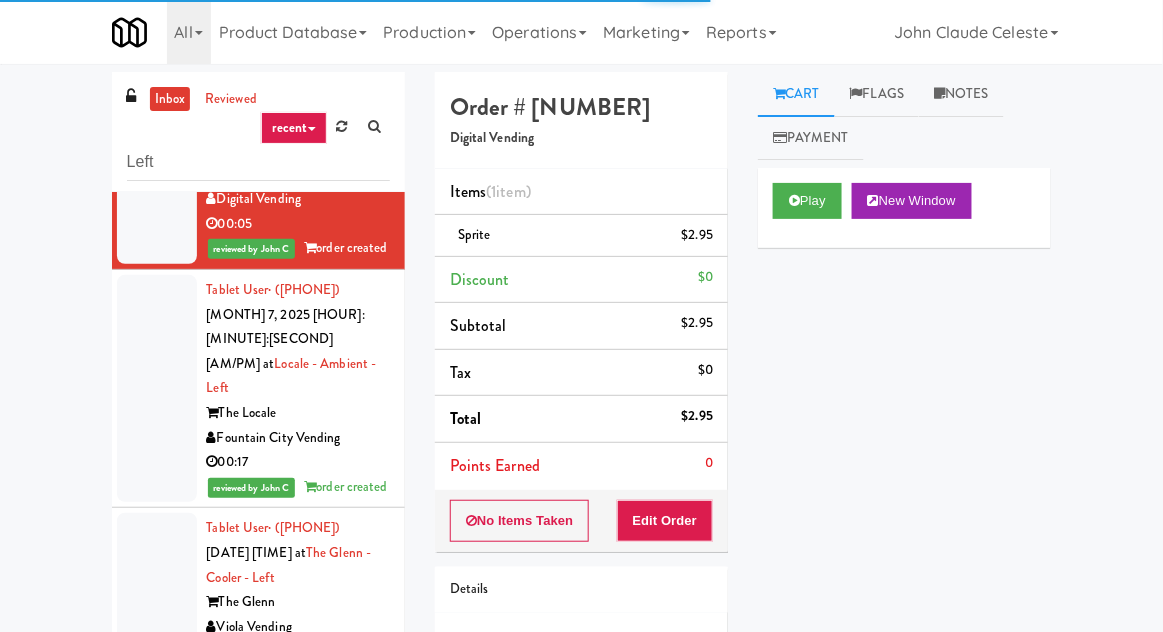 click at bounding box center [157, 388] 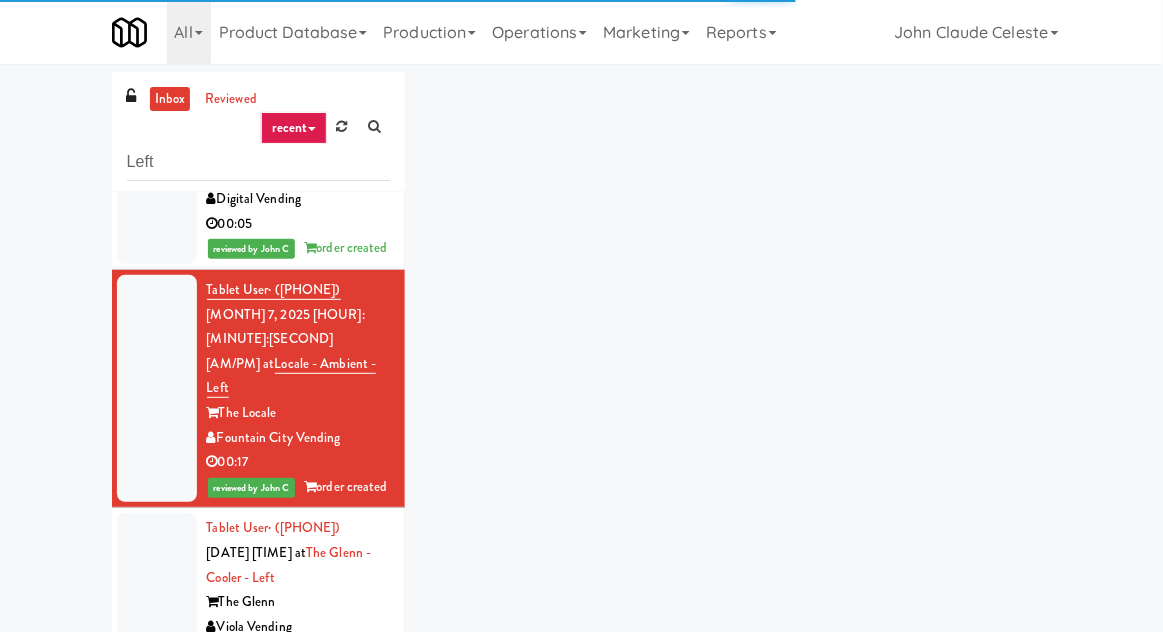 click at bounding box center [157, 602] 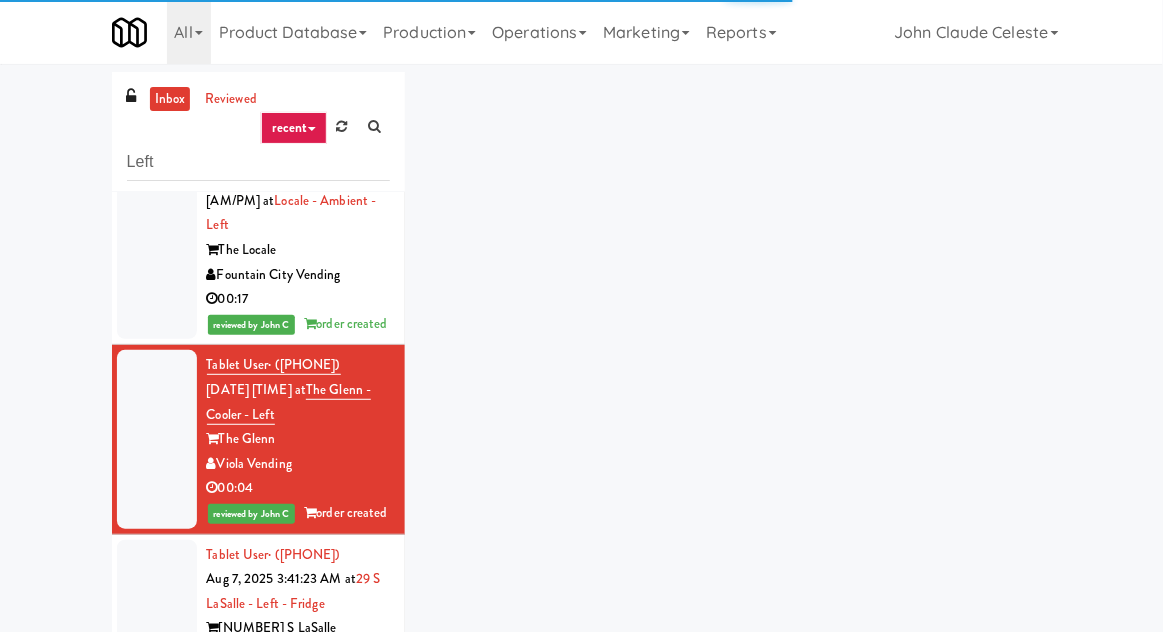 scroll, scrollTop: 1535, scrollLeft: 0, axis: vertical 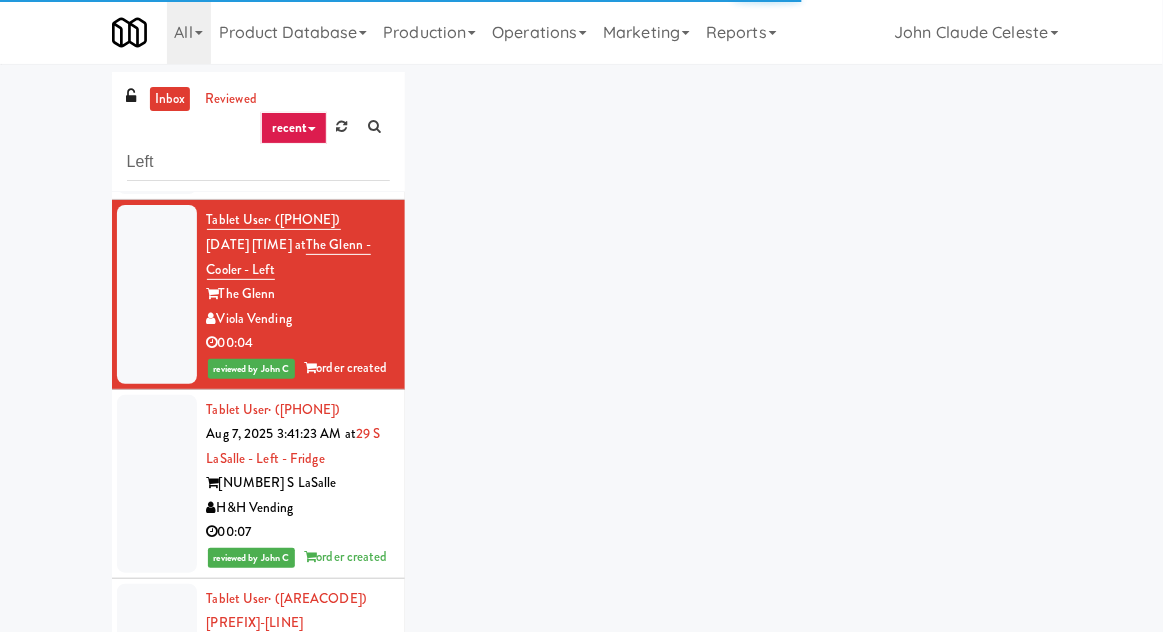 click at bounding box center [157, 484] 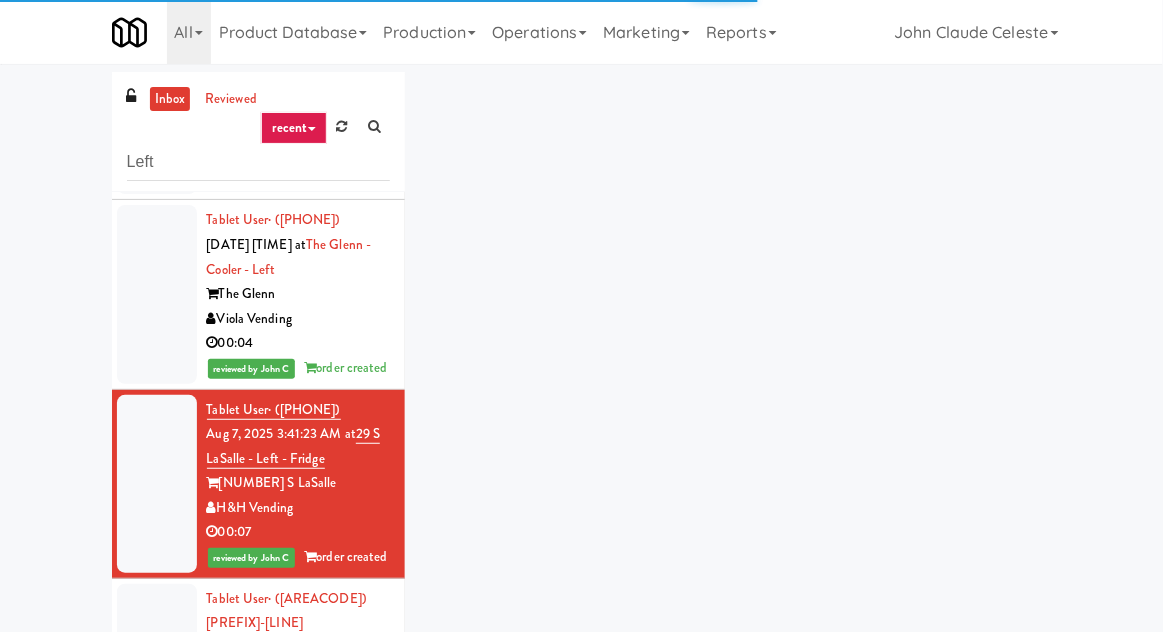 click at bounding box center (157, 685) 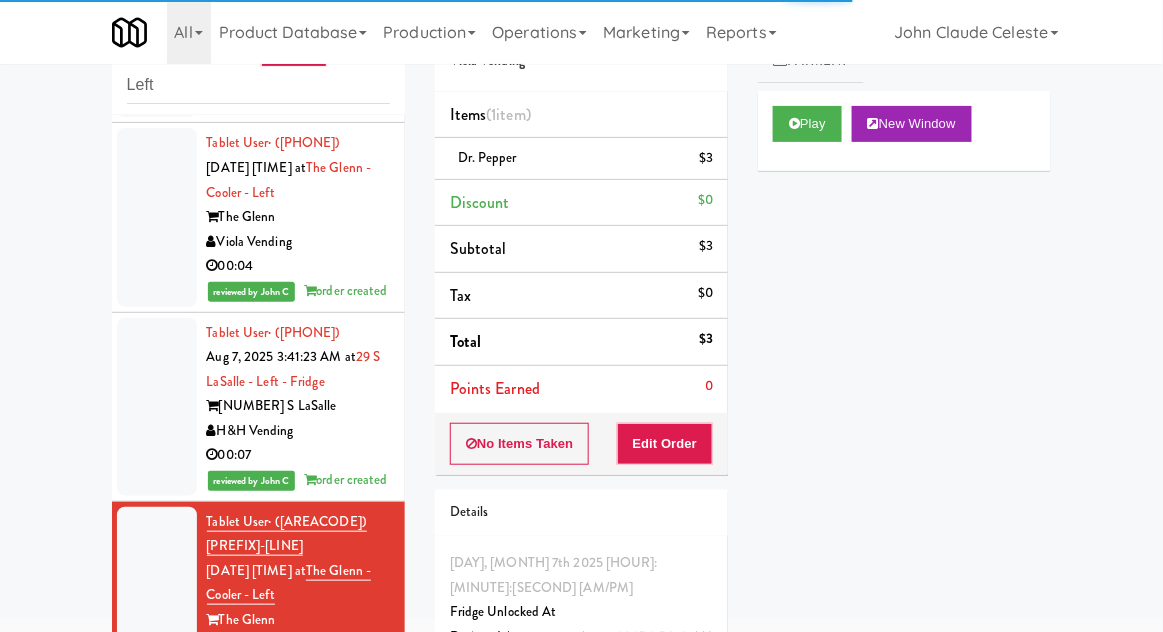 scroll, scrollTop: 0, scrollLeft: 0, axis: both 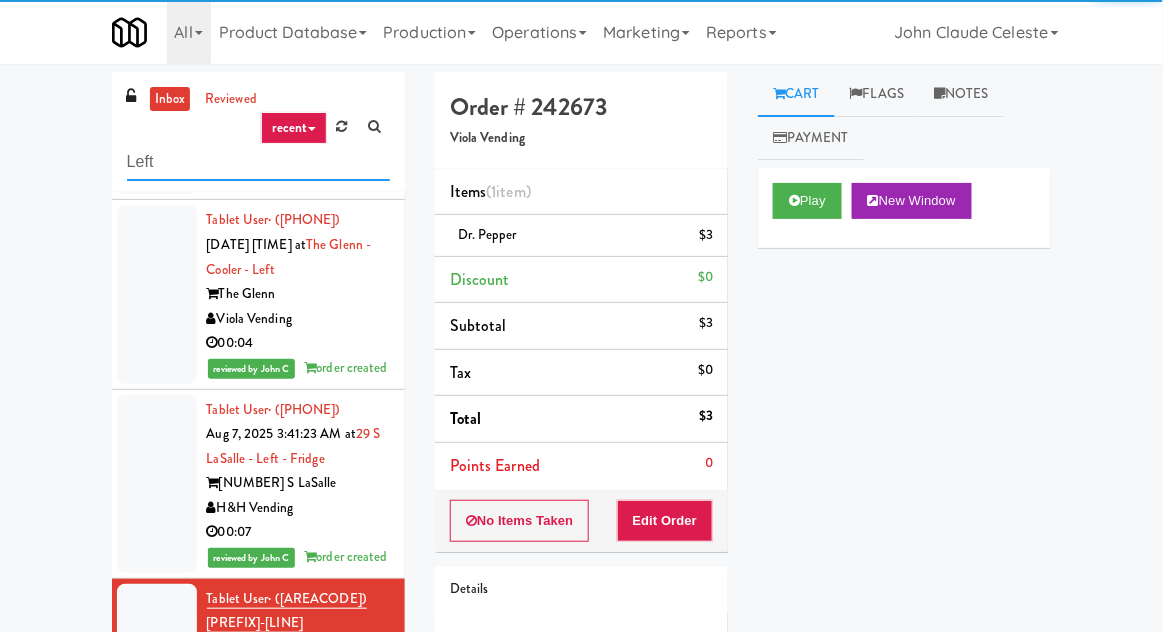 click on "Left" at bounding box center [258, 162] 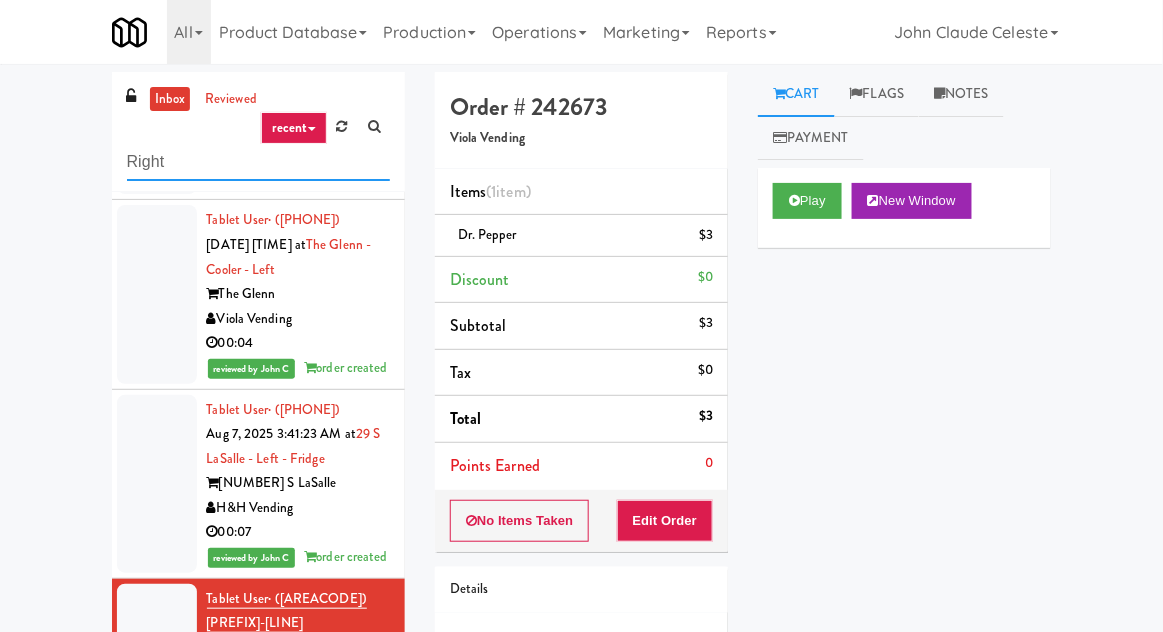 type on "Right" 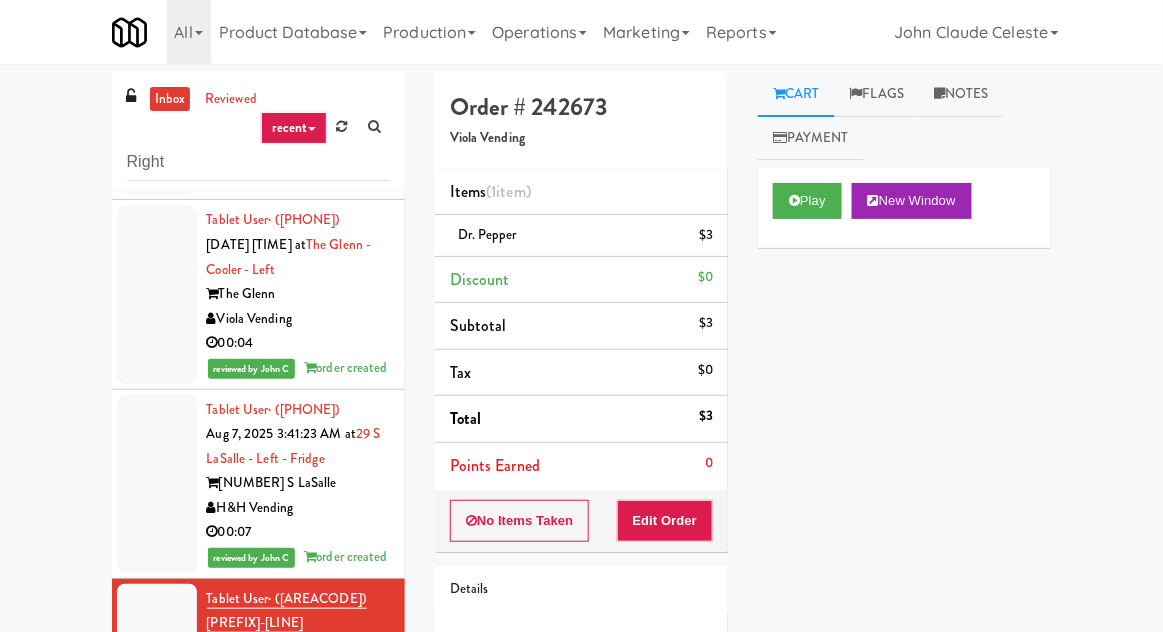 click on "inbox reviewed recent    all     unclear take     inventory issue     suspicious     failed     recent   Right Tablet User  · (229) 364-3759 Aug 7, 2025 12:42:42 AM at  Arte KC - Ambient- Left  Arte KC  Fountain City Vending  01:19 reviewed by John C  order created     Tablet User  · (202) 880-9010 Aug 7, 2025 2:33:38 AM at  Gallery 64 - Cooler - Left  Gallery 64  Pennys DC  00:19 reviewed by John C  order created     Tablet User  · (310) 666-0225 Aug 7, 2025 2:48:52 AM at  WPW - Left - Fridge  343 W Wolf Point Plaza  H&H Vending  00:03 reviewed by John C  order created     Tablet User  · (949) 501-1486 Aug 7, 2025 3:28:55 AM at  Rafferty - Pantry - Left  Rafferty  Oceanside Vending LLC  00:07 reviewed by John C  order created     Tablet User  · (312) 678-5135 Aug 7, 2025 3:32:11 AM at  Atwater - Cooler - Left  Atwater Chicago   On Demand Vending  00:07 reviewed by John C  order created     Tablet User  · (619) 734-4221 Aug 7, 2025 3:32:32 AM at  Lindley Left Cooler  The Lindley  00:05" at bounding box center [581, 439] 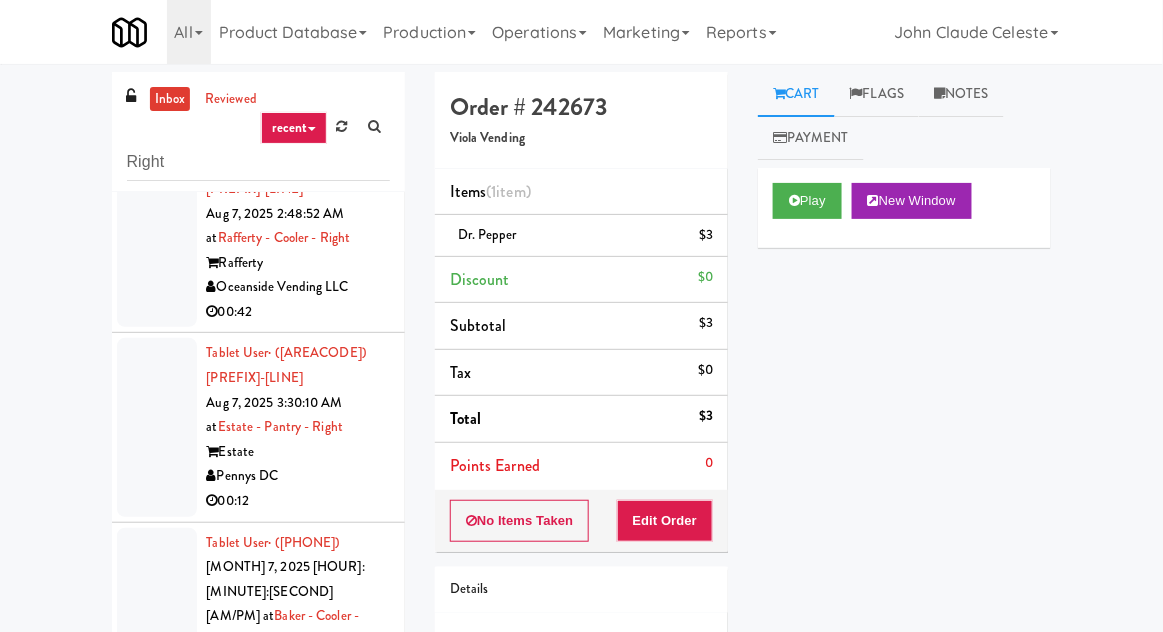 scroll, scrollTop: 1004, scrollLeft: 0, axis: vertical 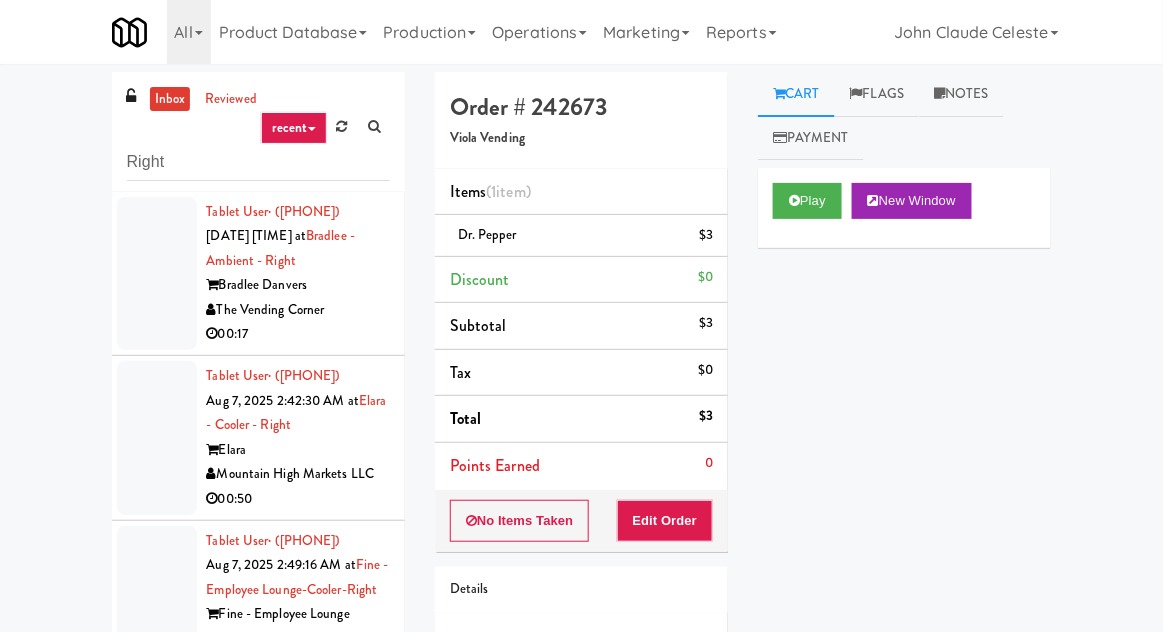 click at bounding box center [157, 274] 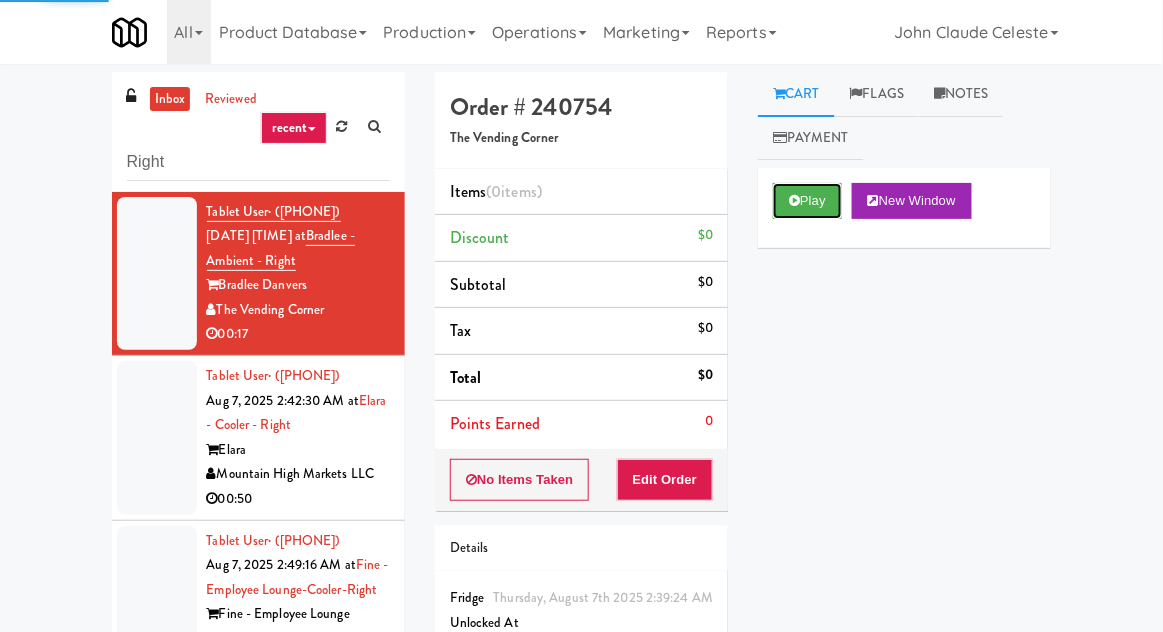 click on "Play" at bounding box center (807, 201) 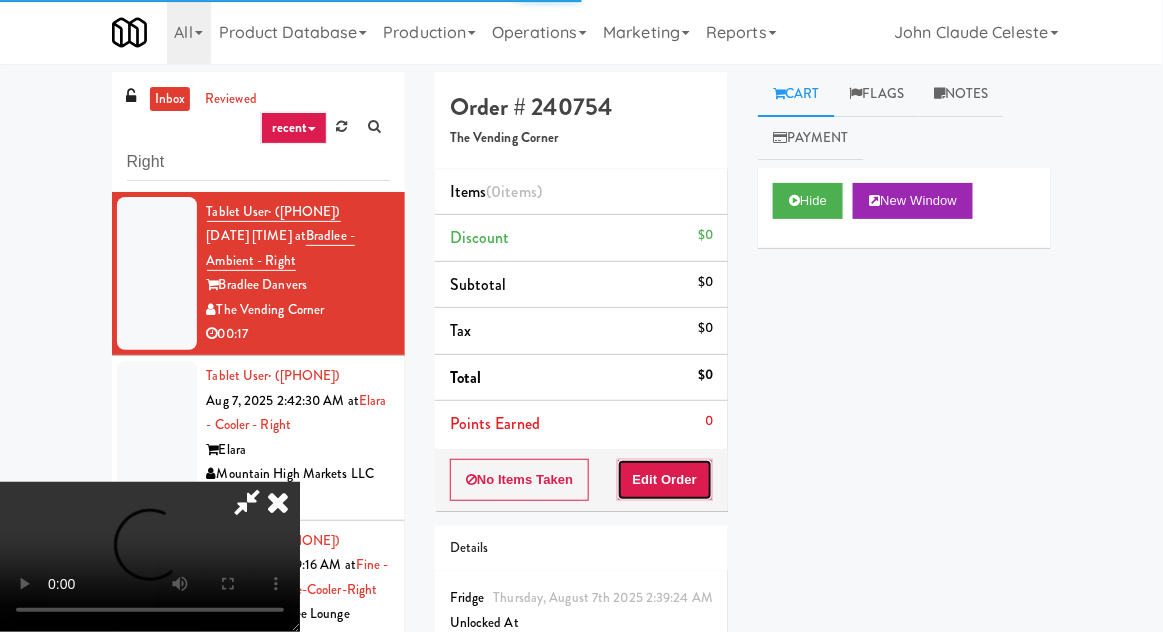 click on "Edit Order" at bounding box center [665, 480] 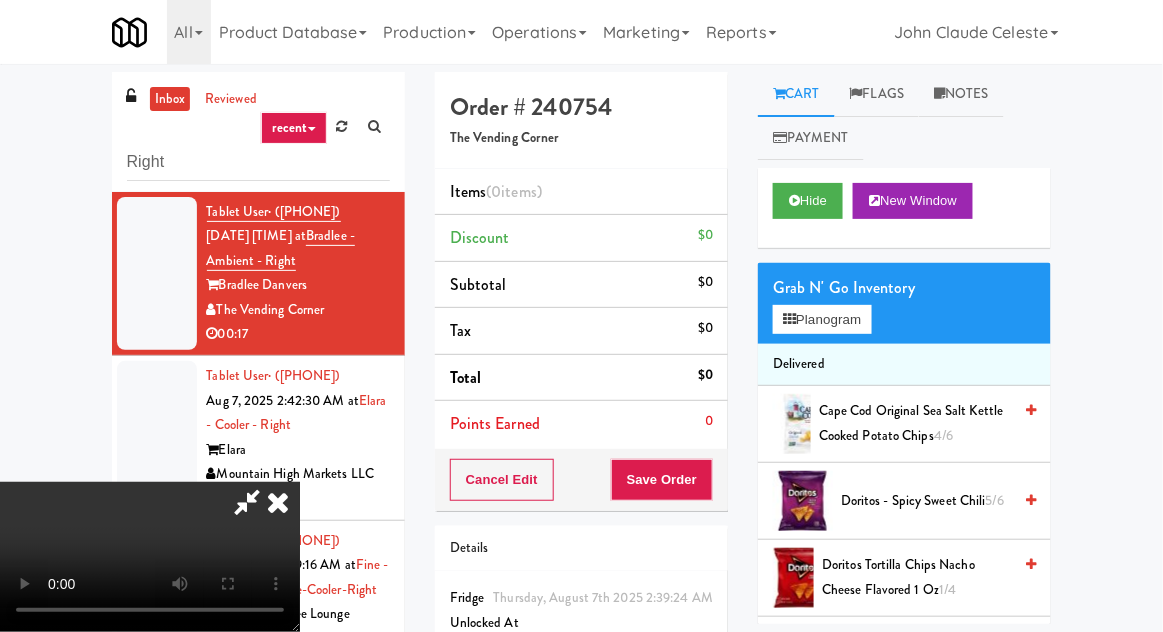 type 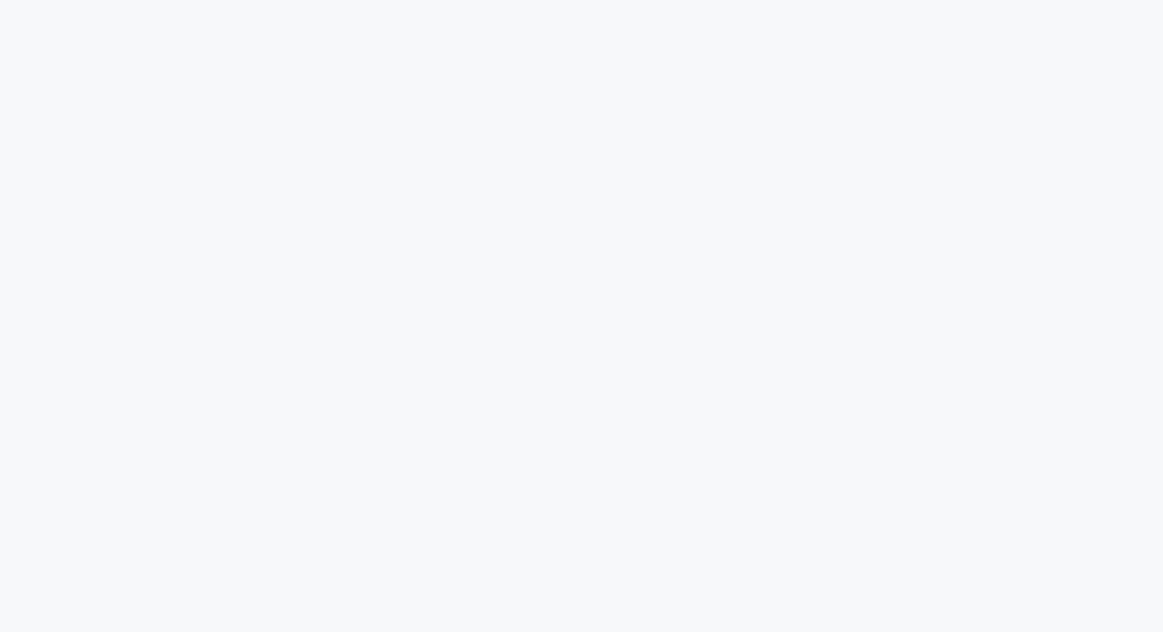scroll, scrollTop: 0, scrollLeft: 0, axis: both 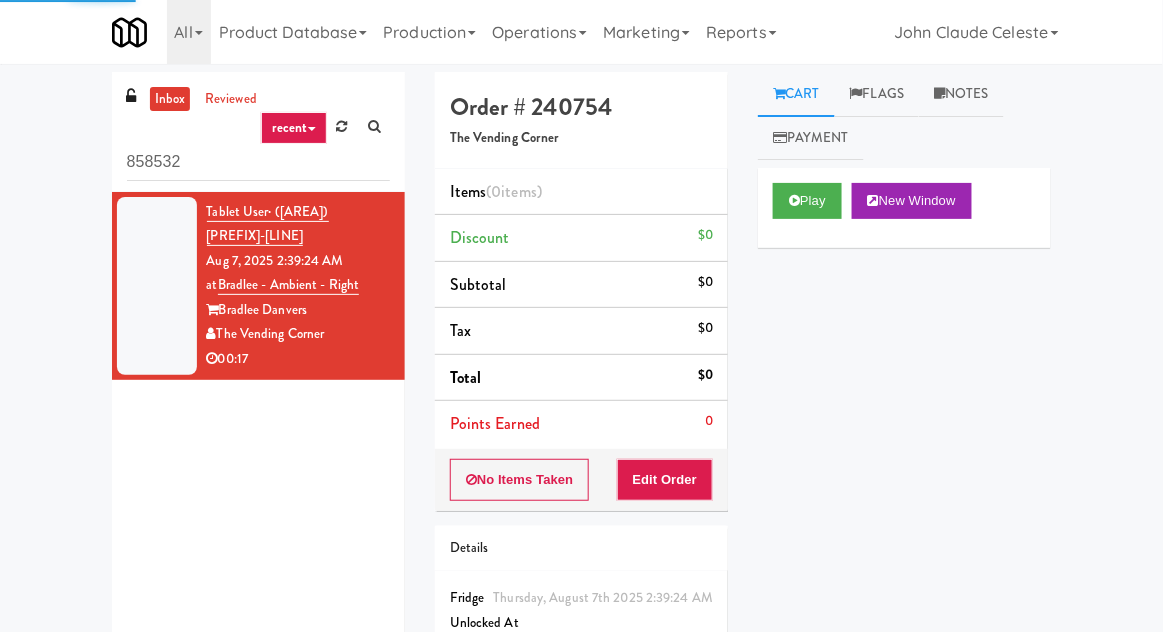 click on "858532" at bounding box center (258, 162) 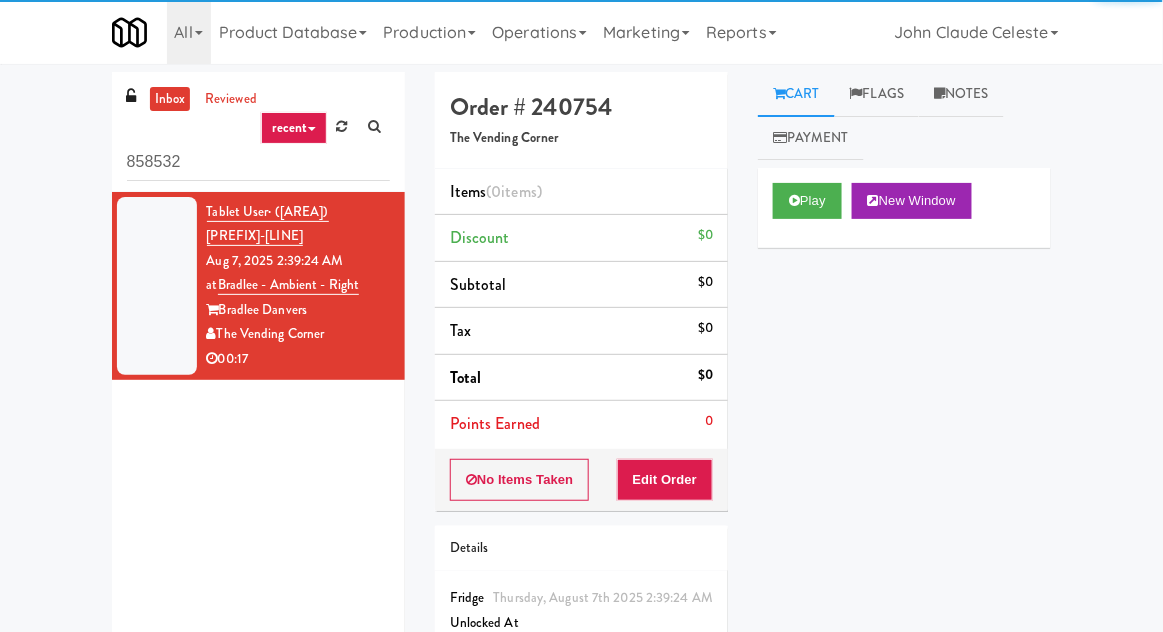 click on "858532" at bounding box center [258, 162] 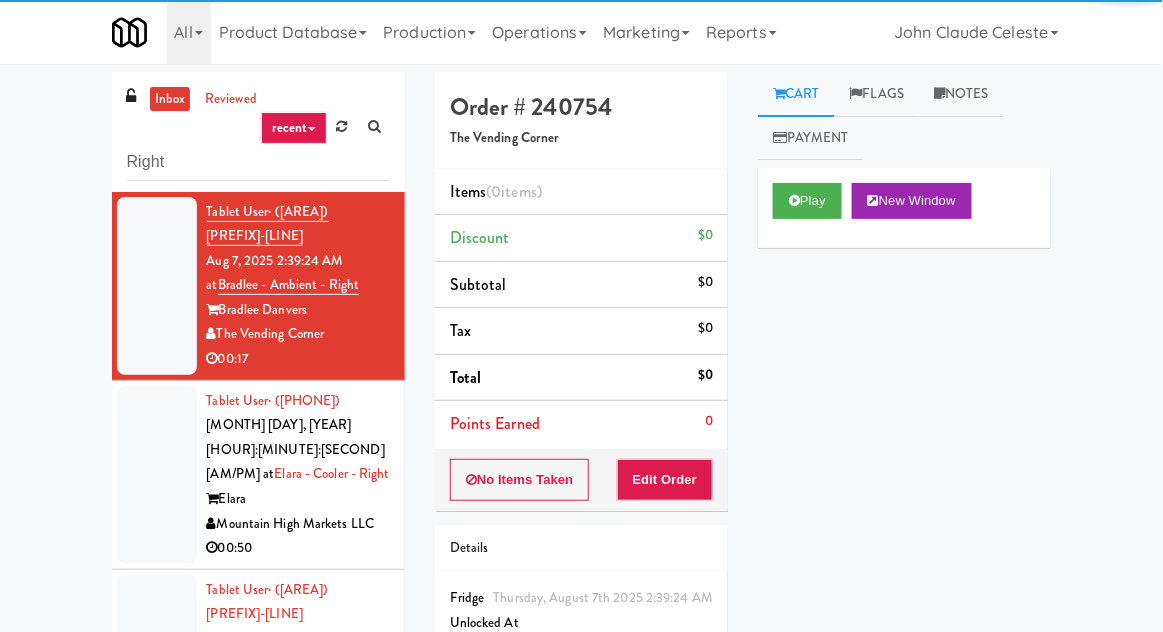 type on "Right" 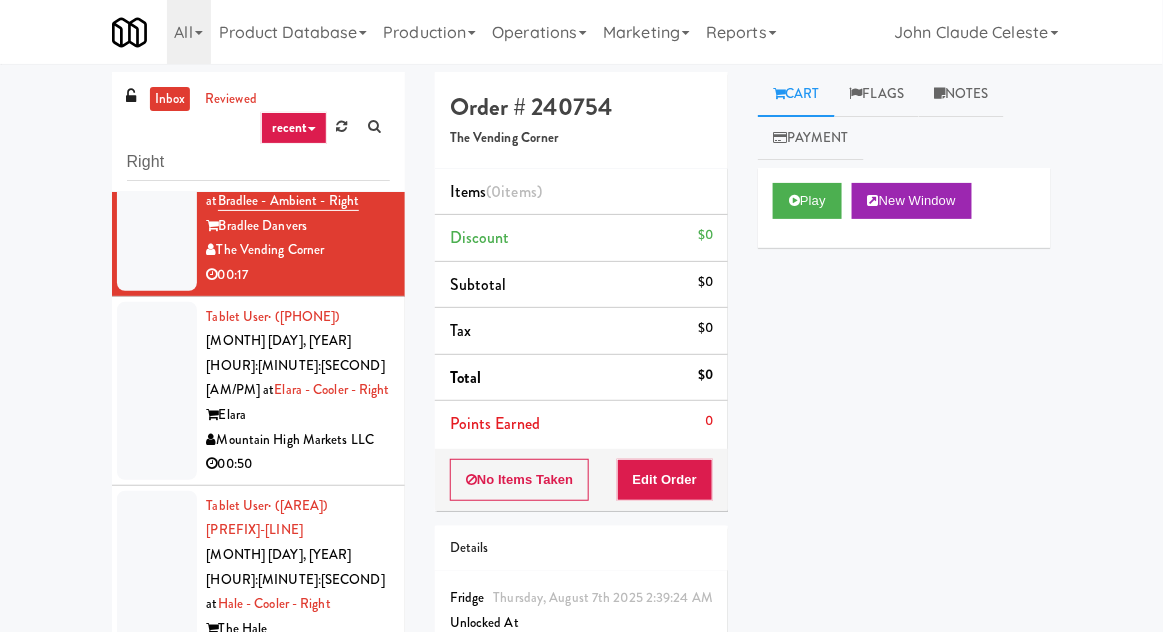 scroll, scrollTop: 0, scrollLeft: 0, axis: both 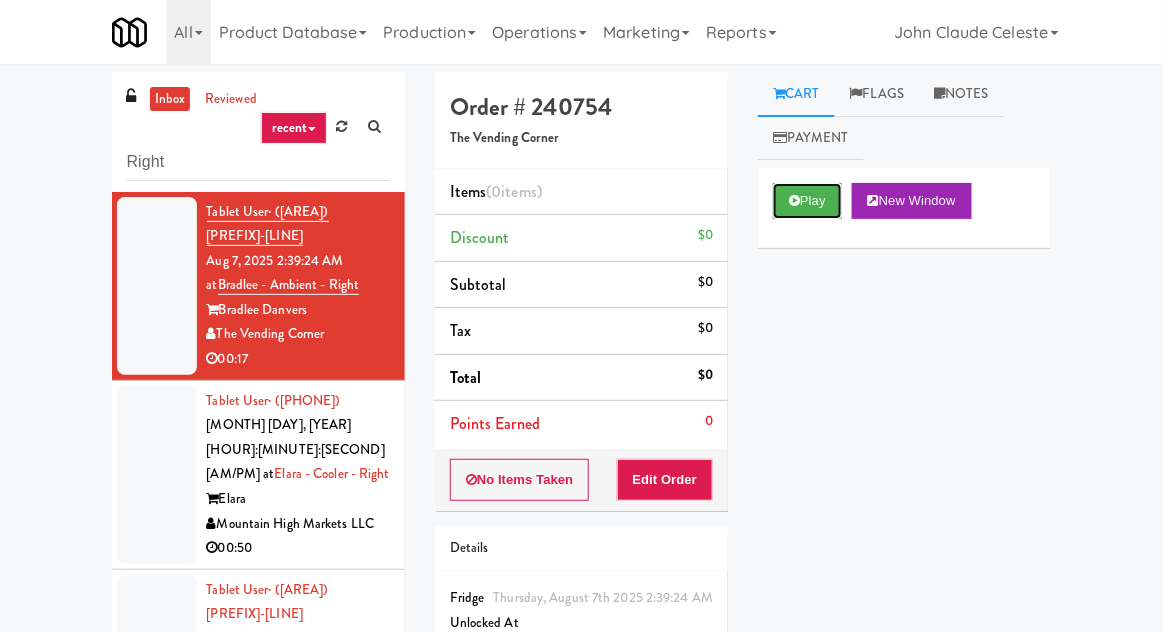 click on "Play" at bounding box center [807, 201] 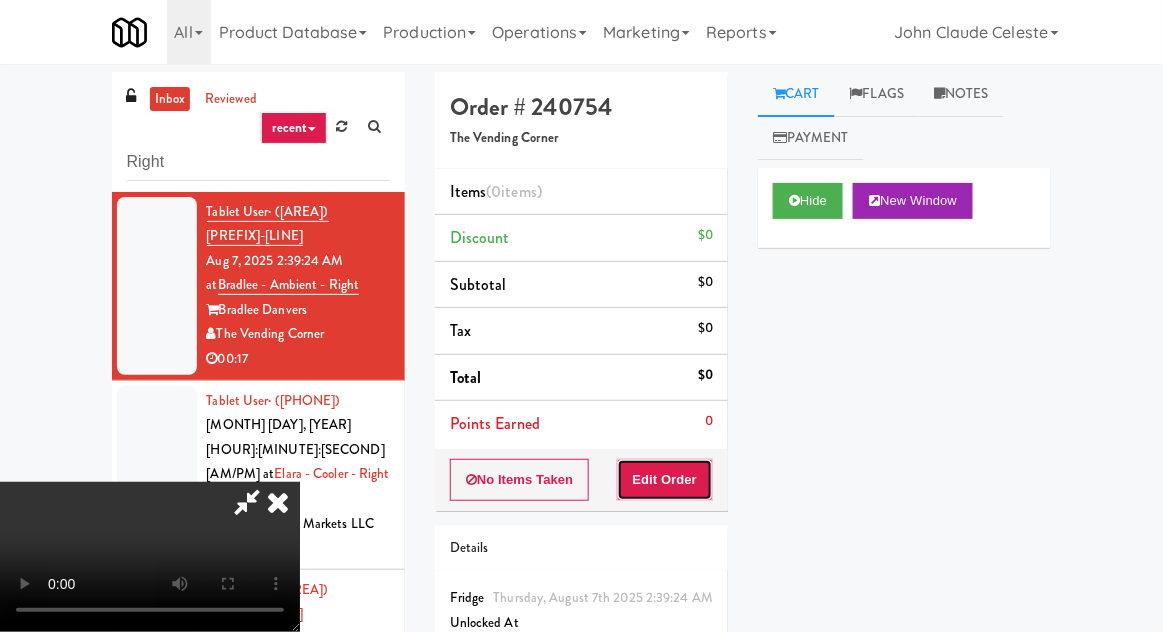 click on "Edit Order" at bounding box center [665, 480] 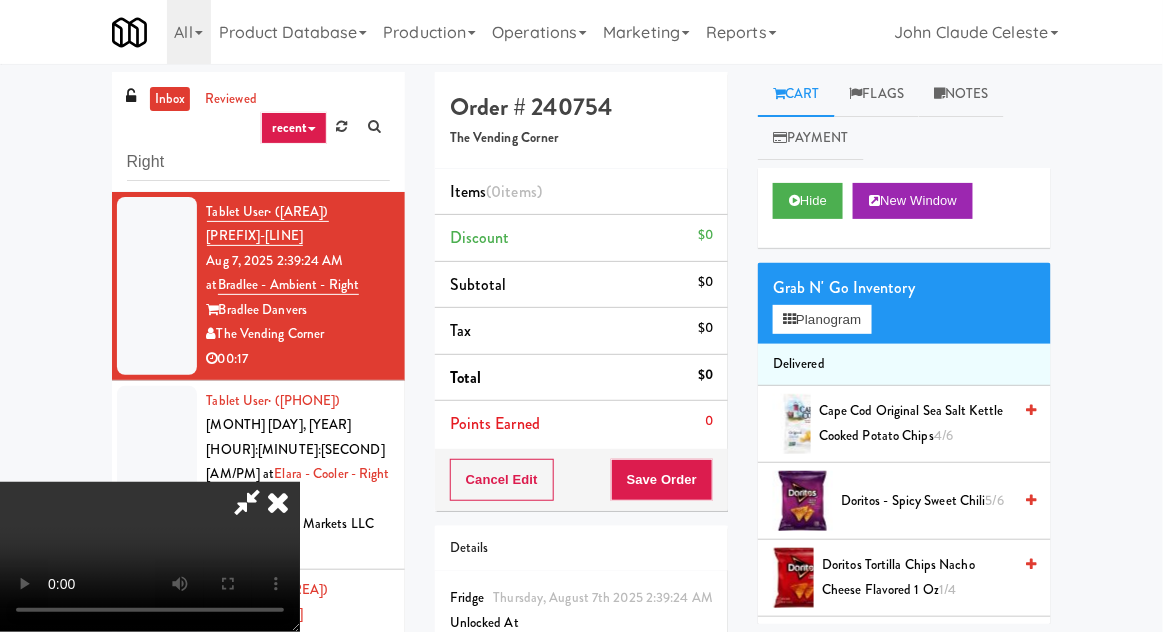 type 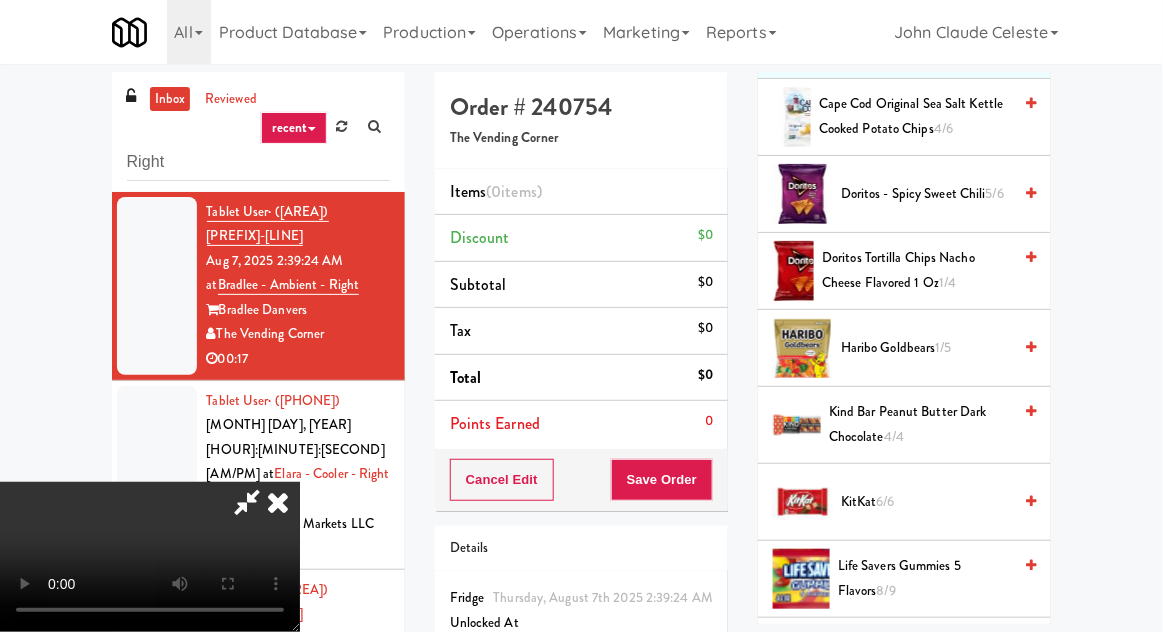 scroll, scrollTop: 310, scrollLeft: 0, axis: vertical 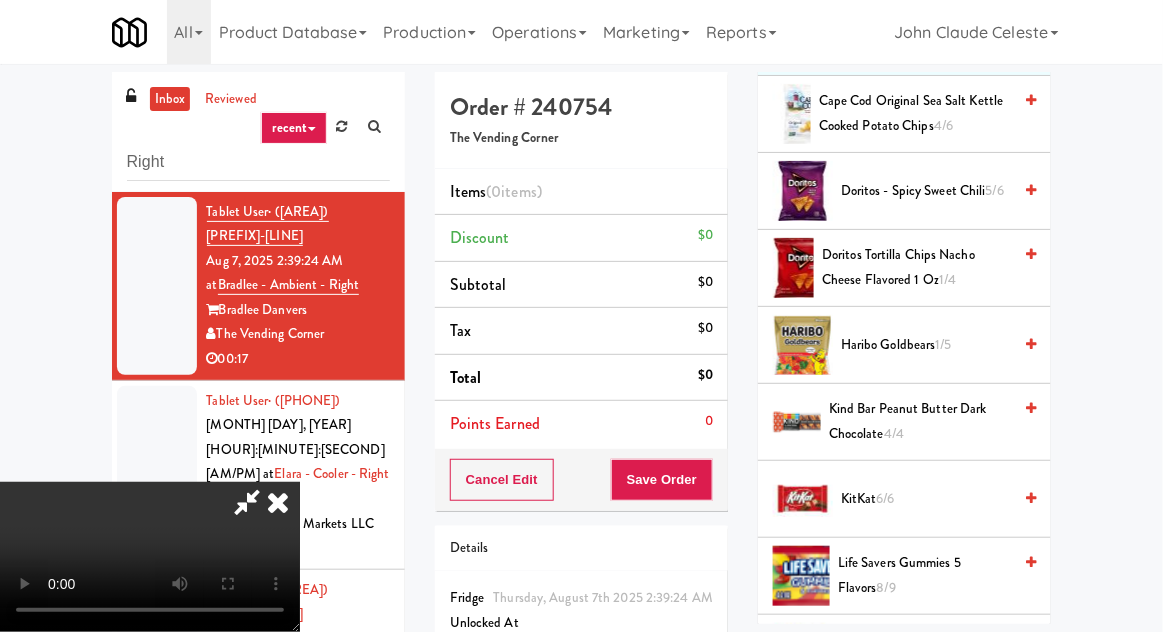 click on "Life Savers Gummies 5 Flavors  8/9" at bounding box center (924, 575) 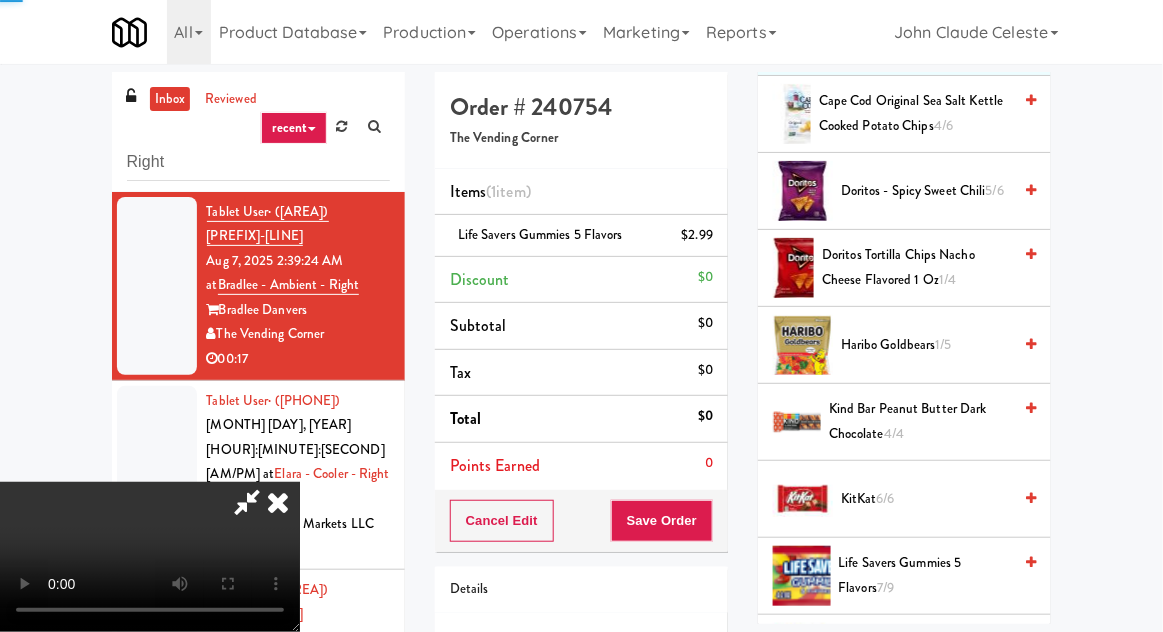 click on "Life Savers Gummies 5 Flavors  7/9" at bounding box center (925, 575) 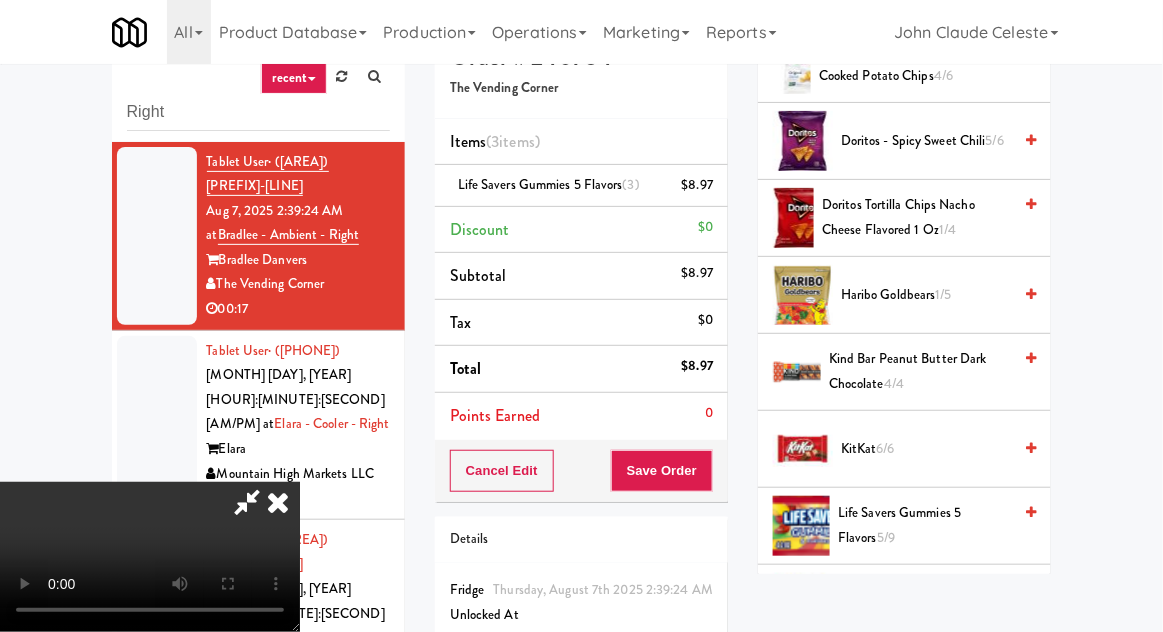scroll, scrollTop: 77, scrollLeft: 0, axis: vertical 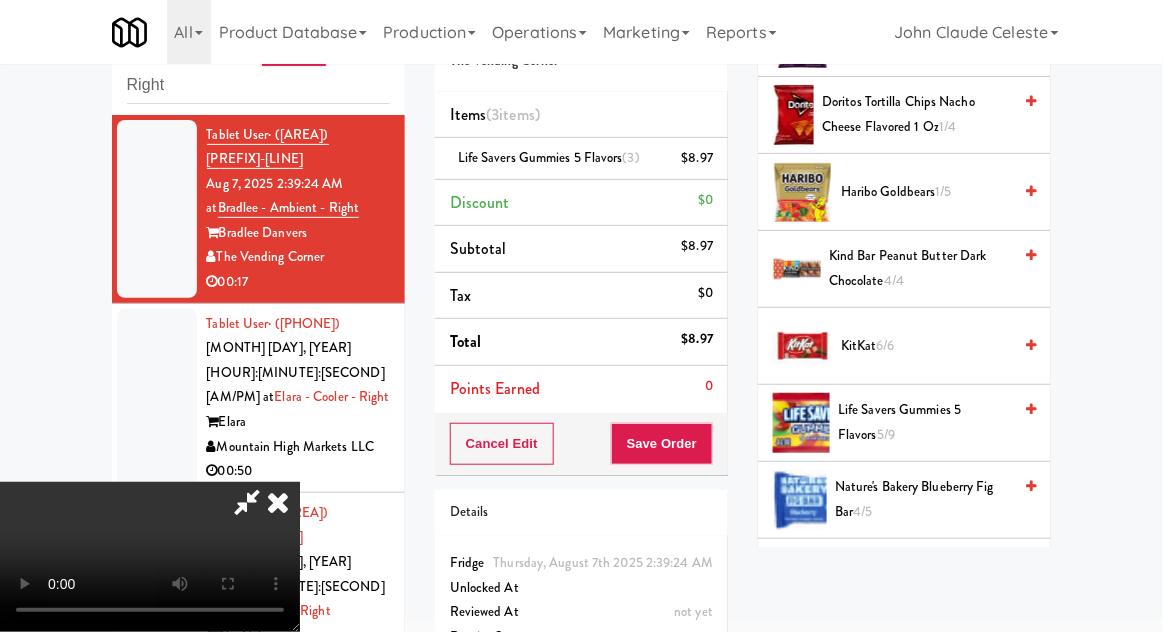 click on "Life Savers Gummies 5 Flavors  5/9" at bounding box center (924, 422) 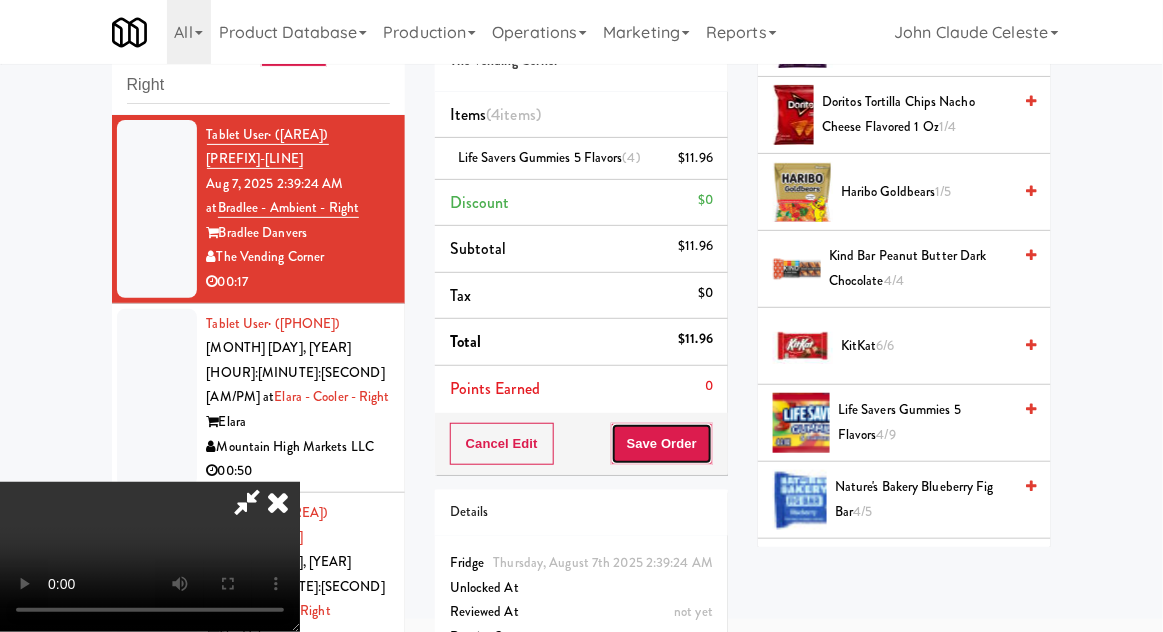 click on "Save Order" at bounding box center (662, 444) 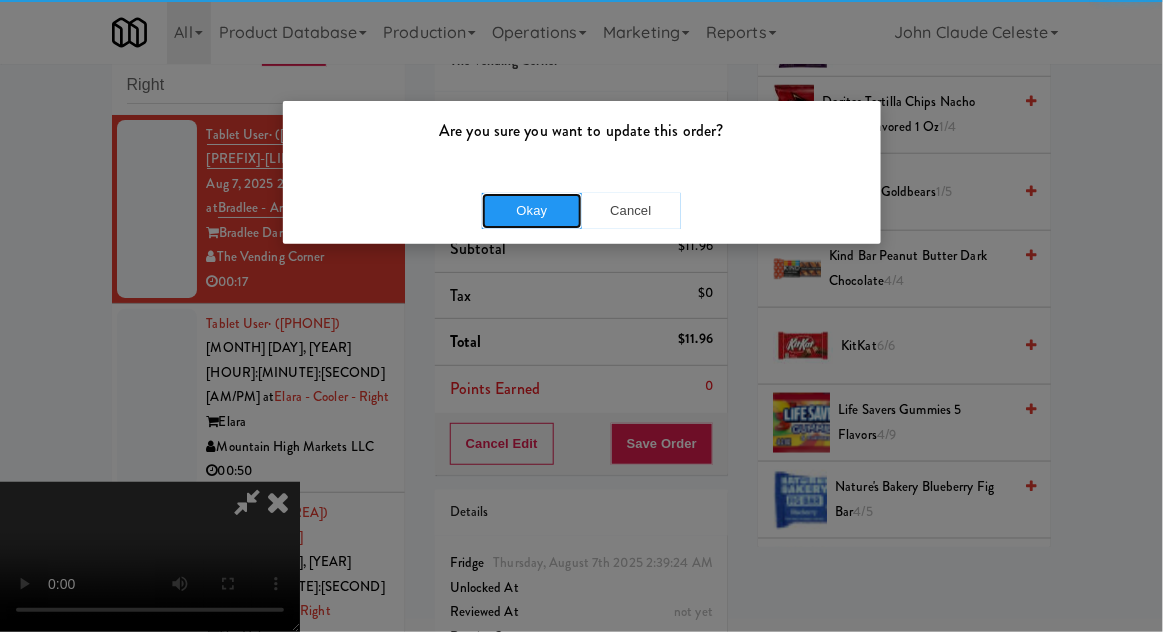 click on "Okay" at bounding box center (532, 211) 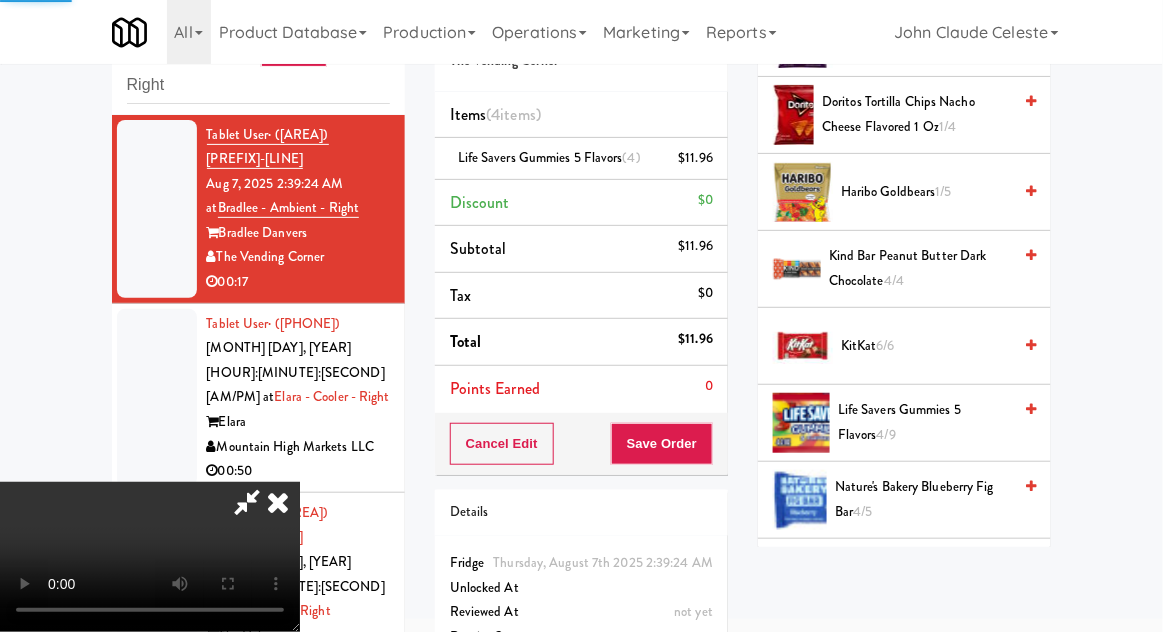 scroll, scrollTop: 197, scrollLeft: 0, axis: vertical 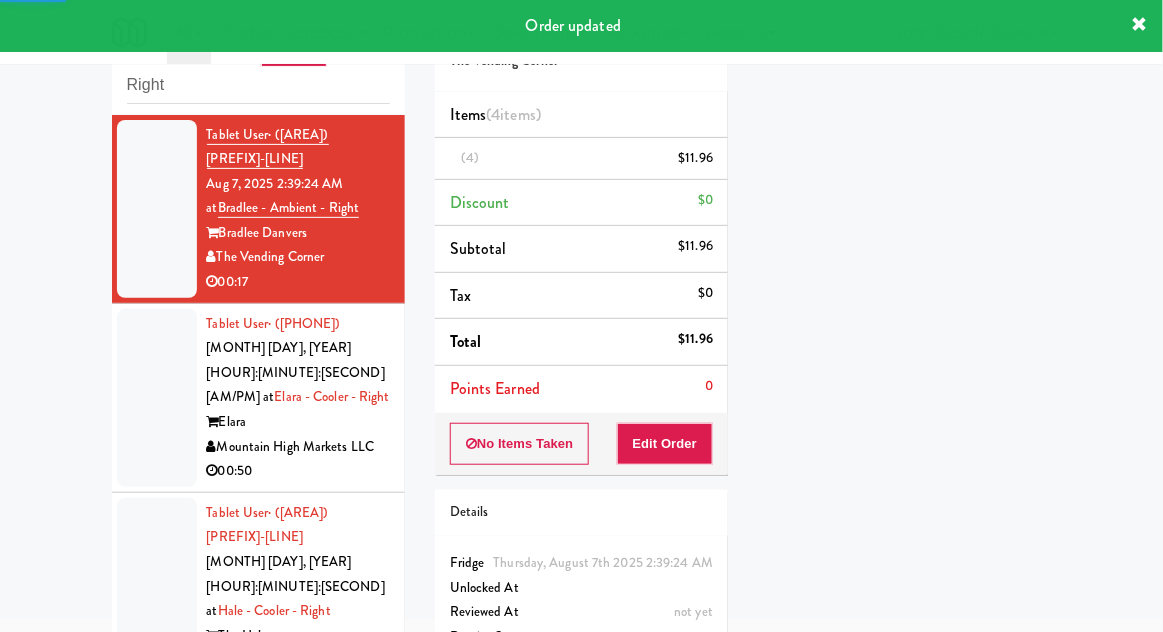 click at bounding box center (157, 398) 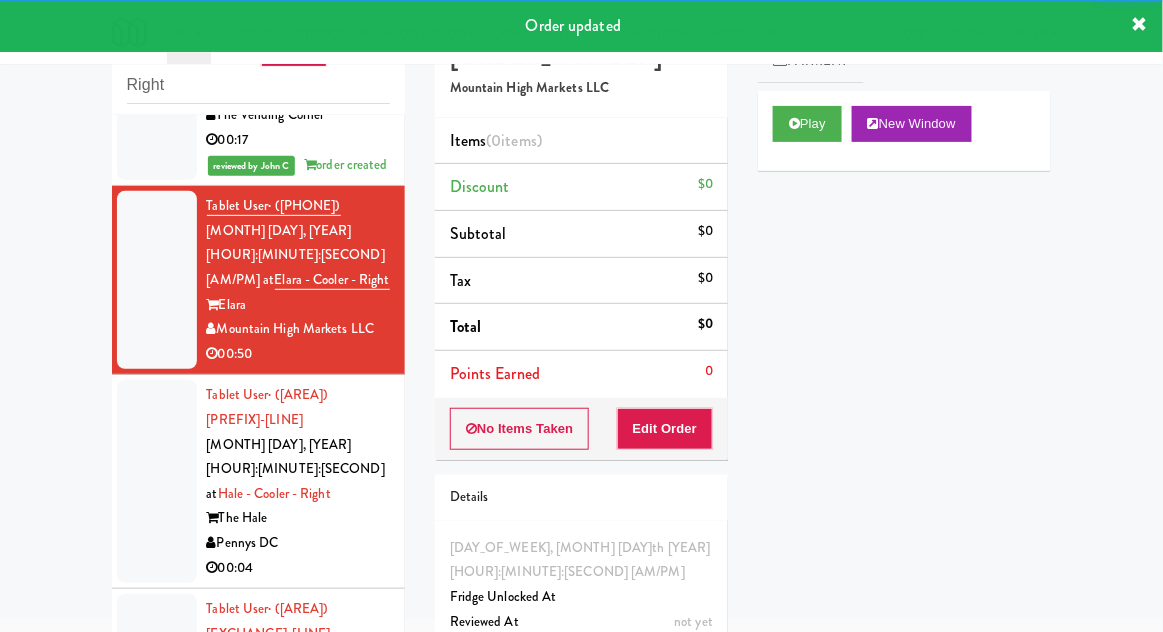 scroll, scrollTop: 144, scrollLeft: 0, axis: vertical 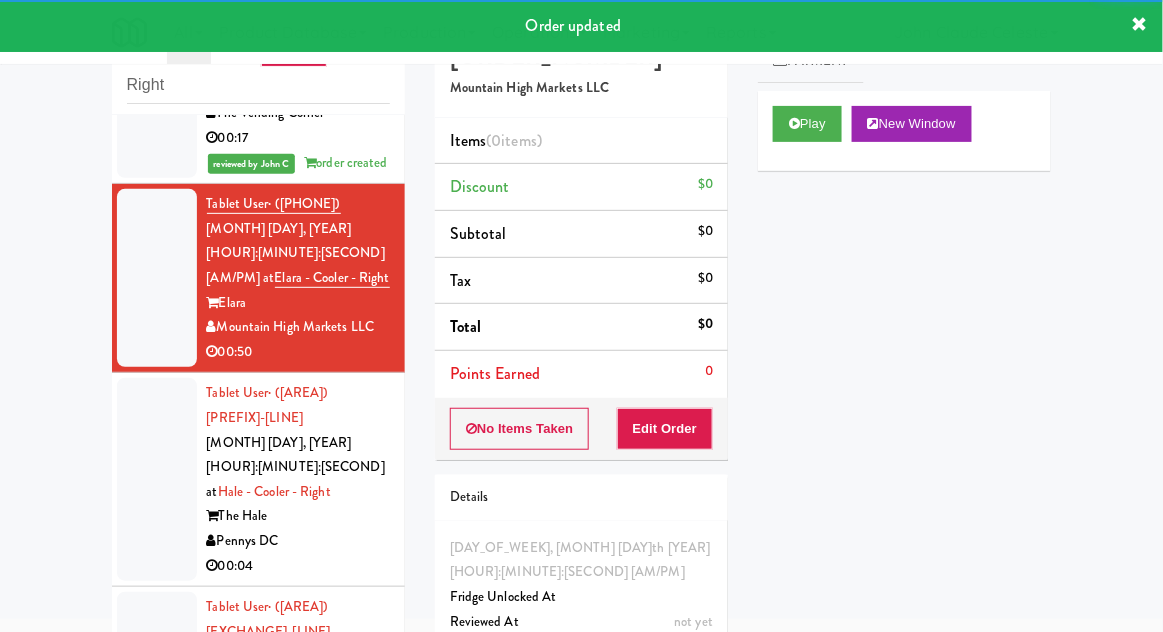 click at bounding box center (157, 479) 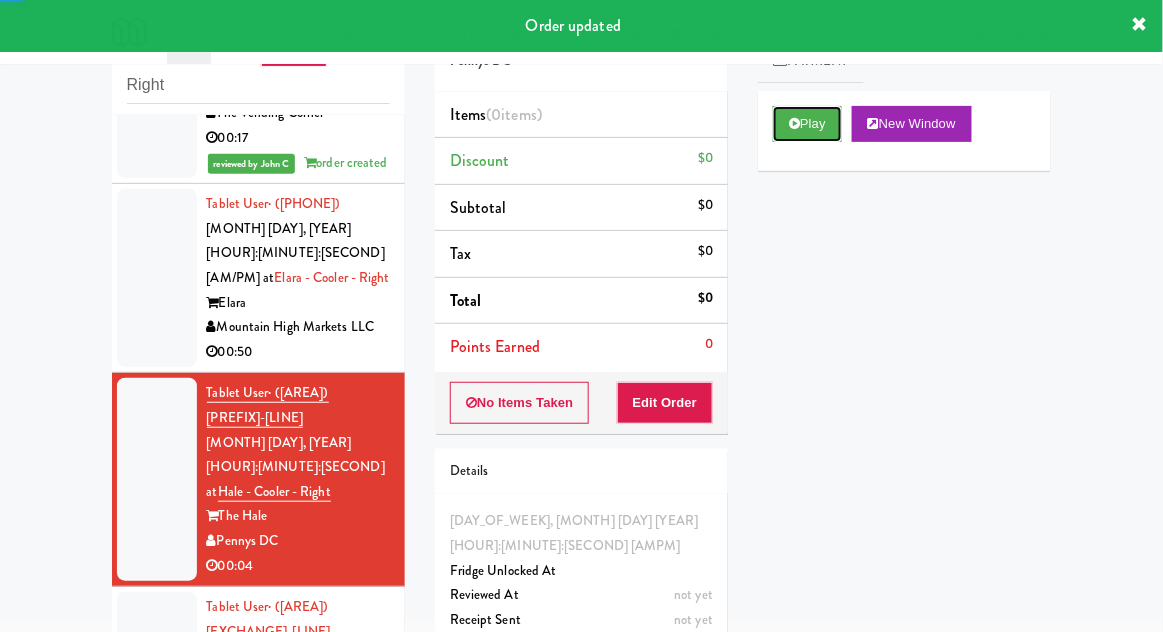 click on "Play" at bounding box center [807, 124] 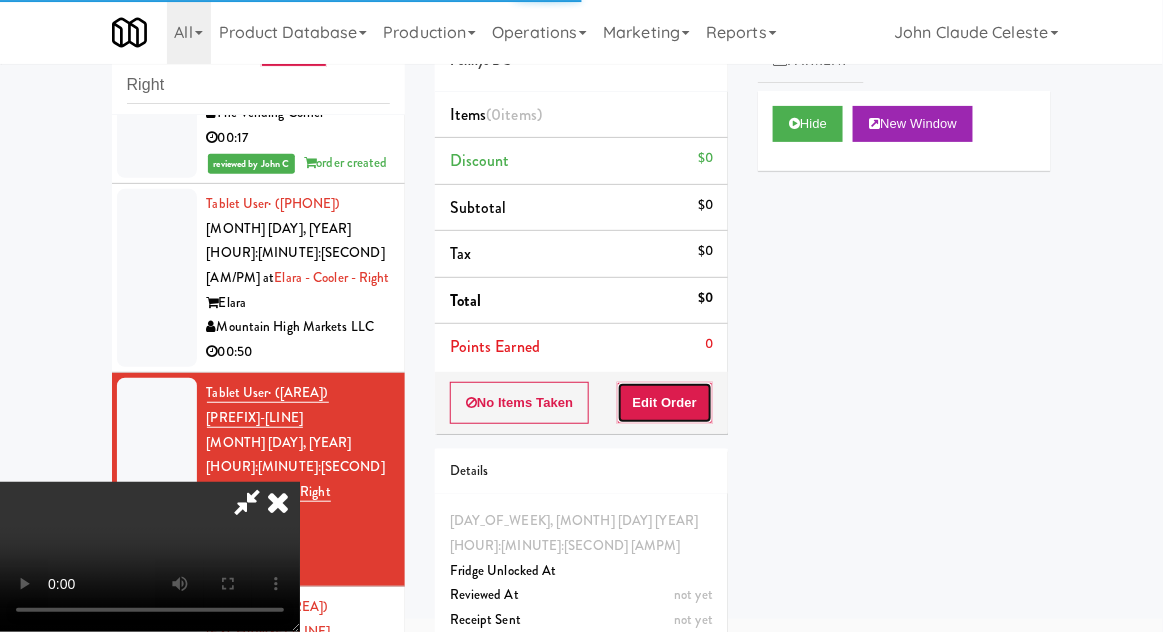 click on "Edit Order" at bounding box center [665, 403] 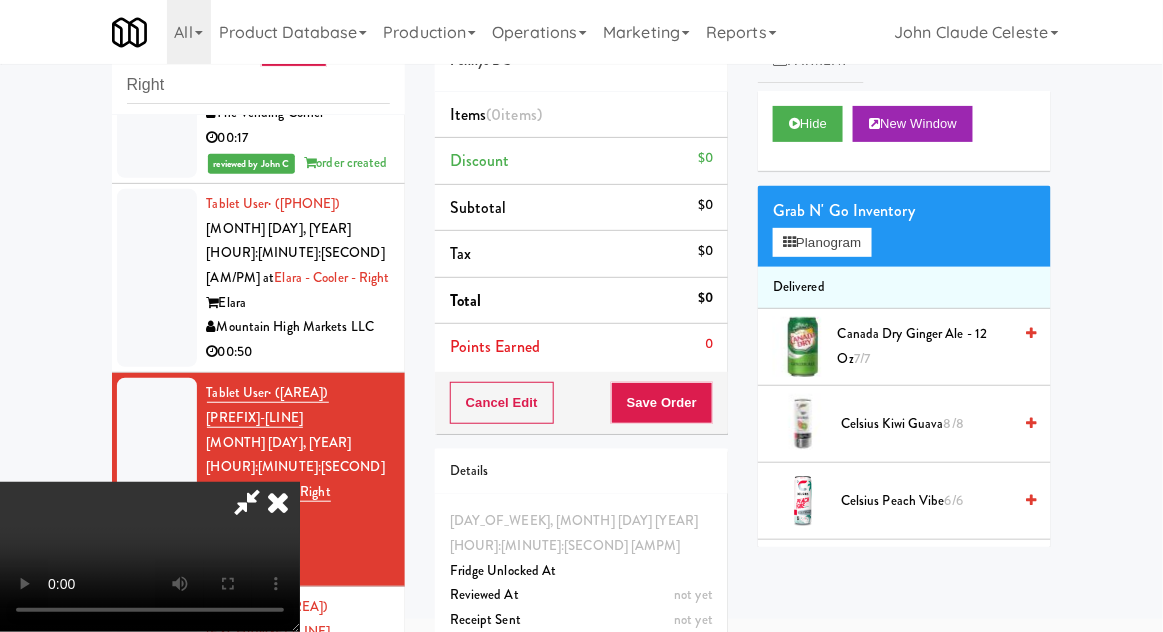 click on "Toggle navigation All   901 Smrt Mrkt https://classic.micromart.com/vision-orders/858532?operator_id=142   9518002 Canada https://classic.micromart.com/vision-orders/858532?operator_id=259   A&A Vending https://classic.micromart.com/vision-orders/858532?operator_id=450   AA Vending https://classic.micromart.com/vision-orders/858532?operator_id=374   Abrom Vending https://classic.micromart.com/vision-orders/858532?operator_id=294   Access Amenities https://classic.micromart.com/vision-orders/858532?operator_id=194   Ace Plus Vending https://classic.micromart.com/vision-orders/858532?operator_id=300   ADN Vending https://classic.micromart.com/vision-orders/858532?operator_id=449   AetherTek, Inc. https://classic.micromart.com/vision-orders/858532?operator_id=183   AI Vending https://classic.micromart.com/vision-orders/858532?operator_id=276   Allgood Provisions https://classic.micromart.com/vision-orders/858532?operator_id=309   Alligator Arms Vending   All Things Vending   Alpine Modern Vending" at bounding box center [581, 32] 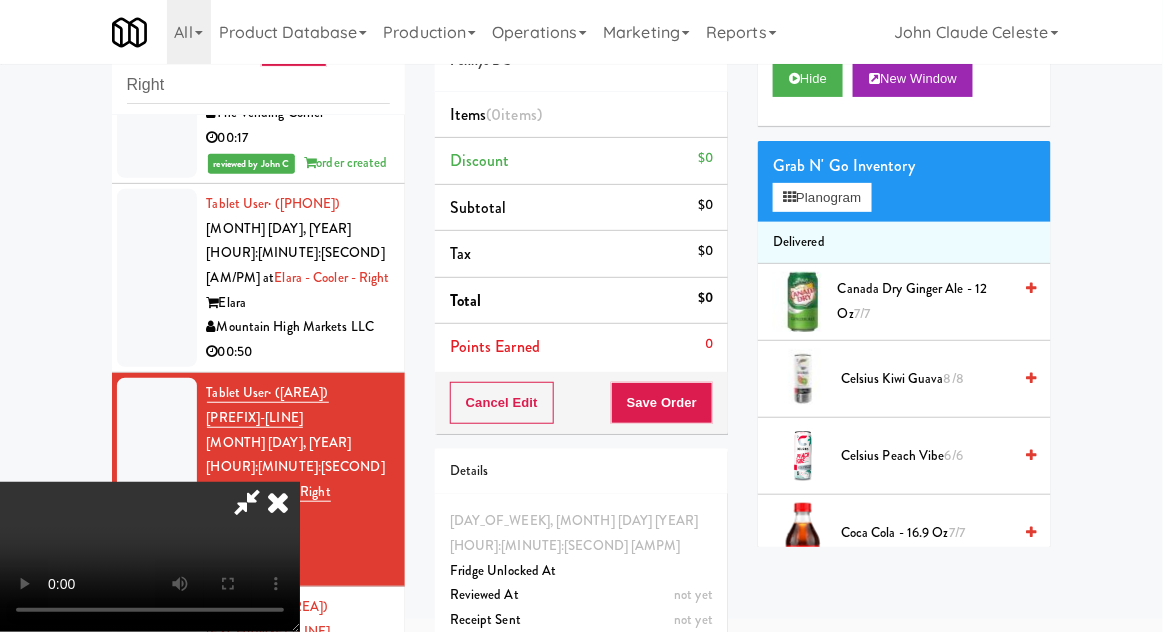 scroll, scrollTop: 0, scrollLeft: 0, axis: both 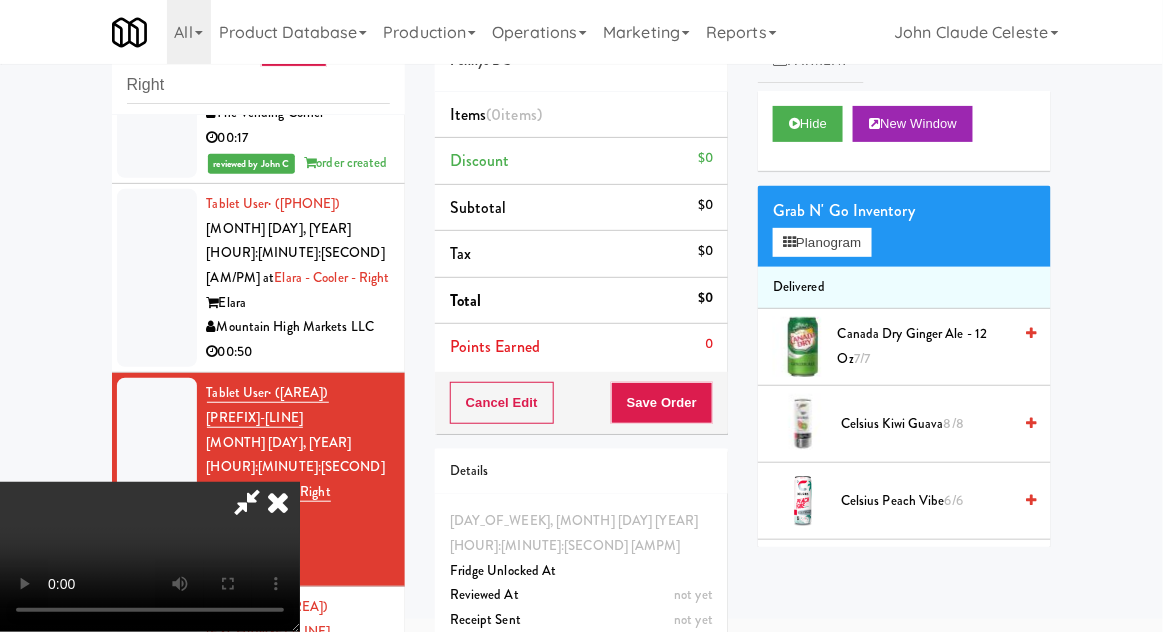 click on "Grab N' Go Inventory" at bounding box center (904, 211) 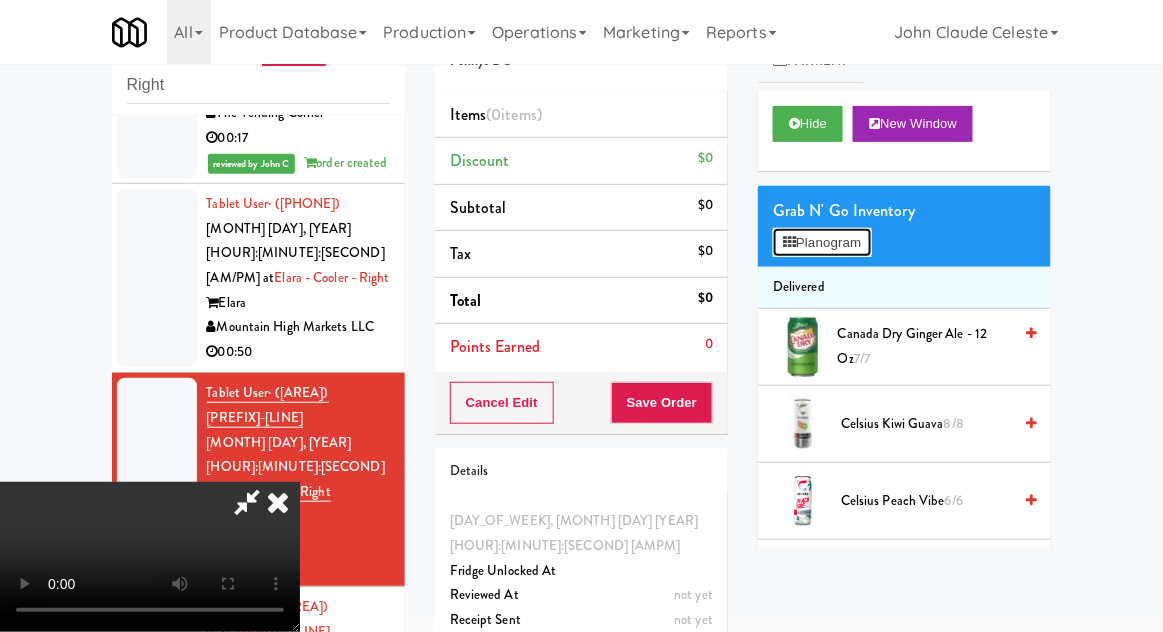 click on "Planogram" at bounding box center (822, 243) 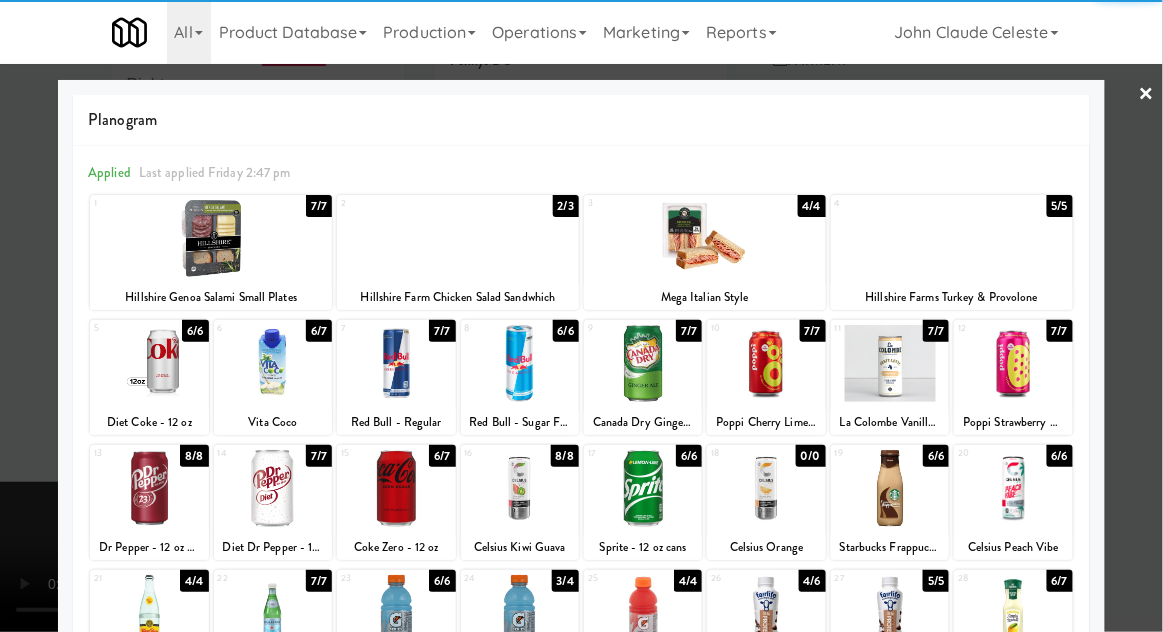 click on "Hillshire Genoa Salami Small Plates" at bounding box center (211, 297) 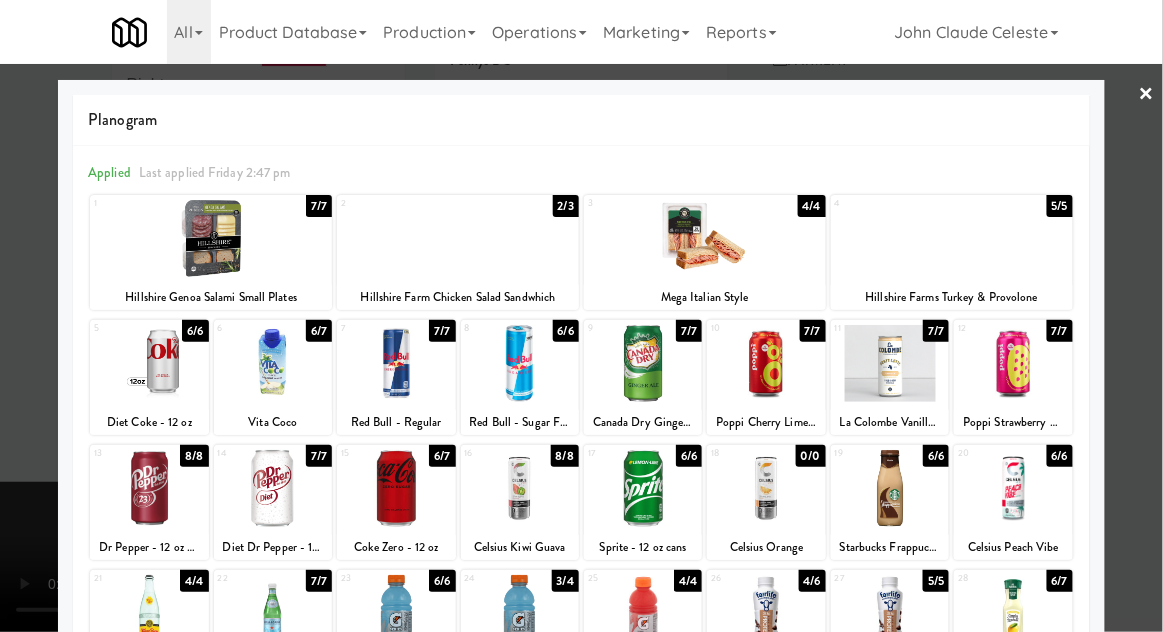 click on "Hillshire Genoa Salami Small Plates" at bounding box center (211, 297) 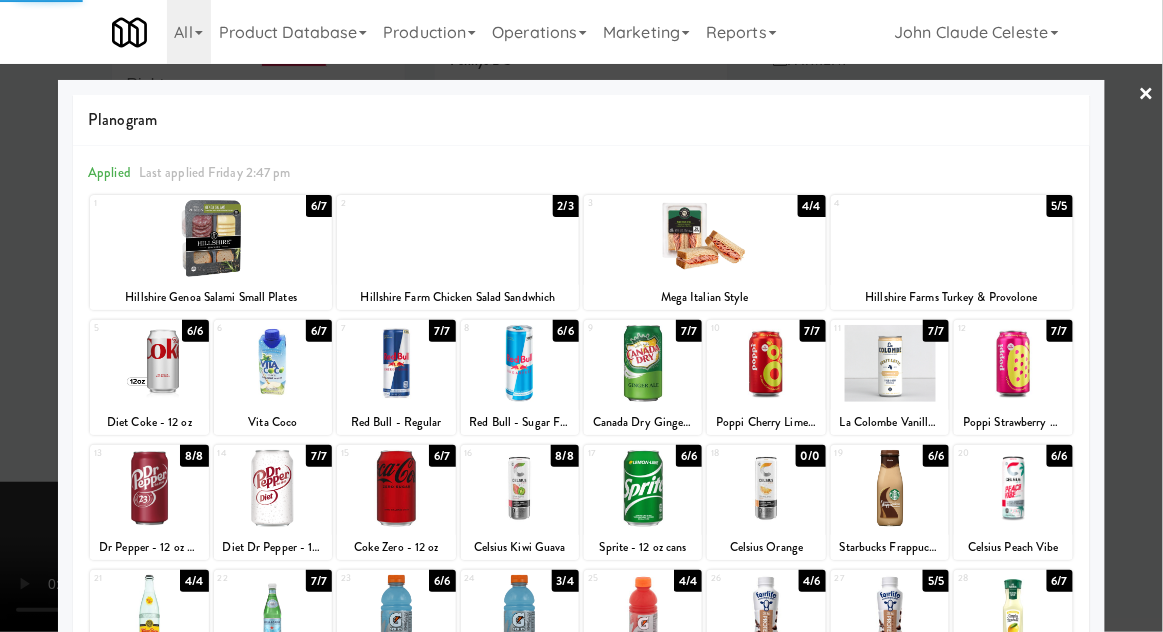 click at bounding box center [581, 316] 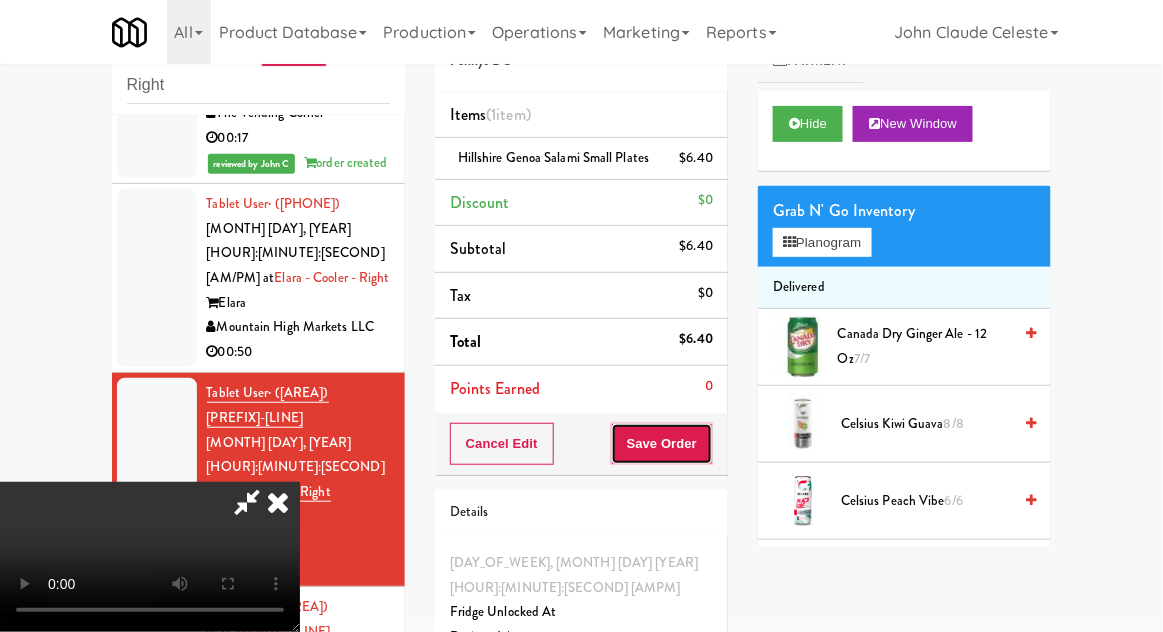 click on "Save Order" at bounding box center [662, 444] 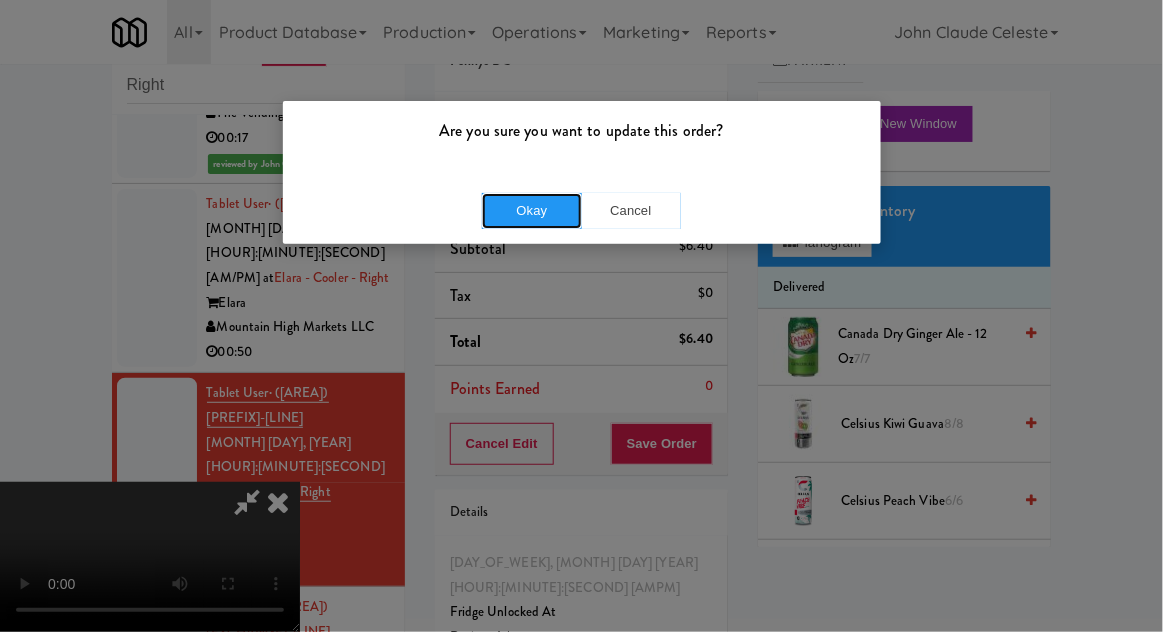 click on "Okay" at bounding box center (532, 211) 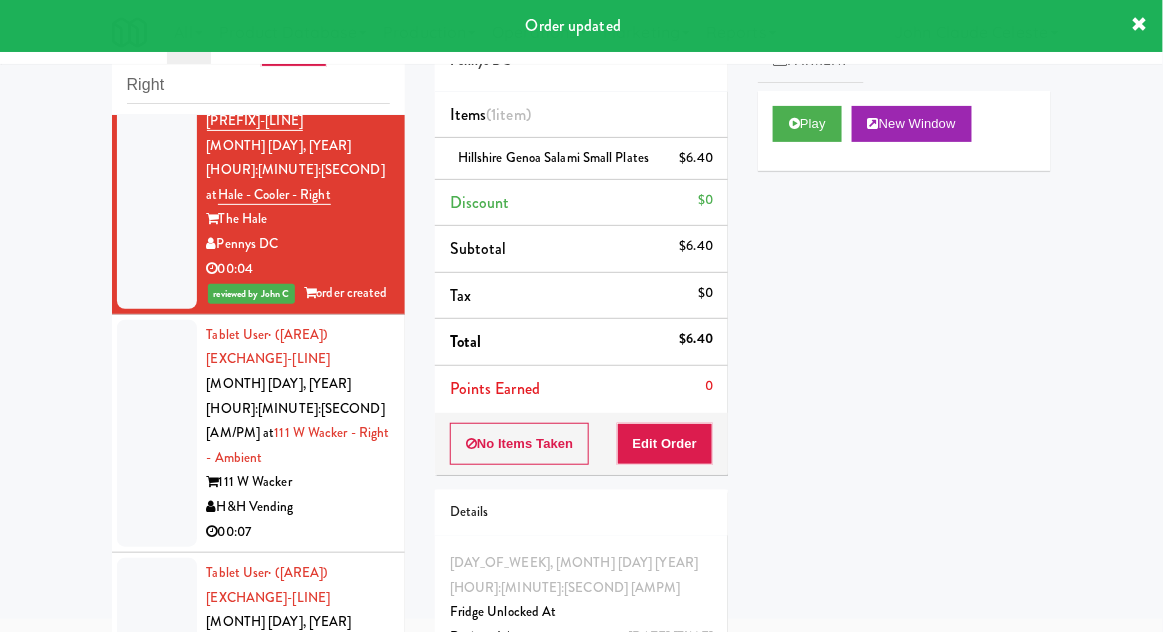 scroll, scrollTop: 443, scrollLeft: 0, axis: vertical 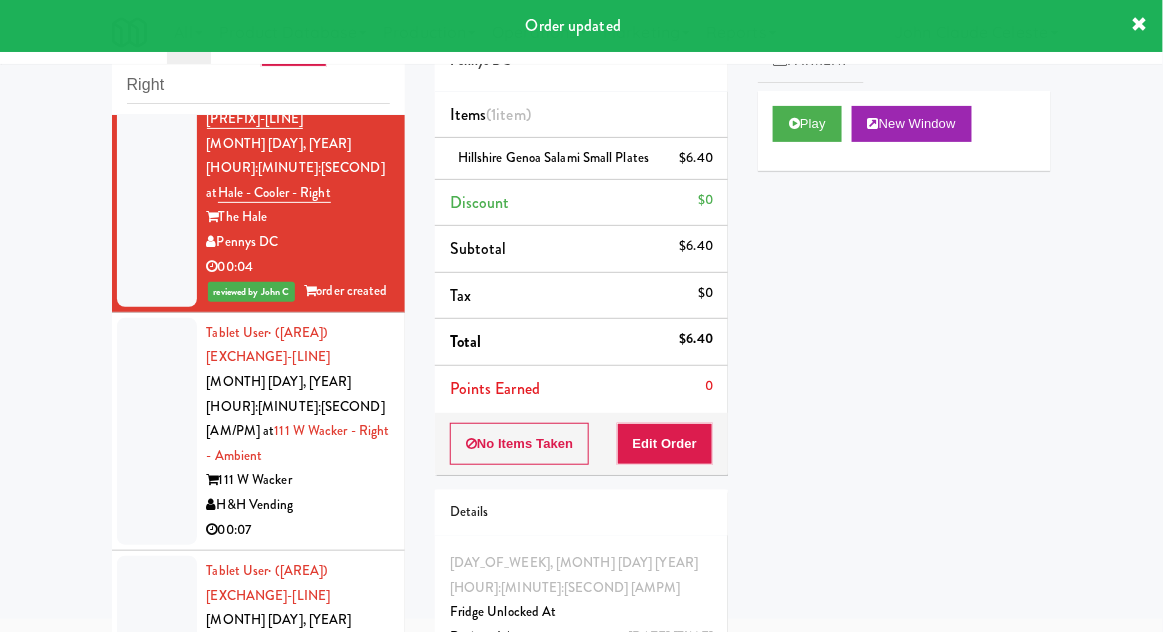 click at bounding box center [157, 431] 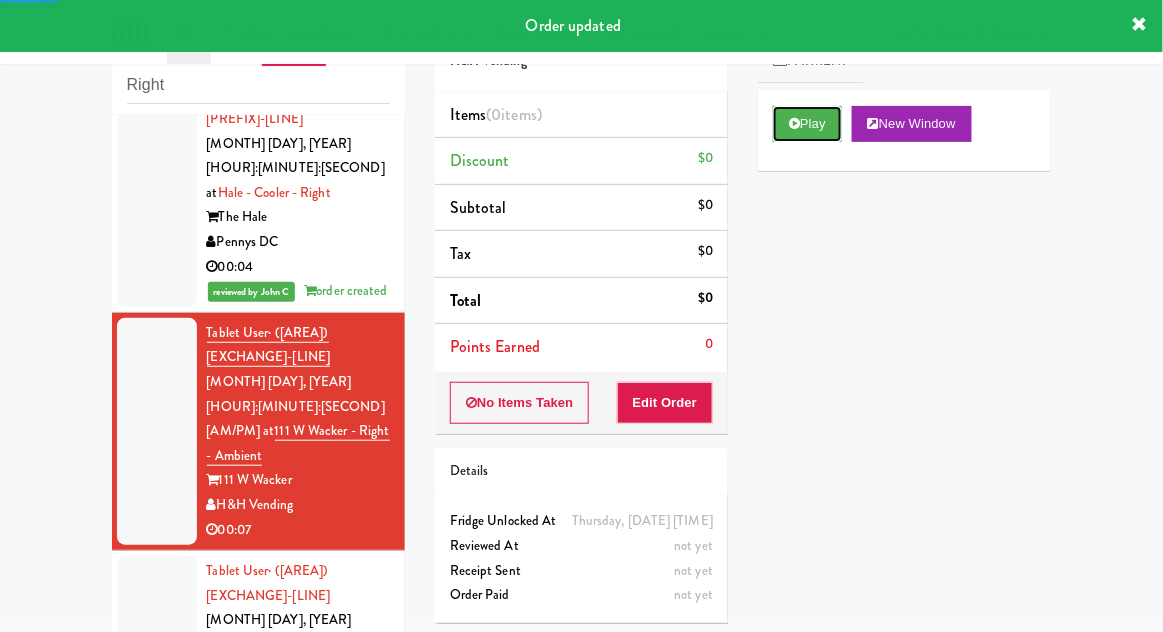 click on "Play" at bounding box center [807, 124] 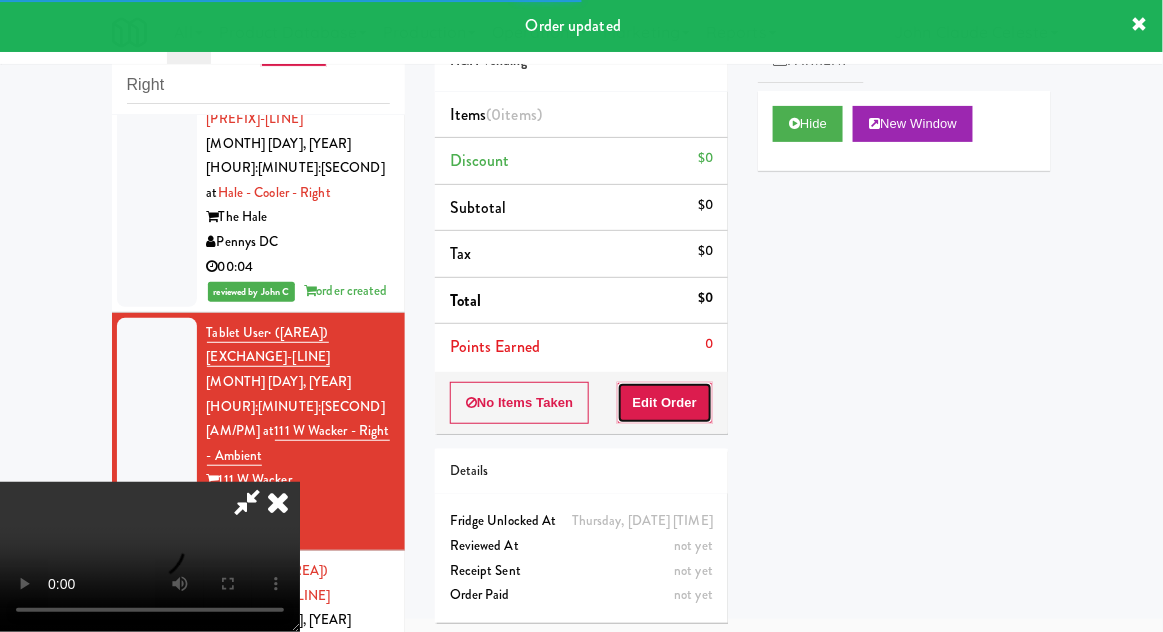 click on "Edit Order" at bounding box center [665, 403] 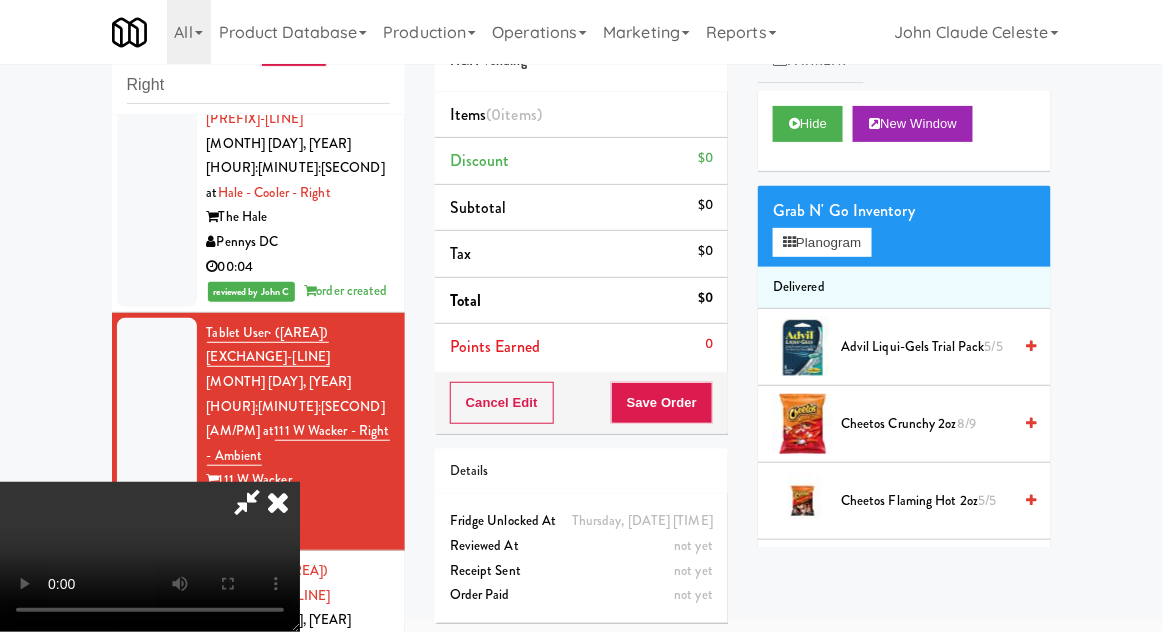 type 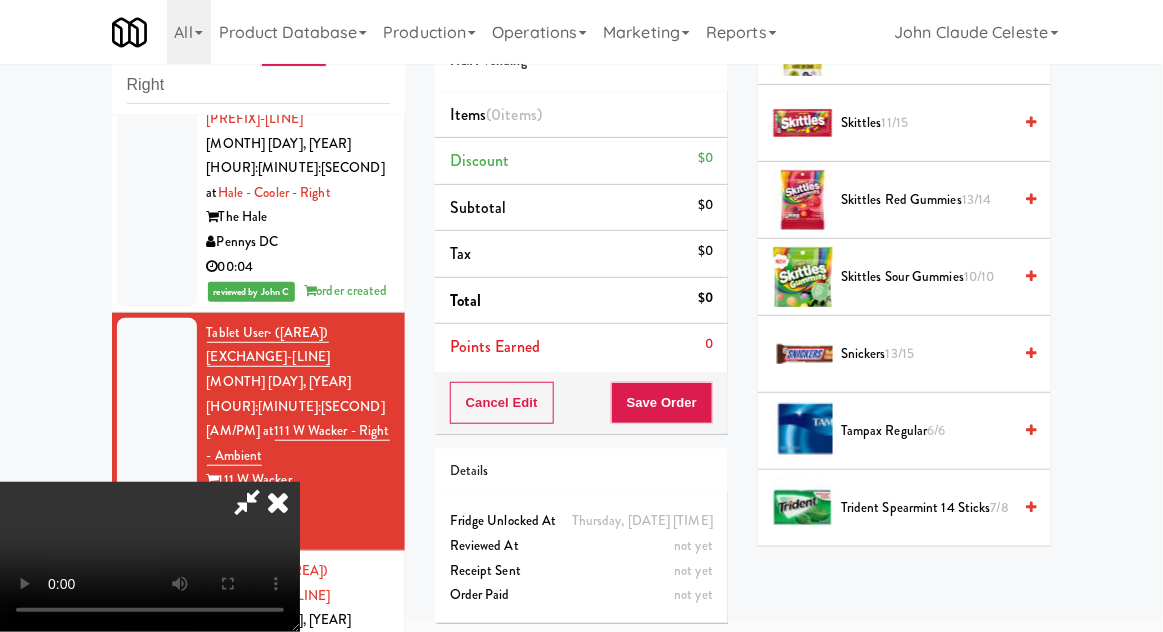 scroll, scrollTop: 1759, scrollLeft: 0, axis: vertical 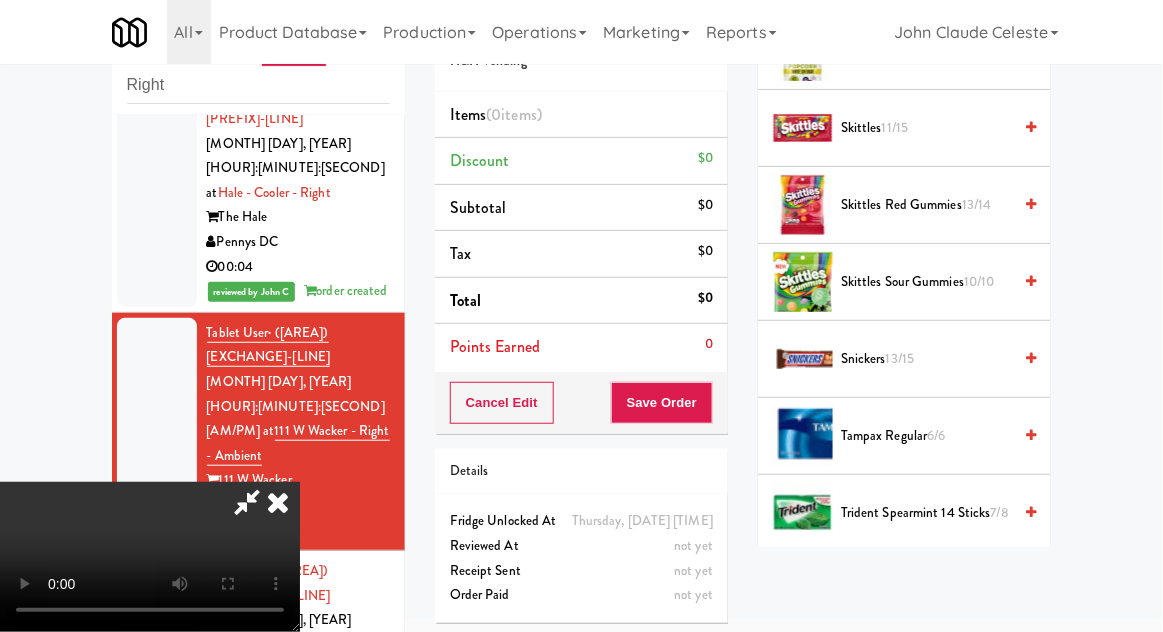 click on "Snickers   13/15" at bounding box center (926, 359) 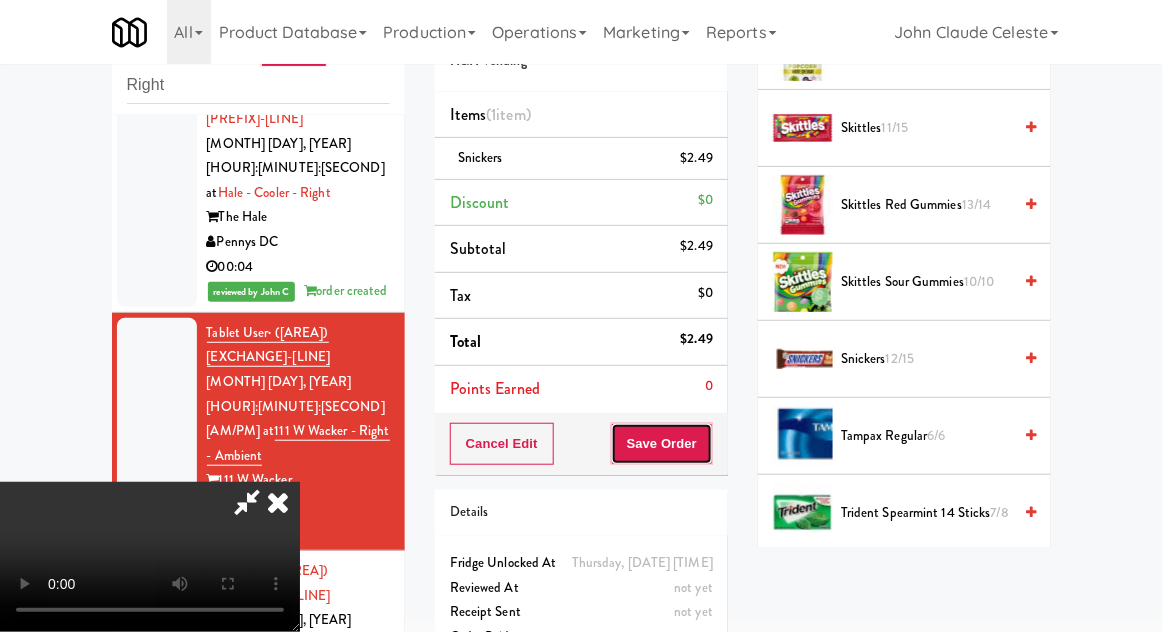 click on "Save Order" at bounding box center (662, 444) 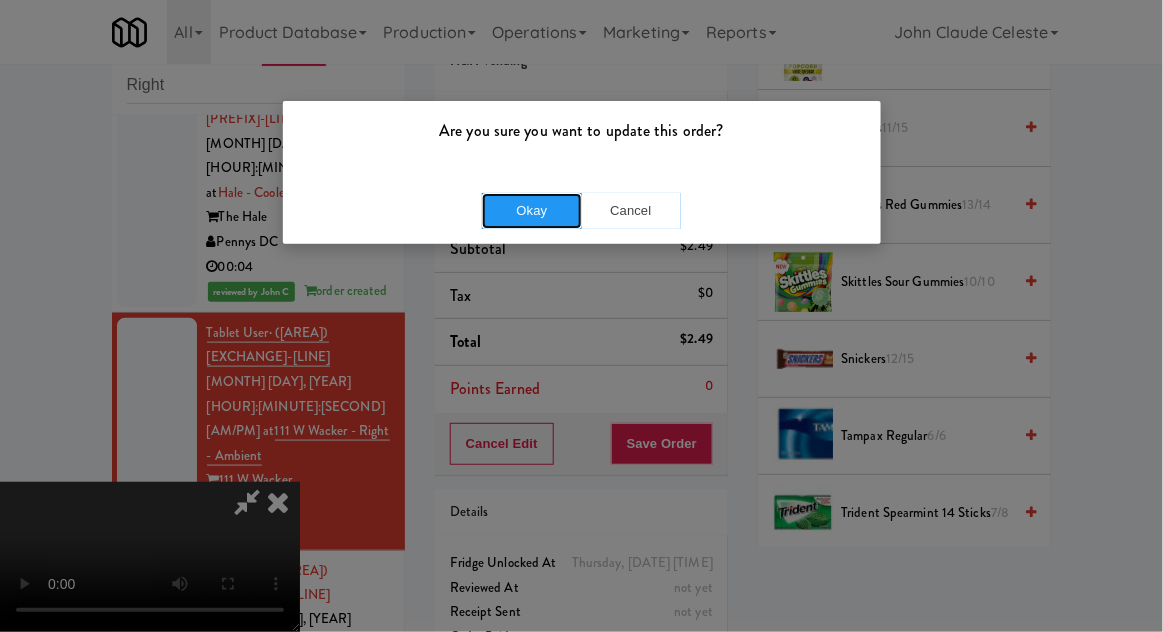 click on "Okay" at bounding box center (532, 211) 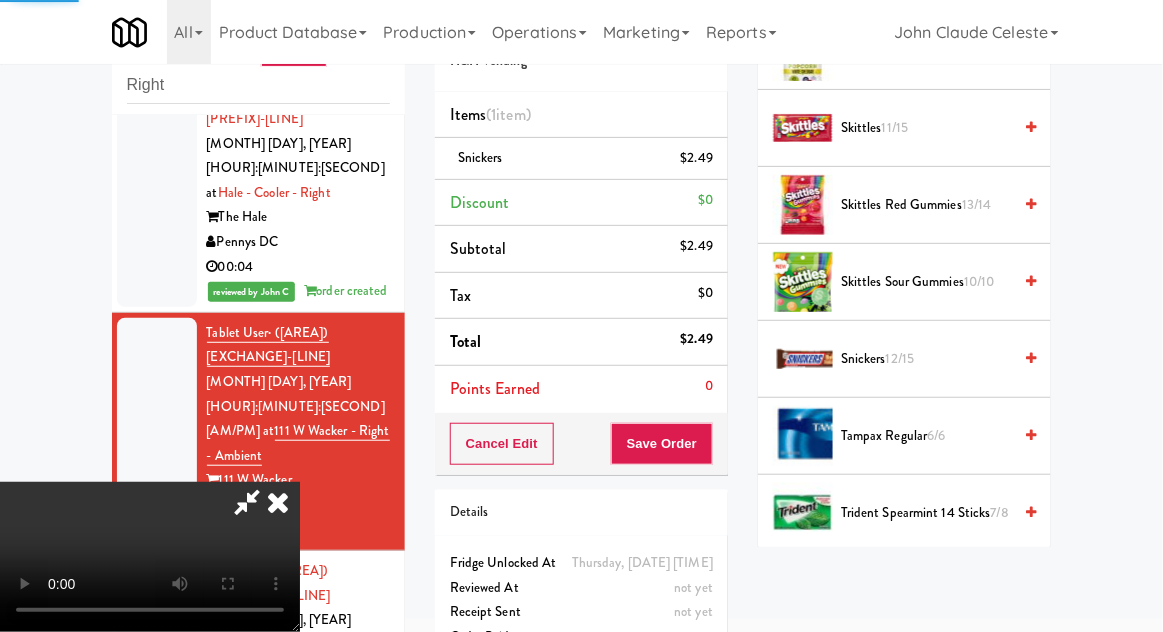 scroll, scrollTop: 197, scrollLeft: 0, axis: vertical 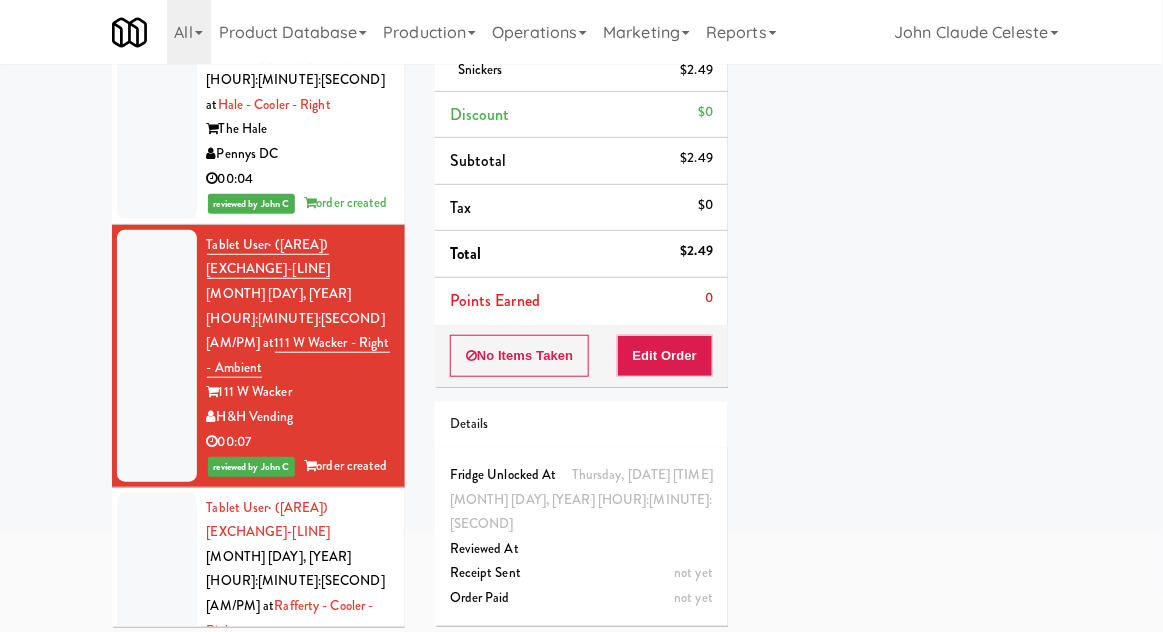click at bounding box center [157, 606] 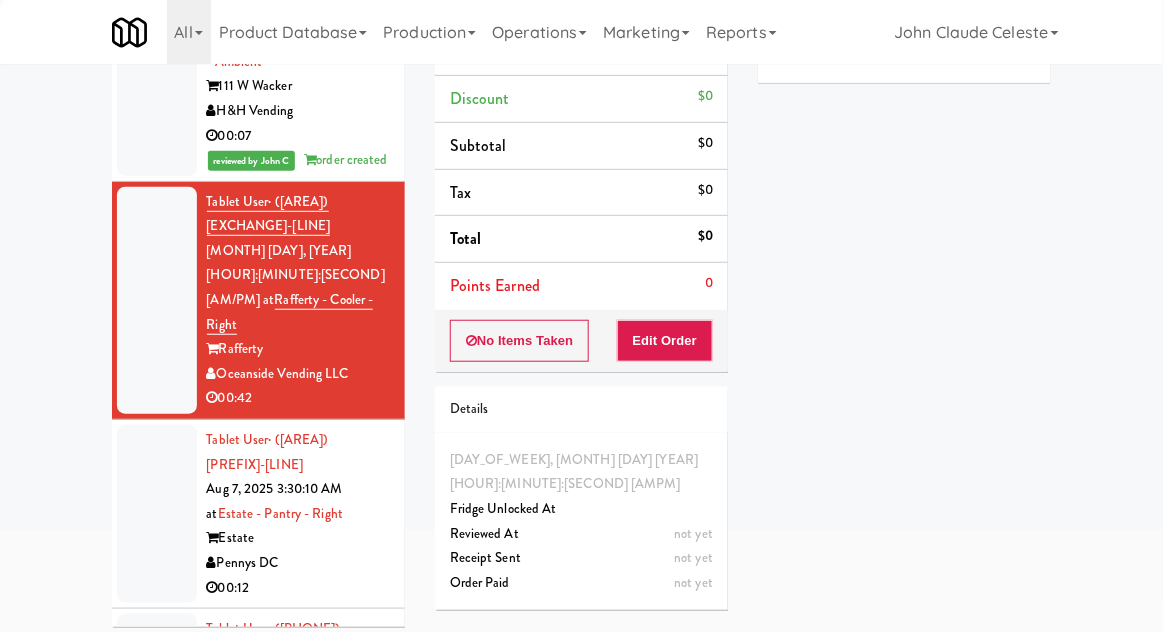 scroll, scrollTop: 760, scrollLeft: 0, axis: vertical 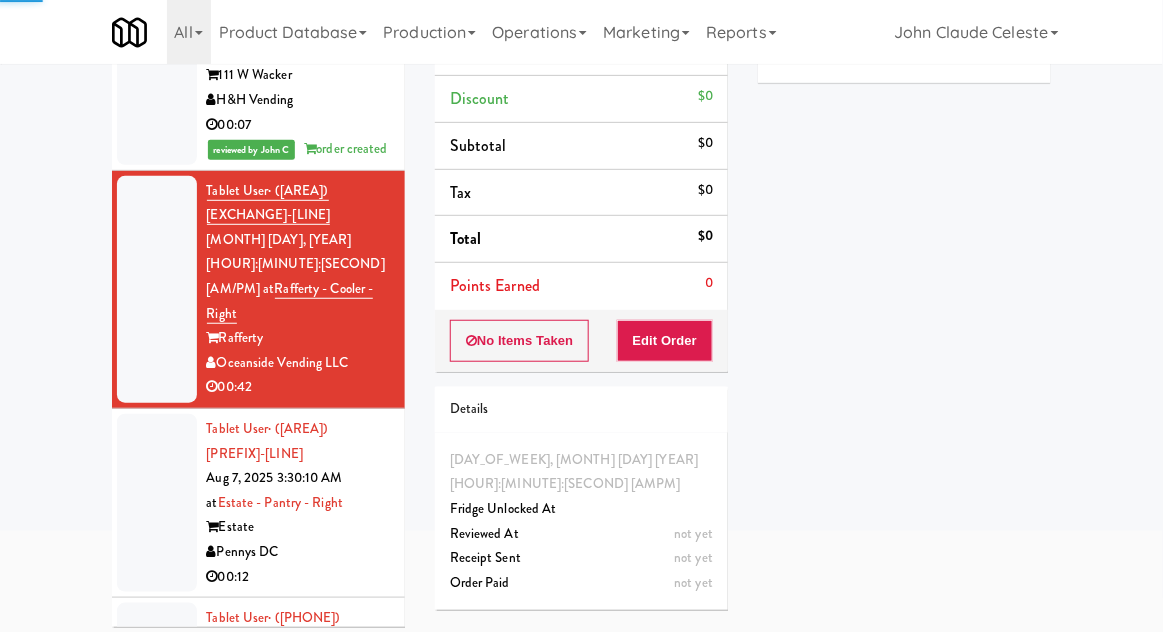 click at bounding box center [157, 503] 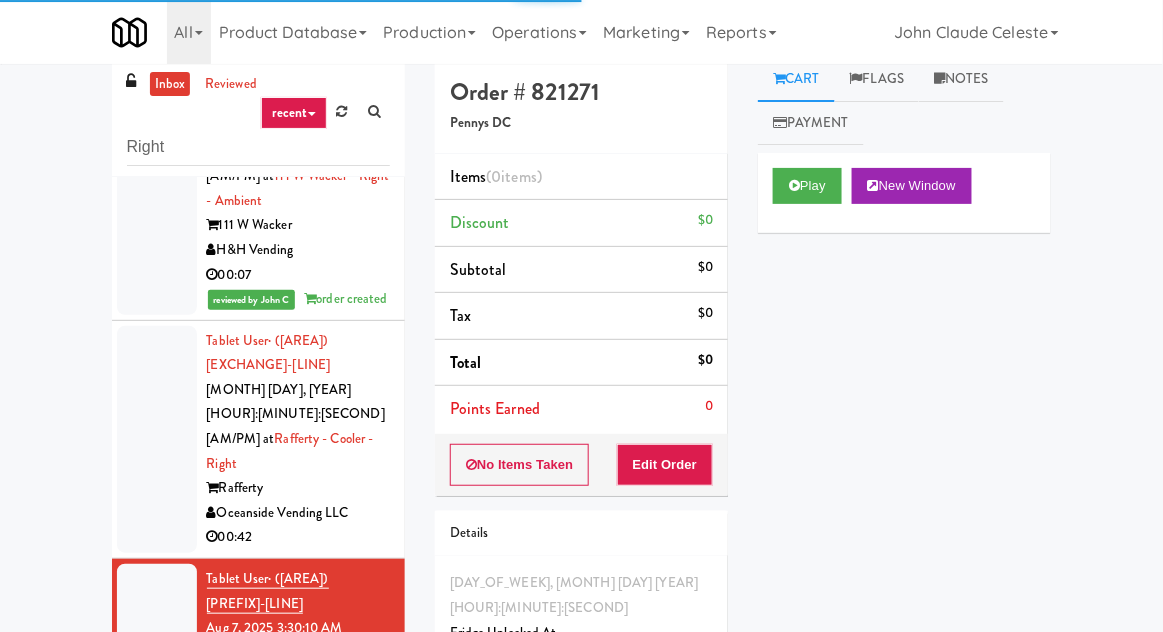 scroll, scrollTop: 0, scrollLeft: 0, axis: both 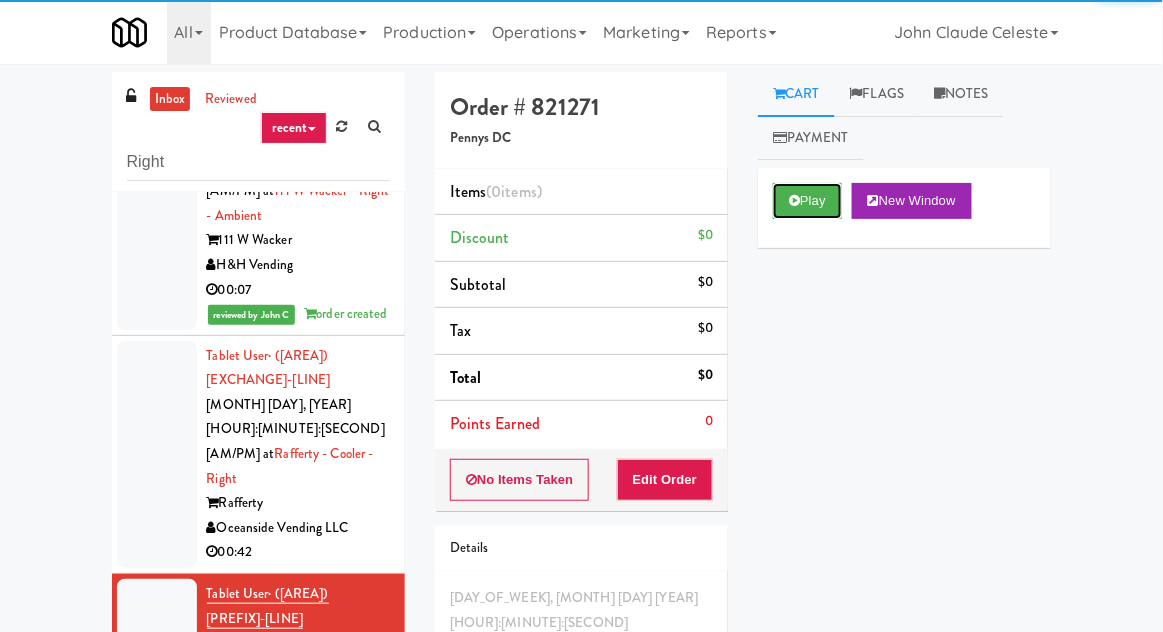 click on "Play" at bounding box center (807, 201) 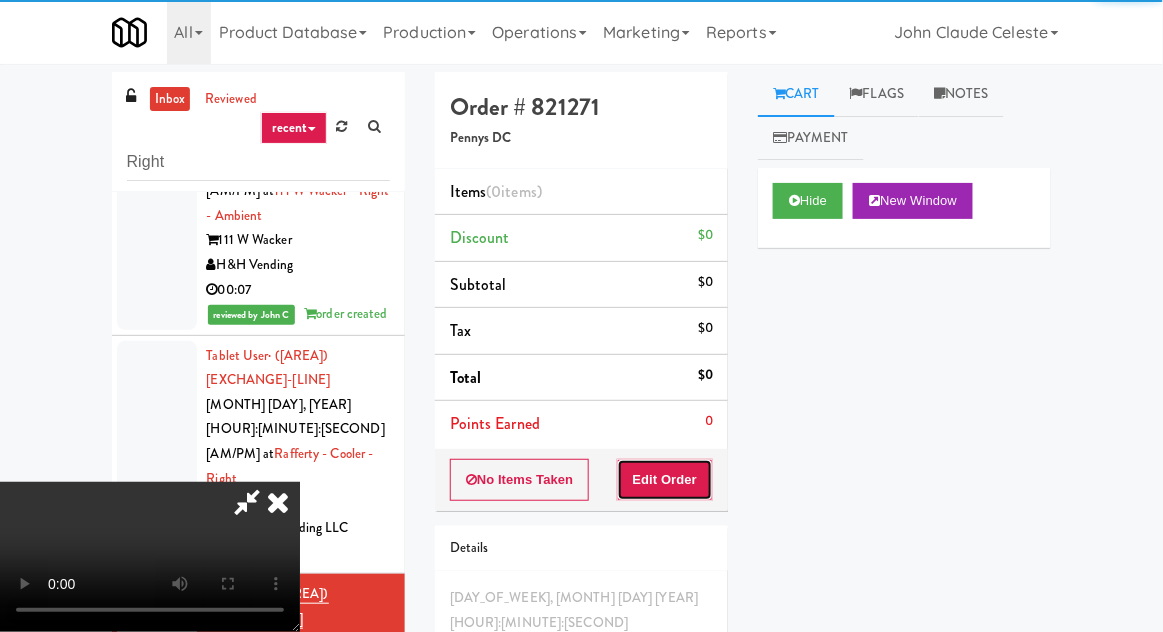 click on "Edit Order" at bounding box center [665, 480] 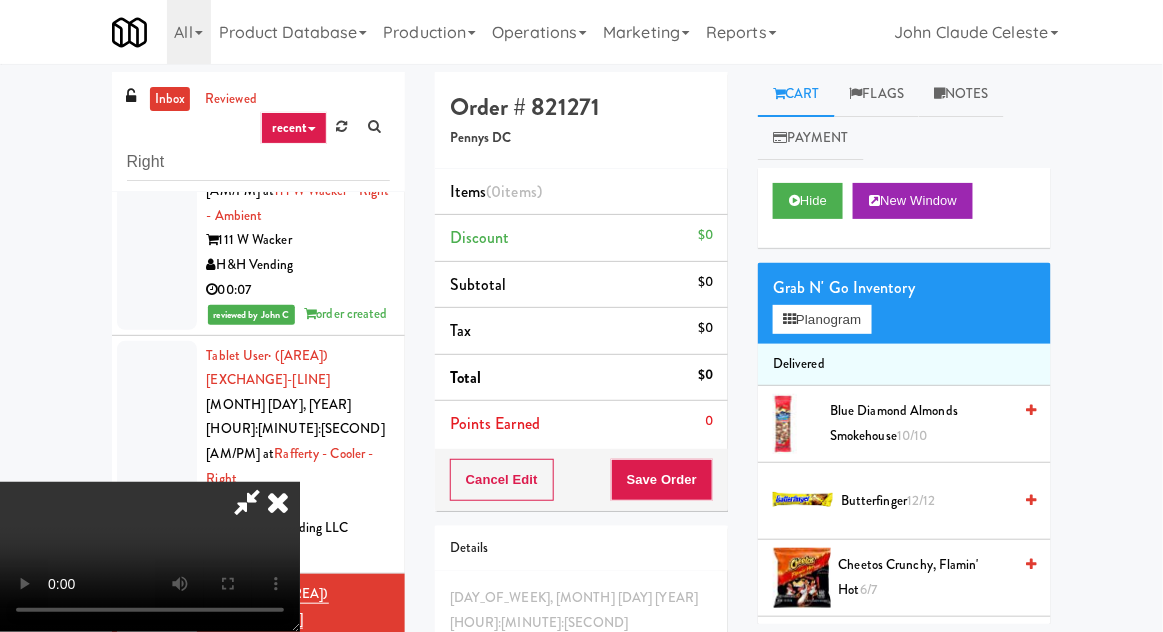 scroll, scrollTop: 73, scrollLeft: 0, axis: vertical 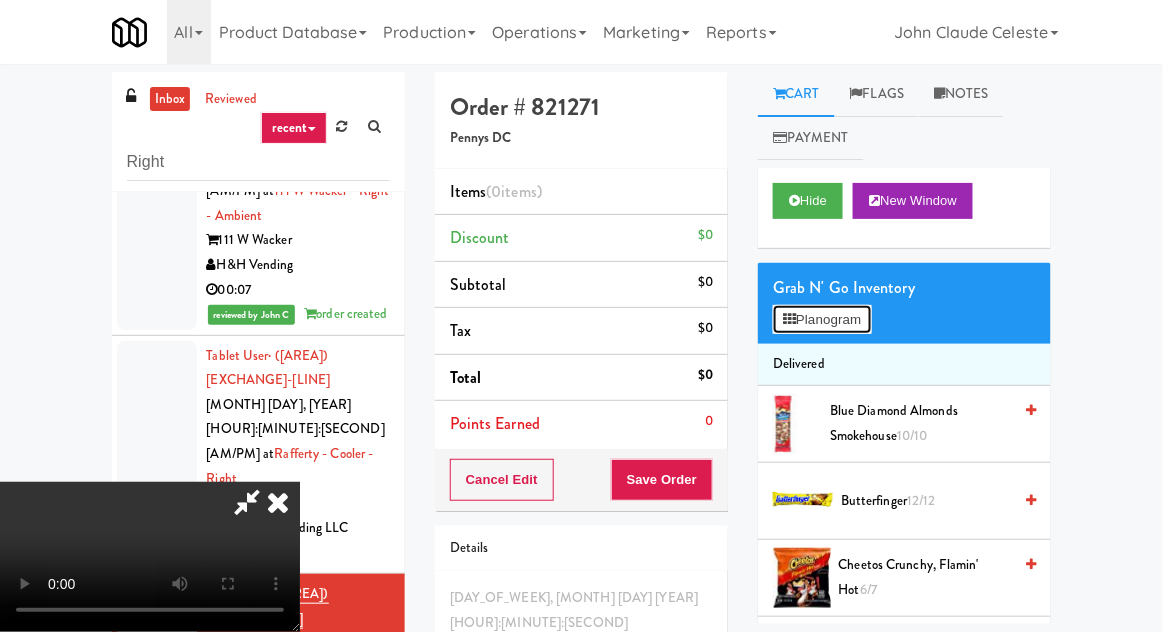 click on "Planogram" at bounding box center [822, 320] 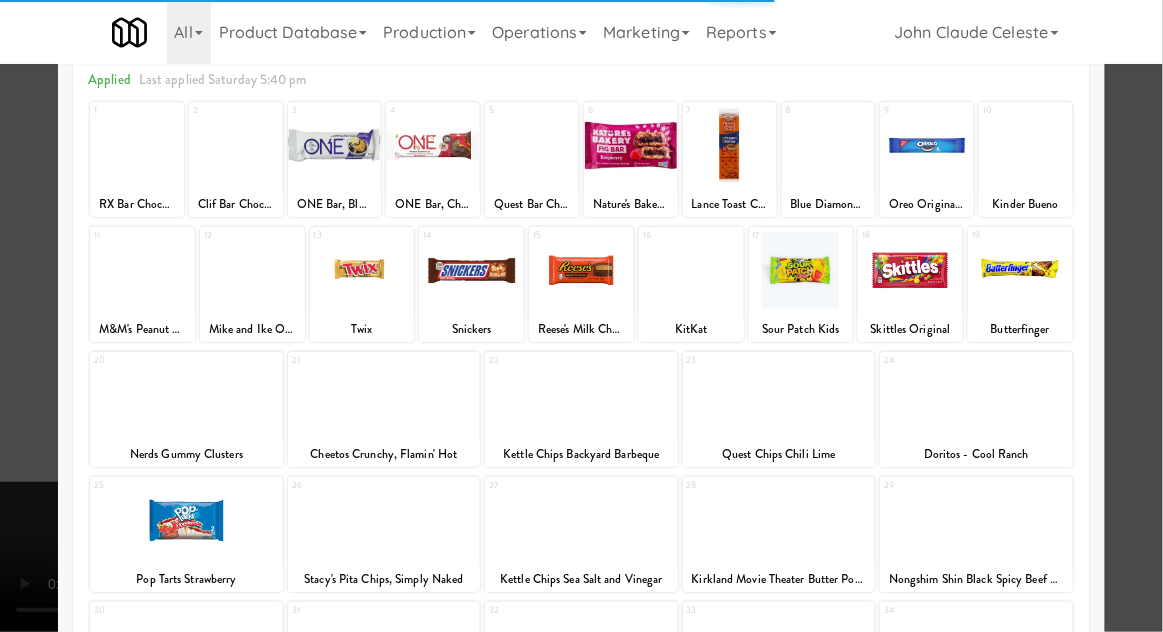 scroll, scrollTop: 99, scrollLeft: 0, axis: vertical 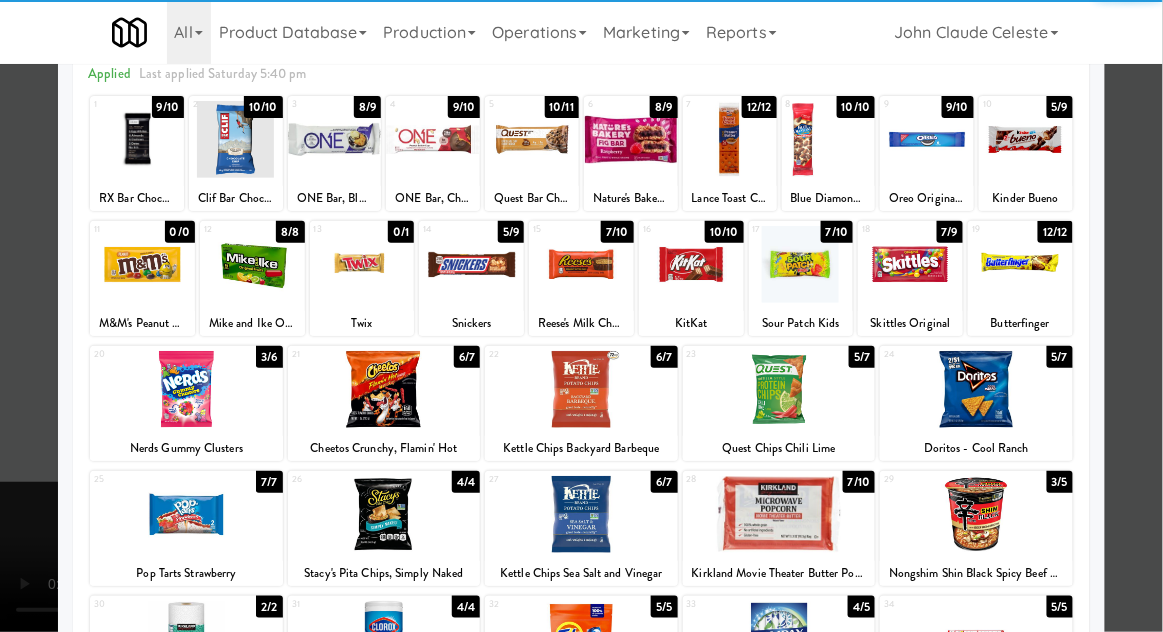 click at bounding box center [976, 389] 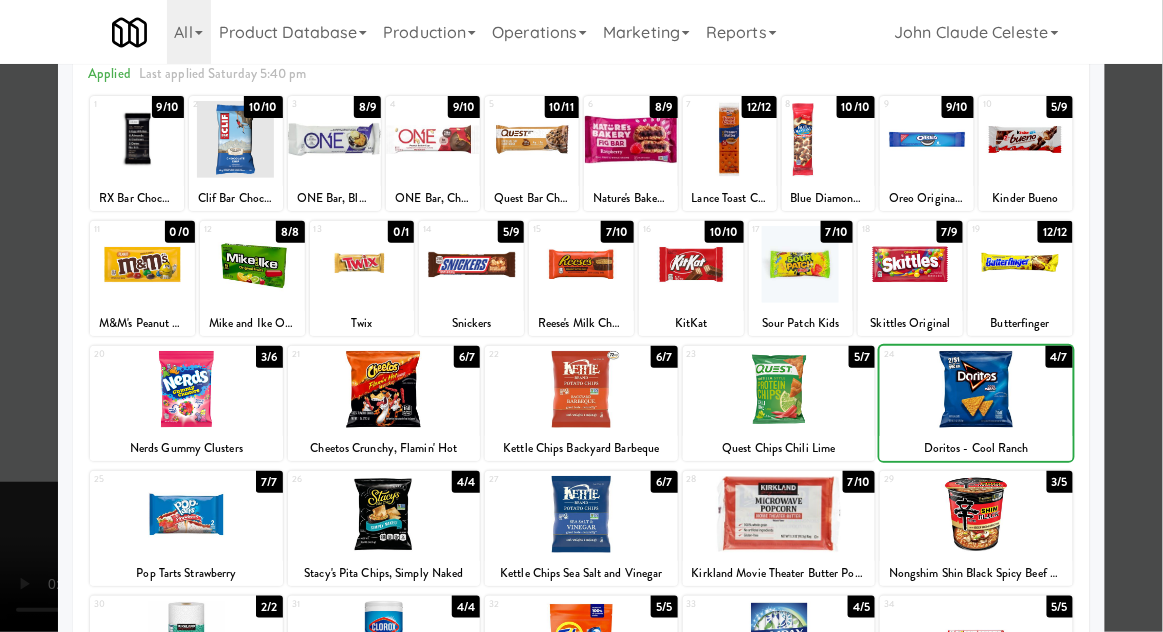 click at bounding box center [581, 316] 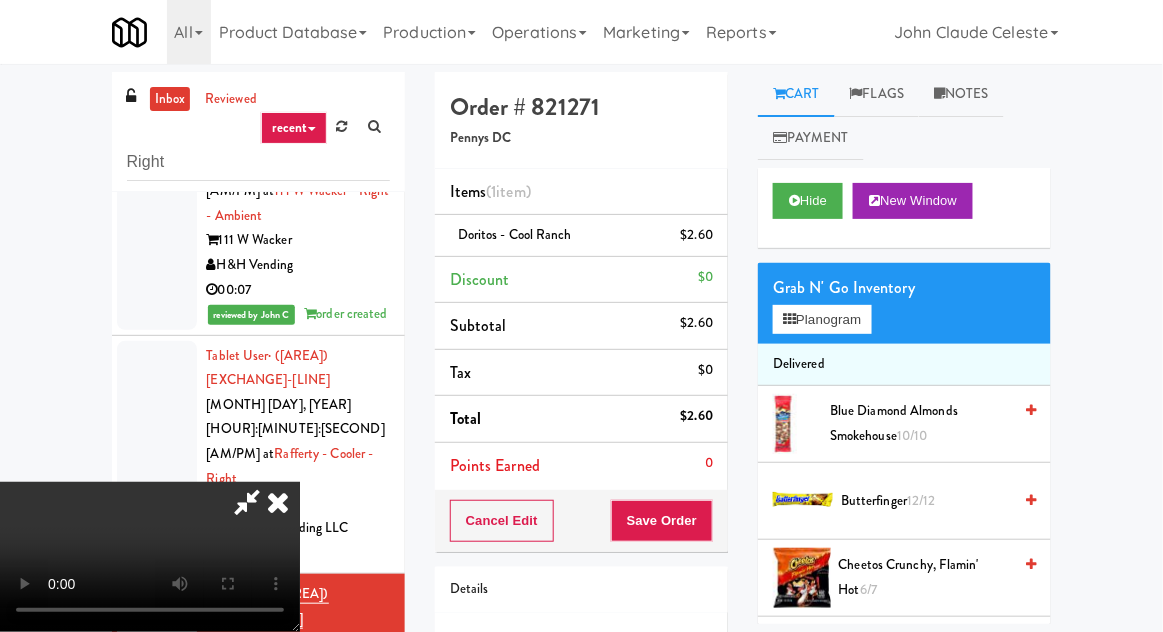 scroll, scrollTop: 0, scrollLeft: 0, axis: both 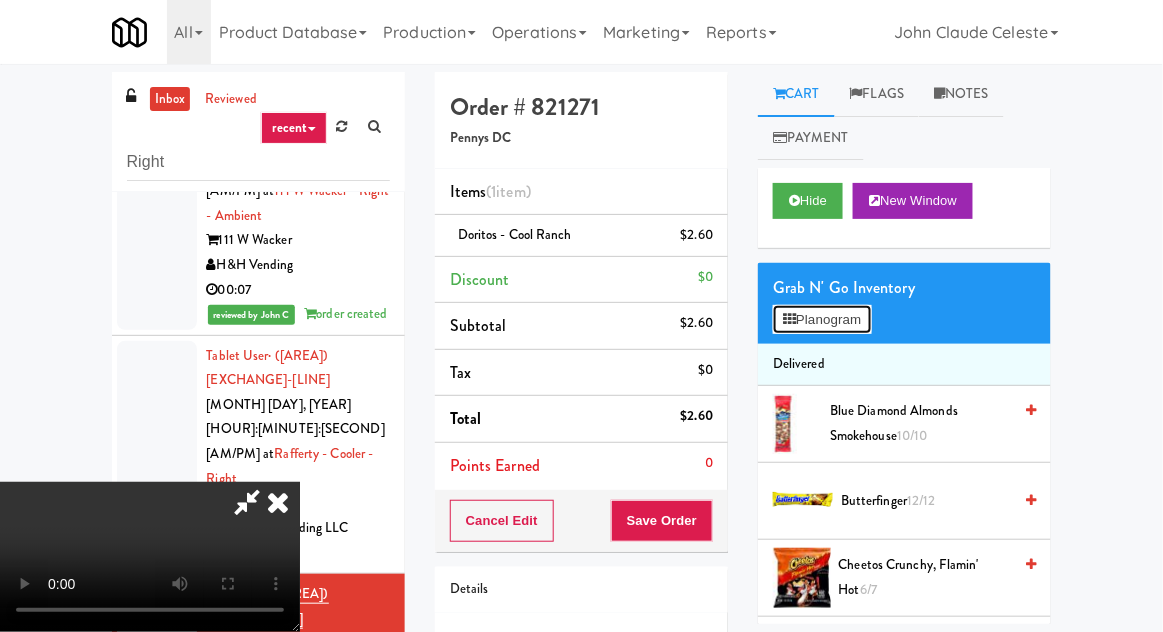 click on "Planogram" at bounding box center [822, 320] 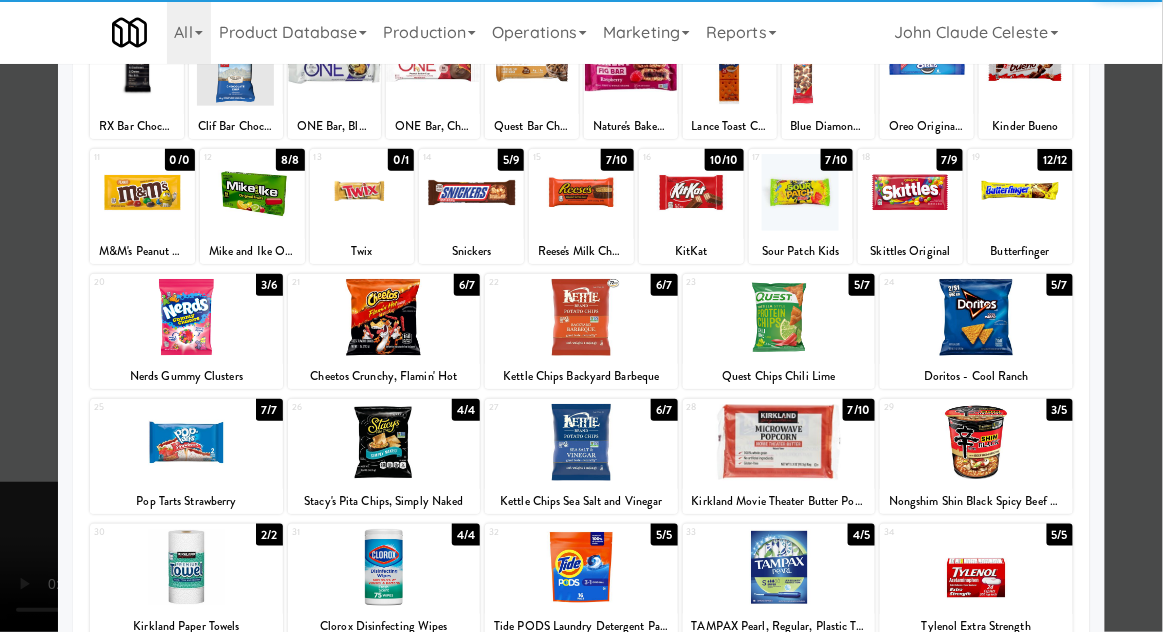 scroll, scrollTop: 144, scrollLeft: 0, axis: vertical 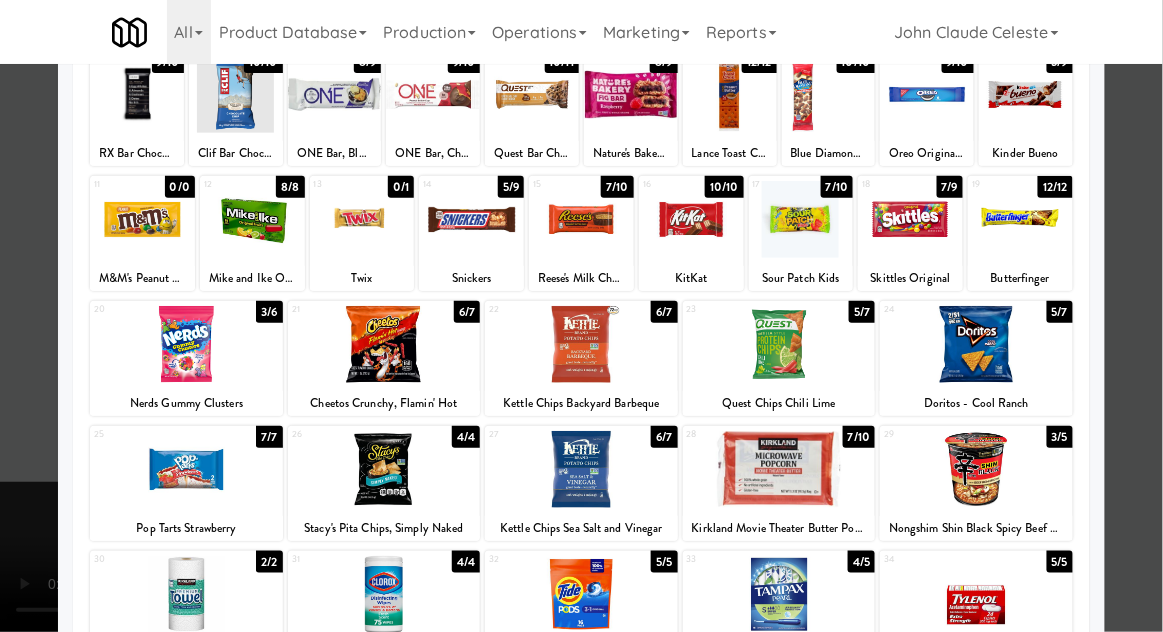 click at bounding box center (976, 469) 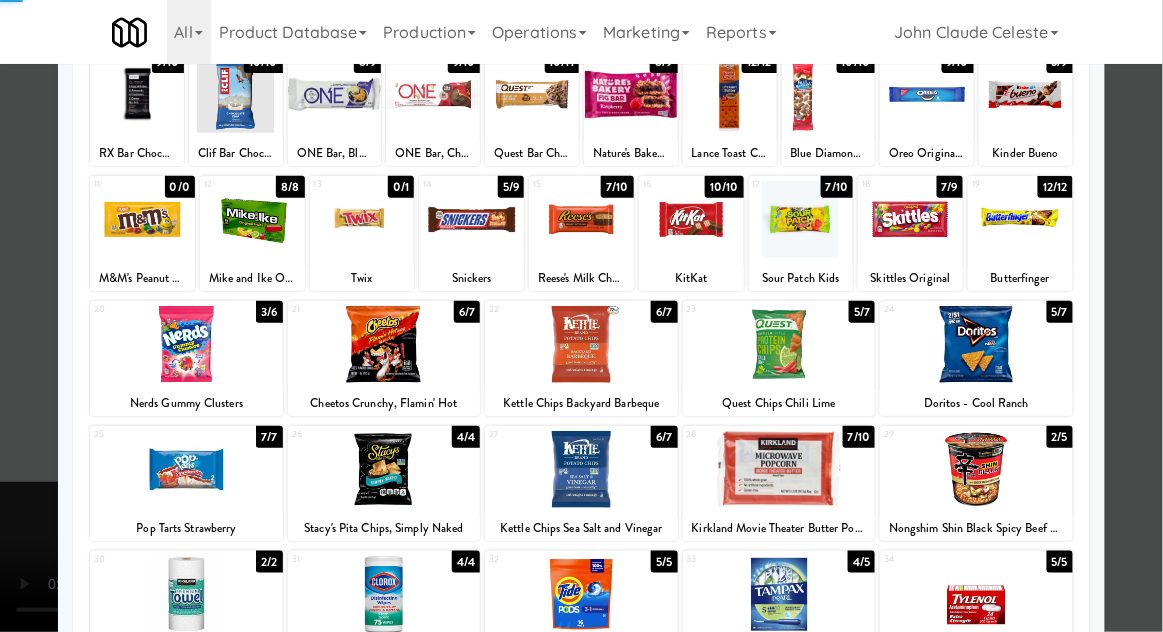 click at bounding box center (581, 316) 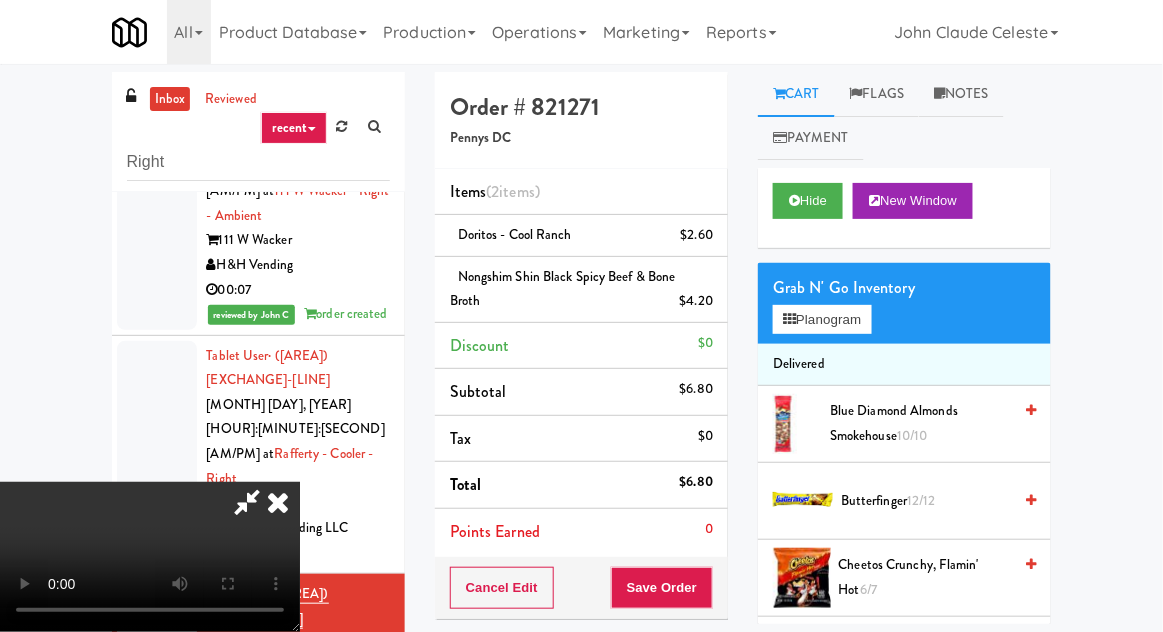 scroll, scrollTop: 73, scrollLeft: 0, axis: vertical 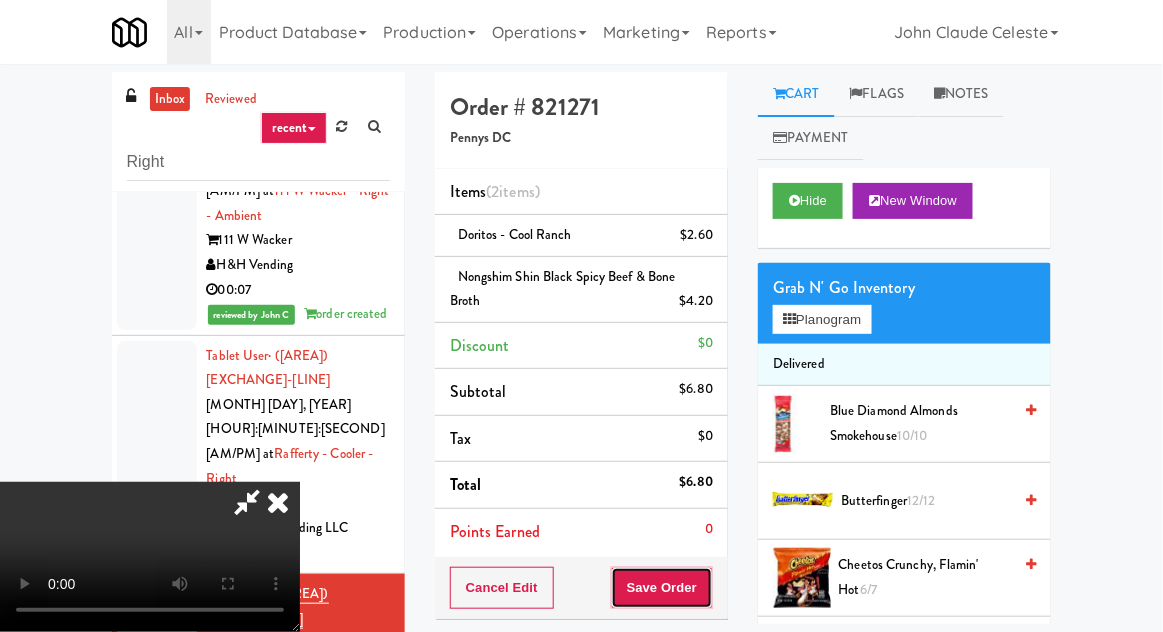 click on "Save Order" at bounding box center [662, 588] 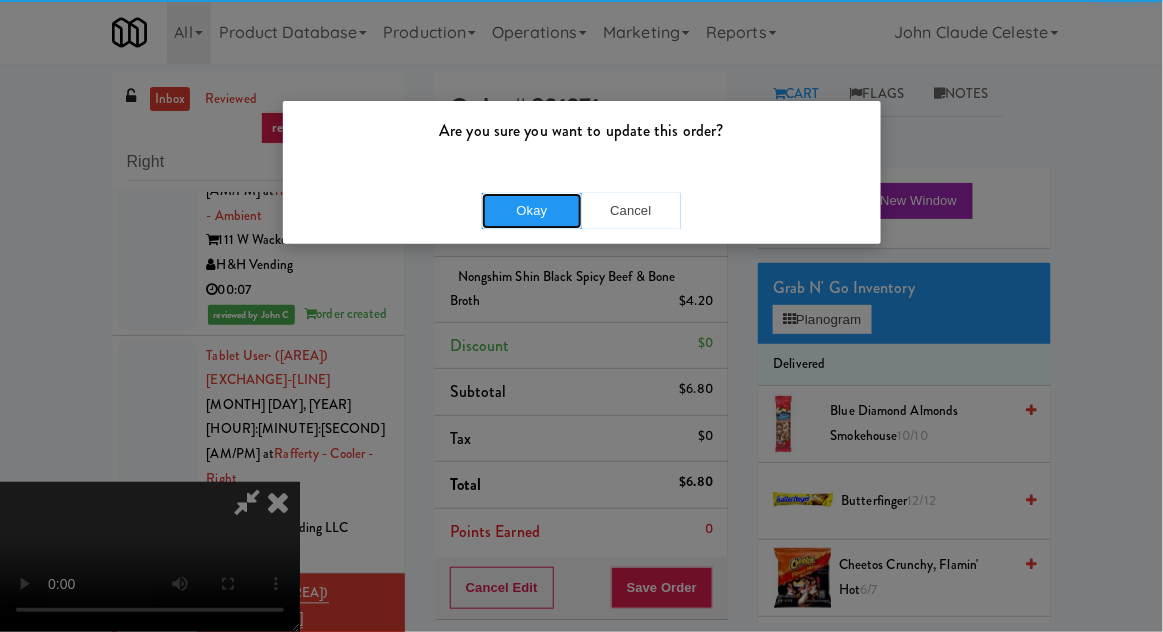click on "Okay" at bounding box center (532, 211) 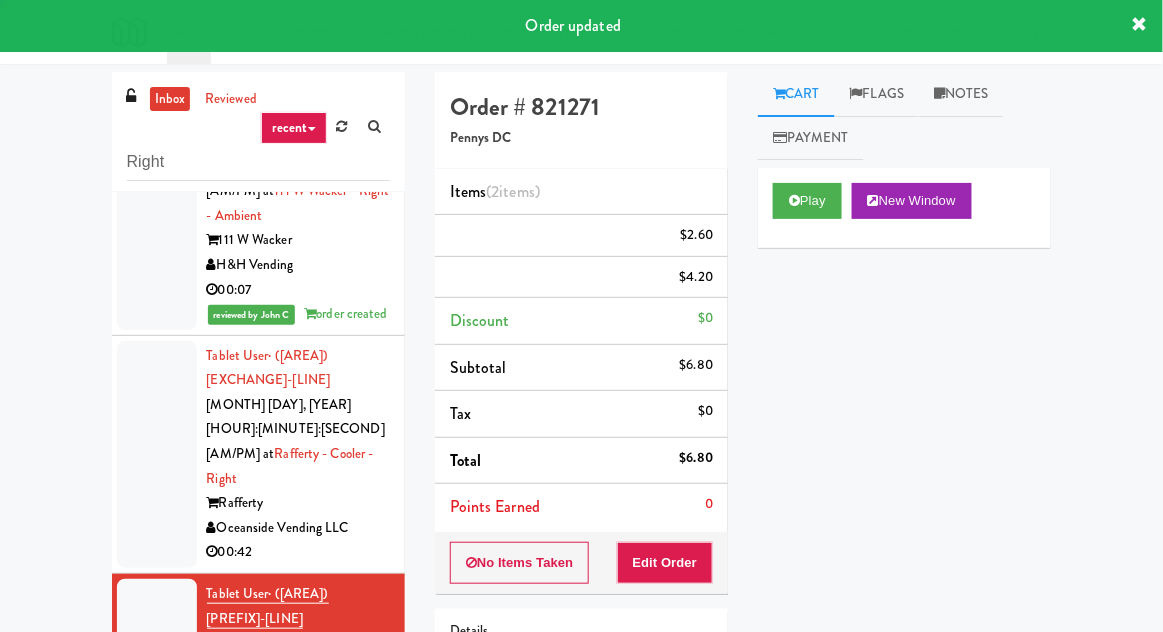 scroll, scrollTop: 0, scrollLeft: 0, axis: both 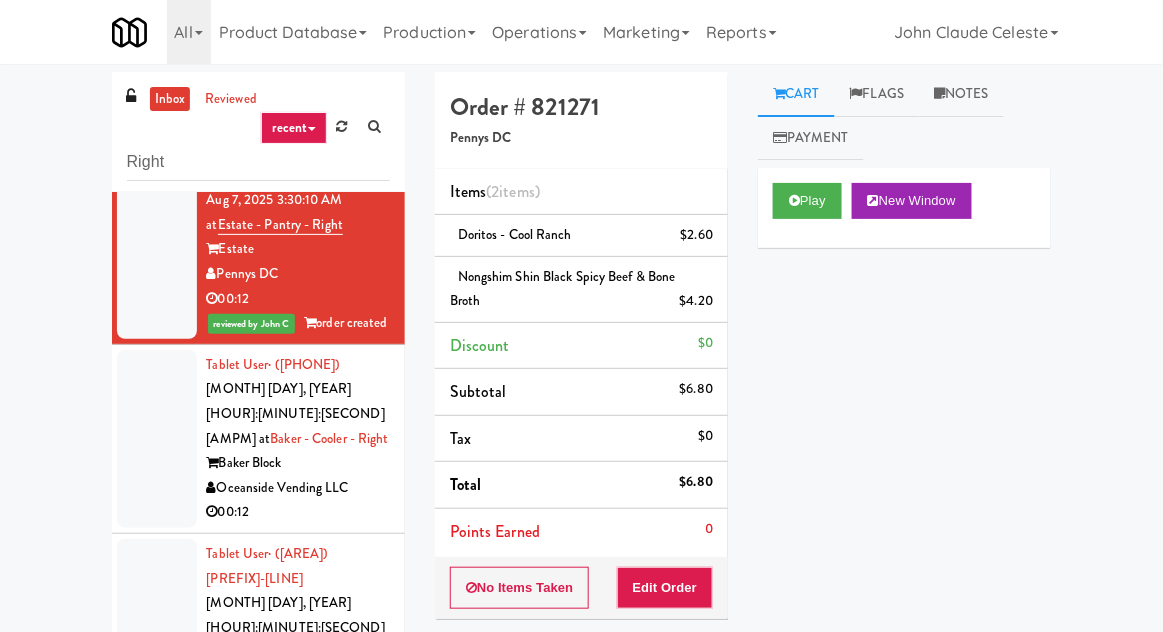 click at bounding box center [157, 439] 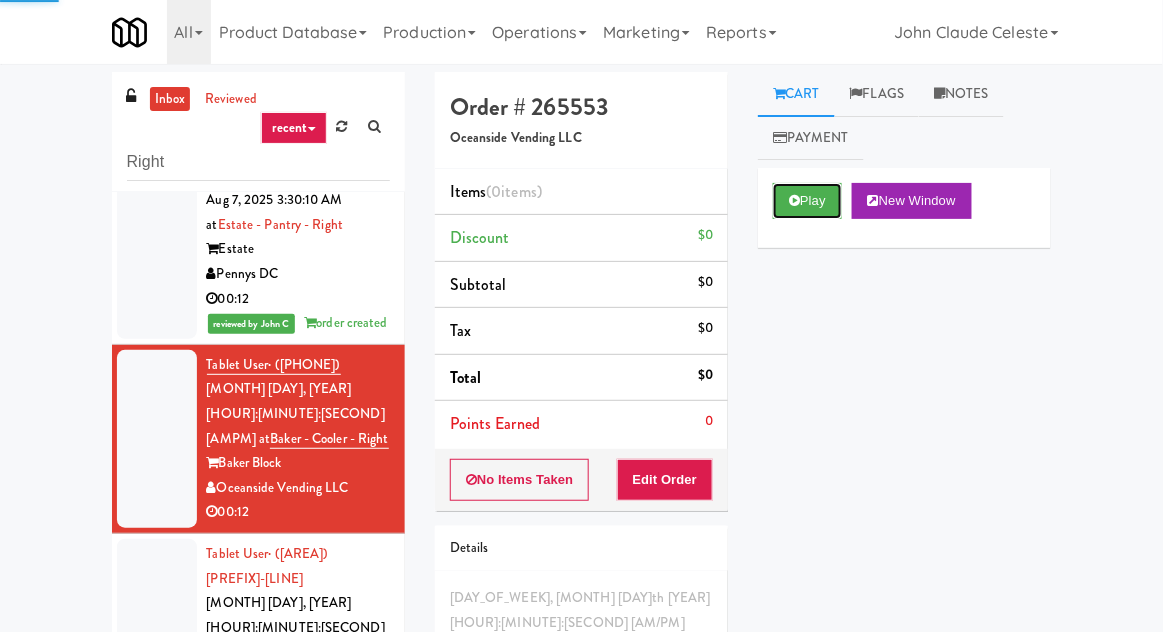 click on "Play" at bounding box center [807, 201] 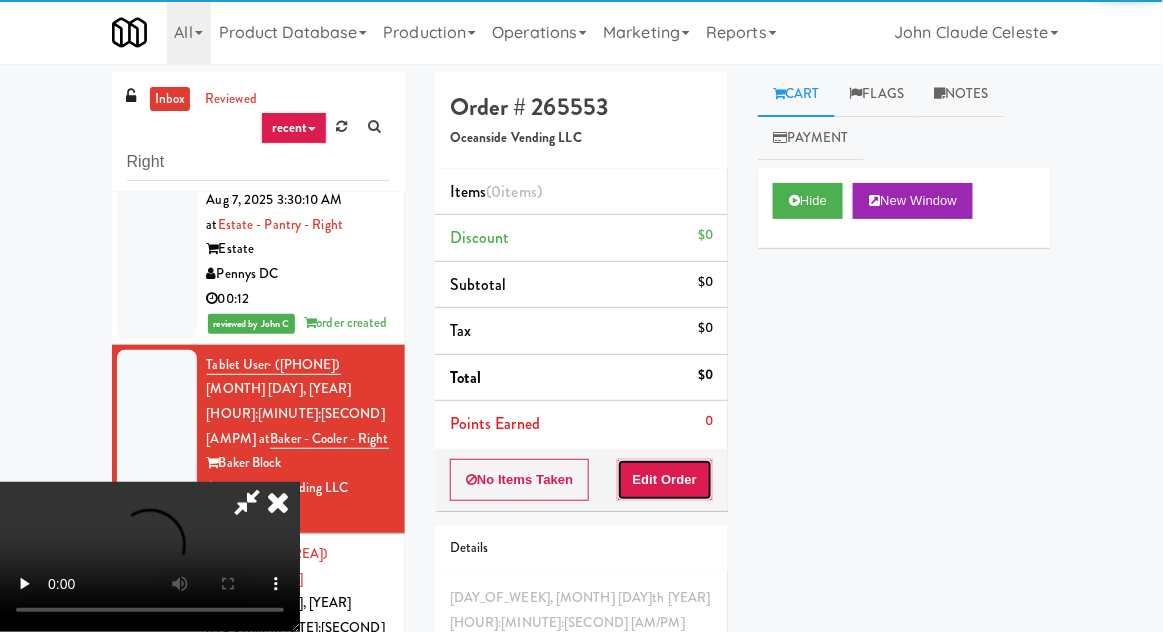 click on "Edit Order" at bounding box center (665, 480) 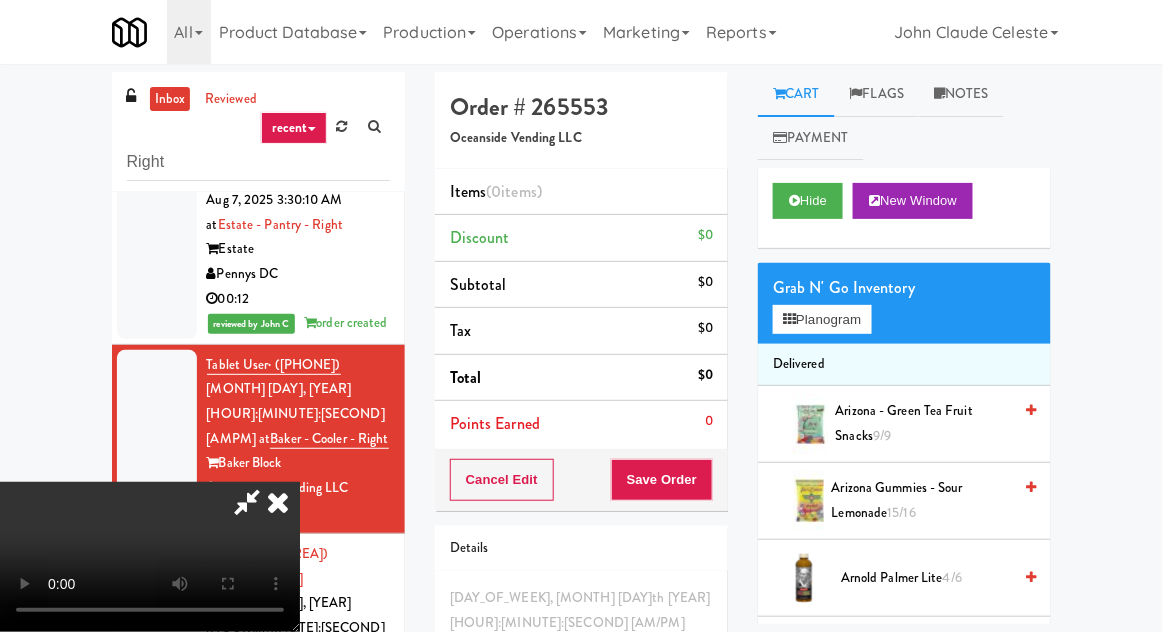 type 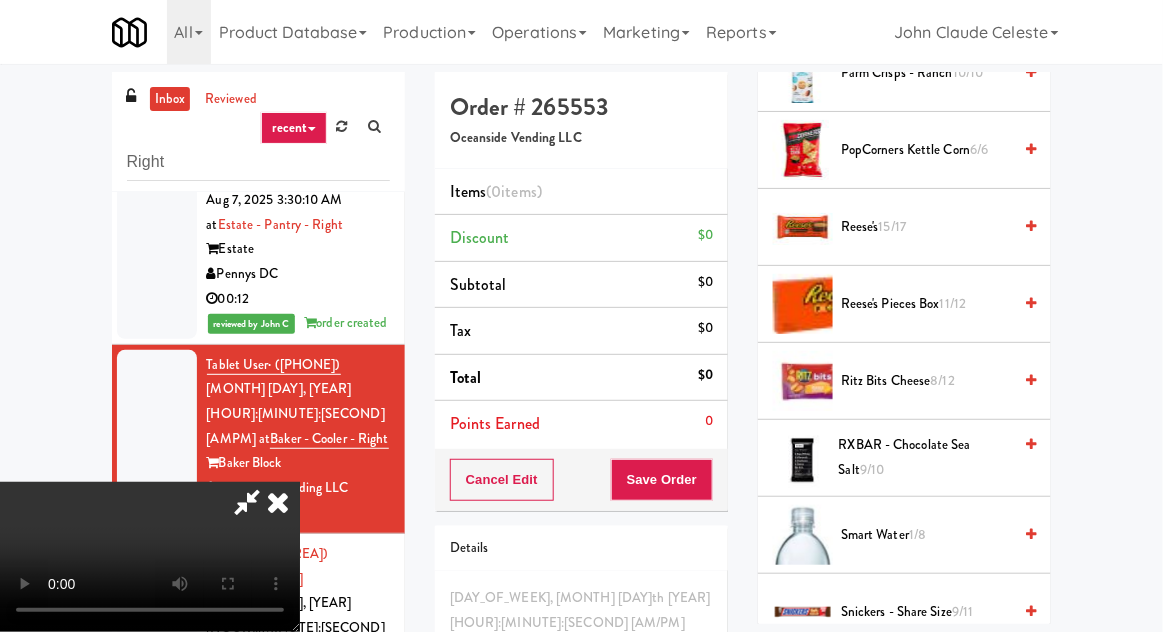 scroll, scrollTop: 1970, scrollLeft: 0, axis: vertical 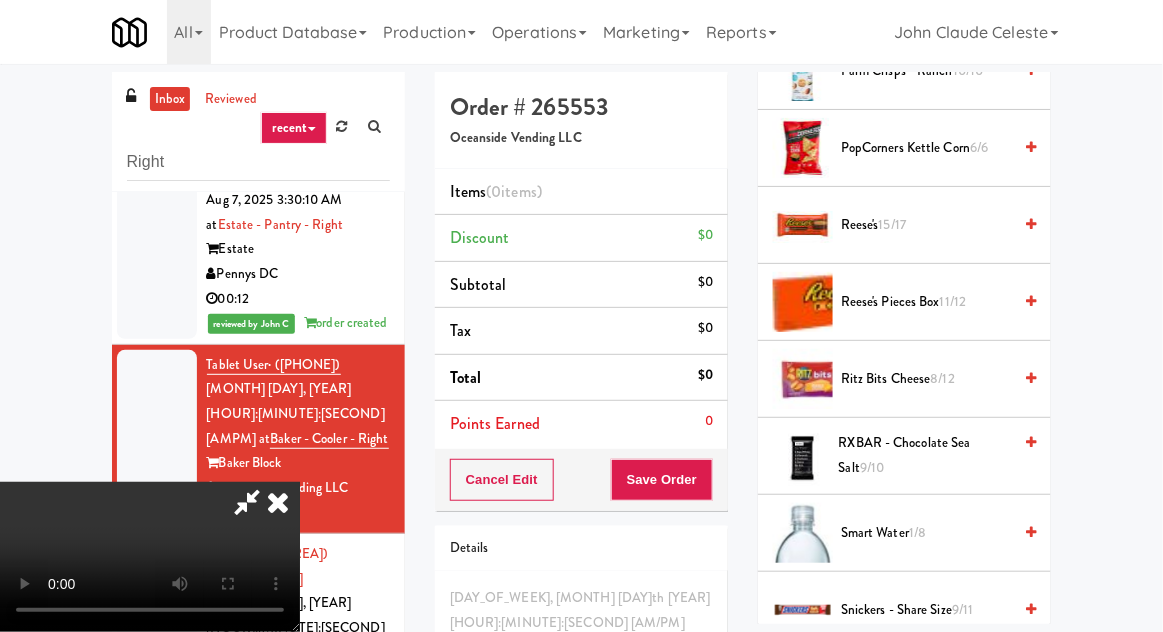 click on "8/12" at bounding box center (943, 378) 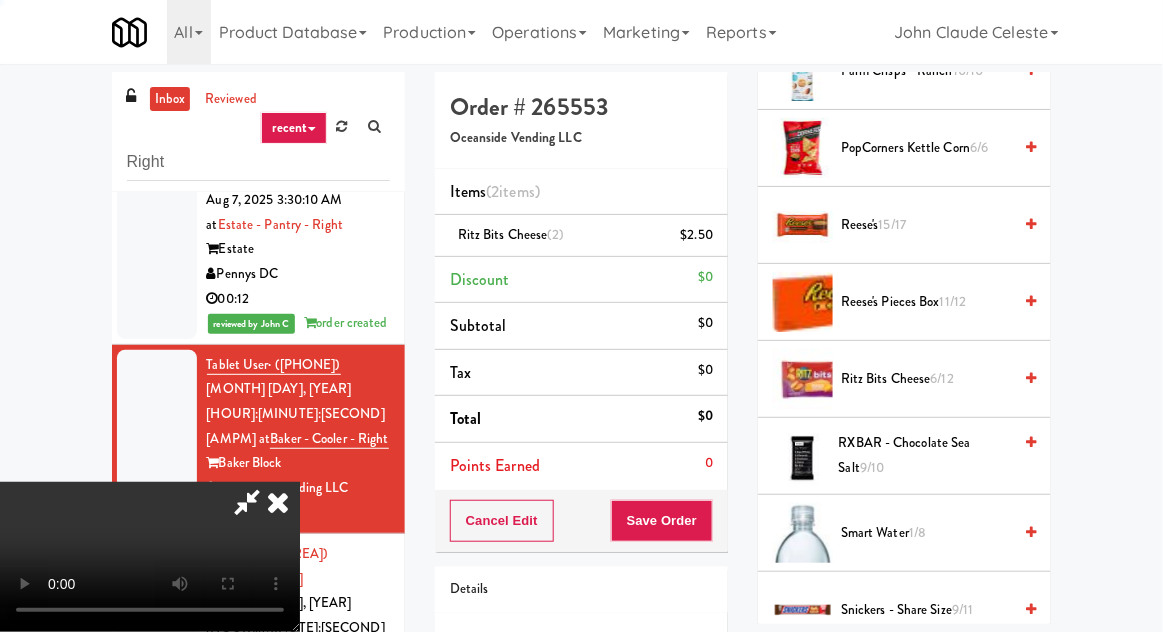 click on "6/12" at bounding box center (942, 378) 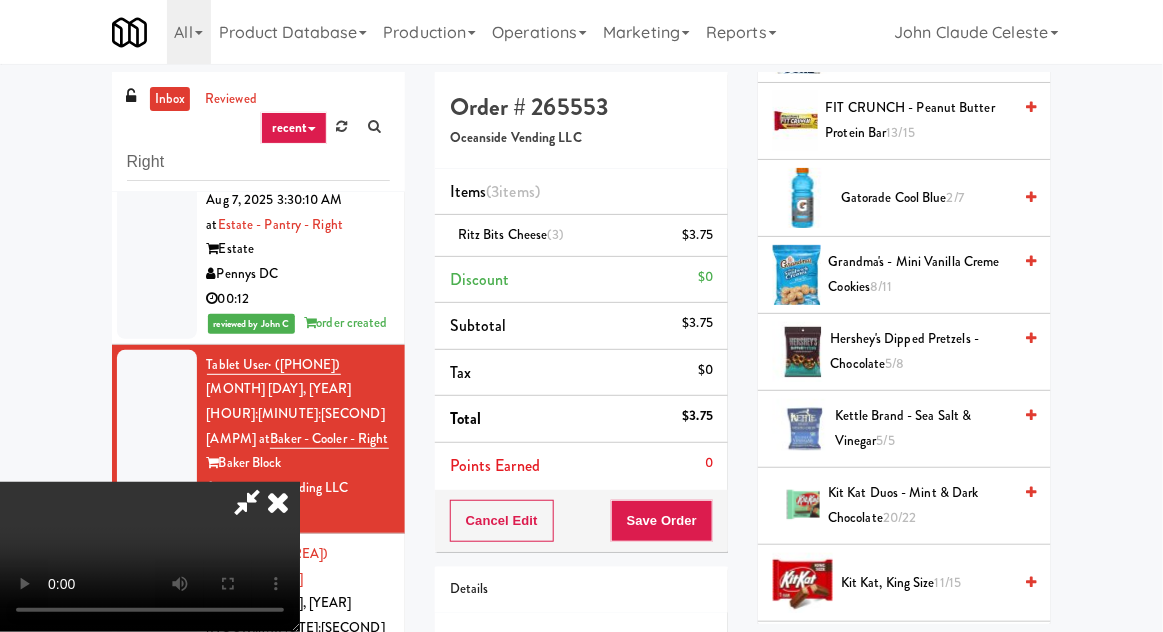 scroll, scrollTop: 1216, scrollLeft: 0, axis: vertical 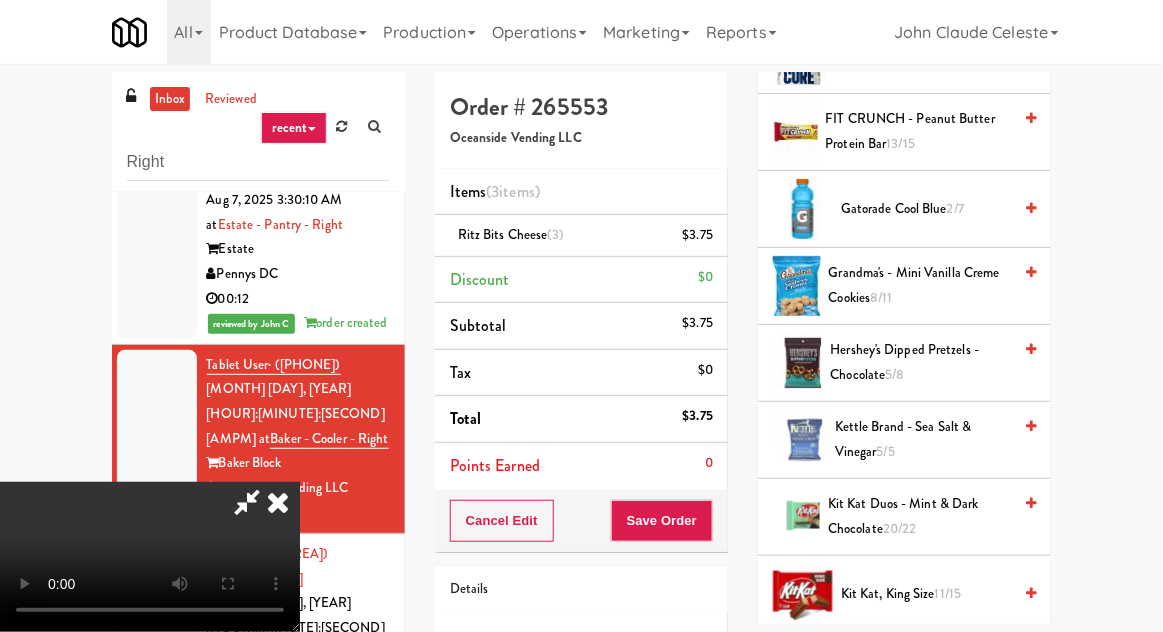 click on "Grandma's - Mini Vanilla Creme Cookies  8/11" at bounding box center (920, 285) 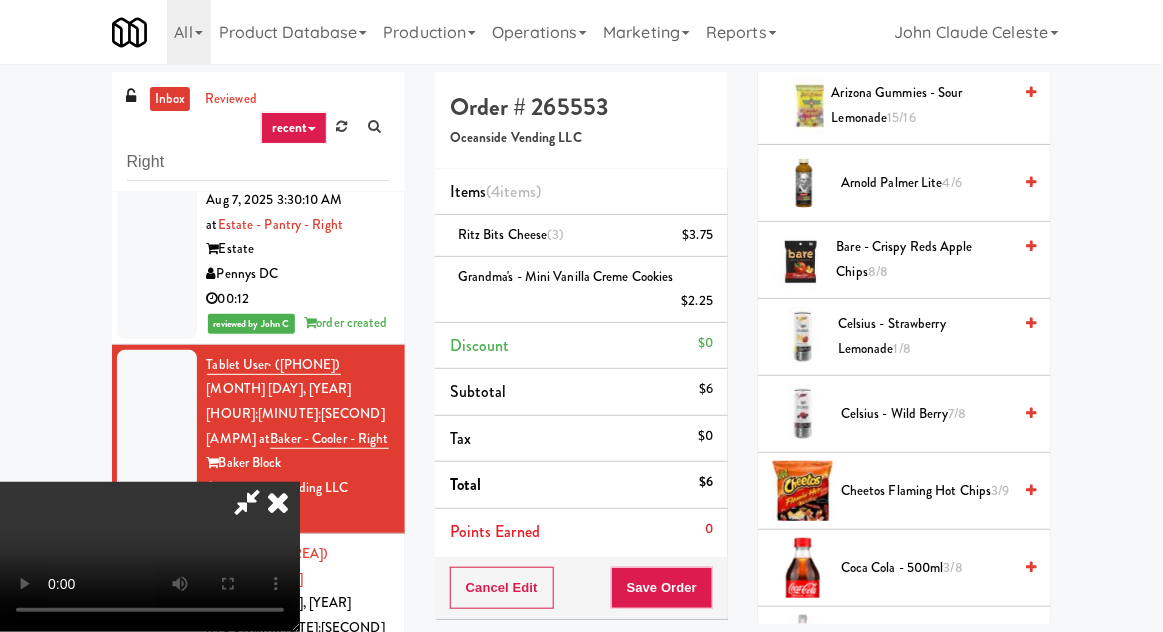 scroll, scrollTop: 0, scrollLeft: 0, axis: both 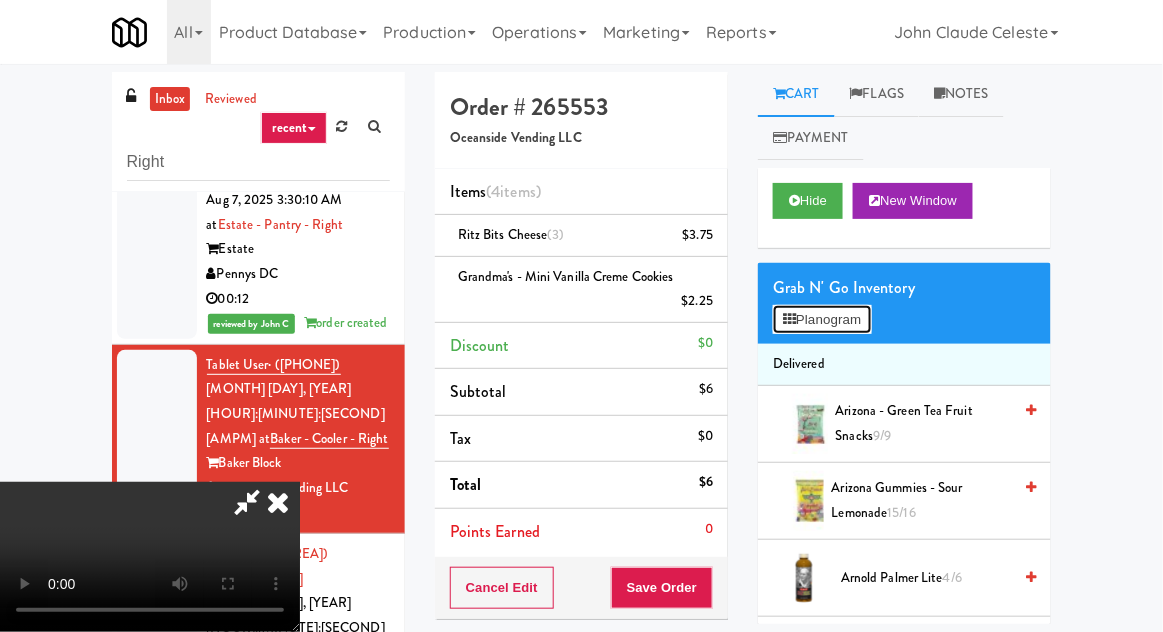 click on "Planogram" at bounding box center (822, 320) 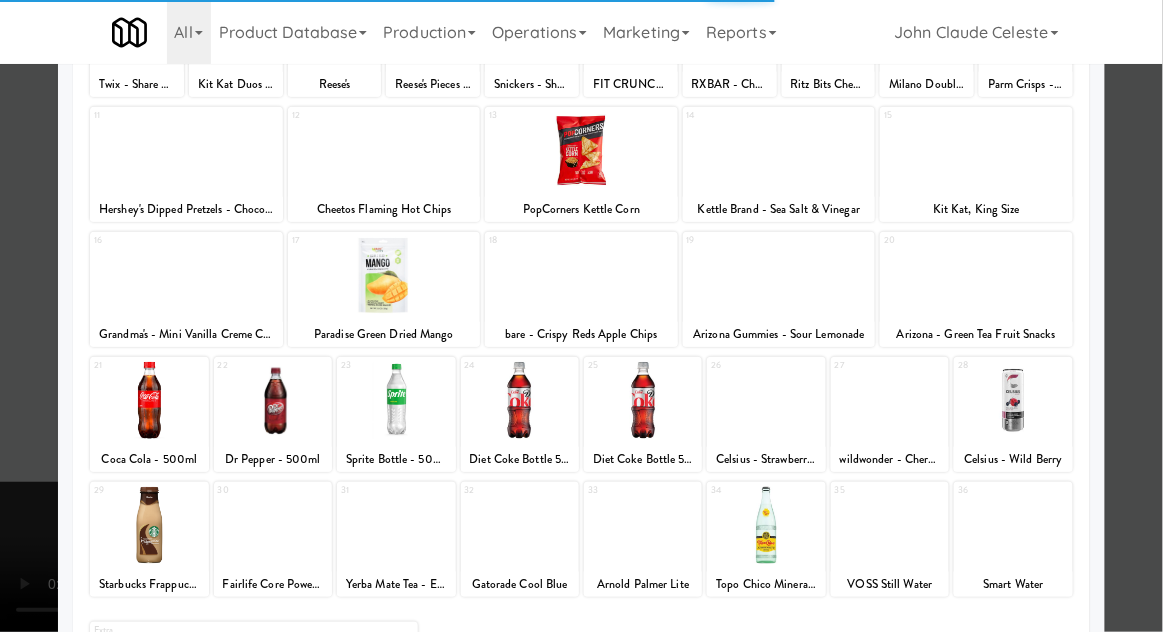 scroll, scrollTop: 349, scrollLeft: 0, axis: vertical 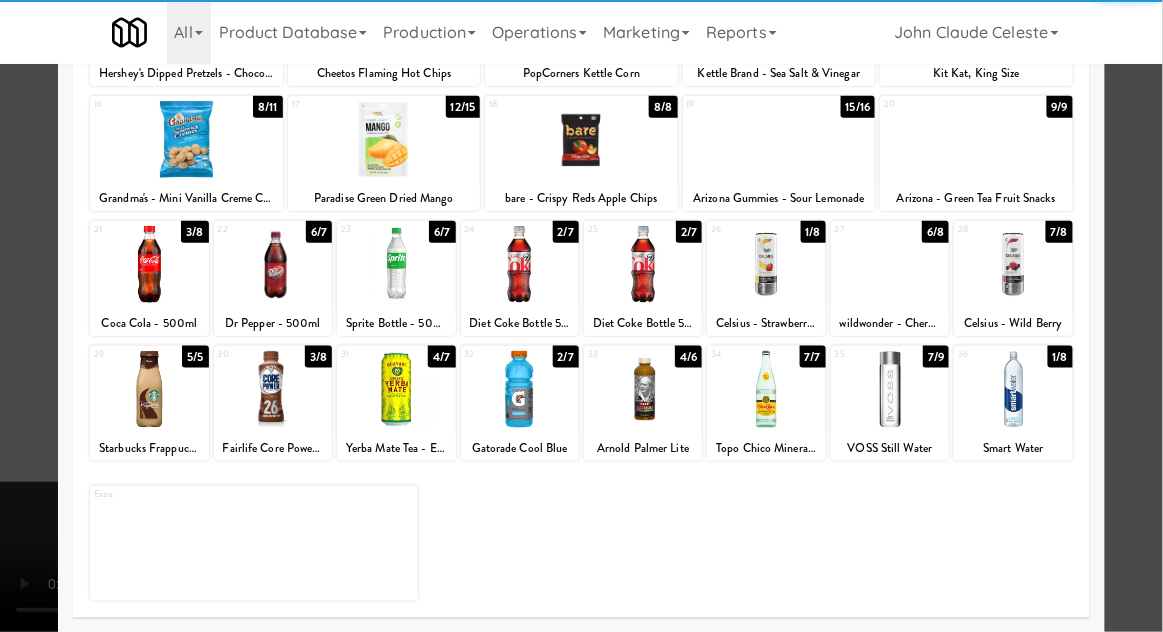 click at bounding box center [396, 389] 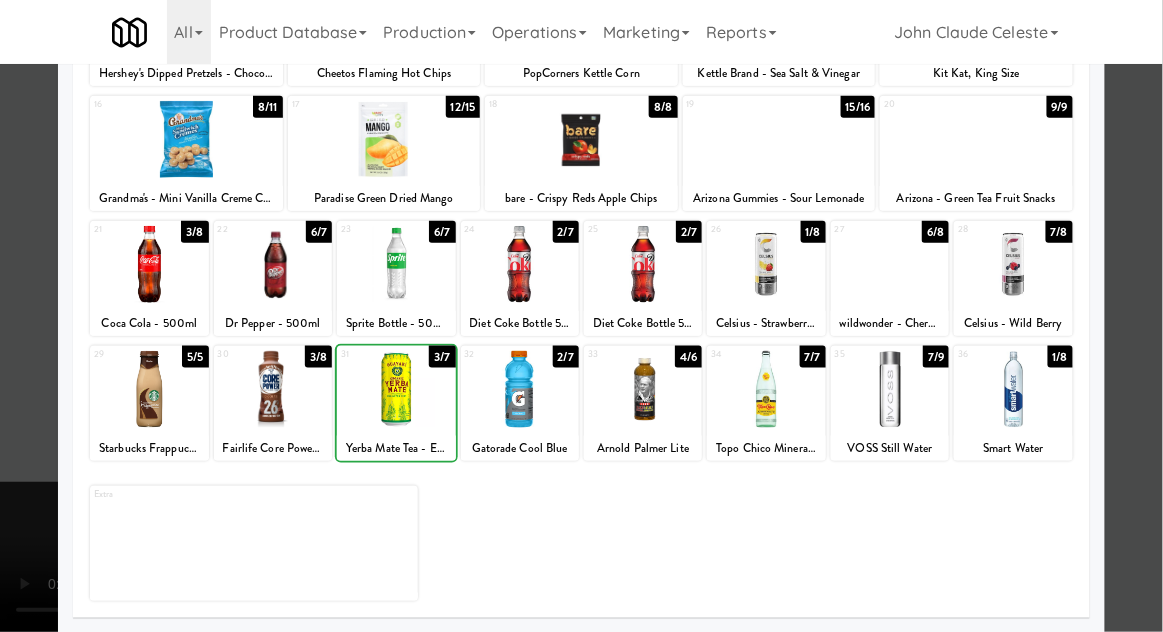 click at bounding box center [581, 316] 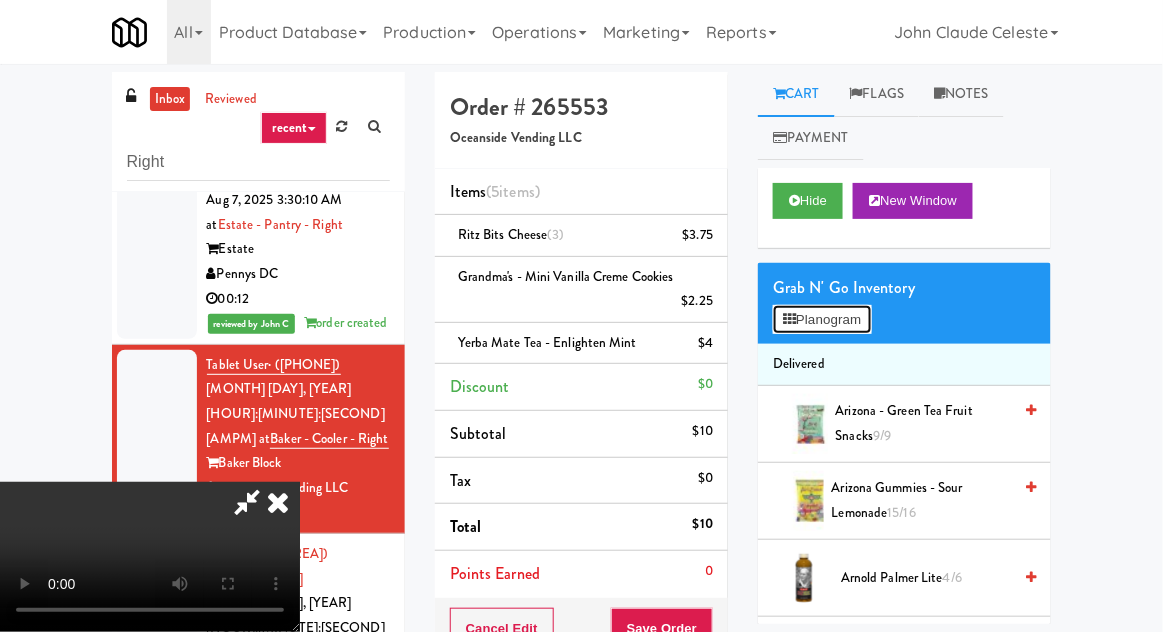 click on "Planogram" at bounding box center (822, 320) 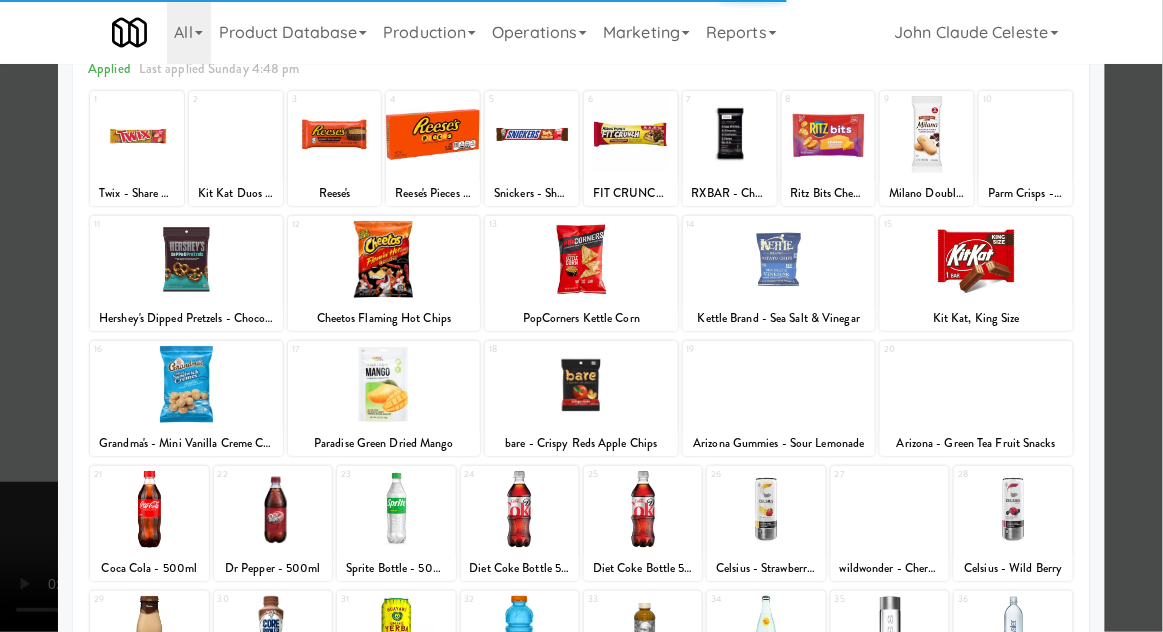 scroll, scrollTop: 104, scrollLeft: 0, axis: vertical 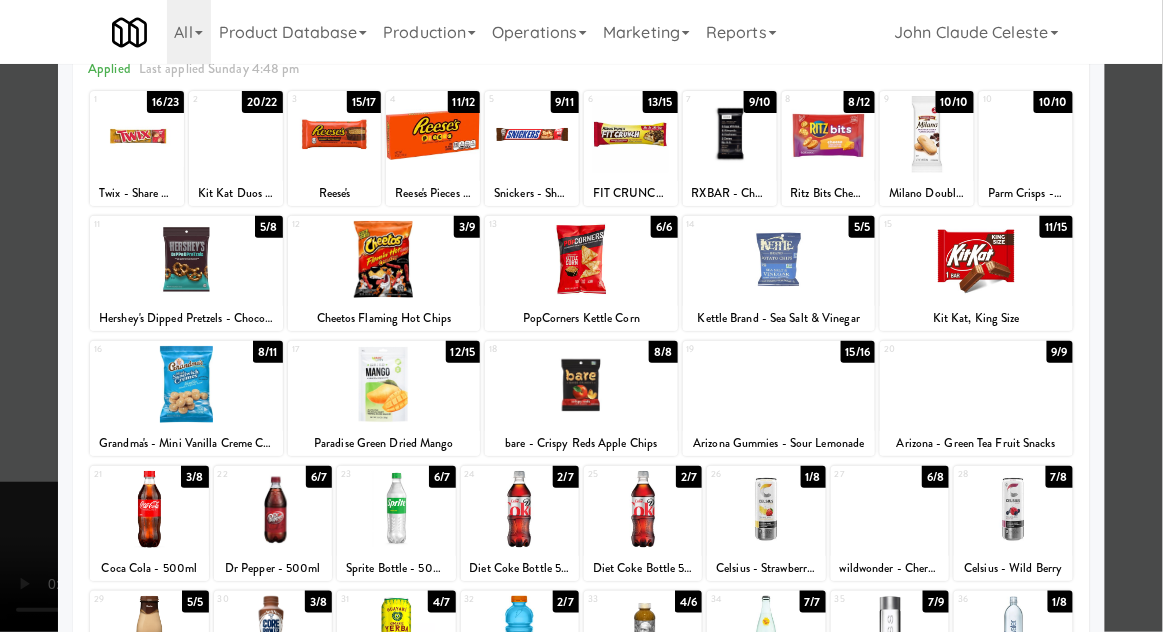 click at bounding box center [520, 634] 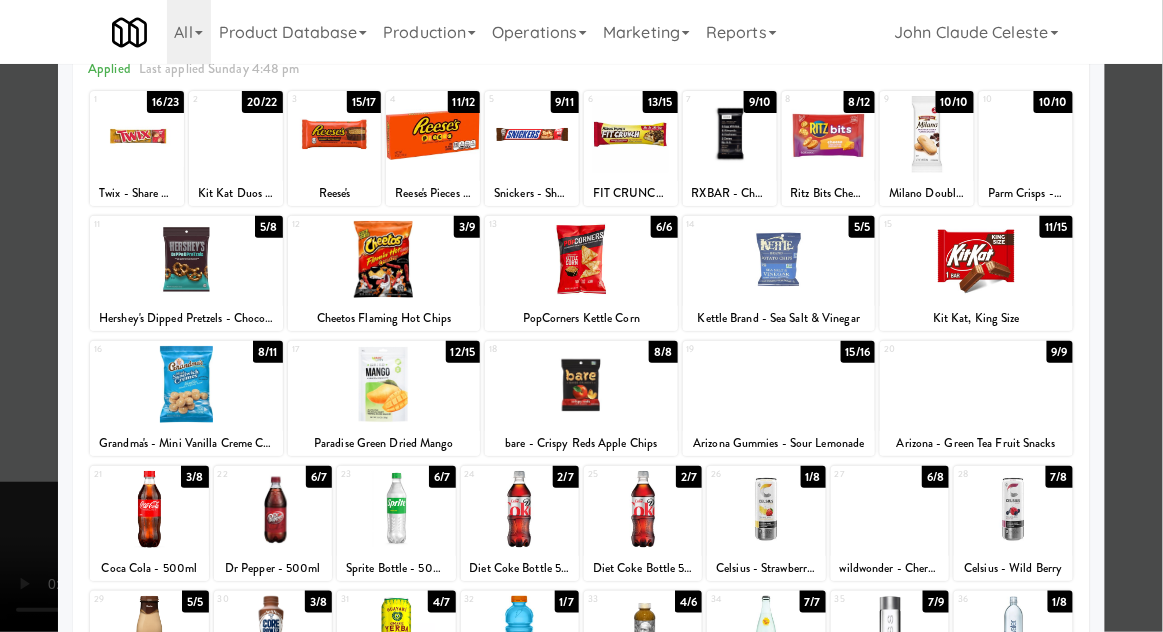 click at bounding box center (581, 316) 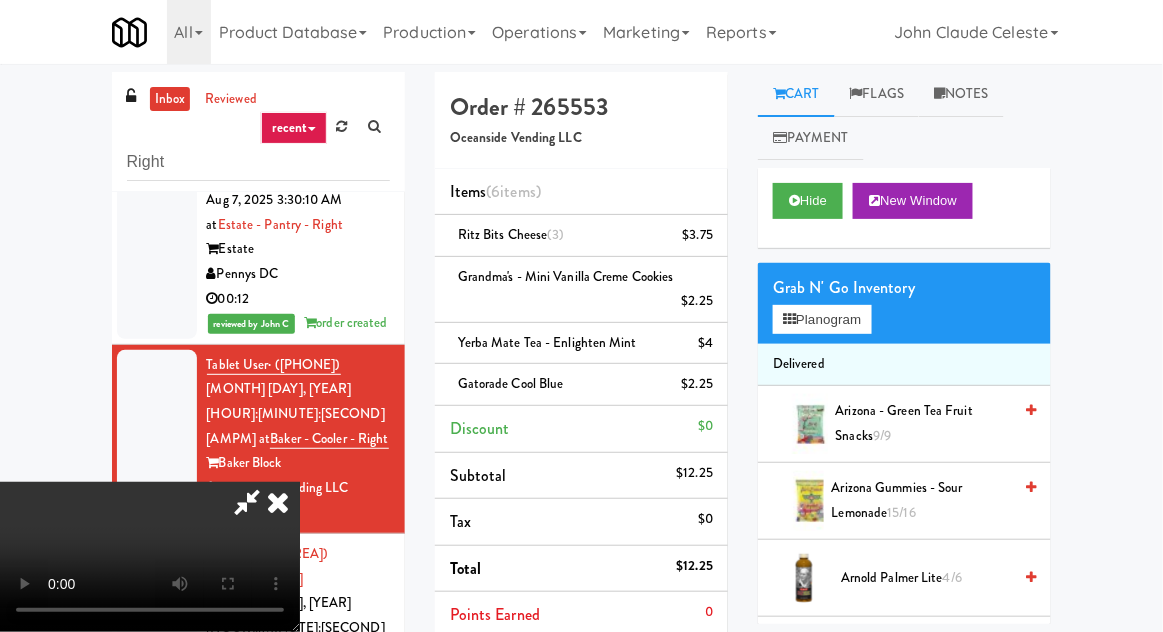 click on "Save Order" at bounding box center [662, 671] 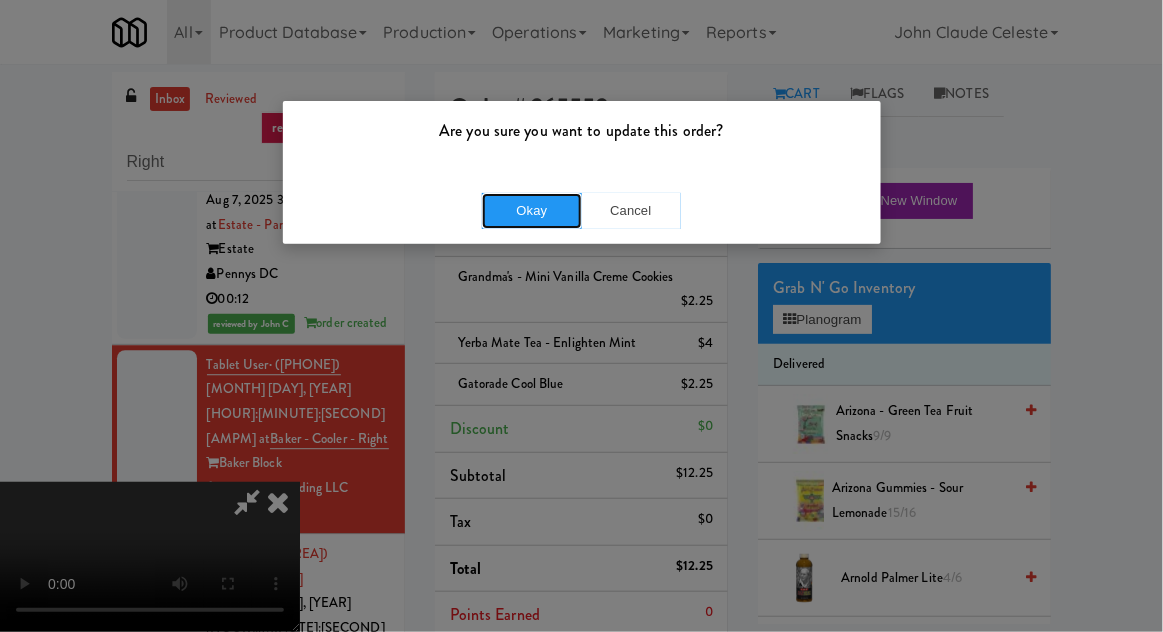 click on "Okay" at bounding box center (532, 211) 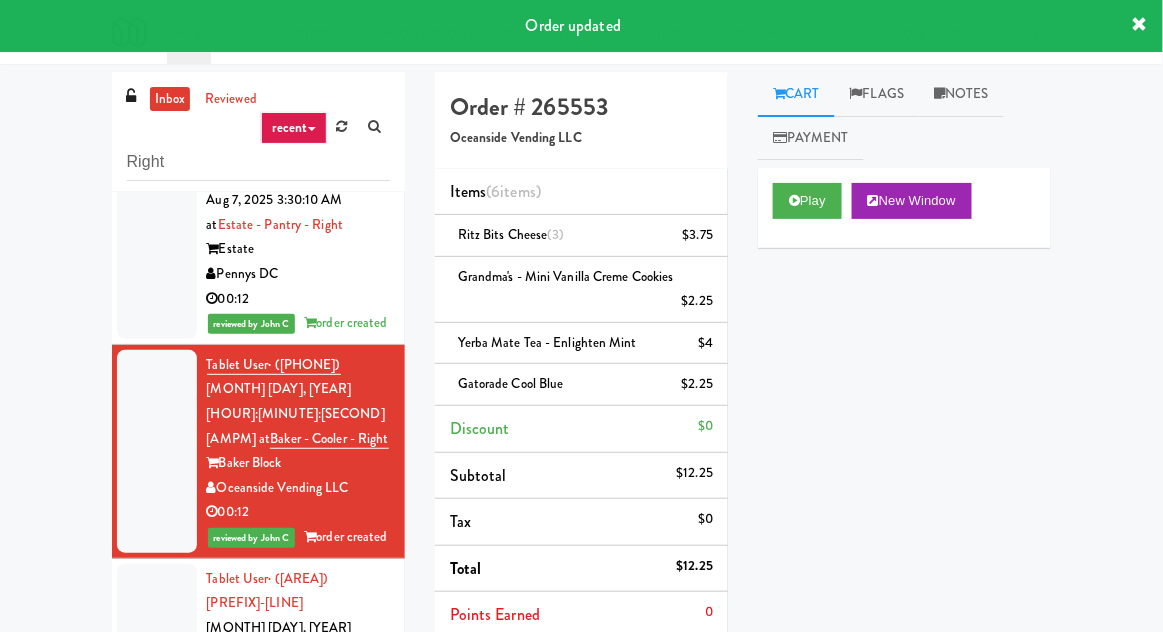 click on "inbox" at bounding box center [170, 99] 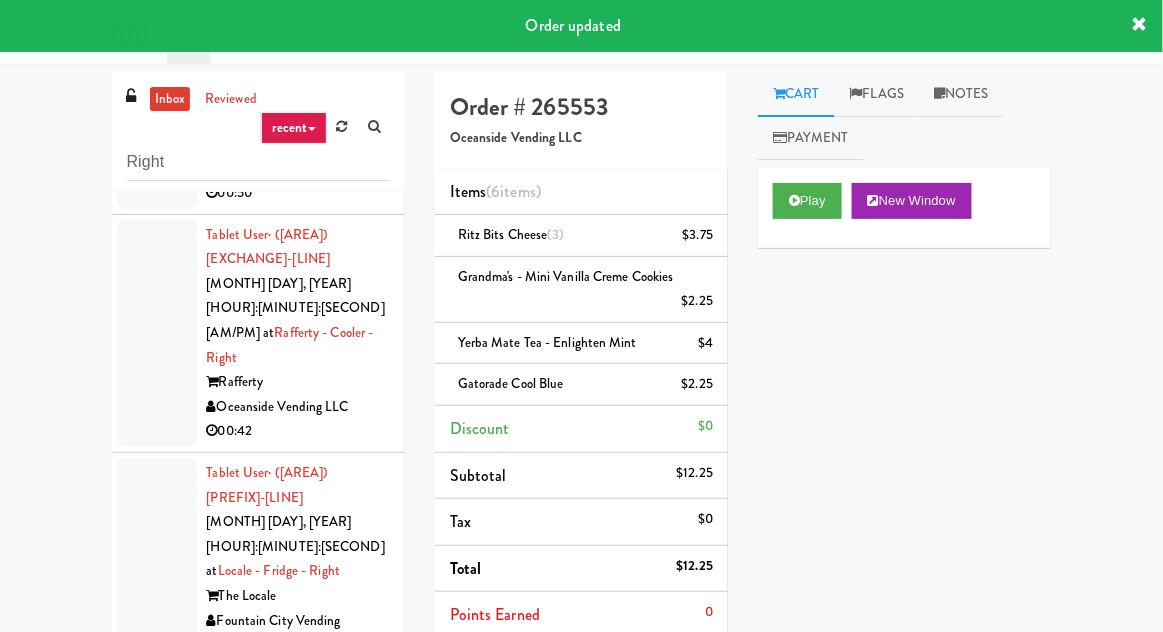 scroll, scrollTop: 385, scrollLeft: 0, axis: vertical 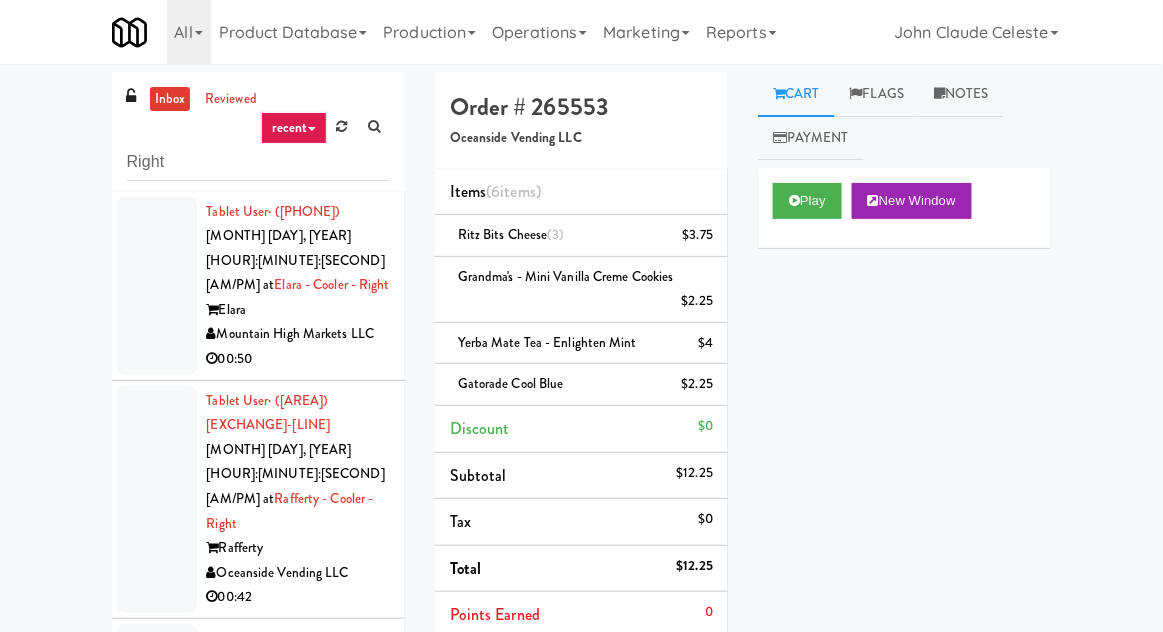 click on "inbox" at bounding box center (170, 99) 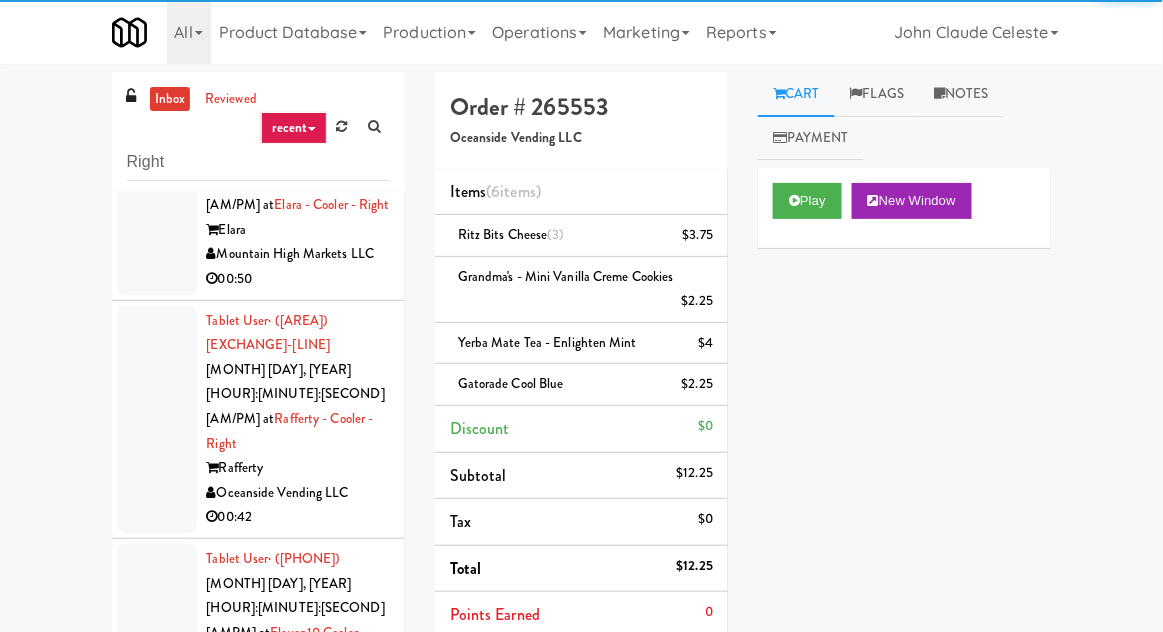 scroll, scrollTop: 221, scrollLeft: 0, axis: vertical 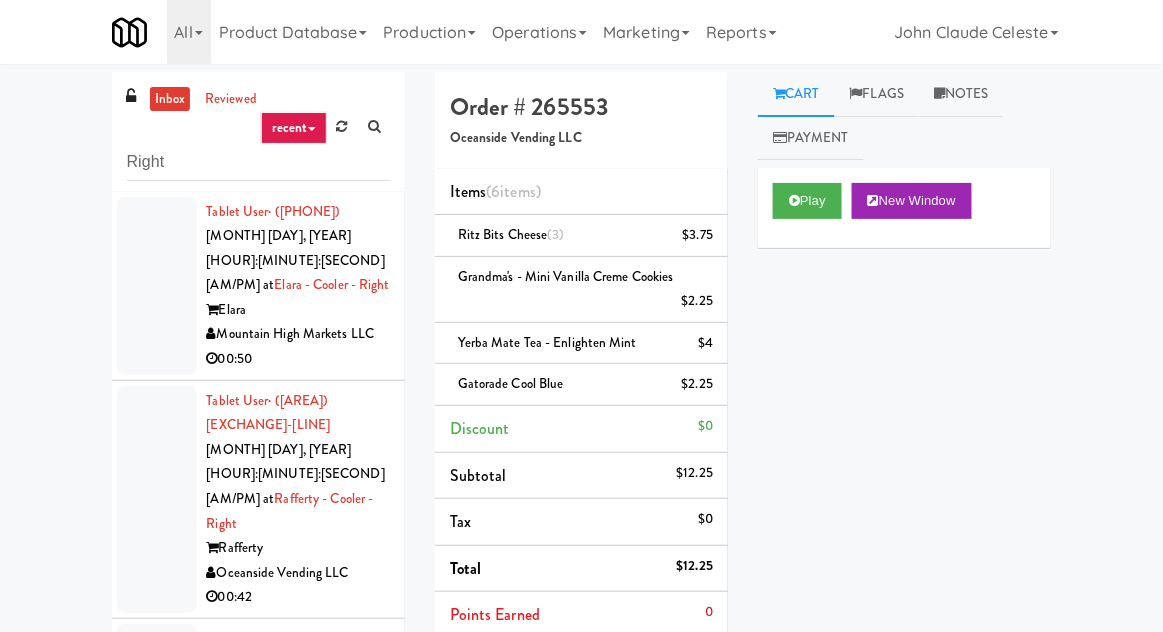click on "inbox" at bounding box center [170, 99] 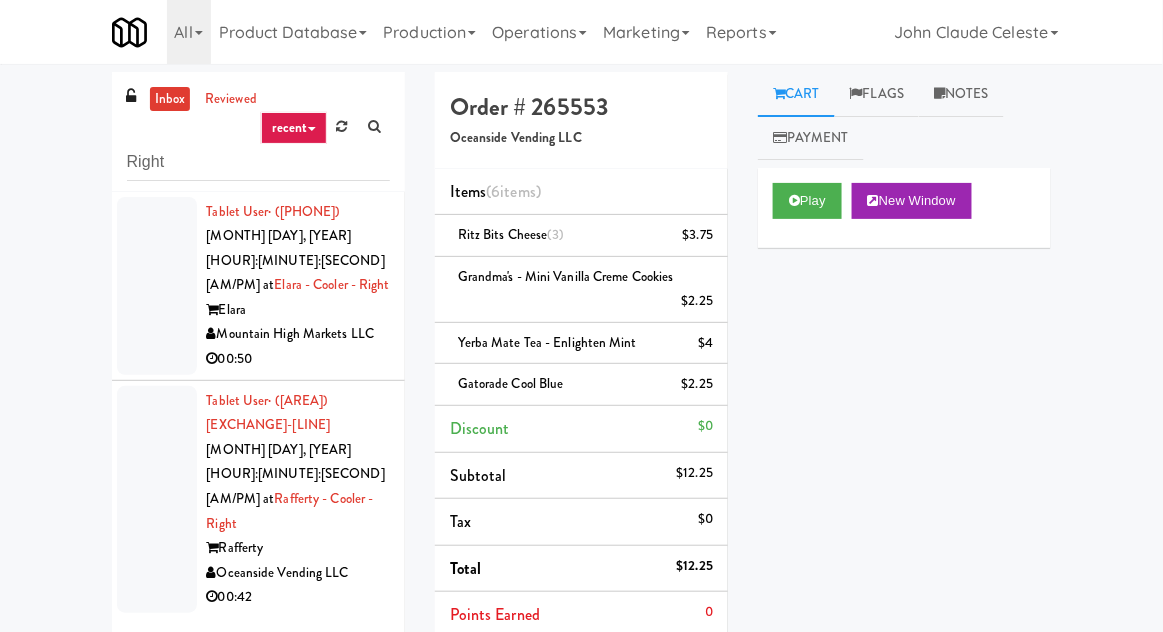click at bounding box center (157, 286) 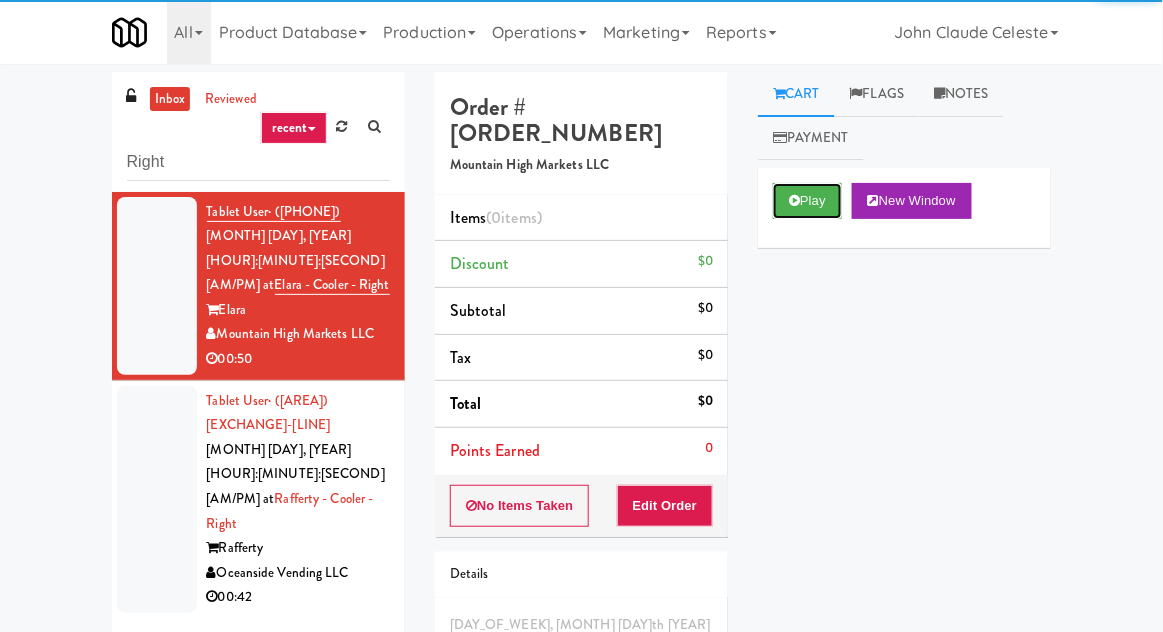 click on "Play" at bounding box center (807, 201) 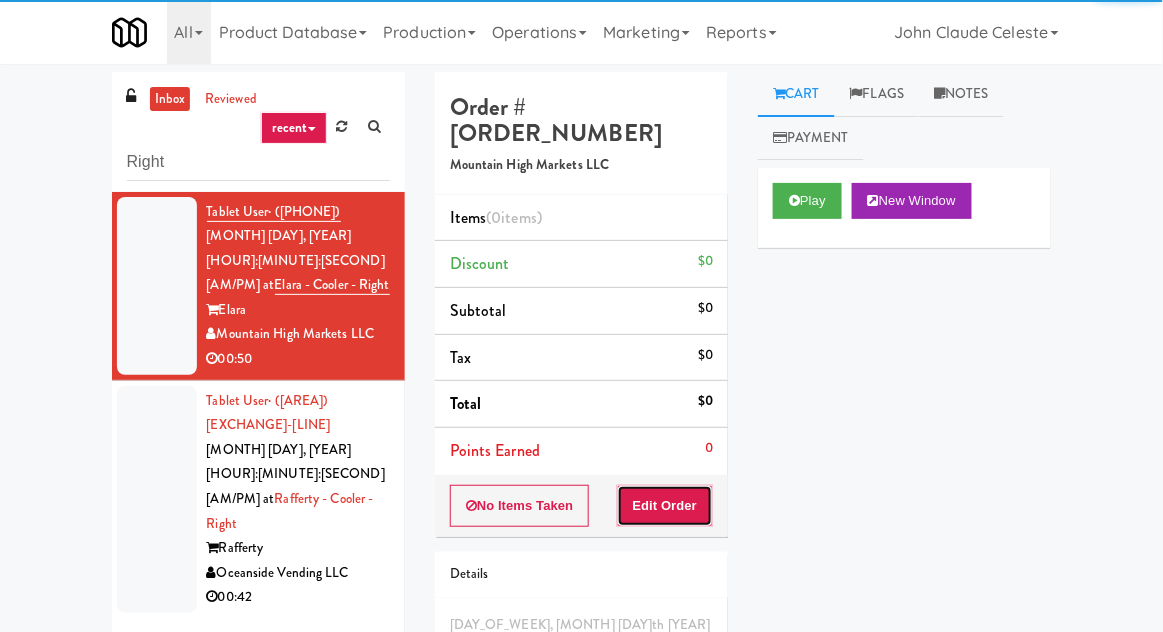 click on "Edit Order" at bounding box center (665, 506) 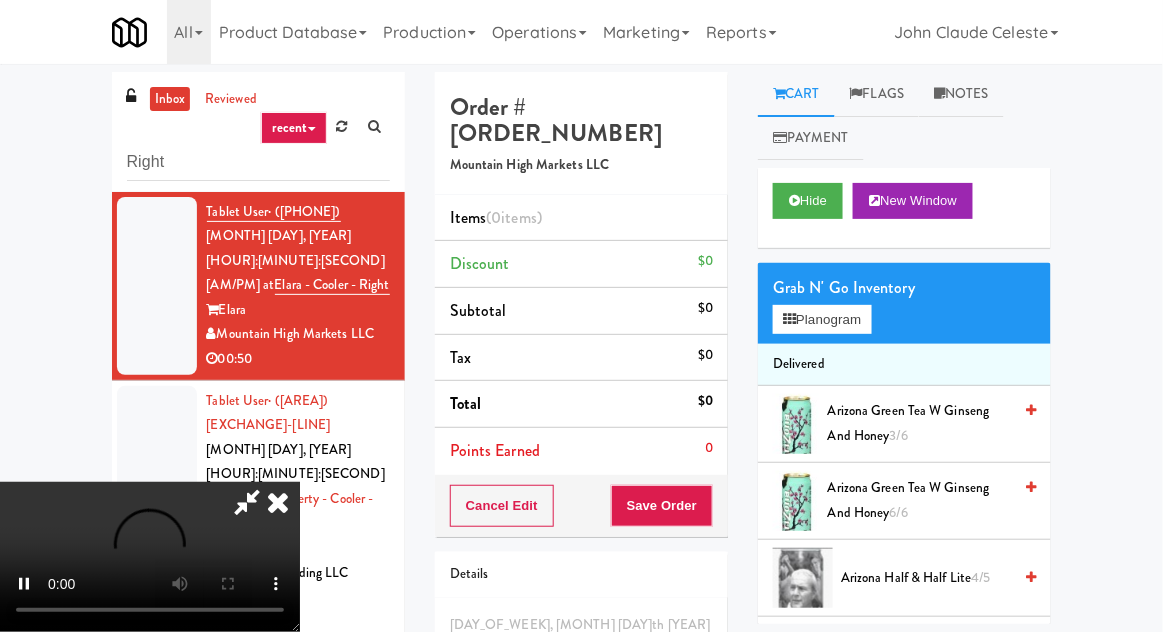 type 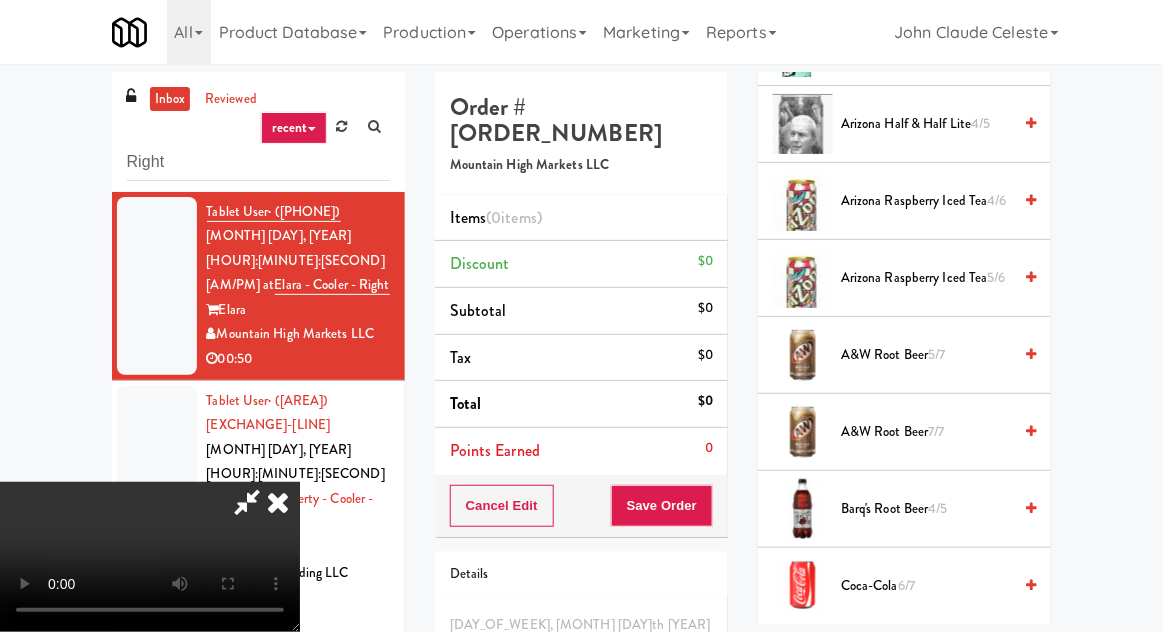 scroll, scrollTop: 456, scrollLeft: 0, axis: vertical 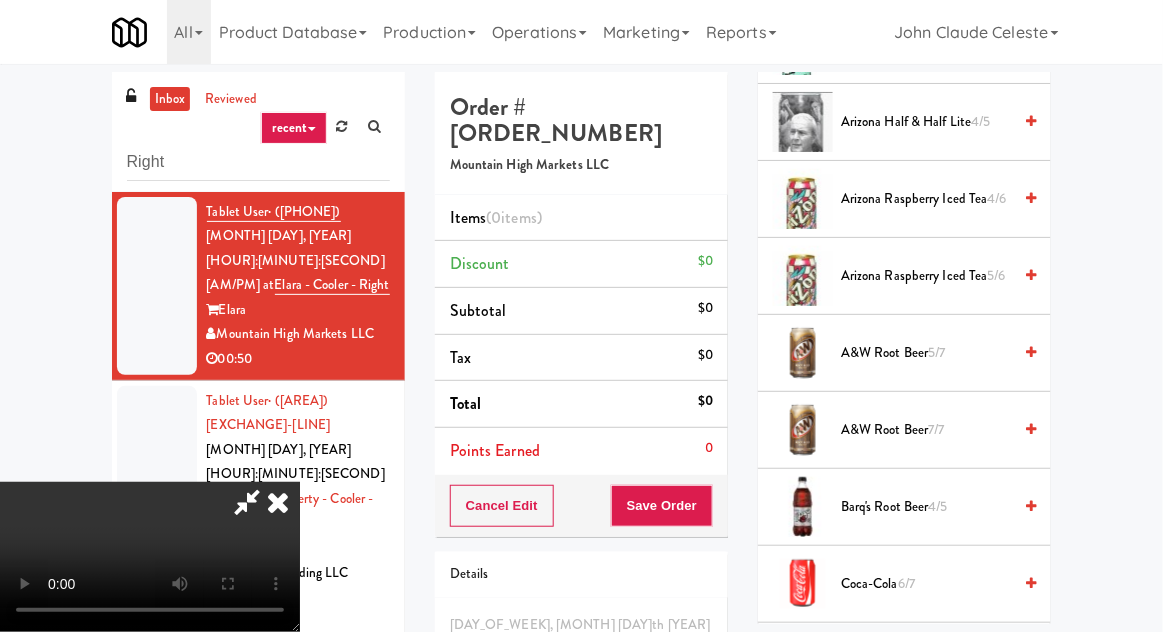 click on "A&W Root Beer  5/7" at bounding box center (926, 353) 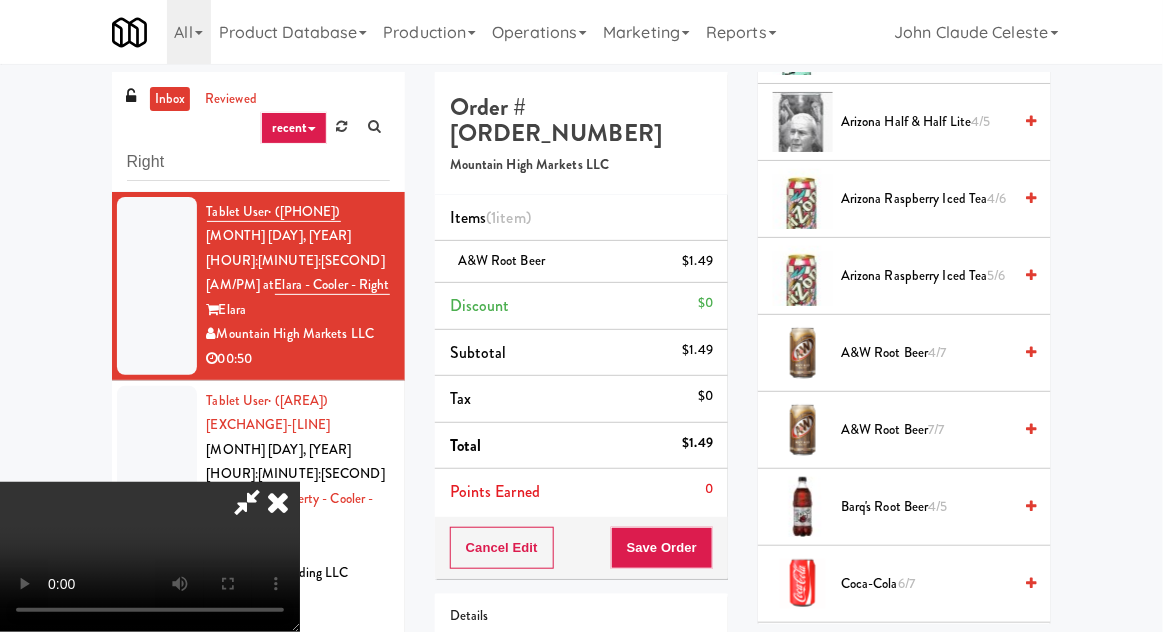 click on "A&W Root Beer  $1.49" at bounding box center (581, 262) 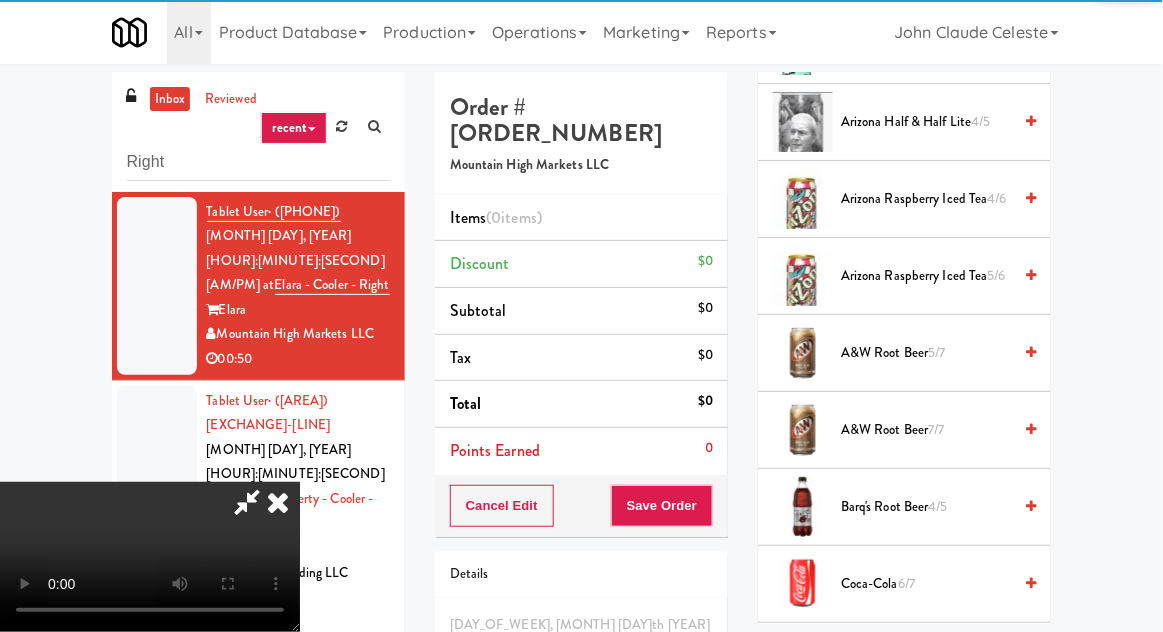 click on "A&W Root Beer  7/7" at bounding box center [926, 430] 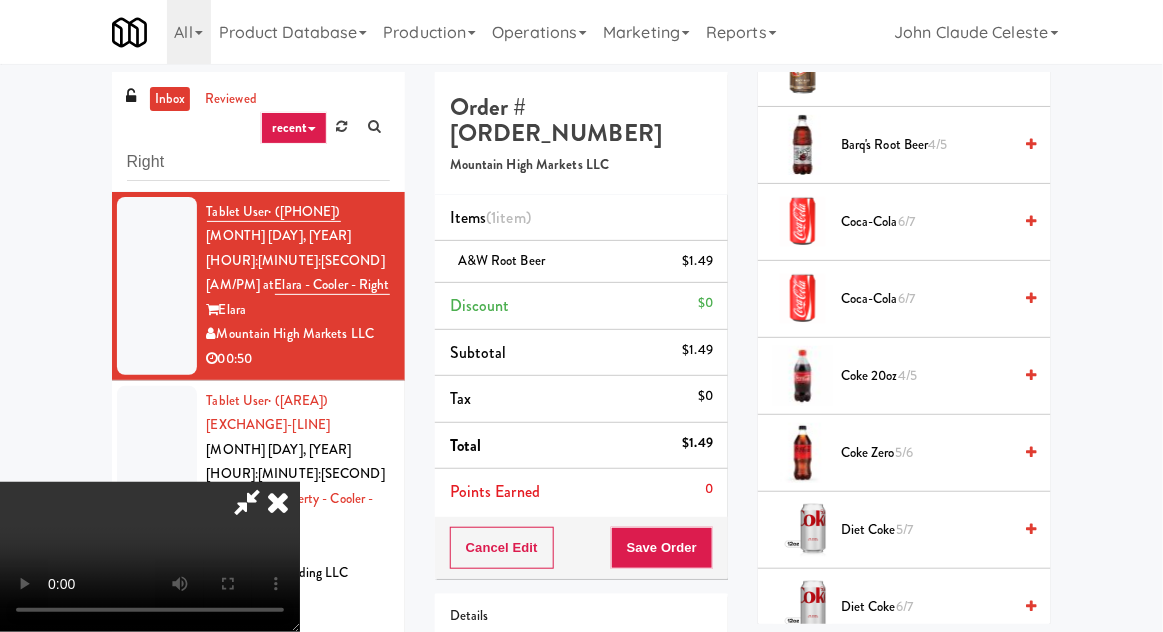 scroll, scrollTop: 823, scrollLeft: 0, axis: vertical 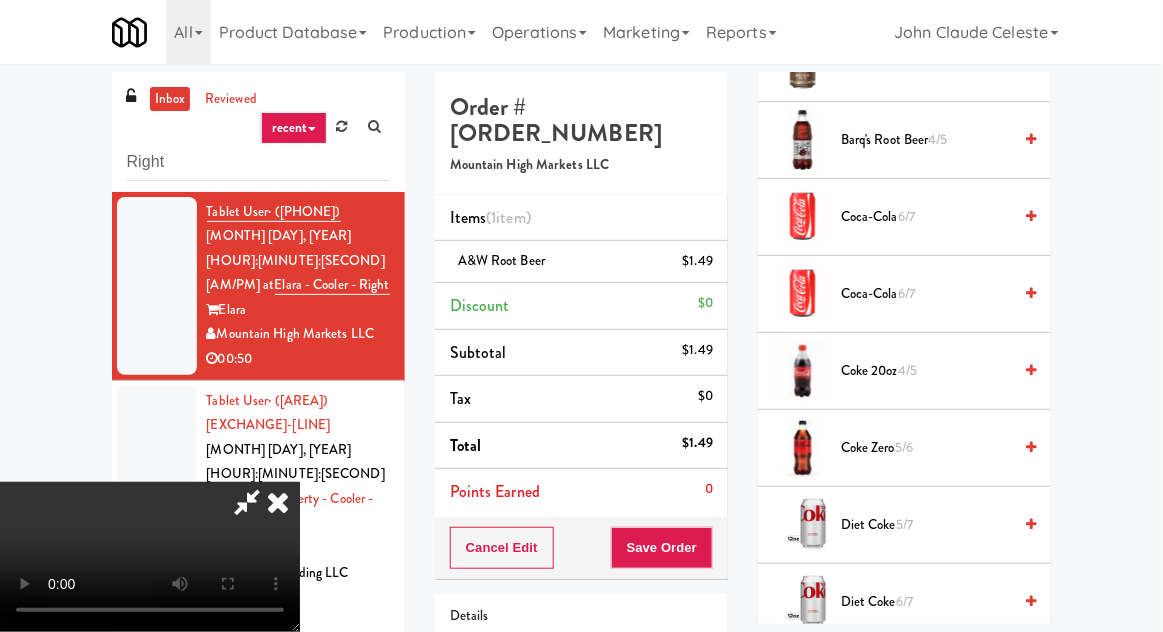 click on "Coca-Cola  6/7" at bounding box center (926, 294) 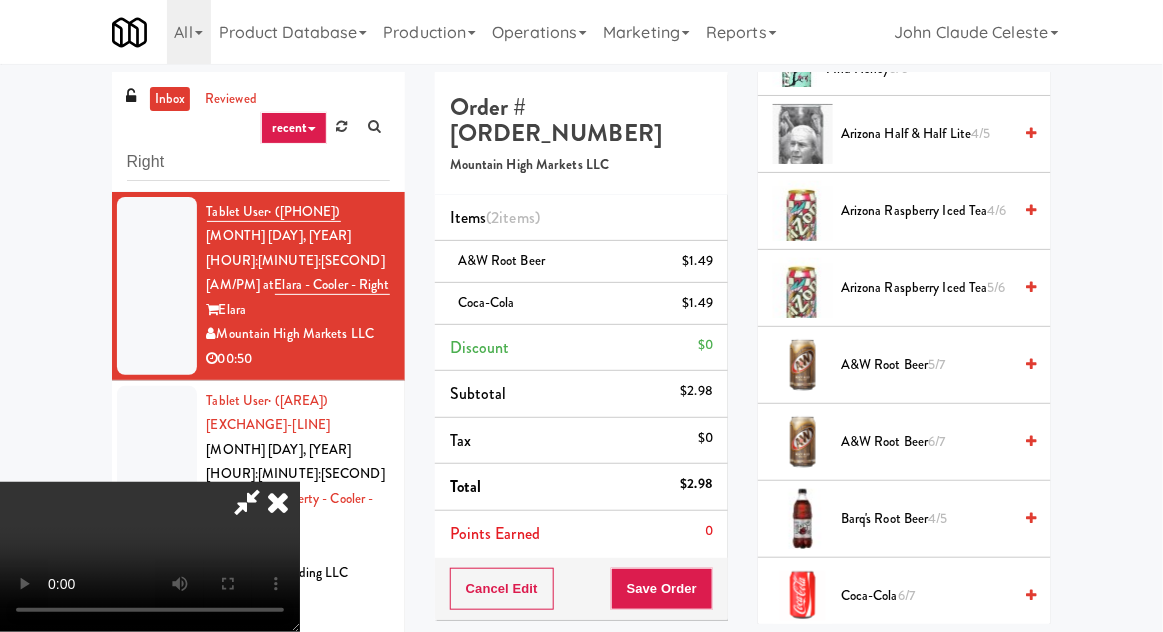 scroll, scrollTop: 445, scrollLeft: 0, axis: vertical 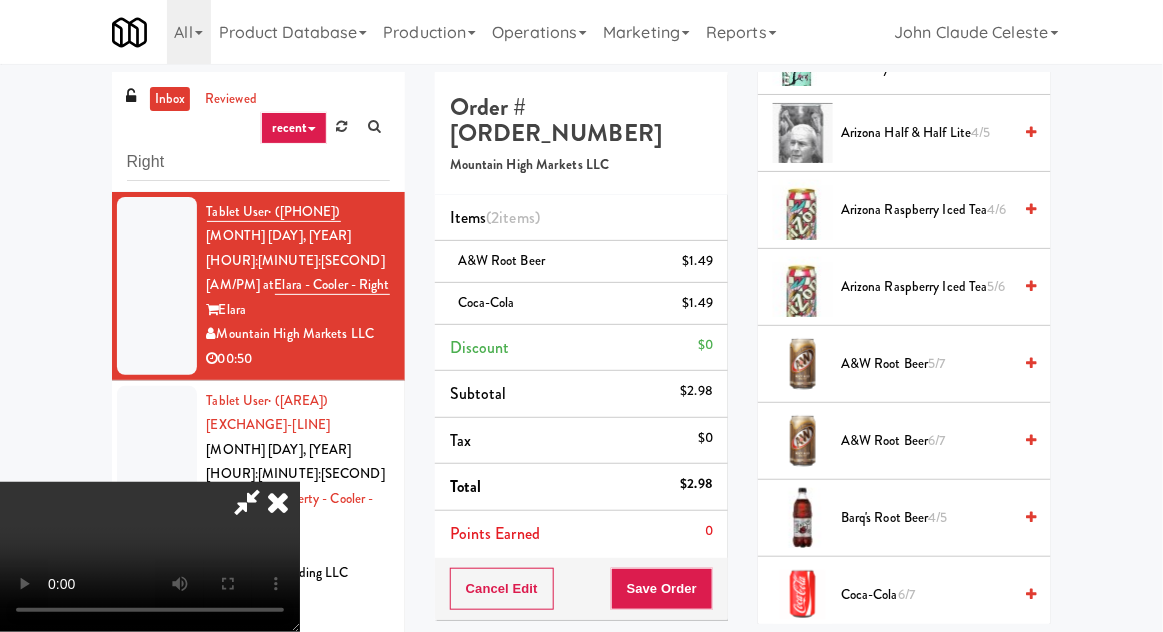 click on "A&W Root Beer  5/7" at bounding box center [926, 364] 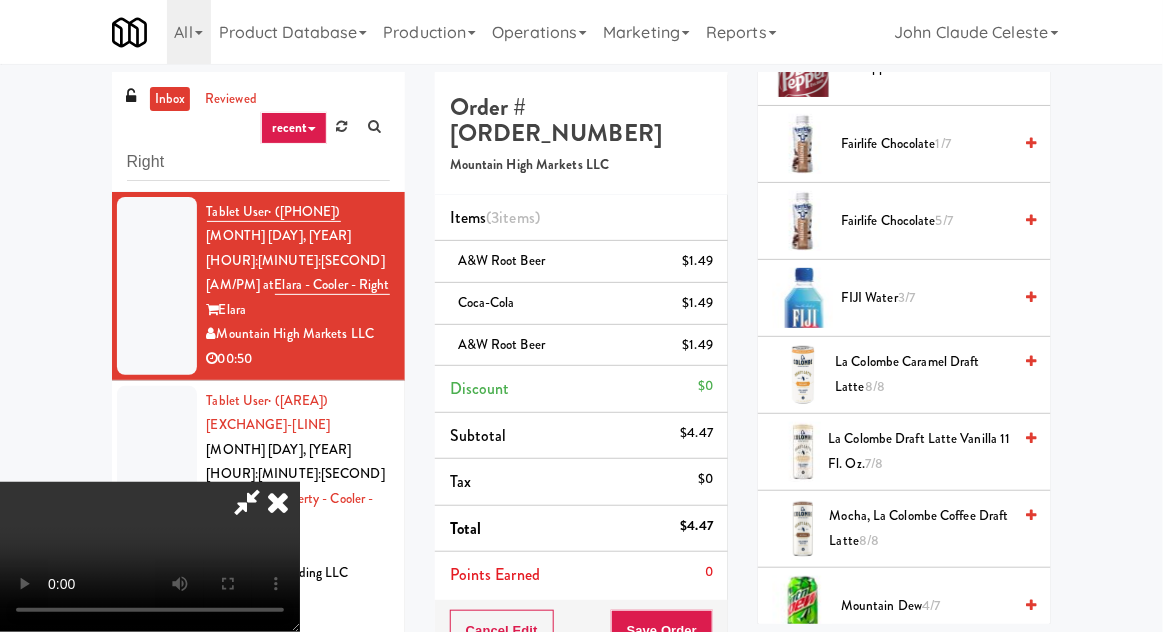 scroll, scrollTop: 2057, scrollLeft: 0, axis: vertical 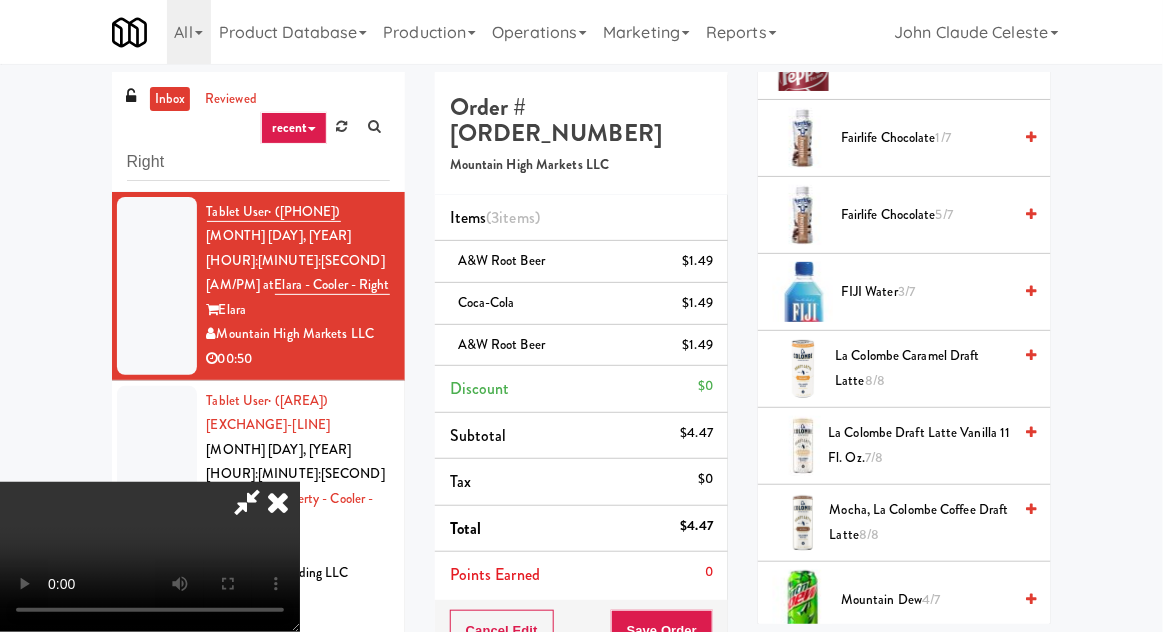 click on "3/7" at bounding box center (906, 291) 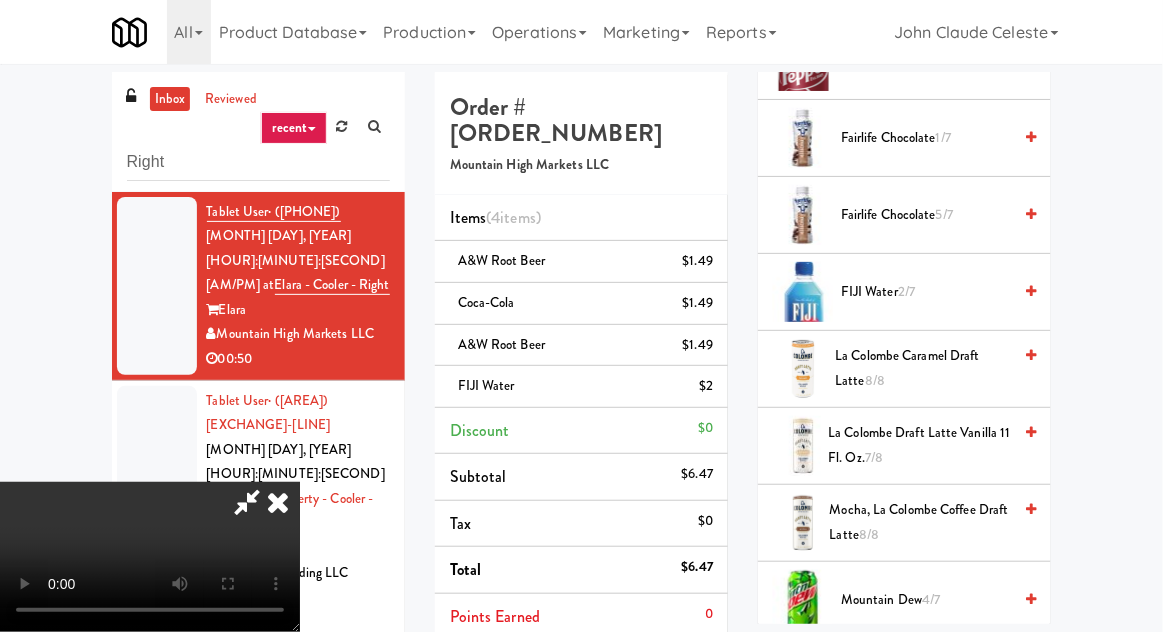 click on "2/7" at bounding box center [906, 291] 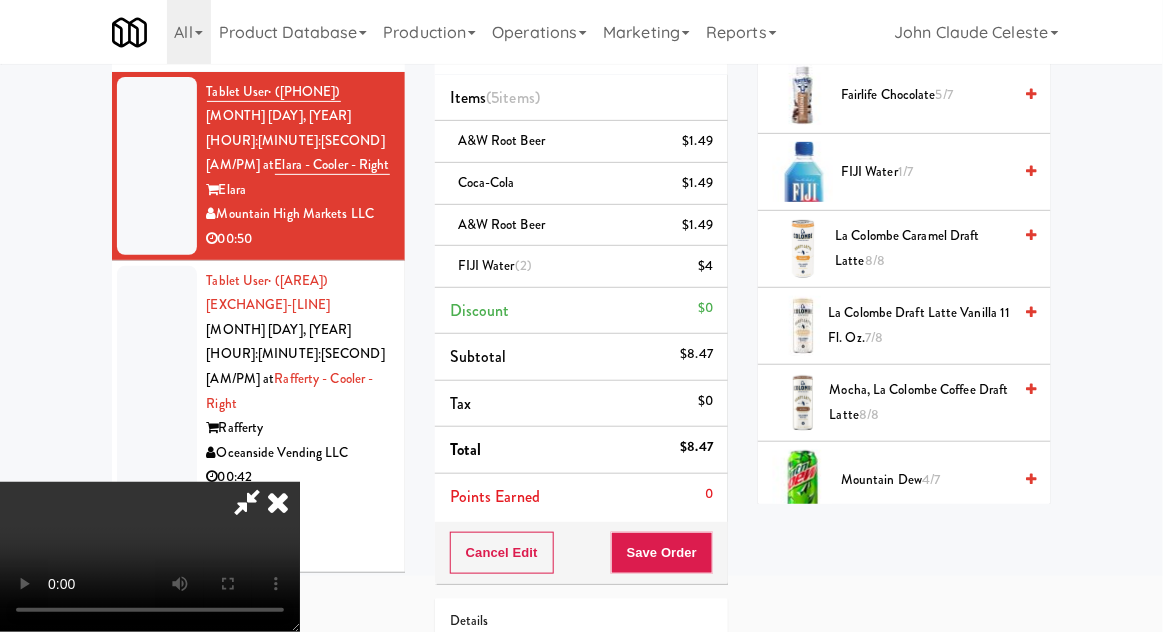 scroll, scrollTop: 87, scrollLeft: 0, axis: vertical 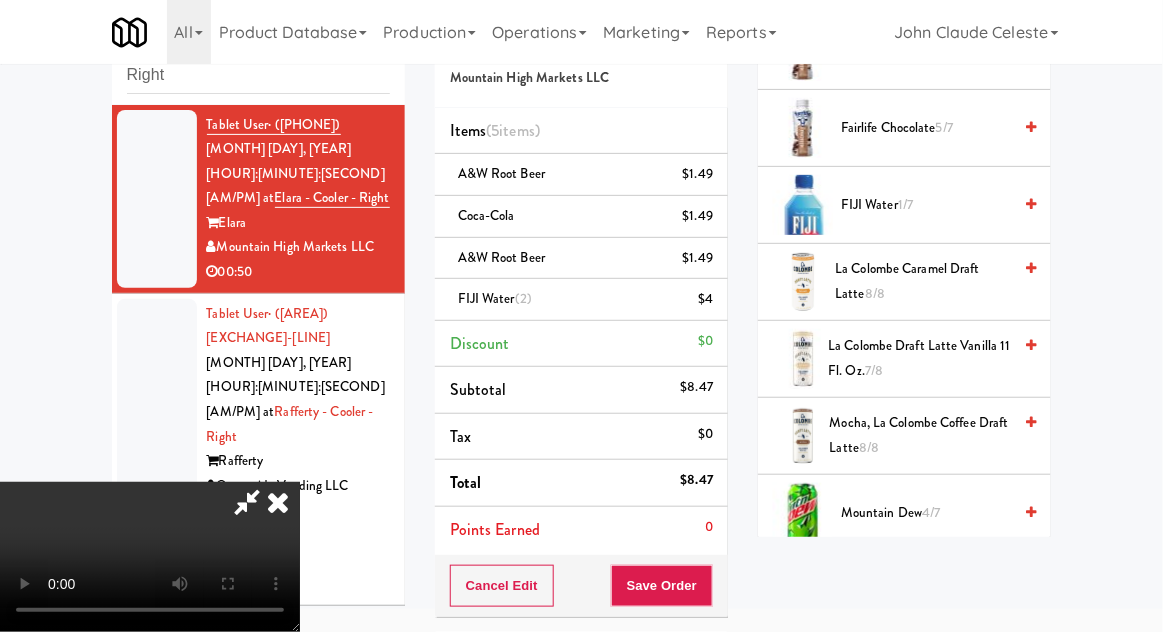 click on "A&W Root Beer  $1.49" at bounding box center (581, 259) 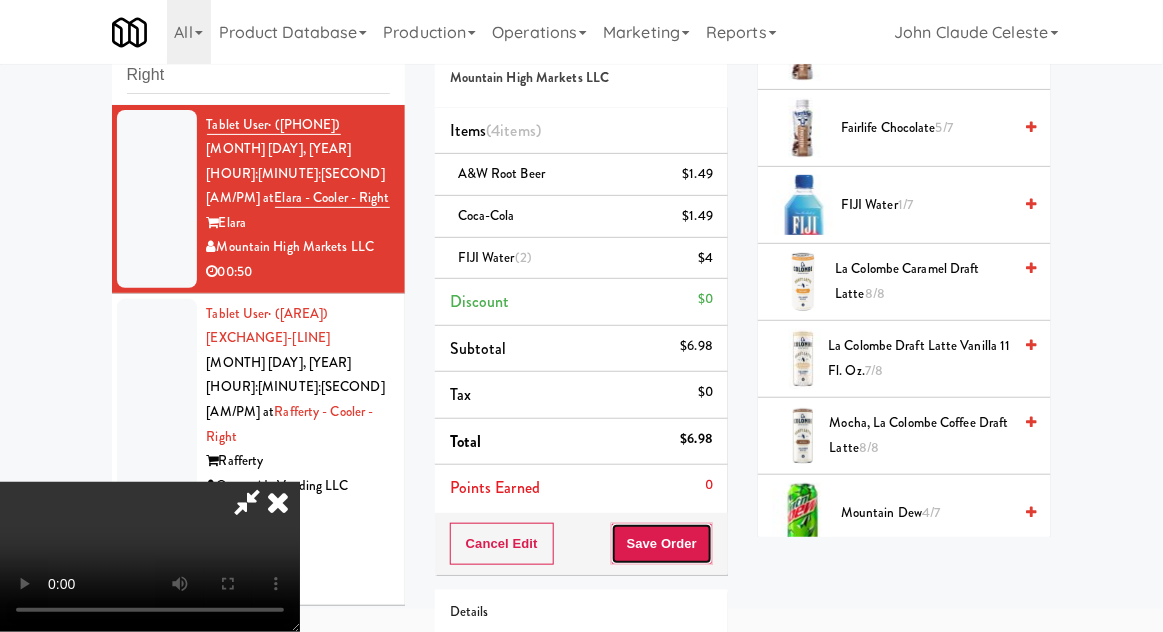 click on "Save Order" at bounding box center [662, 544] 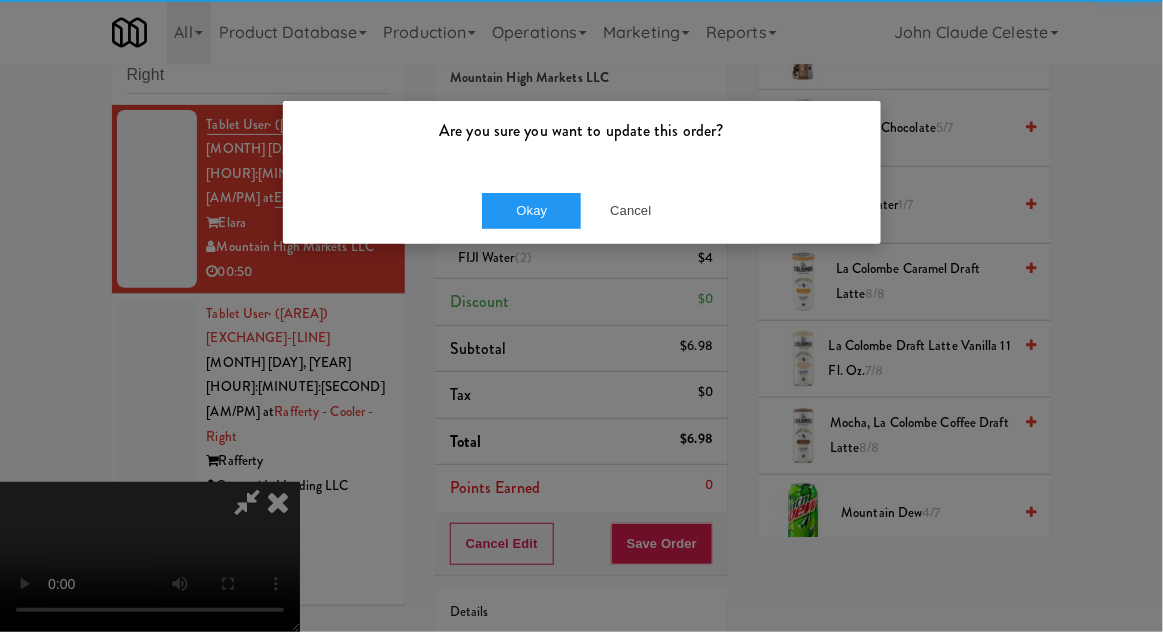 click on "Are you sure you want to update this order?" at bounding box center [582, 139] 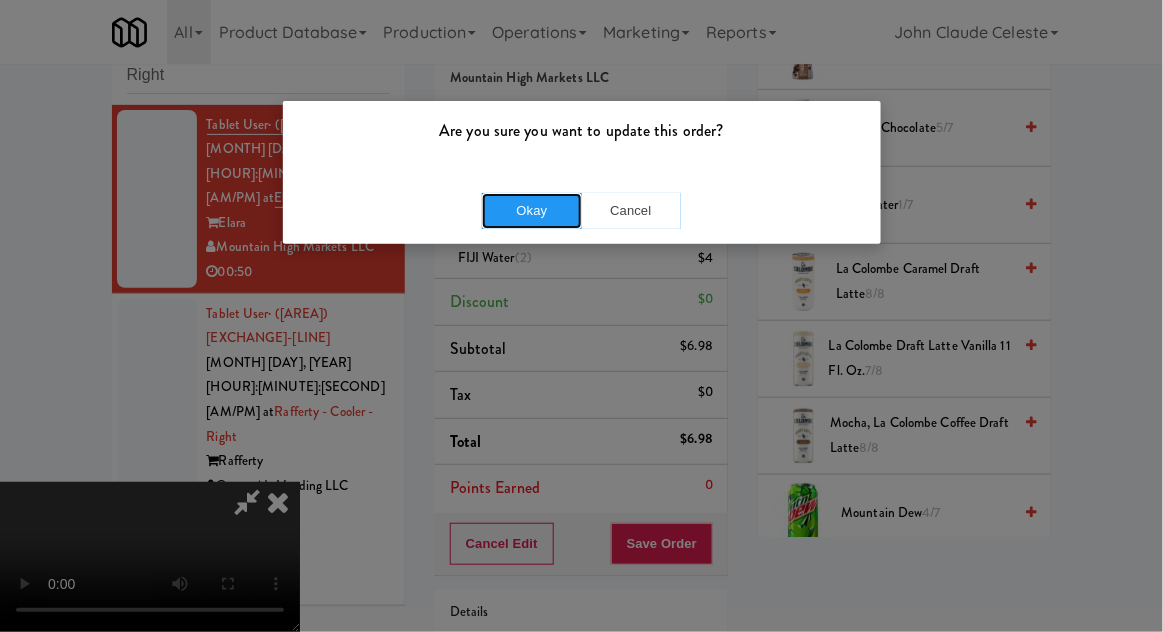 click on "Okay" at bounding box center (532, 211) 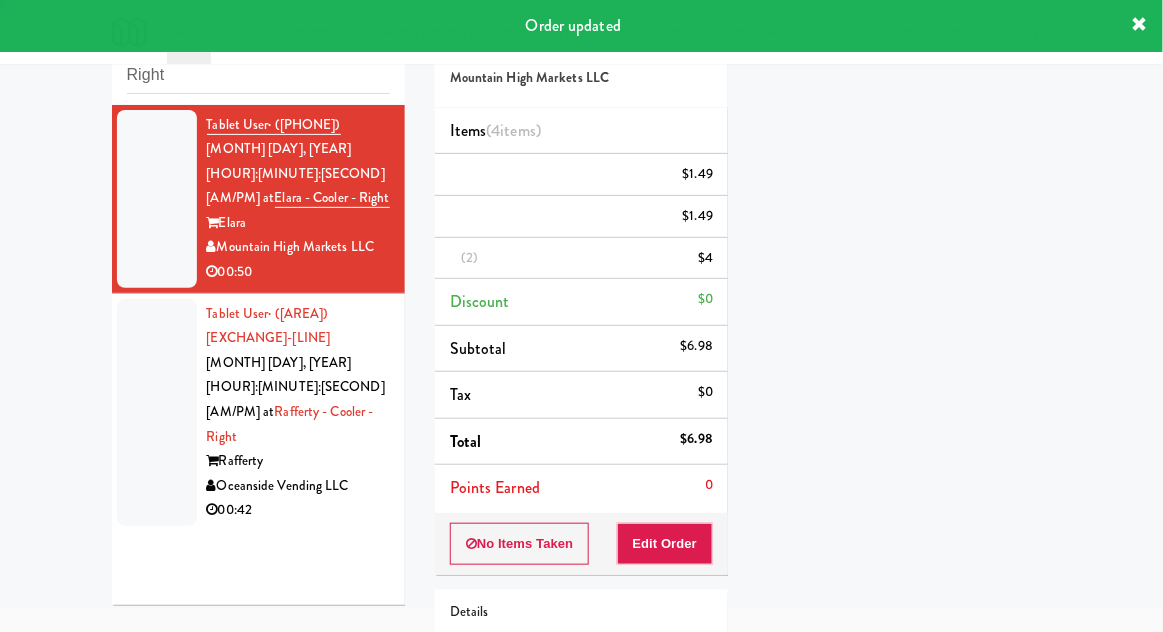 scroll, scrollTop: 197, scrollLeft: 0, axis: vertical 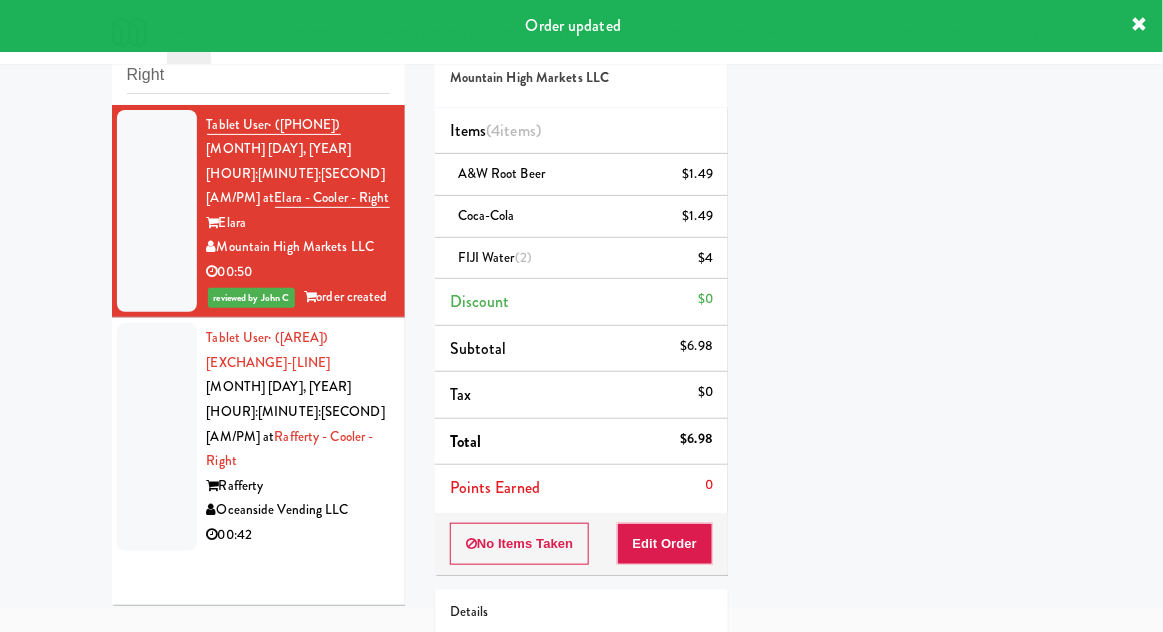 click at bounding box center [157, 436] 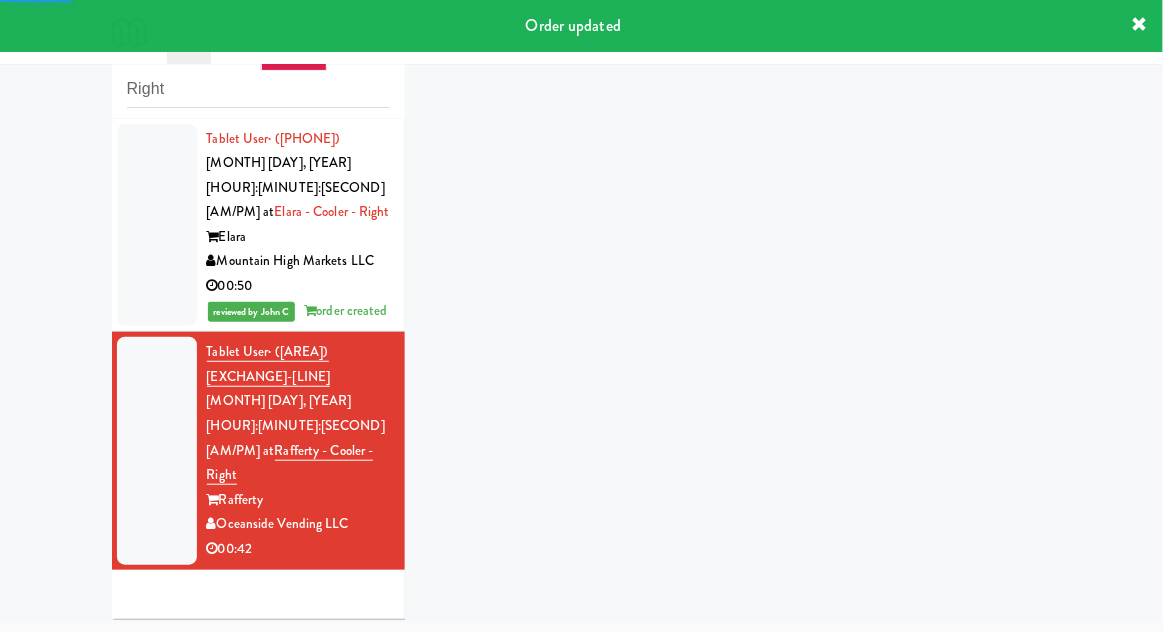 scroll, scrollTop: 87, scrollLeft: 0, axis: vertical 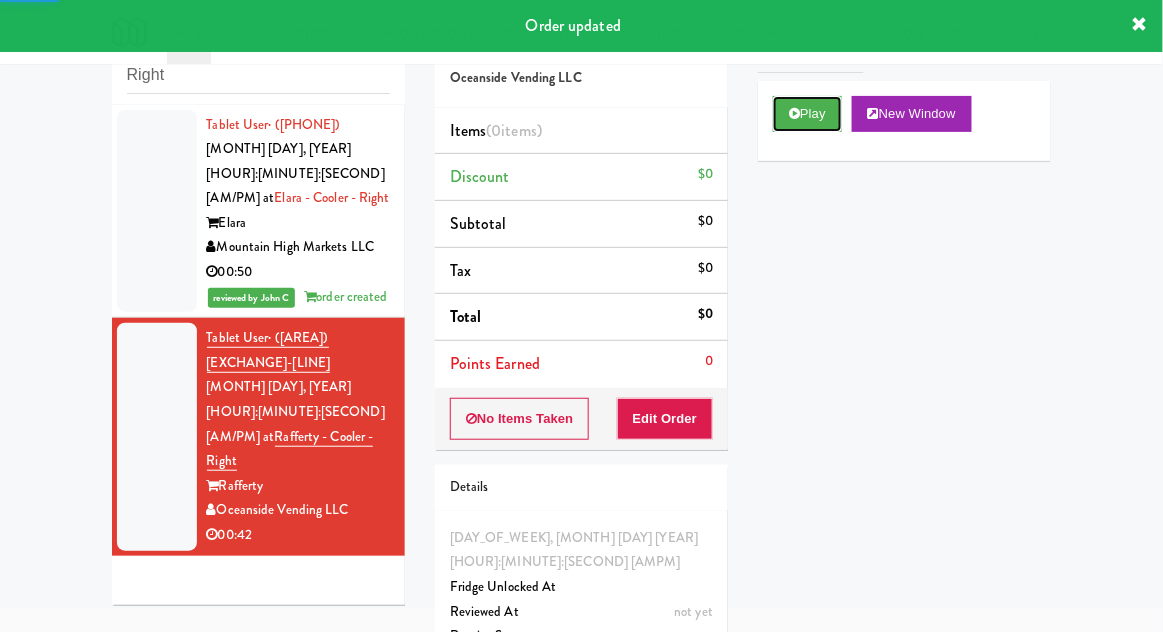 click at bounding box center (794, 113) 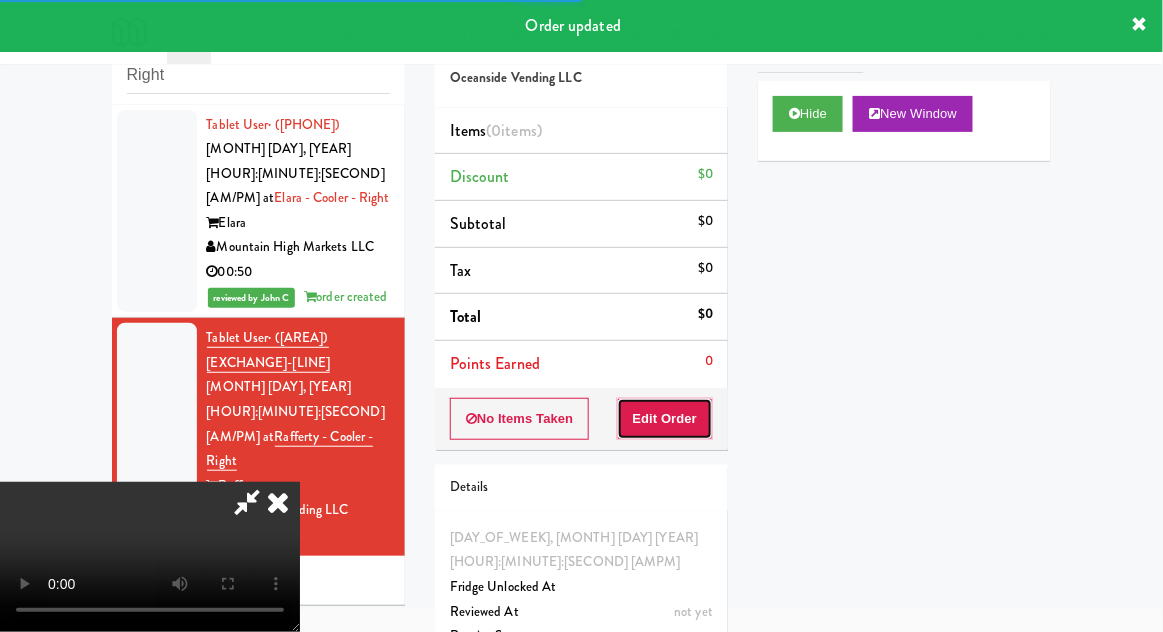 click on "Edit Order" at bounding box center (665, 419) 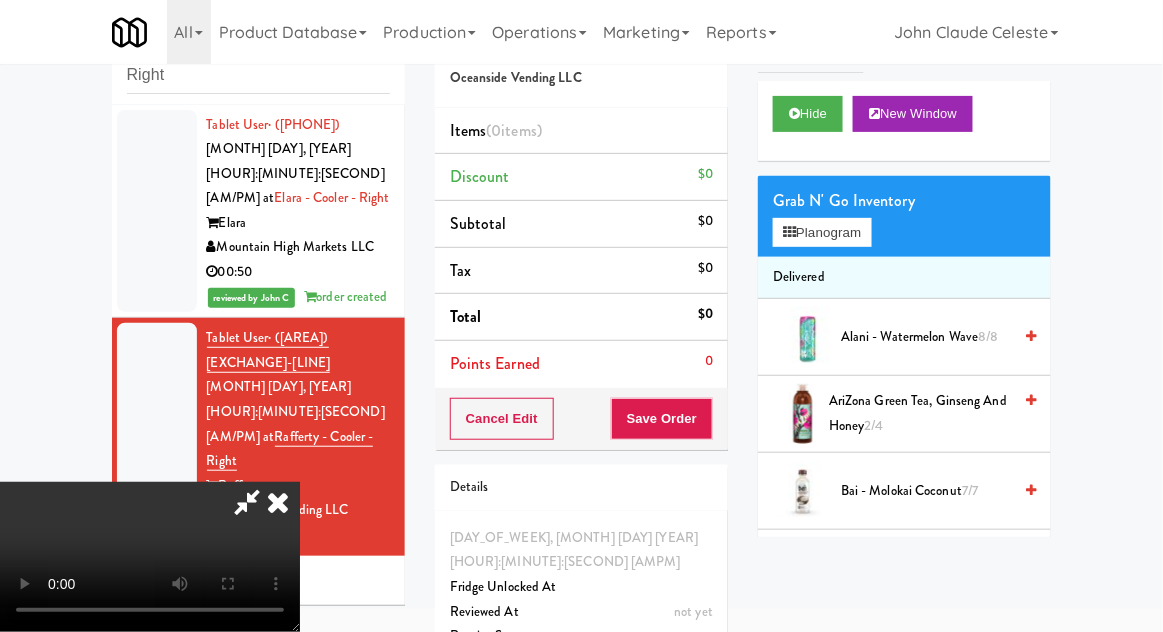 type 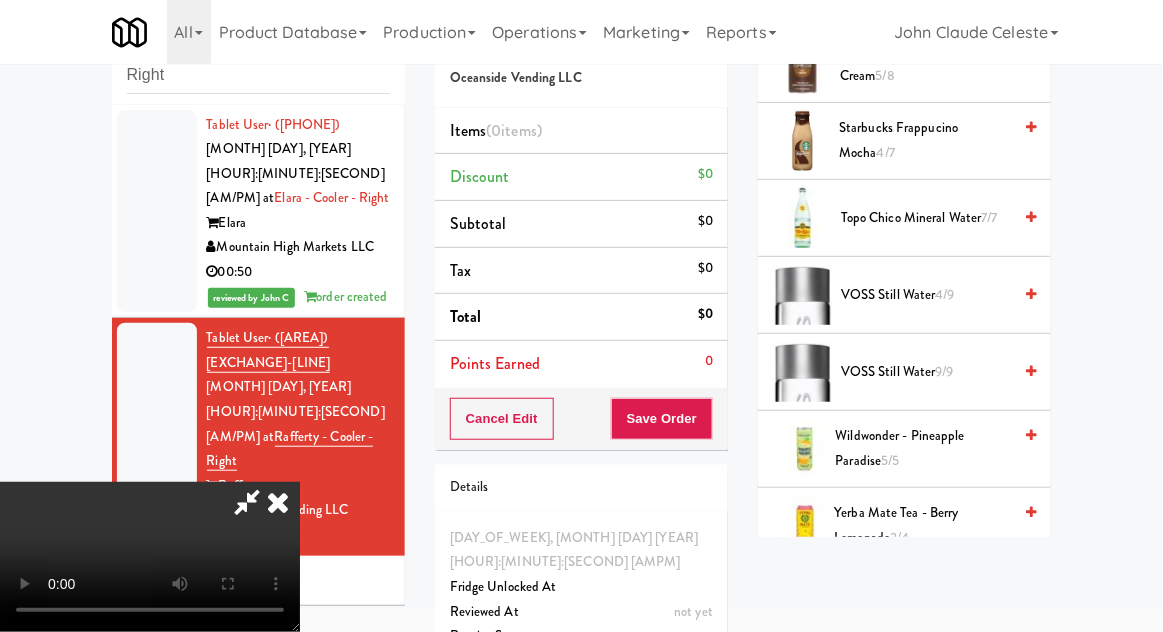 scroll, scrollTop: 2719, scrollLeft: 0, axis: vertical 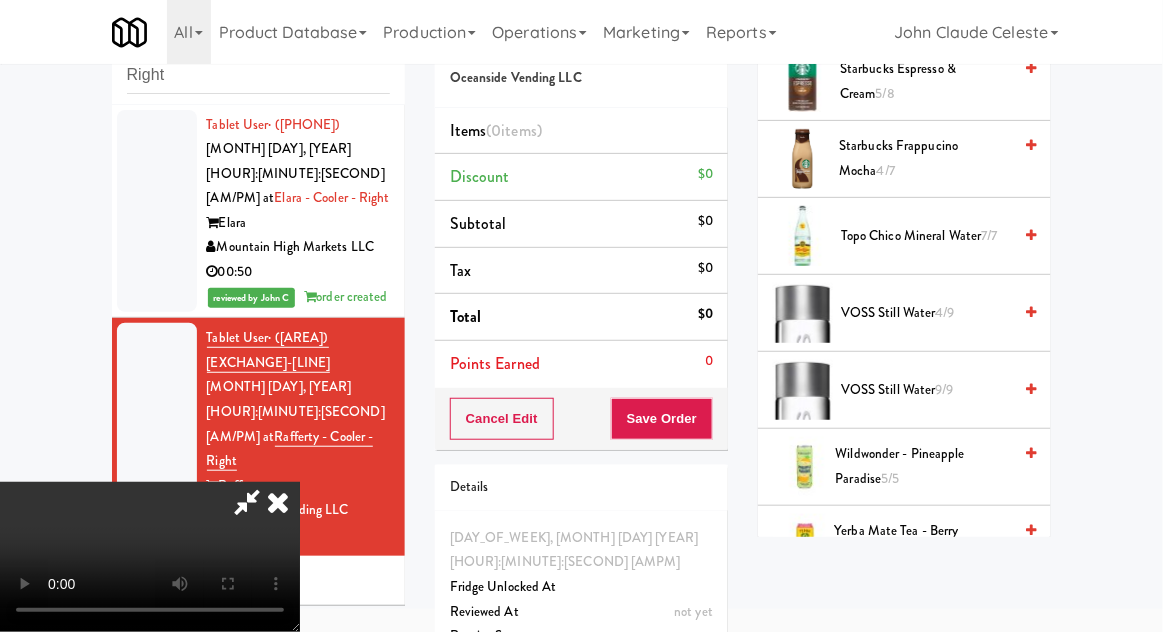 click on "4/9" at bounding box center [945, 312] 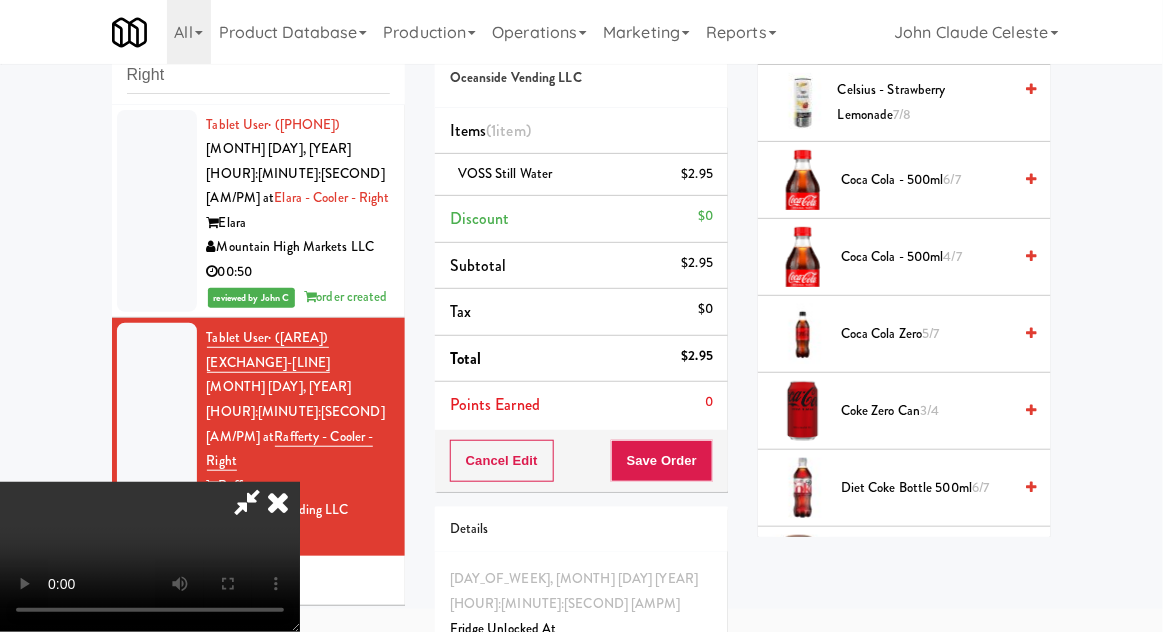 scroll, scrollTop: 0, scrollLeft: 0, axis: both 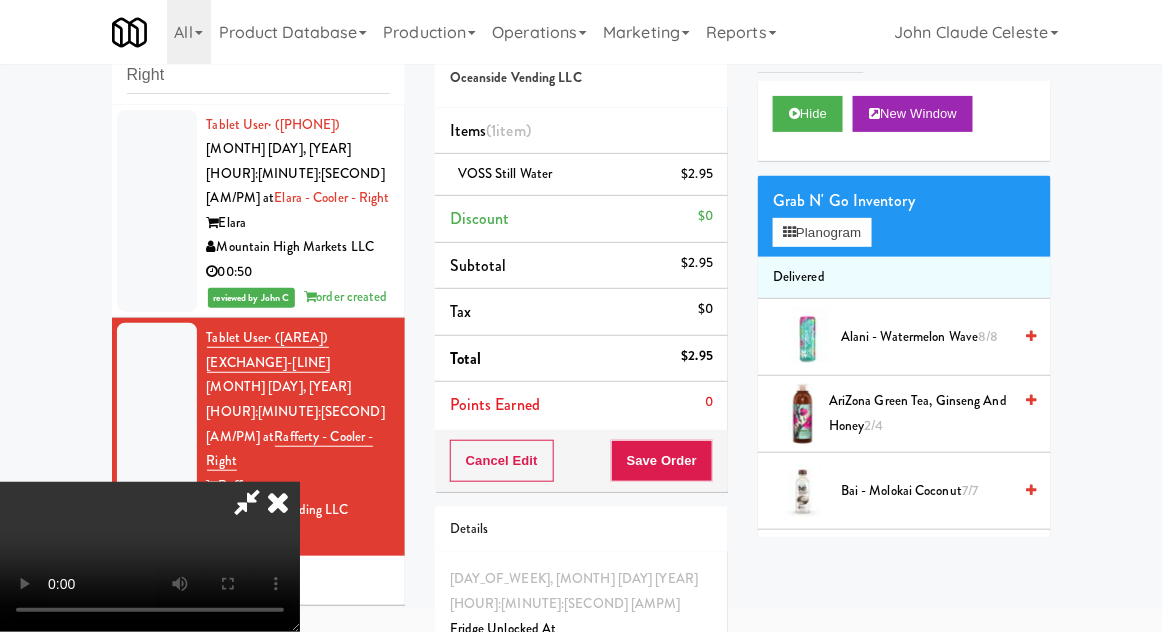 click on "Alani - Watermelon Wave  8/8" at bounding box center (926, 337) 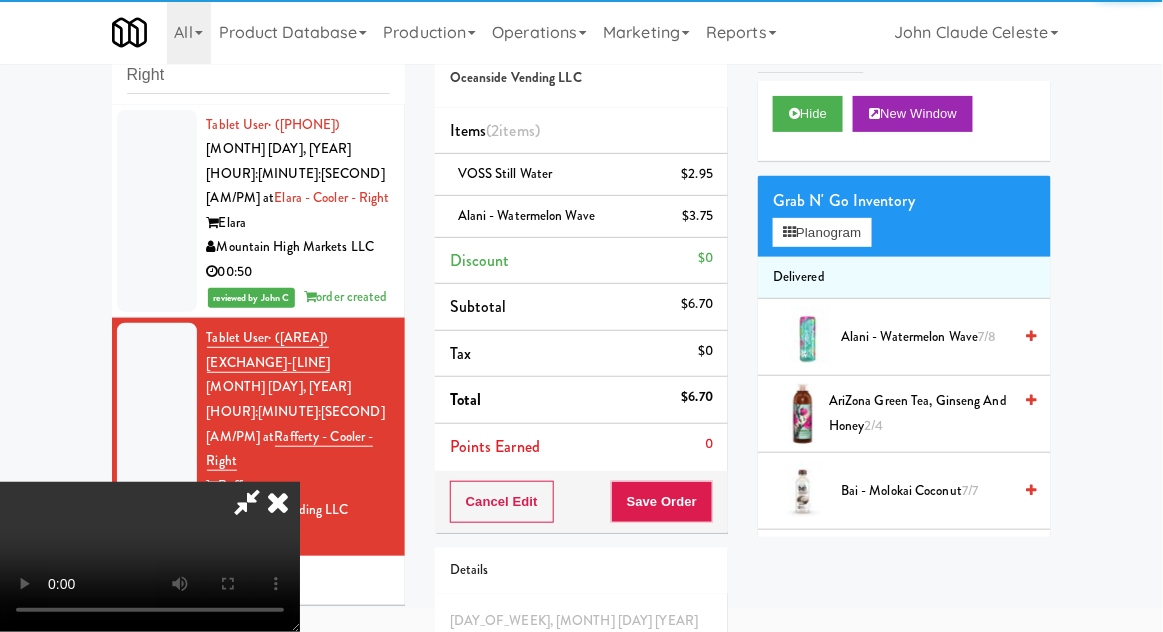 click on "Alani - Watermelon Wave  $3.75" at bounding box center (581, 217) 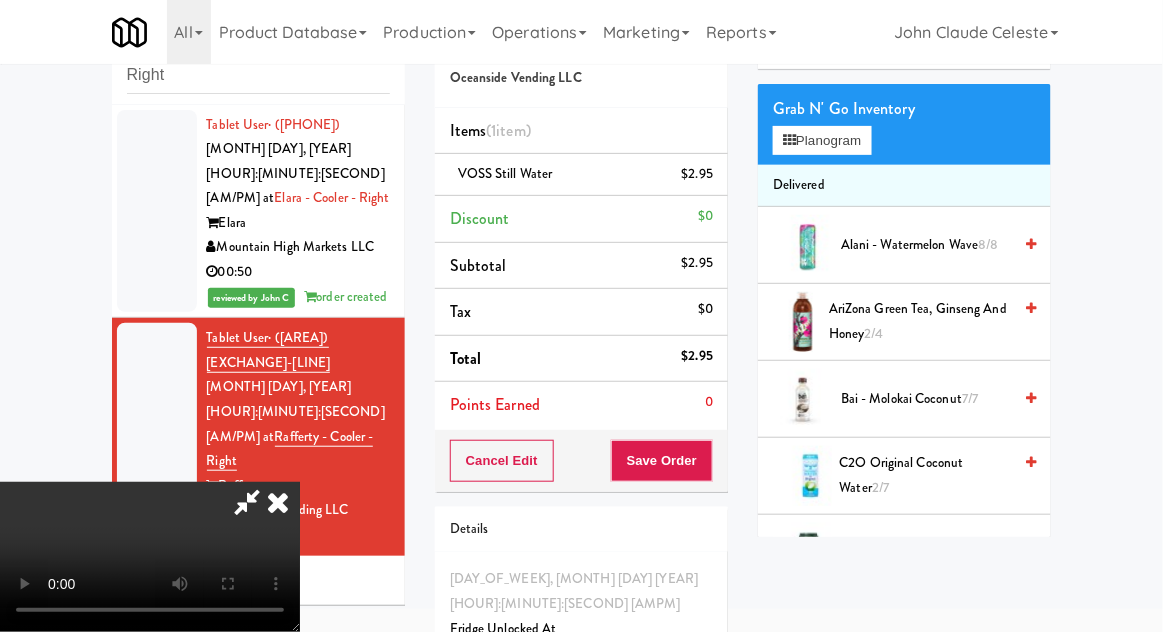 scroll, scrollTop: 0, scrollLeft: 0, axis: both 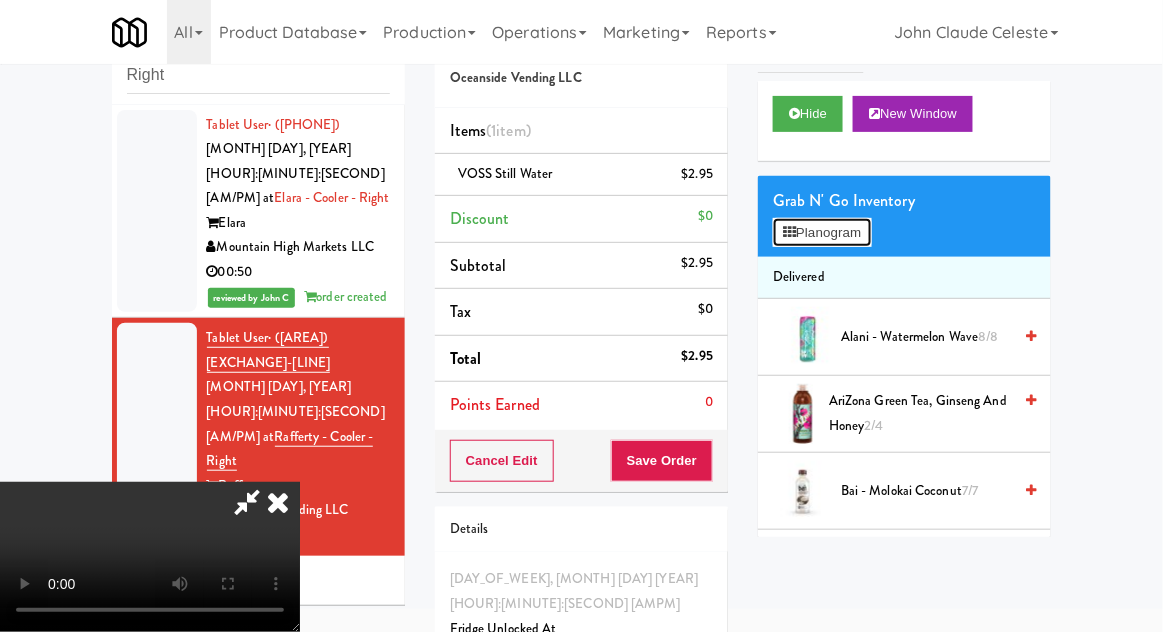 click on "Planogram" at bounding box center [822, 233] 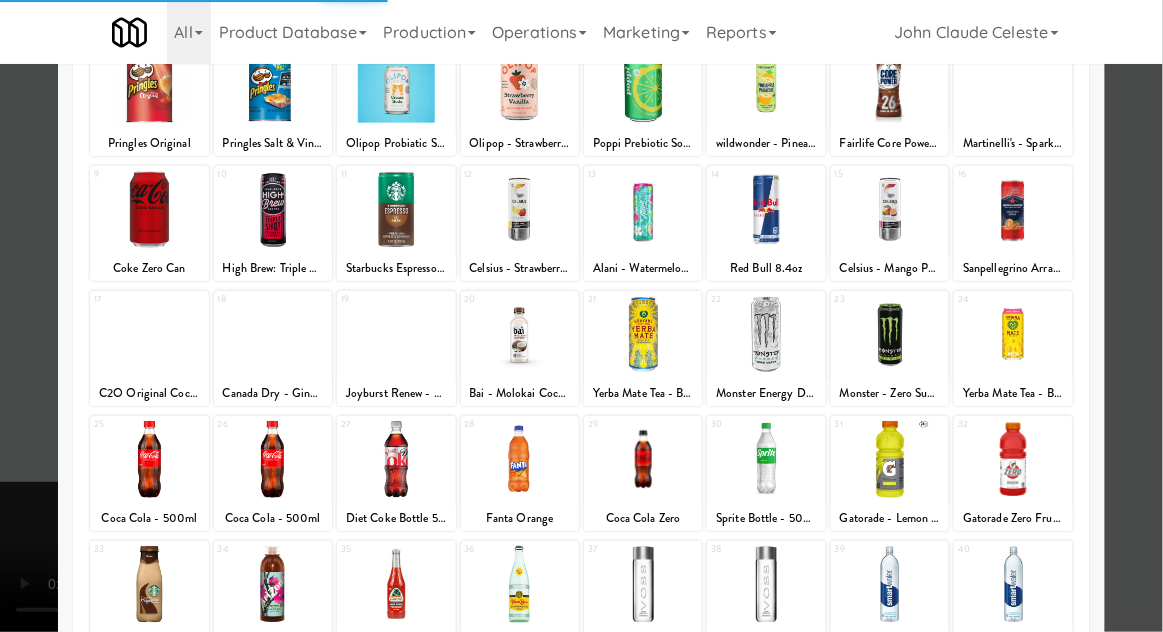 scroll, scrollTop: 349, scrollLeft: 0, axis: vertical 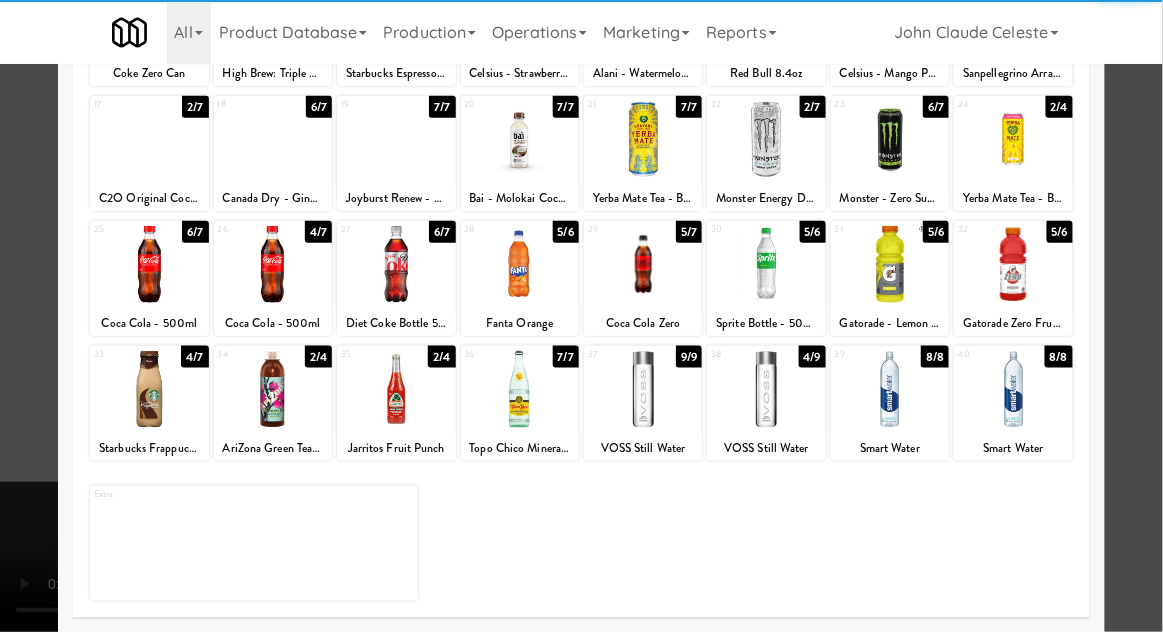 click at bounding box center [273, 389] 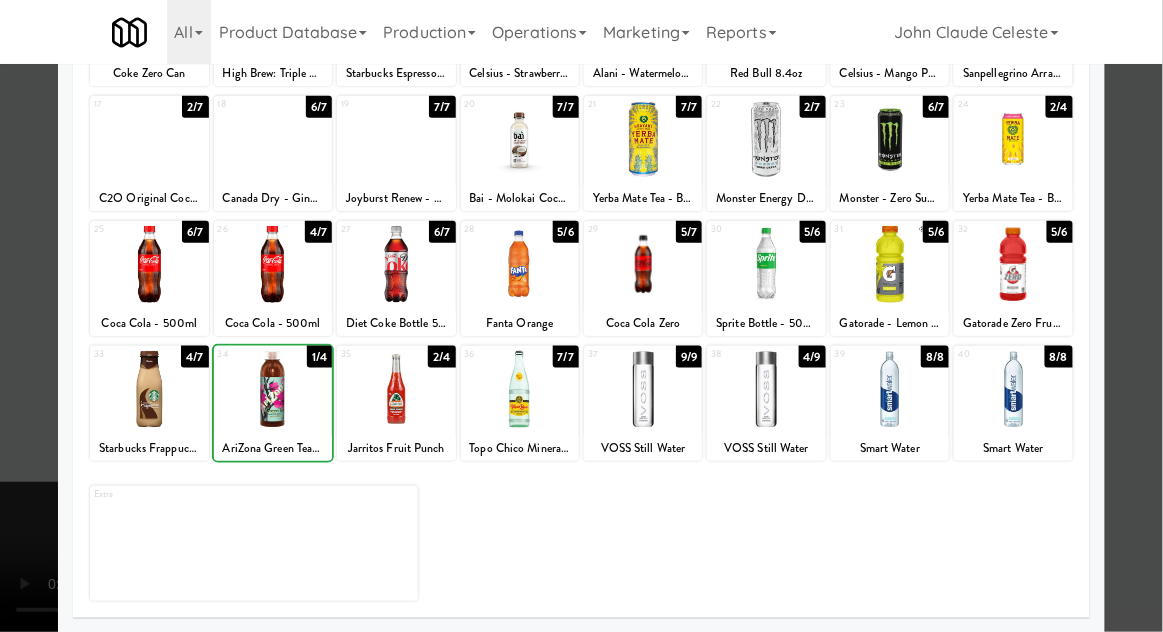 click at bounding box center (581, 316) 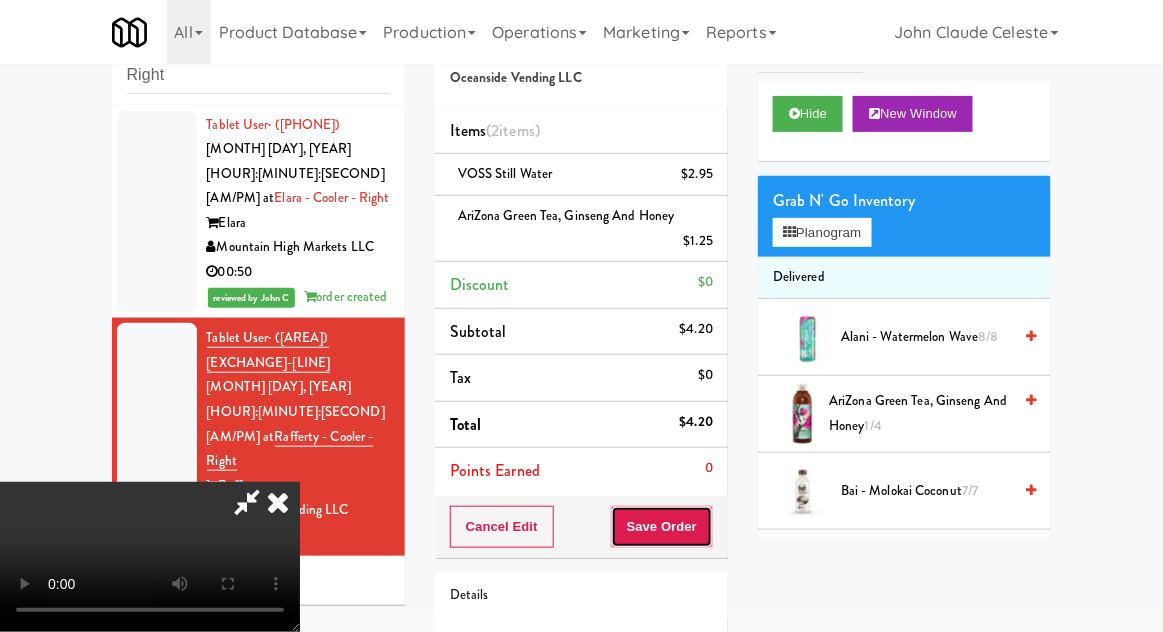 click on "Save Order" at bounding box center (662, 527) 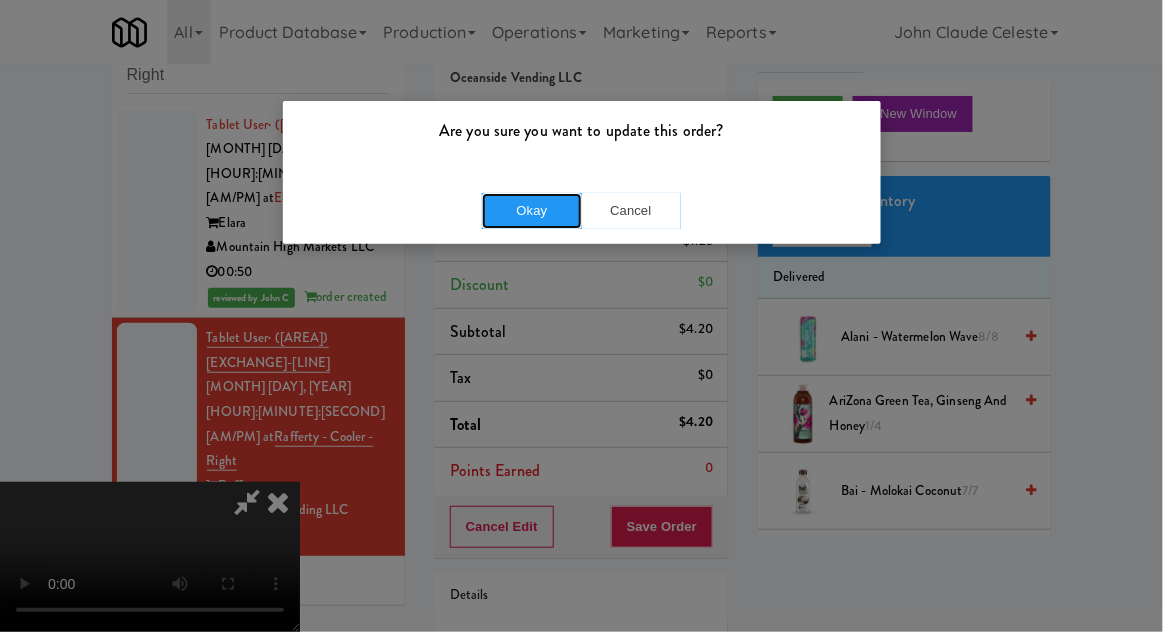 click on "Okay" at bounding box center (532, 211) 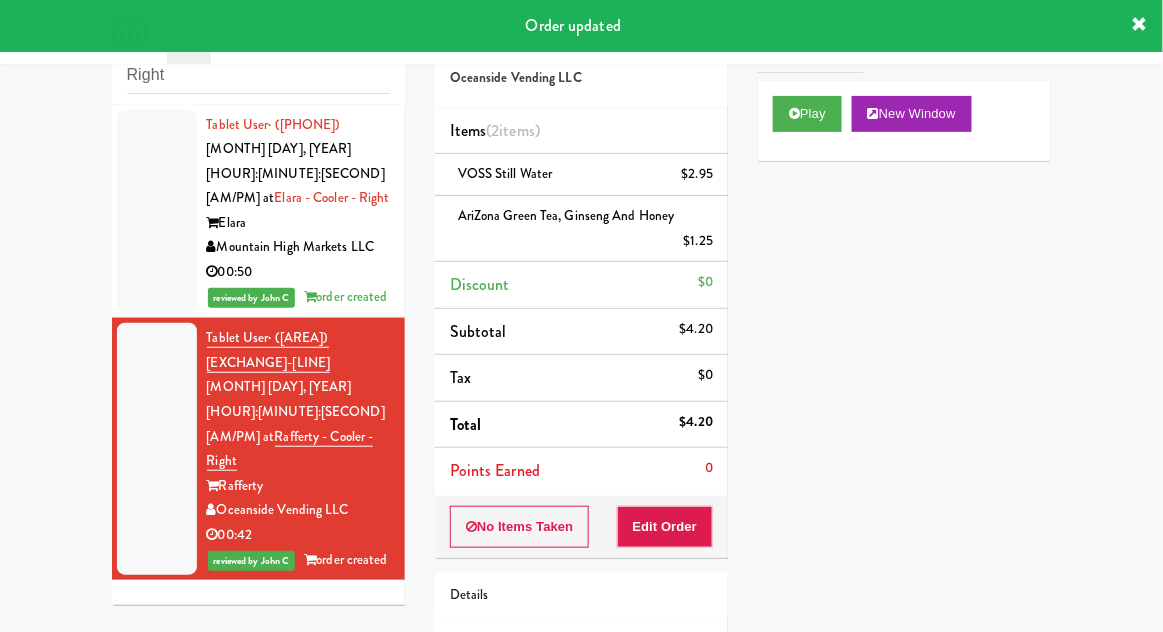 scroll, scrollTop: 0, scrollLeft: 0, axis: both 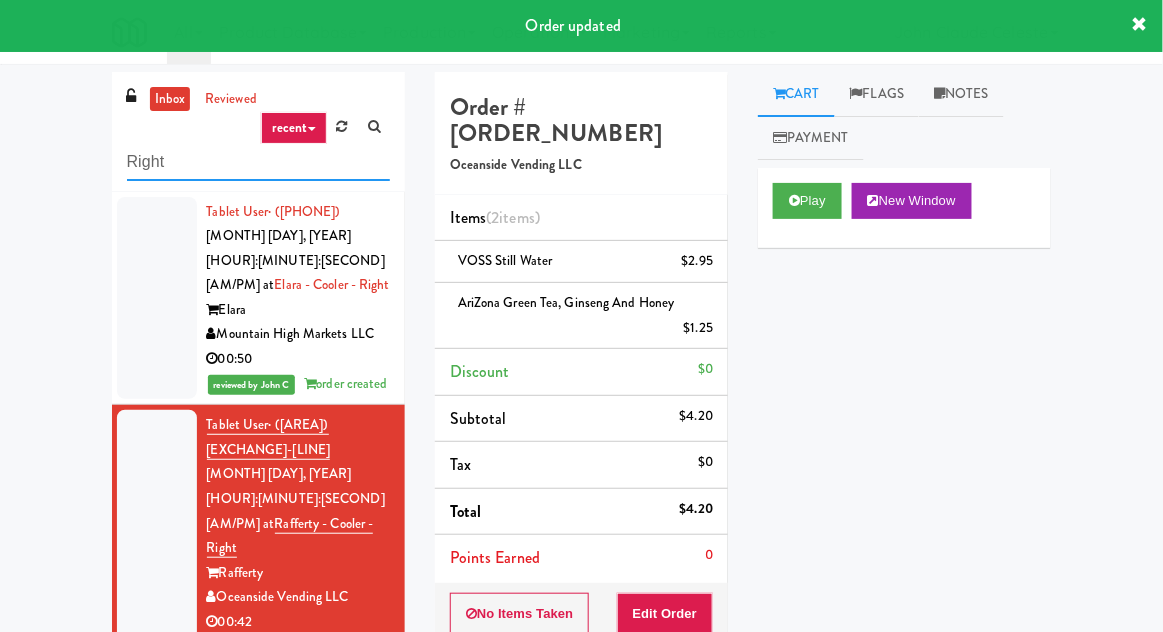 click on "Right" at bounding box center (258, 162) 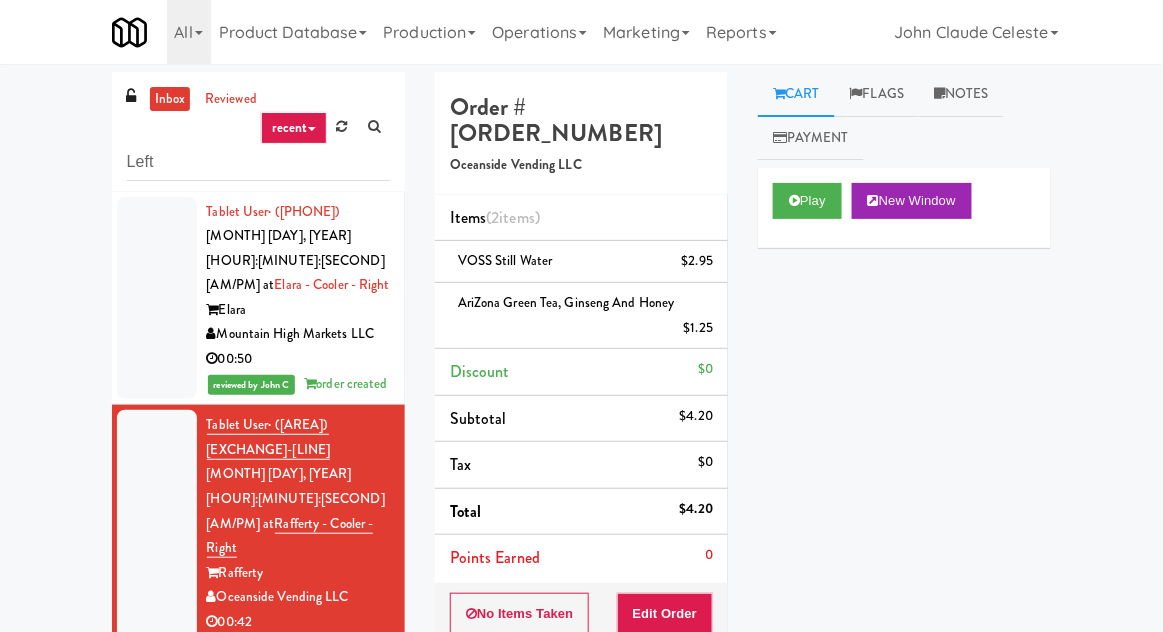 click on "inbox reviewed recent    all     unclear take     inventory issue     suspicious     failed     recent   Left Tablet User  · ([AREA]) [PREFIX]-[LINE] [MONTH] [DAY], [YEAR] [HOUR]:[MINUTE]:[SECOND] at  Elara - Cooler - Right  Elara  Mountain High Markets LLC  00:50 reviewed by [NAME]  order created     Tablet User  · ([AREA]) [PREFIX]-[LINE] [MONTH] [DAY], [YEAR] [HOUR]:[MINUTE]:[SECOND] at  Rafferty - Cooler - Right  Rafferty  Oceanside Vending LLC  00:42 reviewed by [NAME]  order created     Order # [ORDER_NUMBER] Oceanside Vending LLC Items  (2  items ) VOSS Still Water  $2.95 AriZona Green Tea, Ginseng and Honey  $1.25 Discount  $0 Subtotal $4.20 Tax $0 Total $4.20 Points Earned  0  No Items Taken Edit Order Details [DAY_OF_WEEK], [MONTH] [DAY] [YEAR] [HOUR]:[MINUTE]:[SECOND] [AMPM] Fridge Unlocked At [MONTH] [DAY], [YEAR] [HOUR]:[MINUTE]:[SECOND] Reviewed At not yet Receipt Sent not yet Order Paid  Cart  Flags  Notes  Payment  Play  New Window  Primary Flag  Clear     Flag if unable to determine what was taken or order not processable due to inventory issues Unclear Take - No Video Unclear Take - Short or Cut Off" at bounding box center [581, 485] 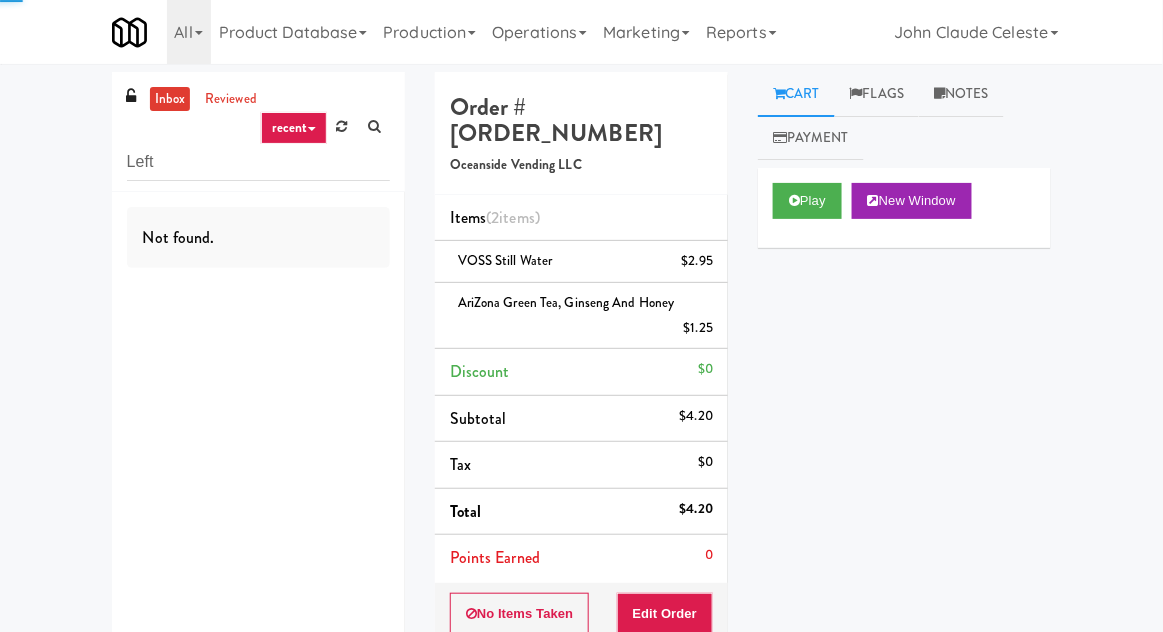 click on "inbox" at bounding box center (170, 99) 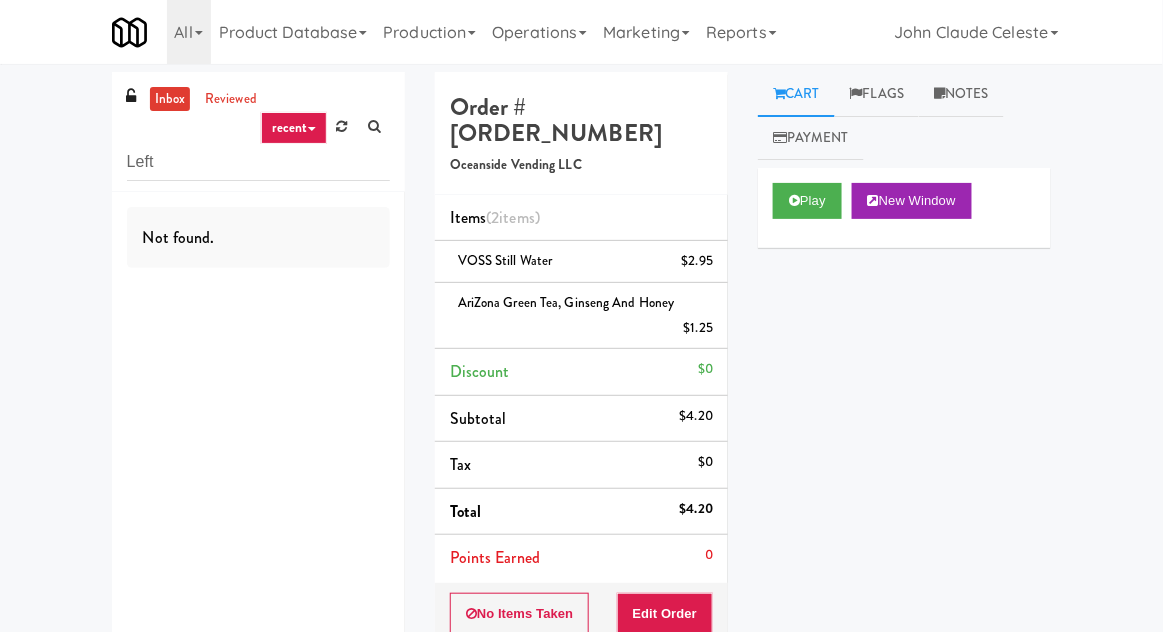 click on "inbox" at bounding box center (170, 99) 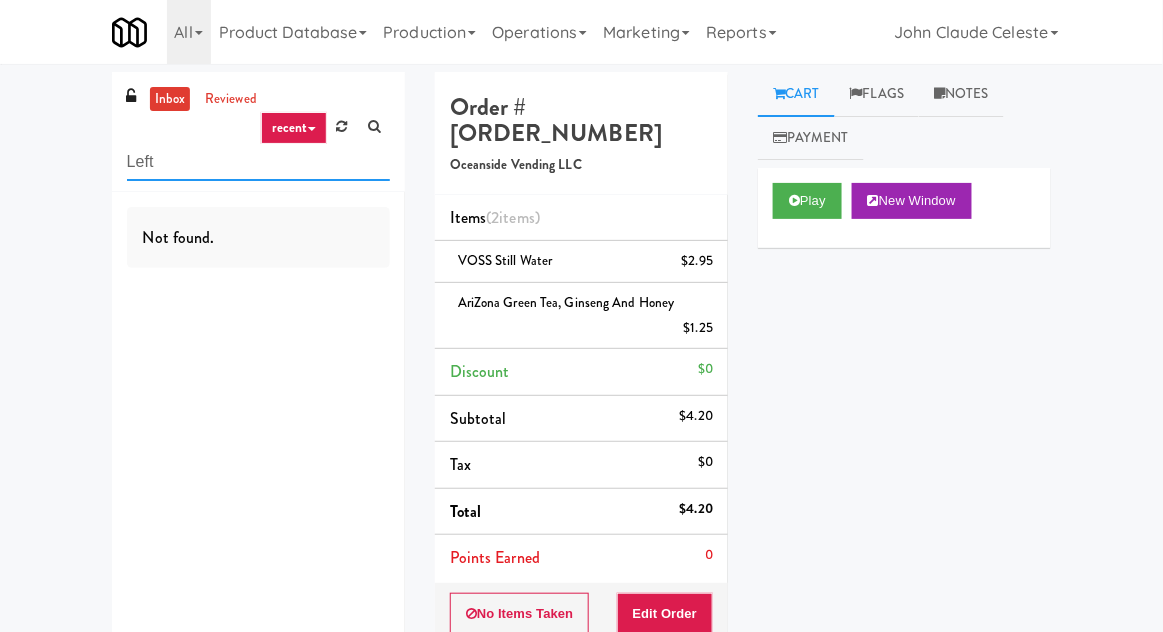 click on "Left" at bounding box center (258, 162) 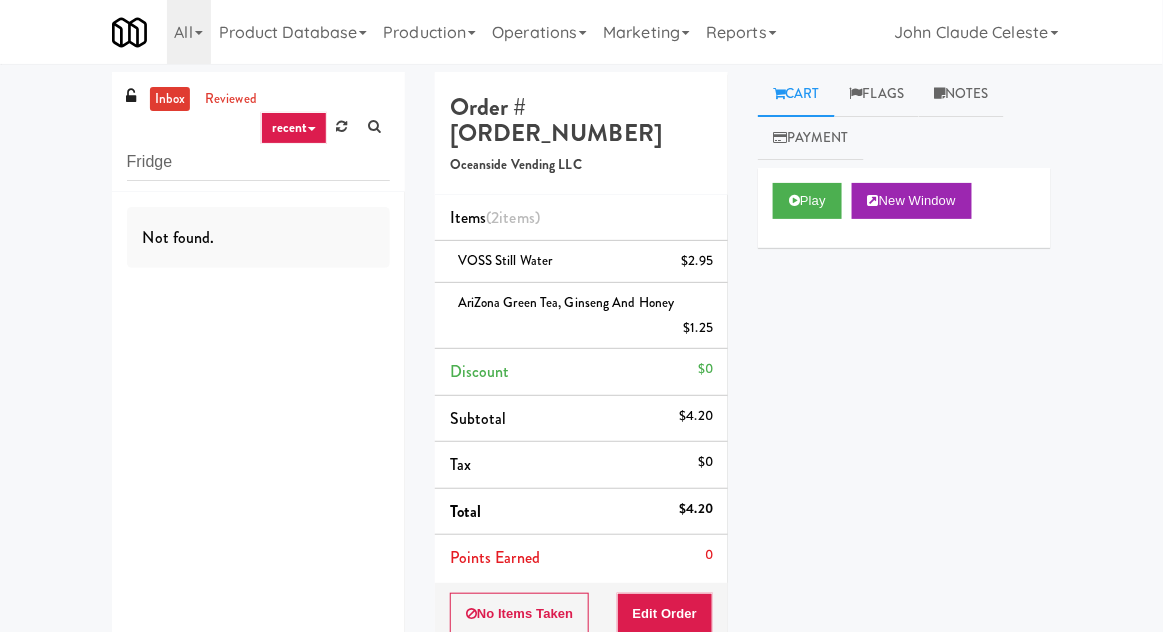 click on "inbox reviewed recent all unclear take inventory issue suspicious failed recent Fridge Not found. Order # 873395 Oceanside Vending LLC Items (2 items ) VOSS Still Water $2.95 AriZona Green Tea, Ginseng and Honey $1.25 Discount $0 Subtotal $4.20 Tax $0 Total $4.20 Points Earned 0 No Items Taken Edit Order Details Thursday, [DATE] [TIME] Fridge Unlocked At [DATE] [TIME] Reviewed At not yet Receipt Sent not yet Order Paid Cart Flags Notes Payment Play New Window Primary Flag Clear Flag if unable to determine what was taken or order not processable due to inventory issues Unclear Take - No Video Unclear Take - Short or Cut Off Unclear Take - Obstructed Inventory Issue - Product Not in Inventory Inventory Issue - Product prices as $0 Additional Concerns Clear Flag as Suspicious Returned Product Place a foreign product in Internal Notes" at bounding box center [581, 485] 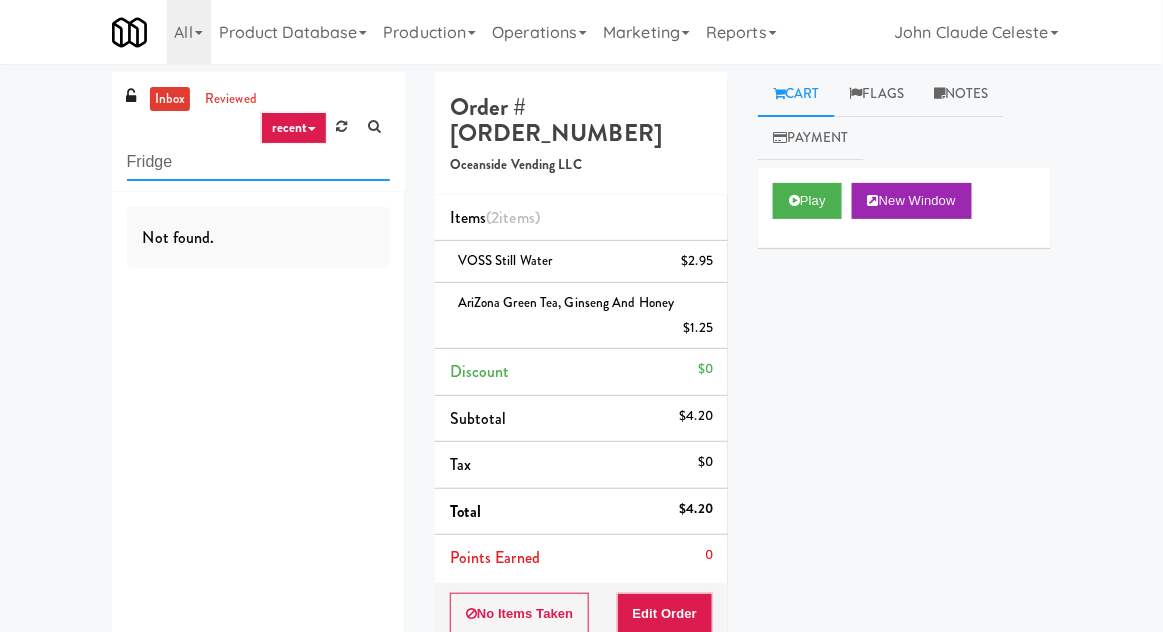 click on "Fridge" at bounding box center [258, 162] 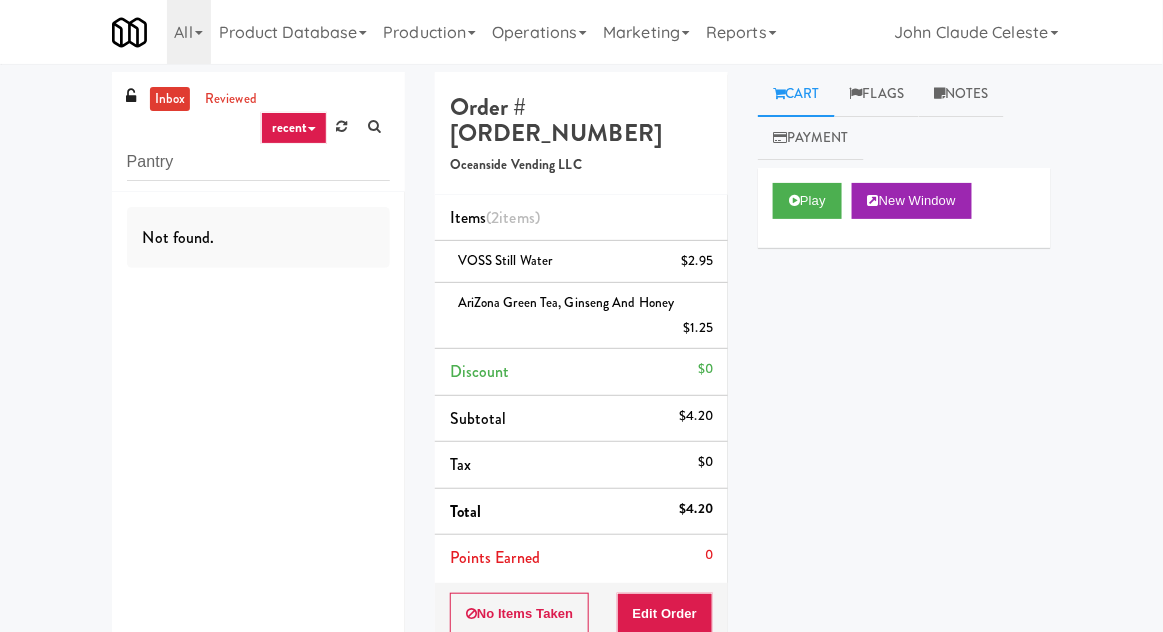 click on "inbox reviewed recent    all     unclear take     inventory issue     suspicious     failed     recent   Pantry   Not found. Order # [ORDER_NUMBER] Oceanside Vending LLC Items  (2  items ) VOSS Still Water  $2.95 AriZona Green Tea, Ginseng and Honey  $1.25 Discount  $0 Subtotal $4.20 Tax $0 Total $4.20 Points Earned  0  No Items Taken Edit Order Details [DAY_OF_WEEK], [MONTH] [DAY]th [YEAR] [HOUR]:[MINUTE]:[SECOND] [AM/PM] Fridge Unlocked At [MONTH] [DAY], [YEAR] [HOUR]:[MINUTE]:[SECOND] [AM/PM] Reviewed At not yet Receipt Sent not yet Order Paid  Cart  Flags  Notes  Payment  Play  New Window  Primary Flag  Clear     Flag if unable to determine what was taken or order not processable due to inventory issues Unclear Take - No Video Unclear Take - Short or Cut Off Unclear Take - Obstructed Inventory Issue - Product Not in Inventory Inventory Issue - Product prices as $0  Additional Concerns  Clear Flag as Suspicious Returned Product Place a foreign product in  Internal Notes" at bounding box center (581, 485) 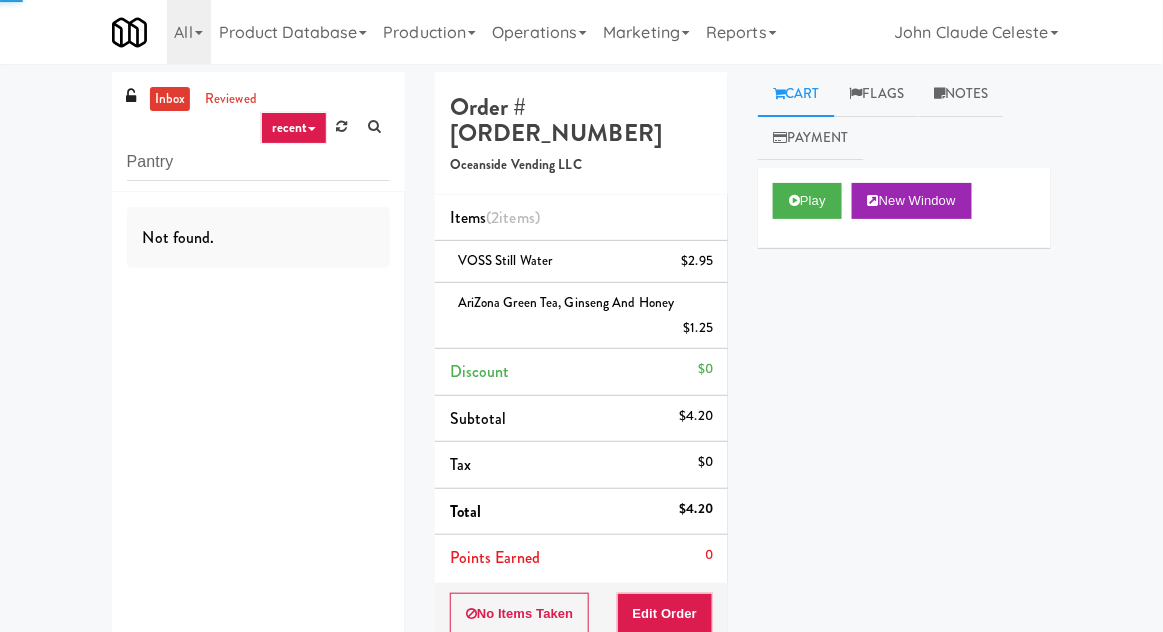 click on "inbox" at bounding box center [170, 99] 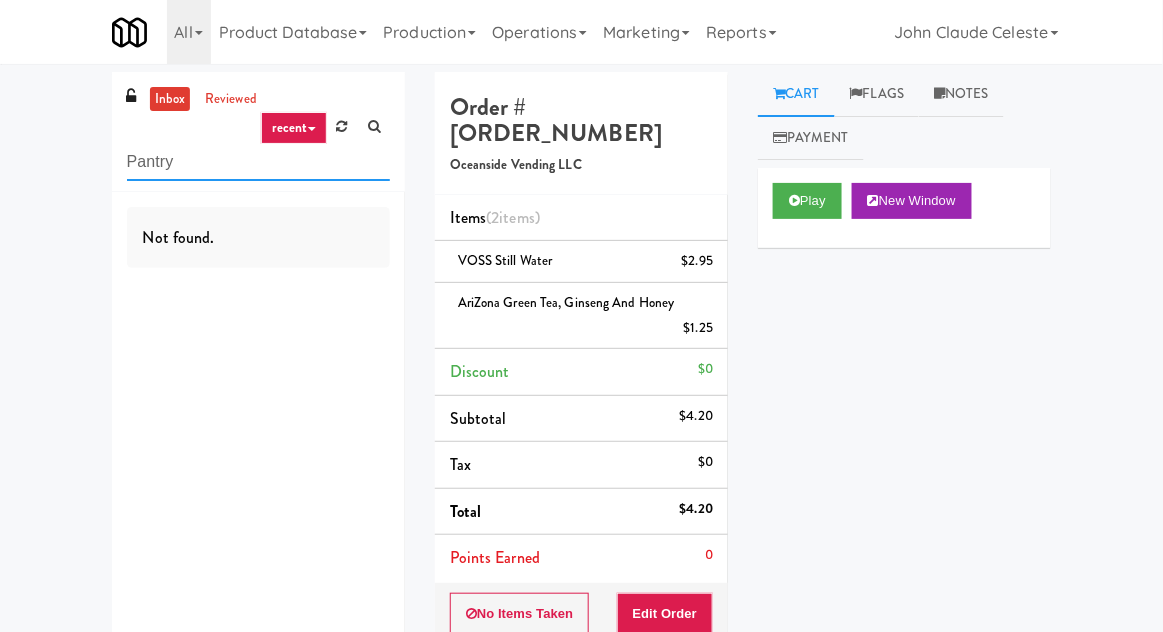 click on "Pantry" at bounding box center [258, 162] 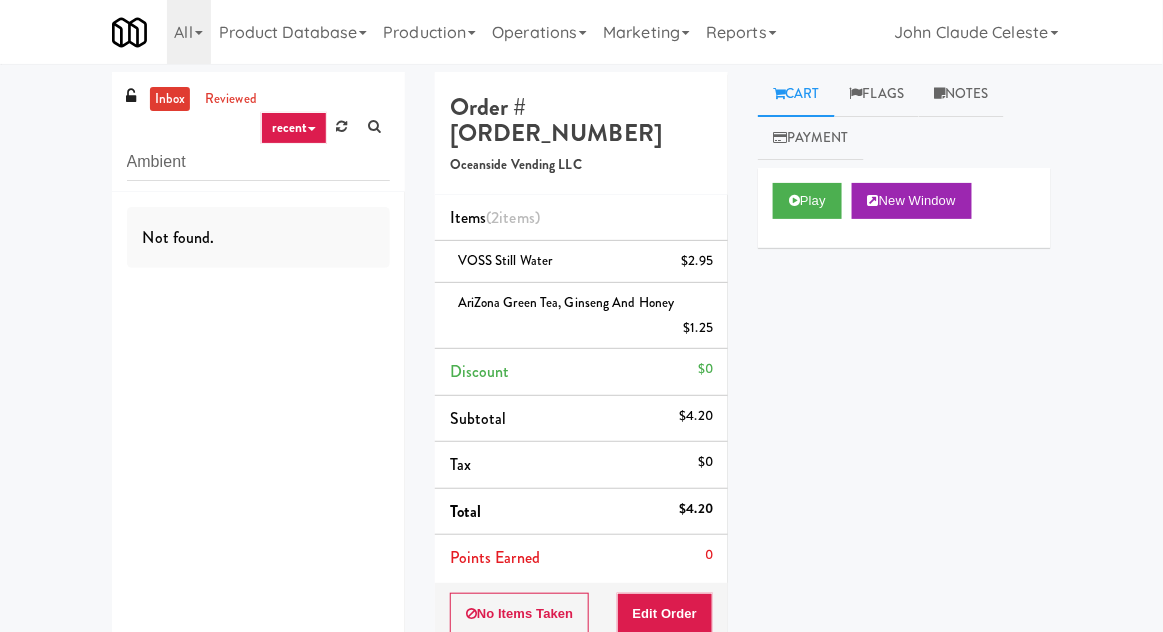 click on "inbox reviewed recent all unclear take inventory issue suspicious failed recent Fridge Not found. Order # 873395 Oceanside Vending LLC Items (2 items ) VOSS Still Water $2.95 AriZona Green Tea, Ginseng and Honey $1.25 Discount $0 Subtotal $4.20 Tax $0 Total $4.20 Points Earned 0 No Items Taken Edit Order Details Thursday, [DATE] [TIME] Fridge Unlocked At [DATE] [TIME] Reviewed At not yet Receipt Sent not yet Order Paid Cart Flags Notes Payment Play New Window Primary Flag Clear Flag if unable to determine what was taken or order not processable due to inventory issues Unclear Take - No Video Unclear Take - Short or Cut Off Unclear Take - Obstructed Inventory Issue - Product Not in Inventory Inventory Issue - Product prices as $0 Additional Concerns Clear Flag as Suspicious Returned Product Place a foreign product in Internal Notes" at bounding box center [581, 485] 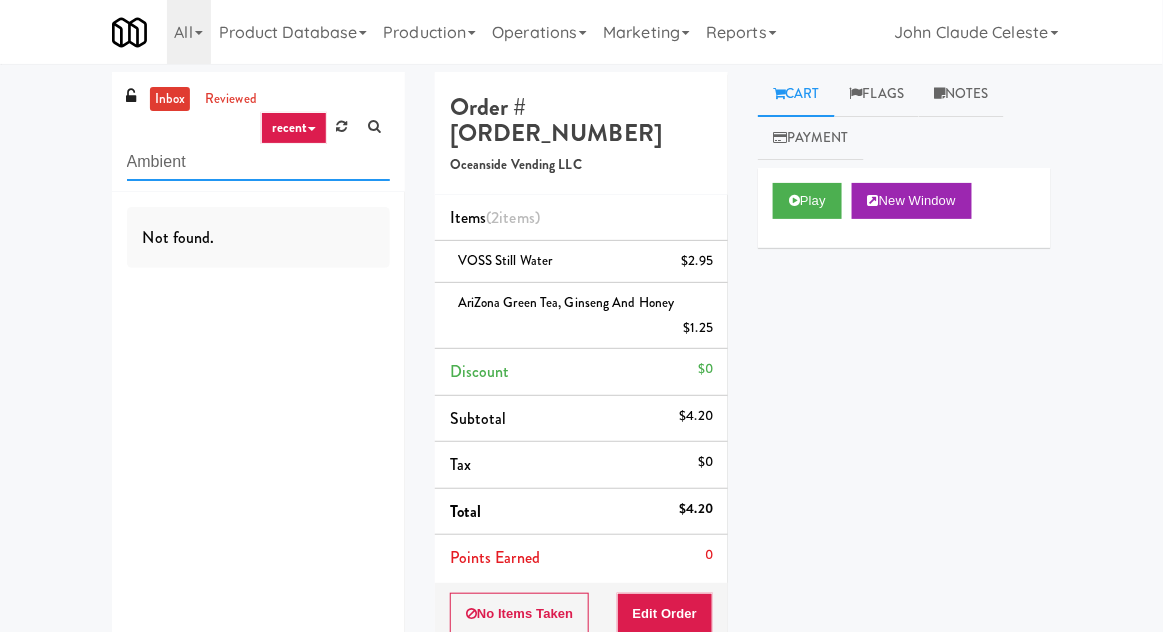 click on "Ambient" at bounding box center (258, 162) 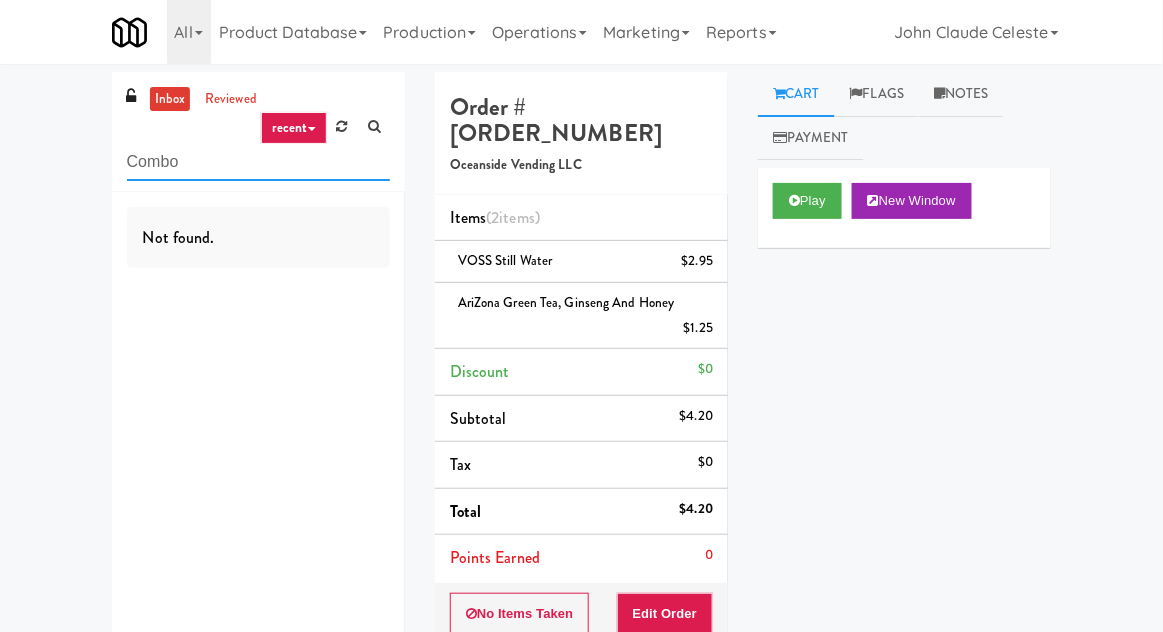 type on "Combo" 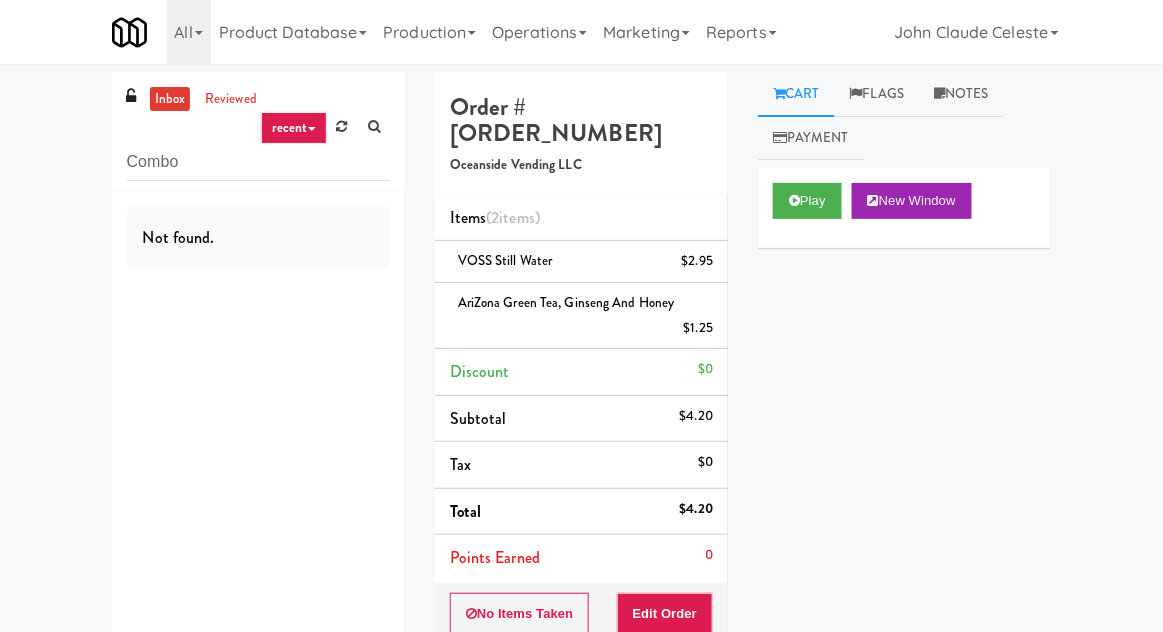 click on "Order # [ORDER_NUMBER] Oceanside Vending LLC Items  (2  items ) VOSS Still Water  $2.95 AriZona Green Tea, Ginseng and Honey  $1.25 Discount  $0 Subtotal $4.20 Tax $0 Total $4.20 Points Earned  0  No Items Taken Edit Order Details [DAY_OF_WEEK], [MONTH] [DAY] [YEAR] [HOUR]:[MINUTE]:[SECOND] [AMPM] Fridge Unlocked At [MONTH] [DAY], [YEAR] [HOUR]:[MINUTE]:[SECOND] Reviewed At not yet Receipt Sent not yet Order Paid  Cart  Flags  Notes  Payment  Play  New Window  Primary Flag  Clear     Flag if unable to determine what was taken or order not processable due to inventory issues Unclear Take - No Video Unclear Take - Short or Cut Off Unclear Take - Obstructed Inventory Issue - Product Not in Inventory Inventory Issue - Product prices as $0  Additional Concerns  Clear Flag as Suspicious Returned Product Place a foreign product in  Internal Notes" at bounding box center (581, 485) 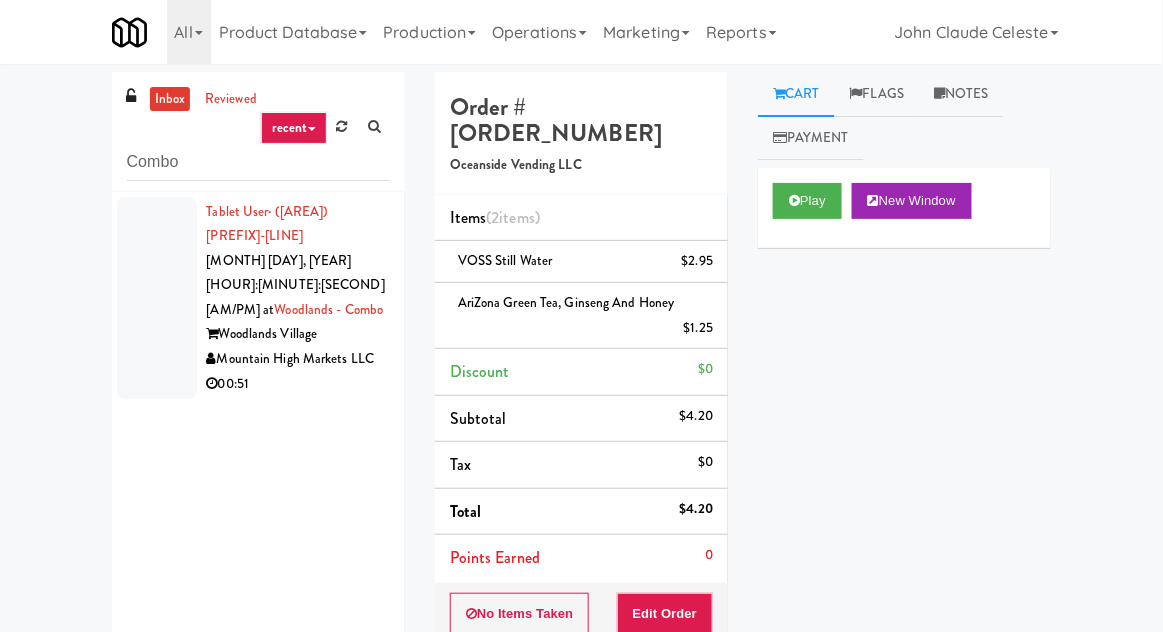 click at bounding box center [157, 298] 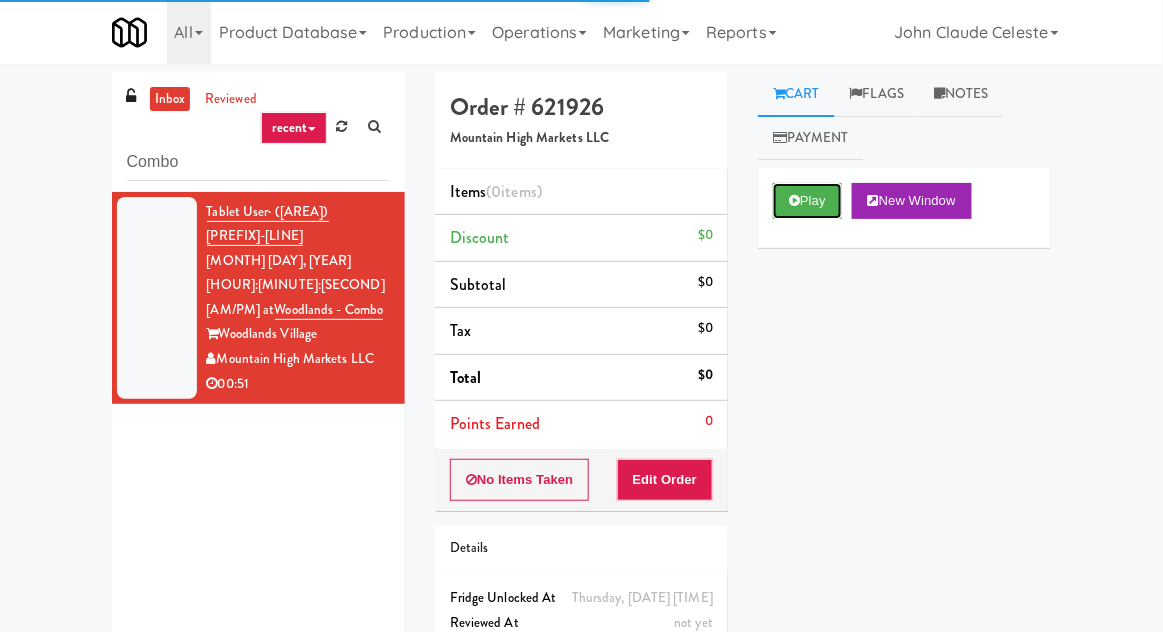 click on "Play" at bounding box center [807, 201] 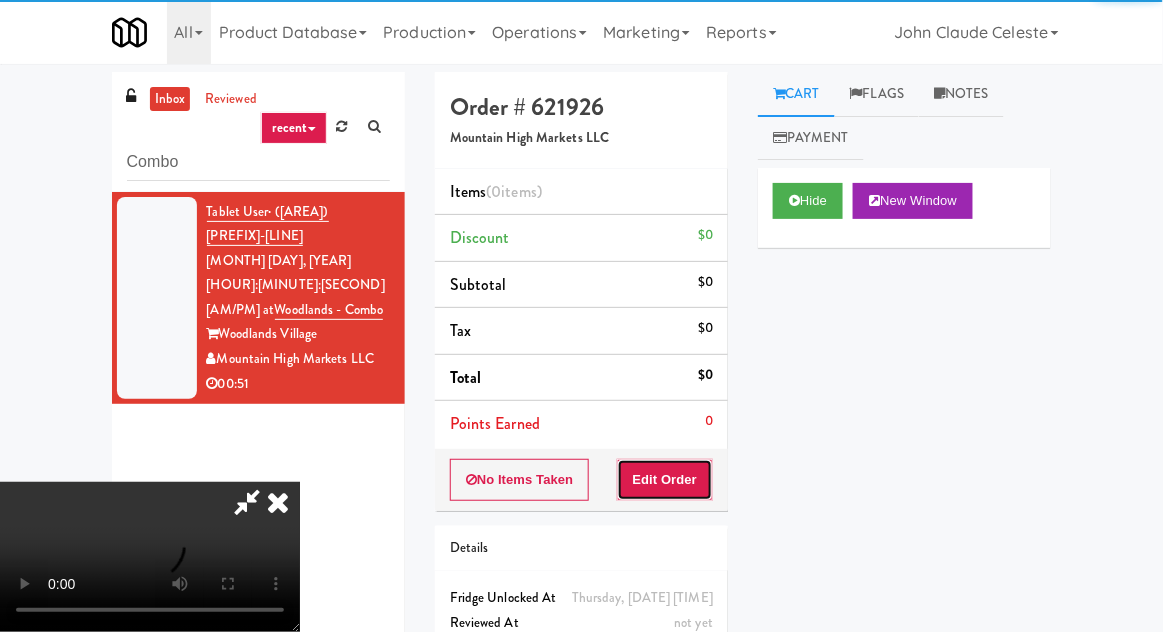 click on "Edit Order" at bounding box center [665, 480] 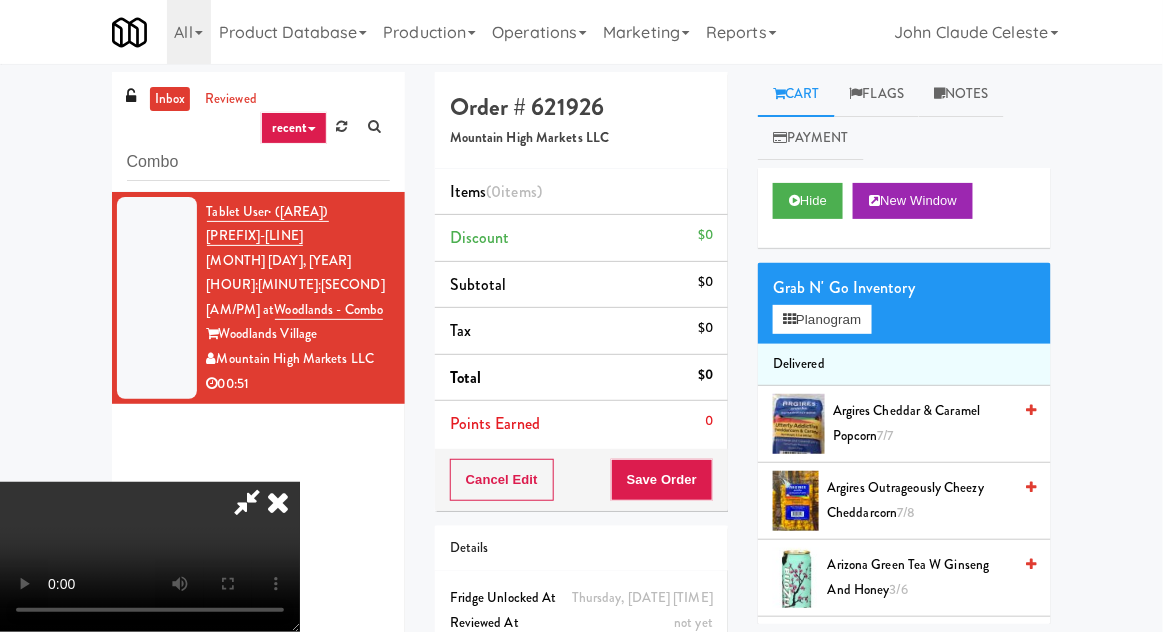 type 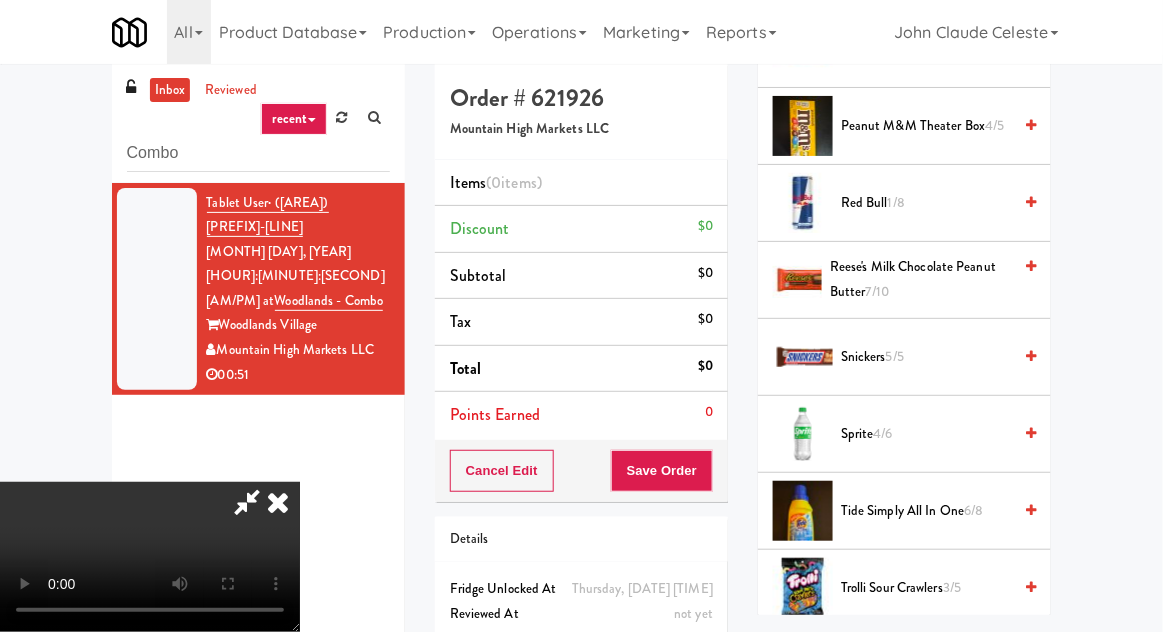 scroll, scrollTop: 2135, scrollLeft: 0, axis: vertical 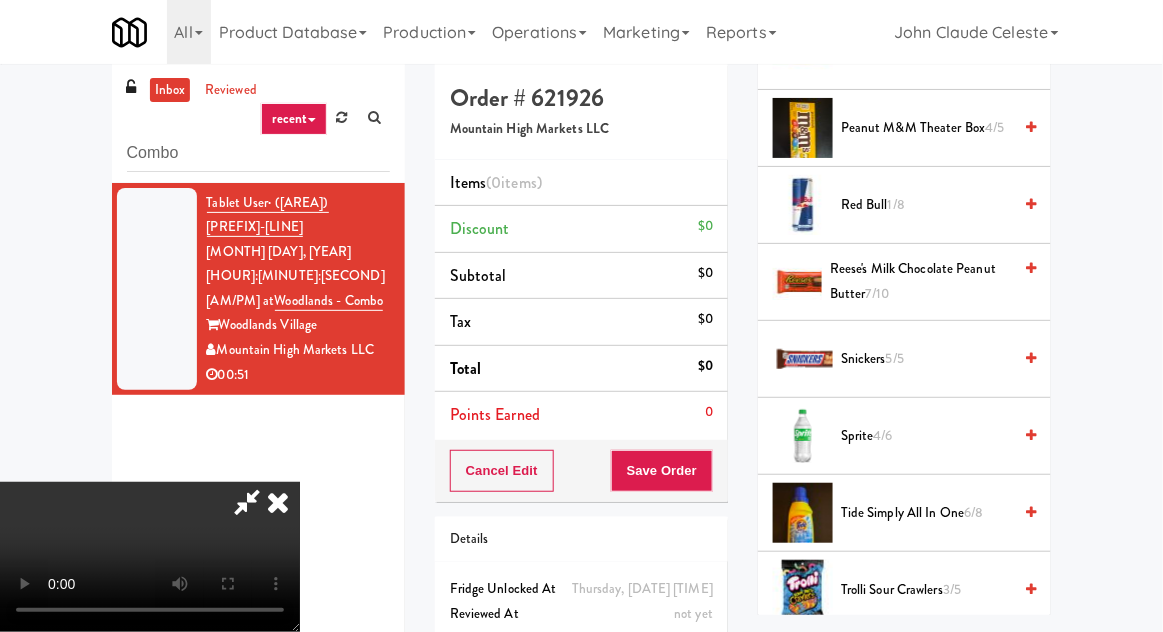 click on "Snickers  5/5" at bounding box center (926, 359) 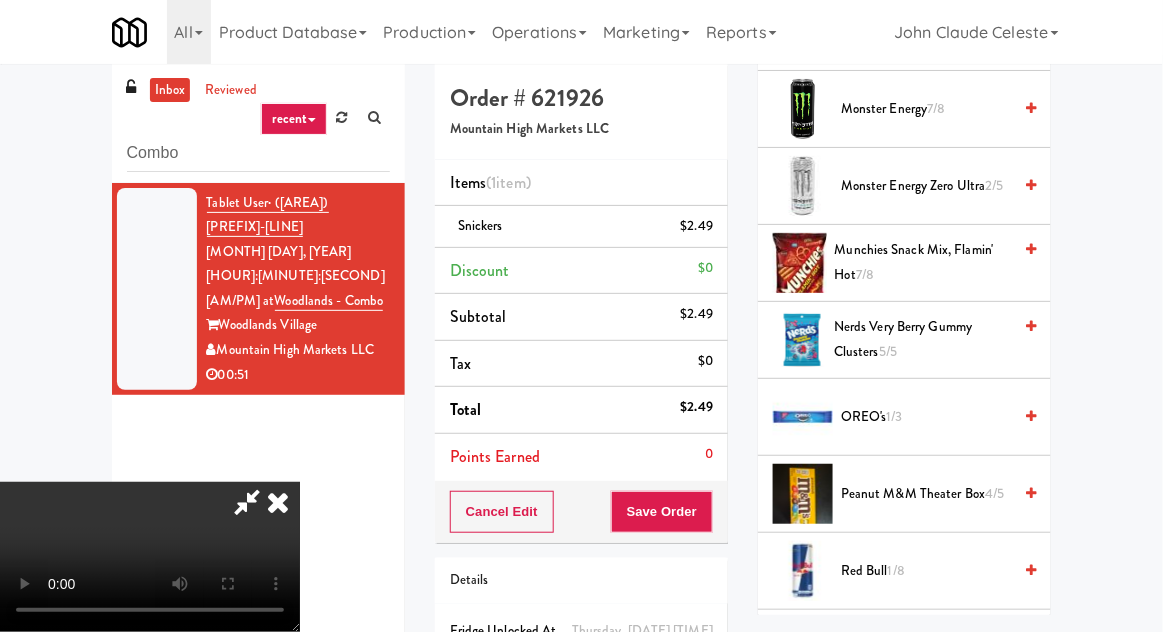 scroll, scrollTop: 1768, scrollLeft: 0, axis: vertical 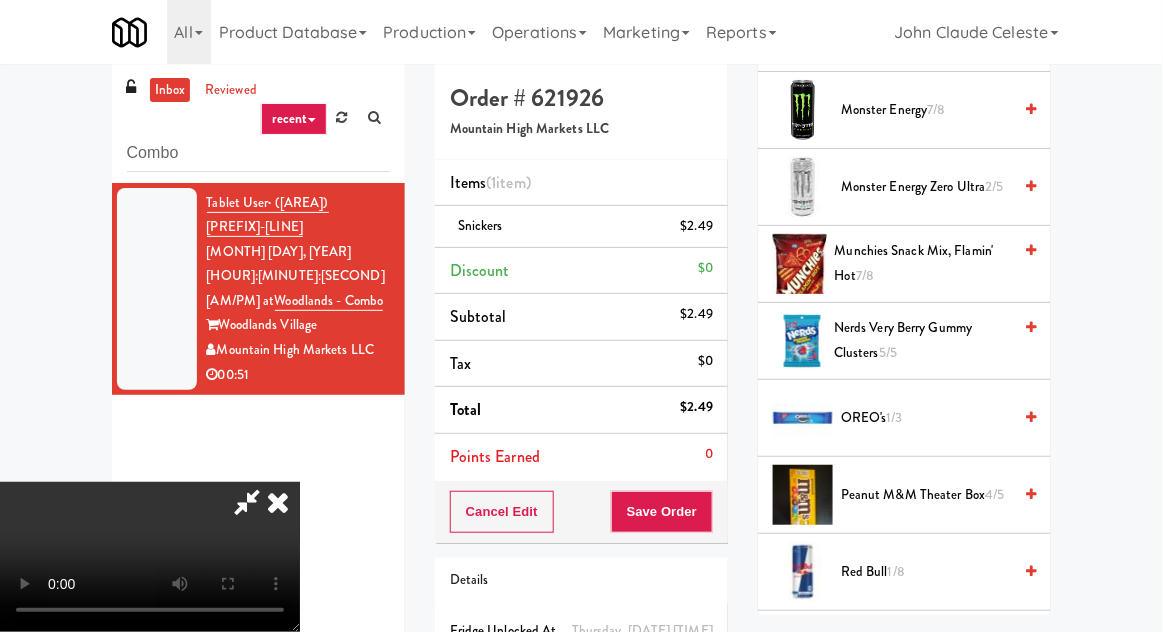 click on "OREO's  1/3" at bounding box center (926, 418) 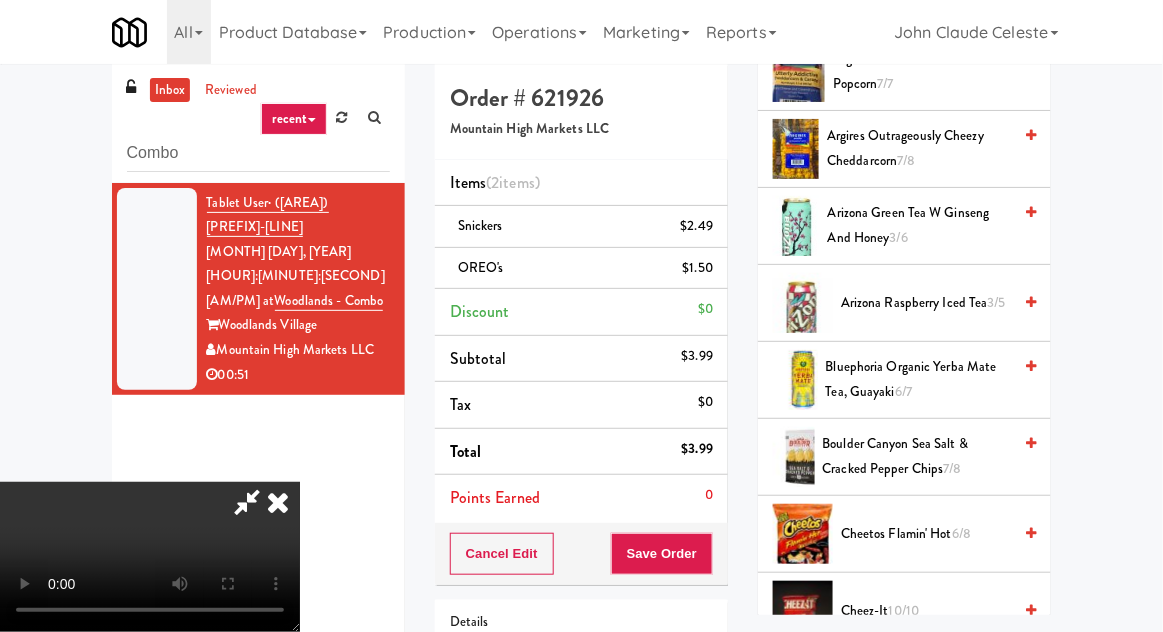 scroll, scrollTop: 0, scrollLeft: 0, axis: both 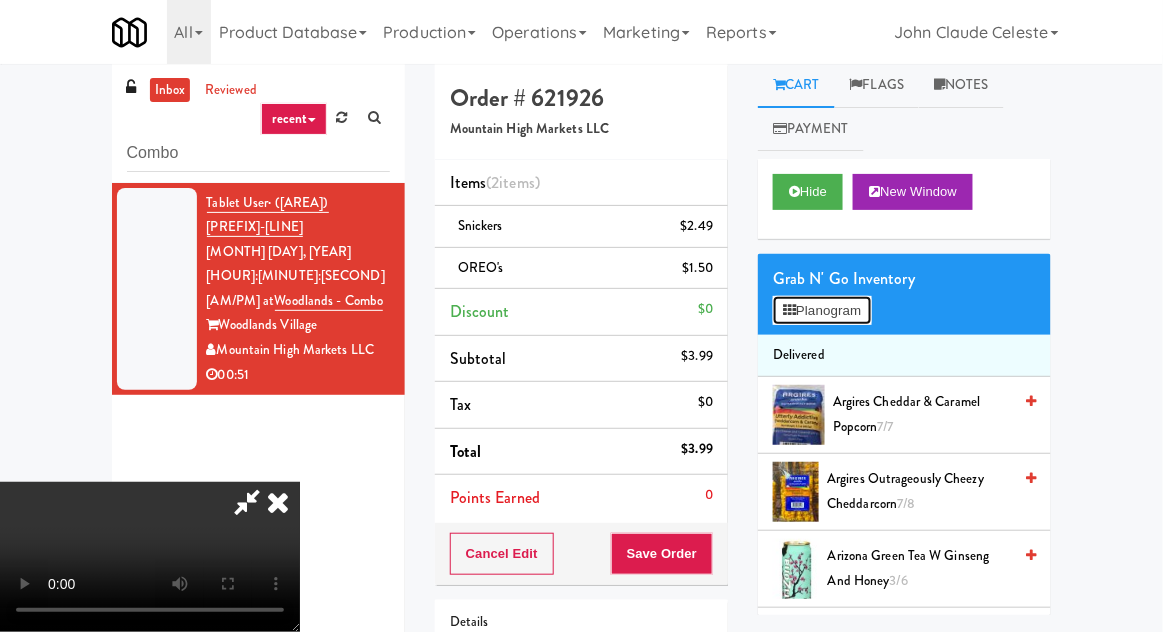 click on "Planogram" at bounding box center (822, 311) 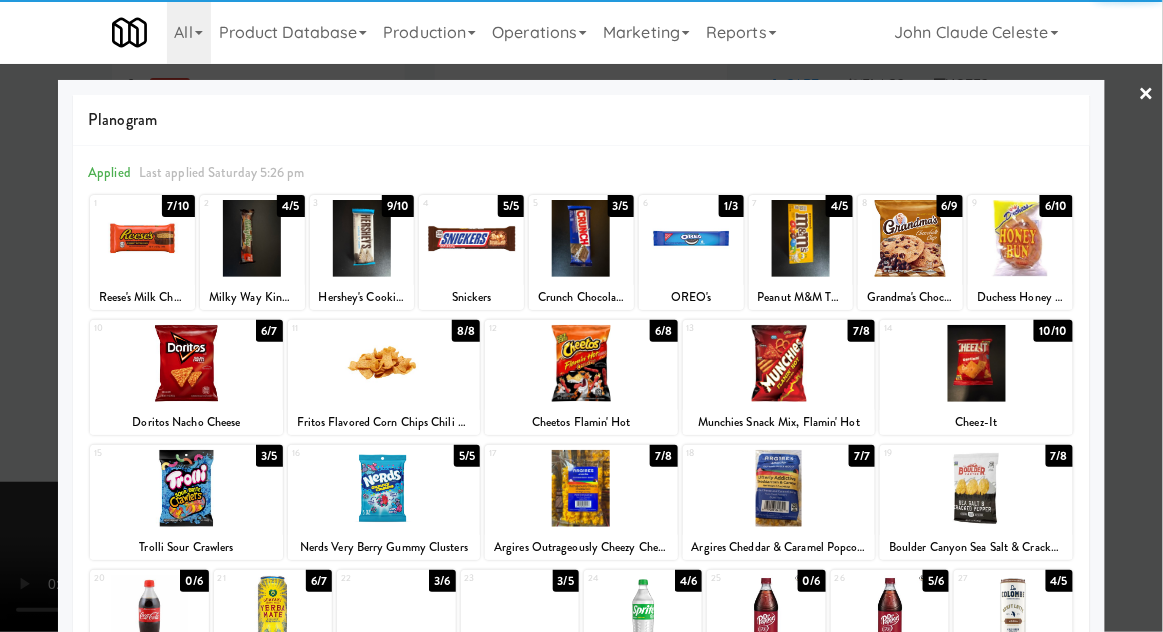 click at bounding box center [779, 363] 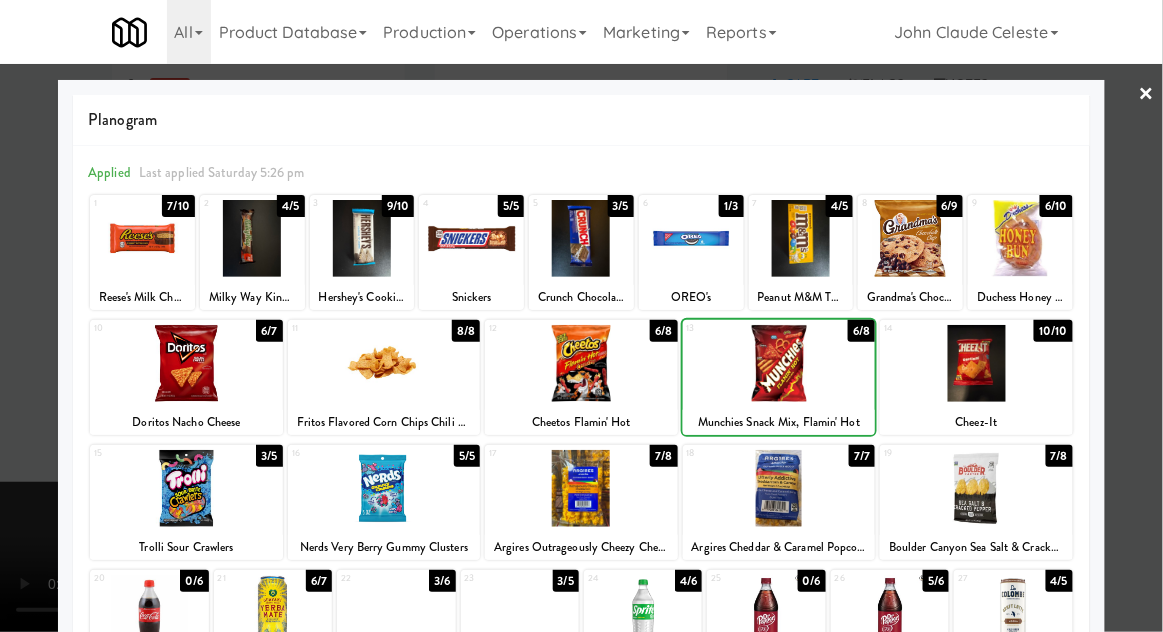 click at bounding box center (581, 316) 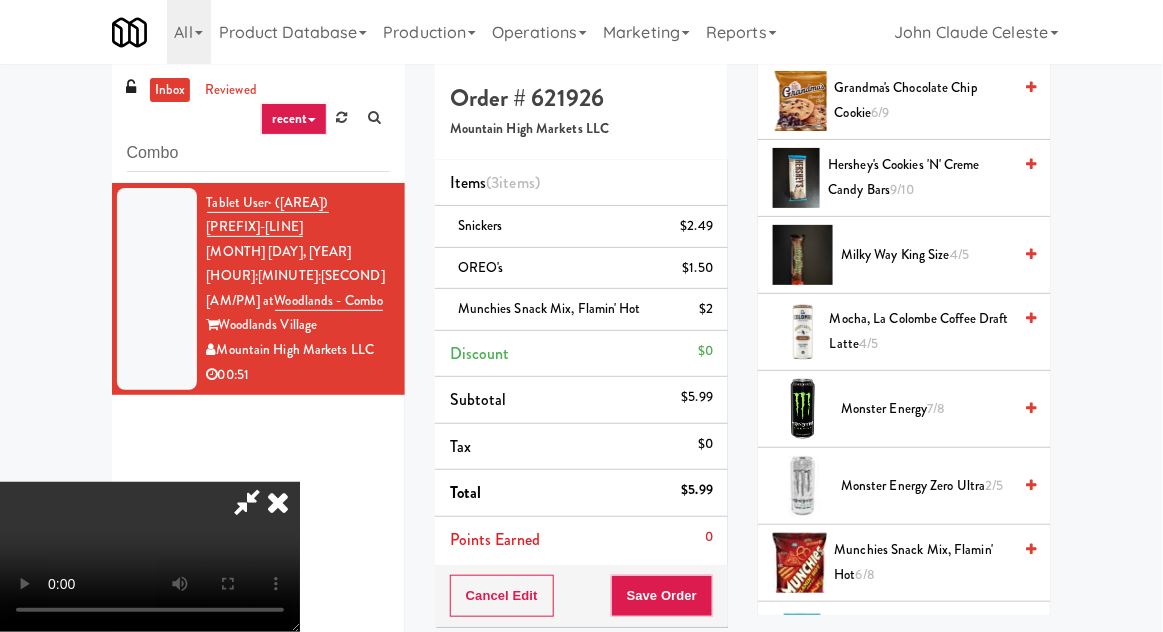 scroll, scrollTop: 2276, scrollLeft: 0, axis: vertical 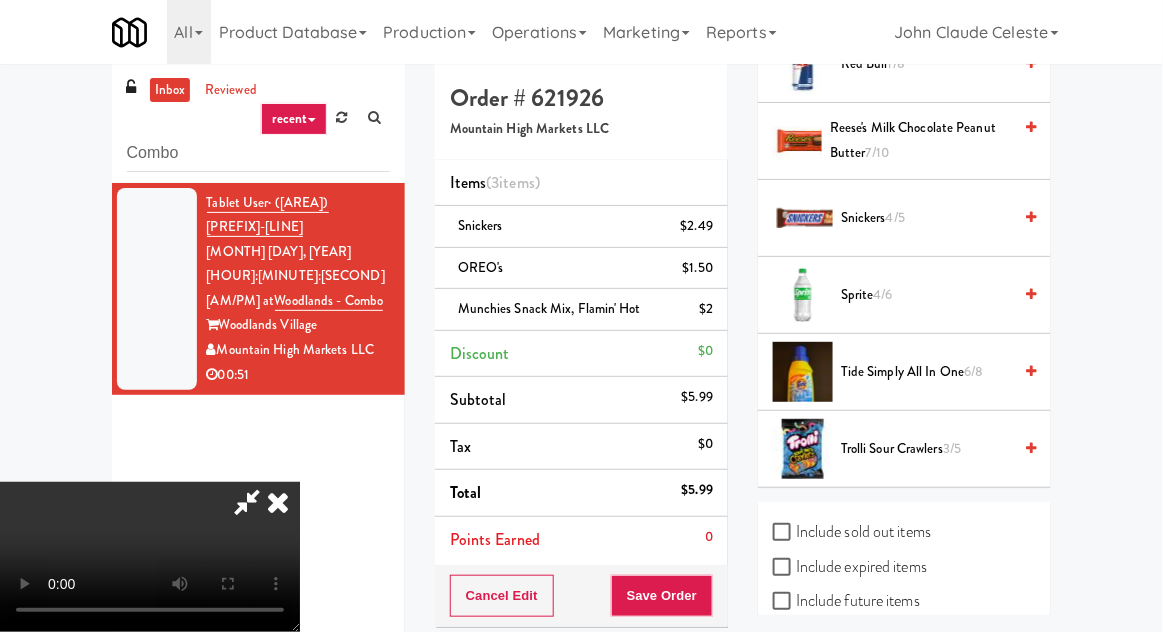 click on "Include sold out items" at bounding box center [852, 532] 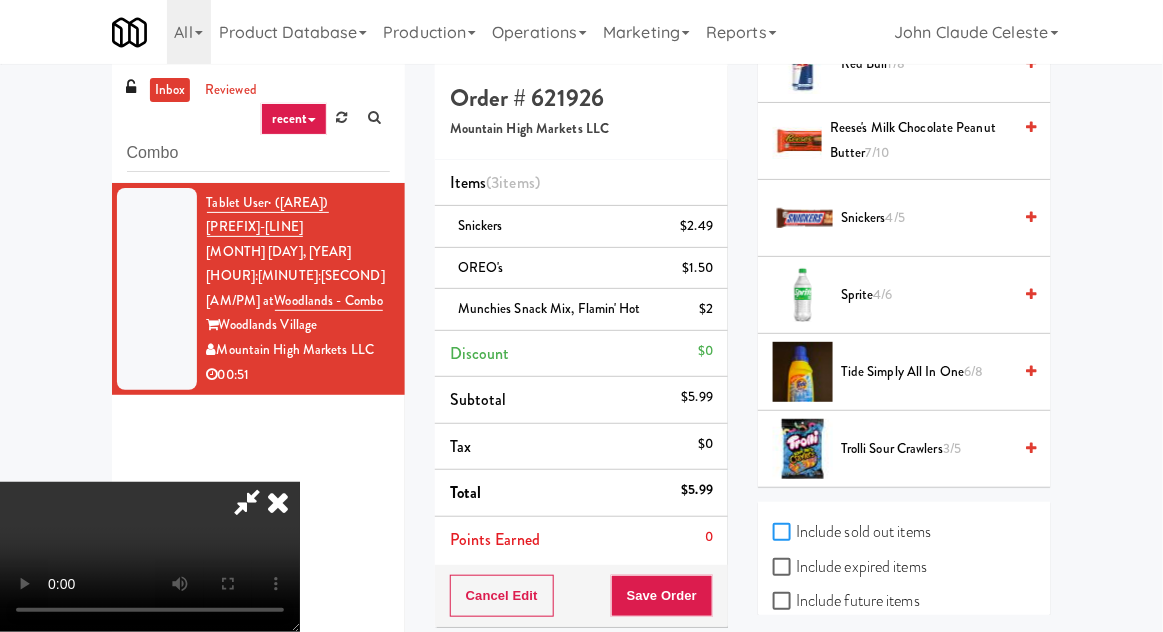click on "Include sold out items" at bounding box center (784, 533) 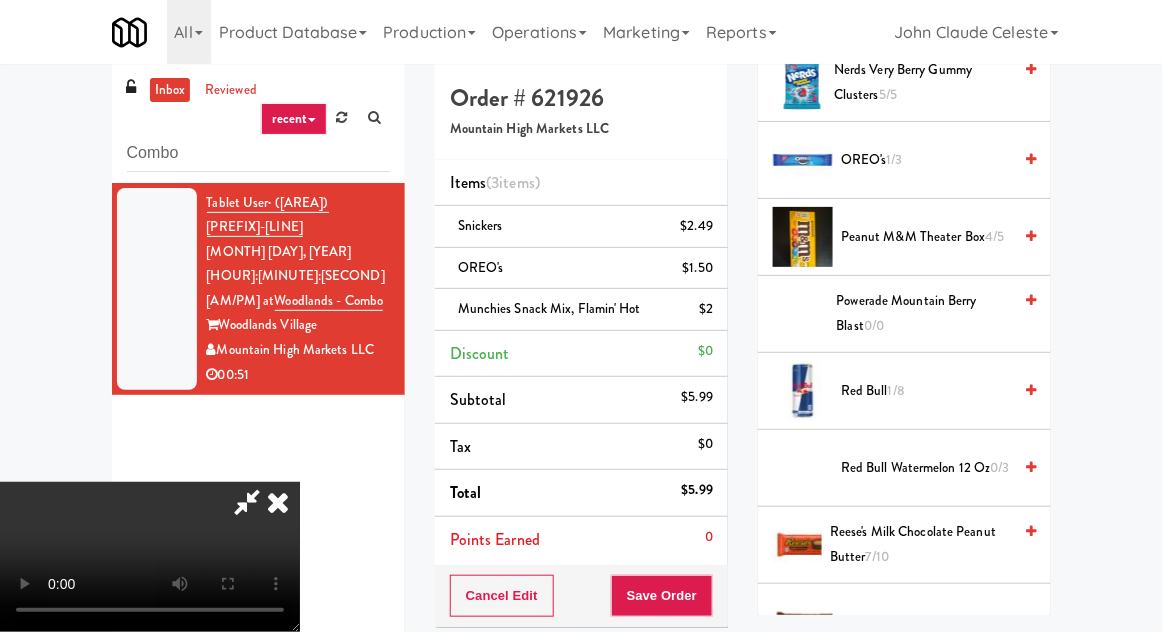 scroll, scrollTop: 2165, scrollLeft: 0, axis: vertical 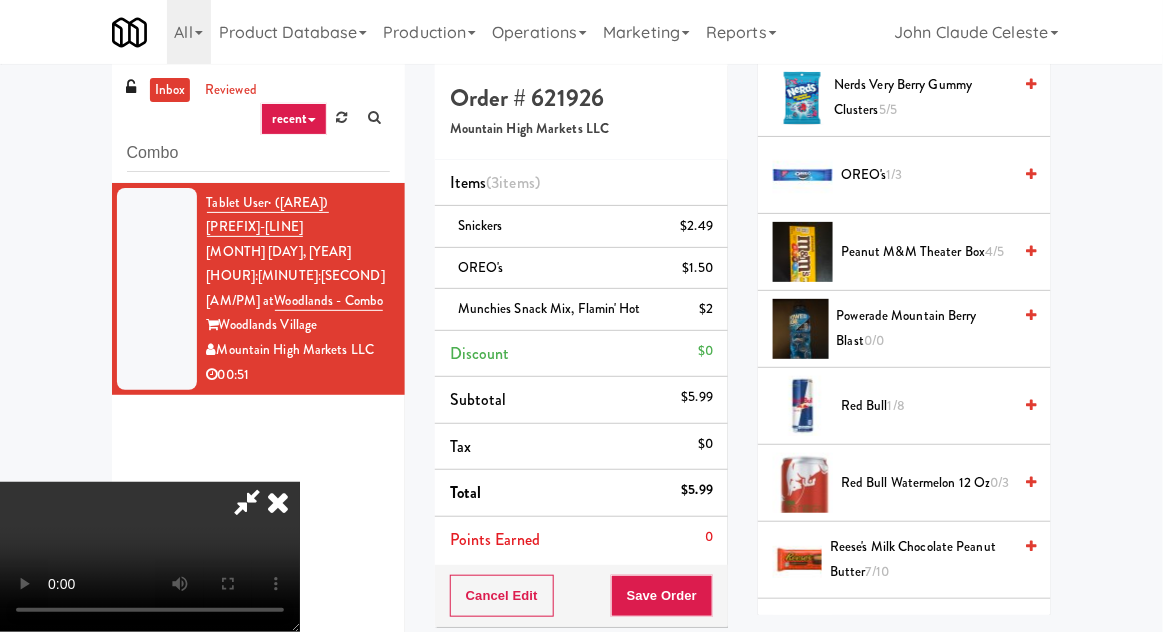 click on "Powerade Mountain Berry Blast  0/0" at bounding box center (924, 328) 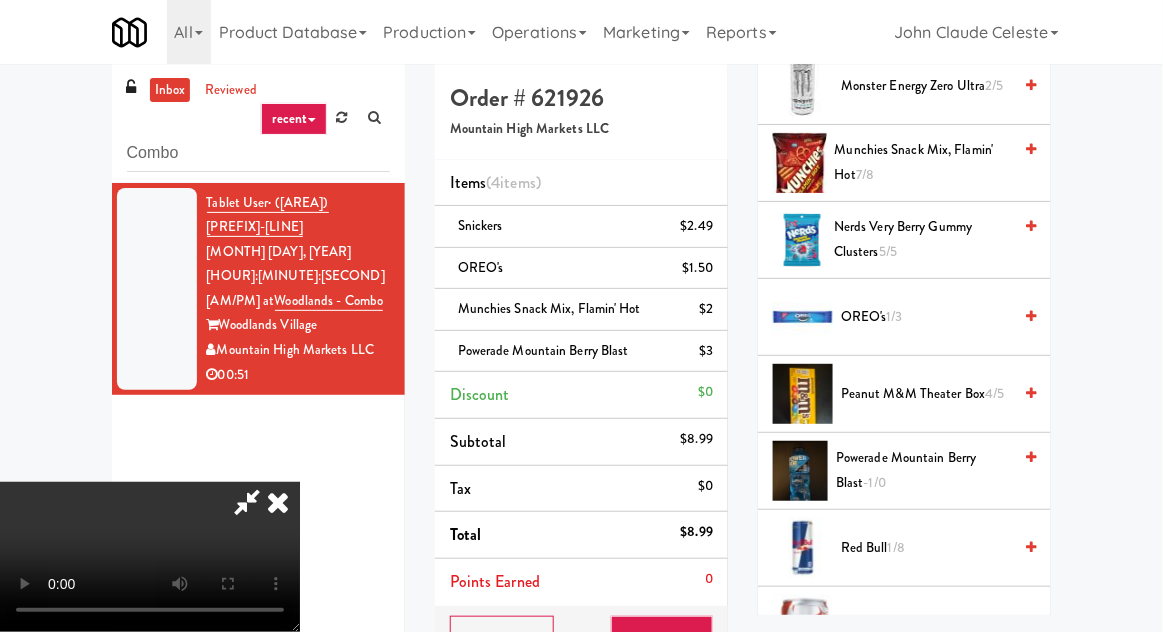 scroll, scrollTop: 2013, scrollLeft: 0, axis: vertical 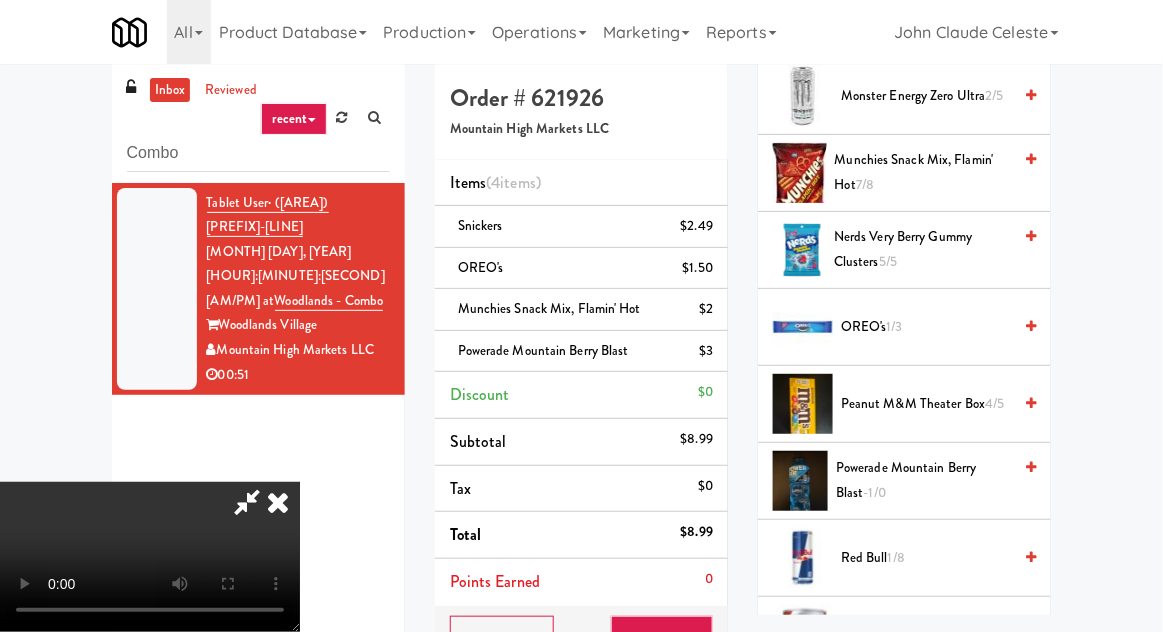 click on "4/5" at bounding box center (994, 403) 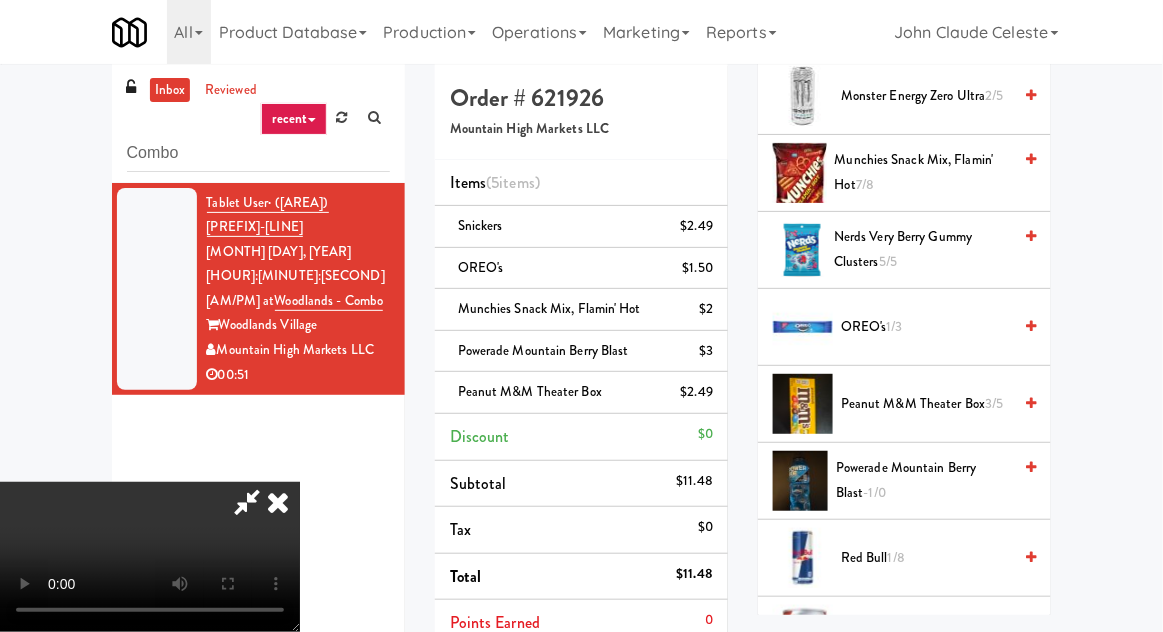 click on "Save Order" at bounding box center (662, 679) 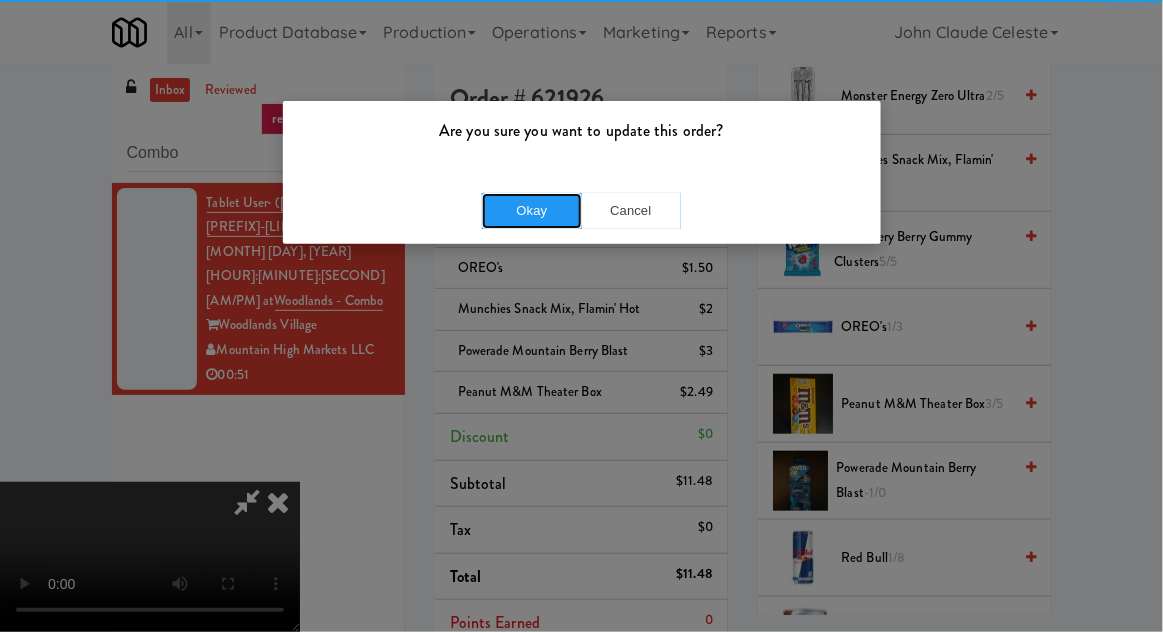 click on "Okay" at bounding box center (532, 211) 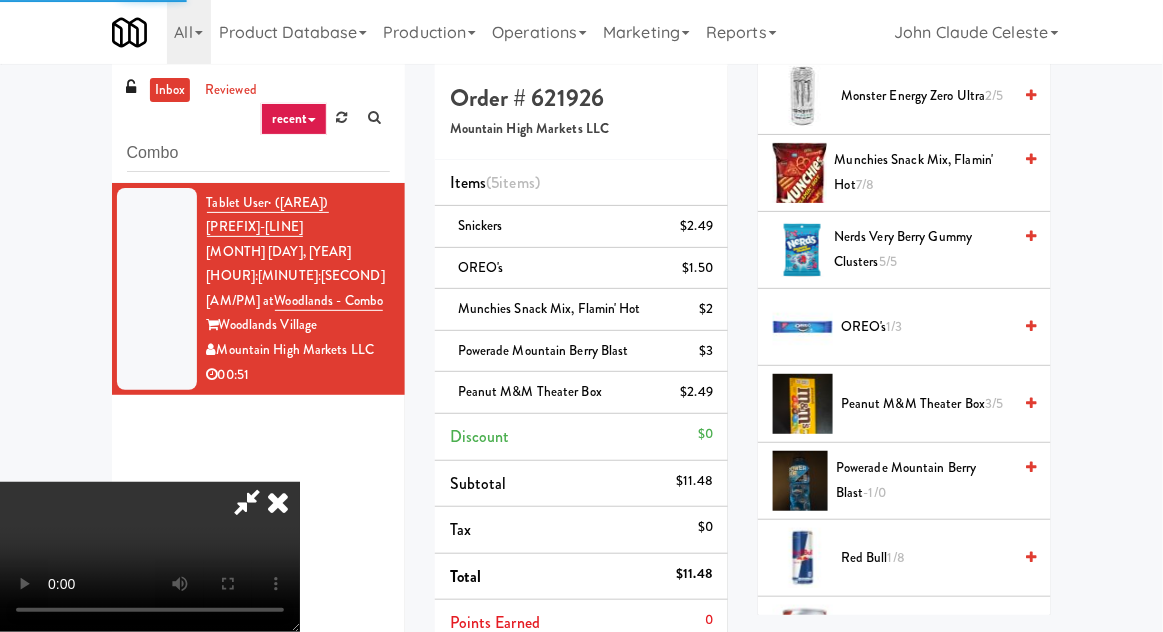 scroll, scrollTop: 197, scrollLeft: 0, axis: vertical 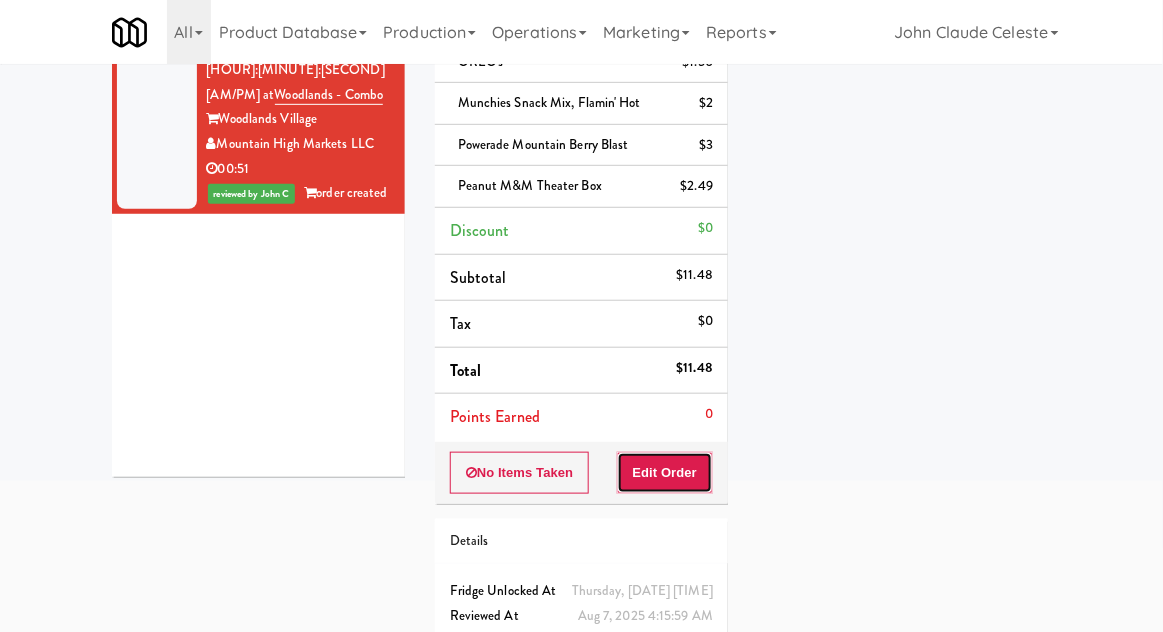 click on "Edit Order" at bounding box center [665, 473] 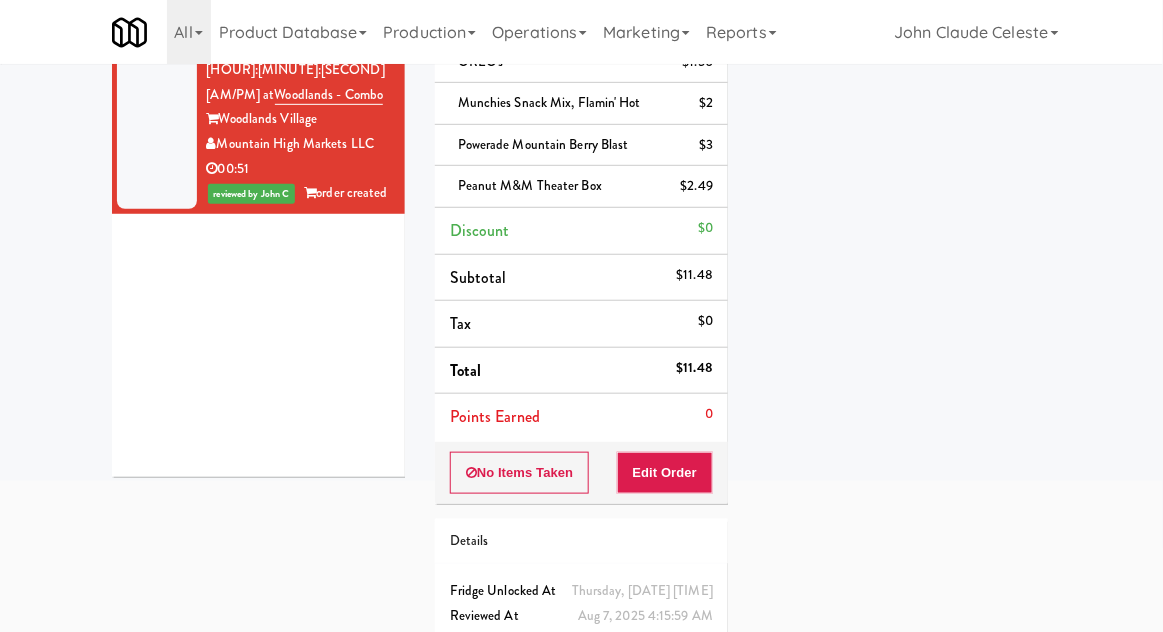 scroll, scrollTop: 2013, scrollLeft: 0, axis: vertical 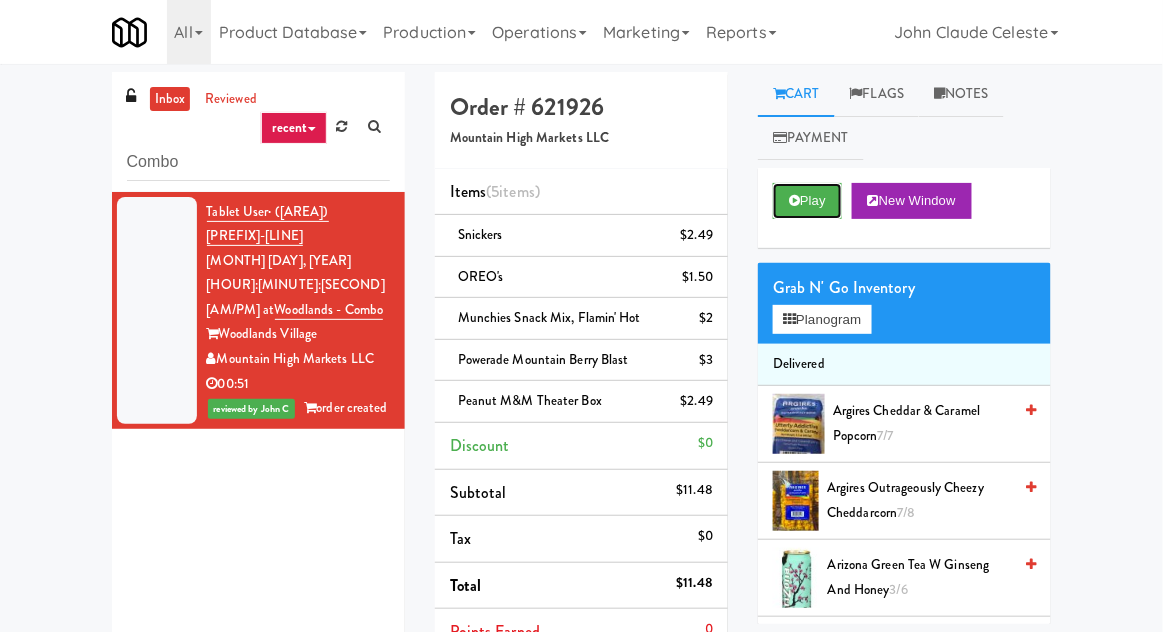 click on "Play" at bounding box center [807, 201] 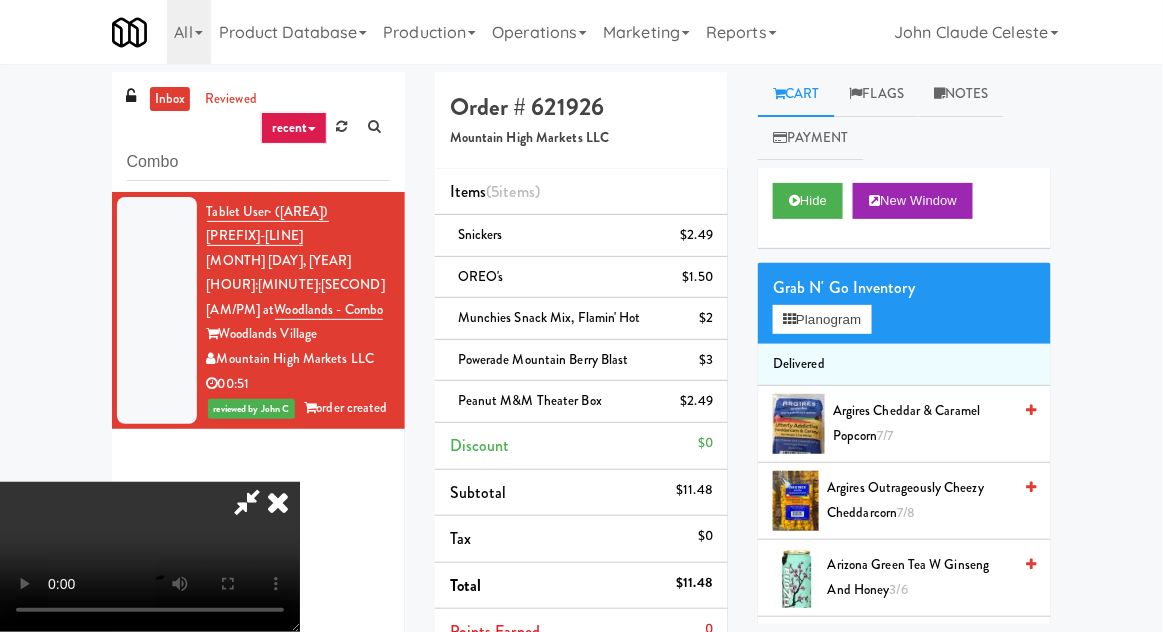 type 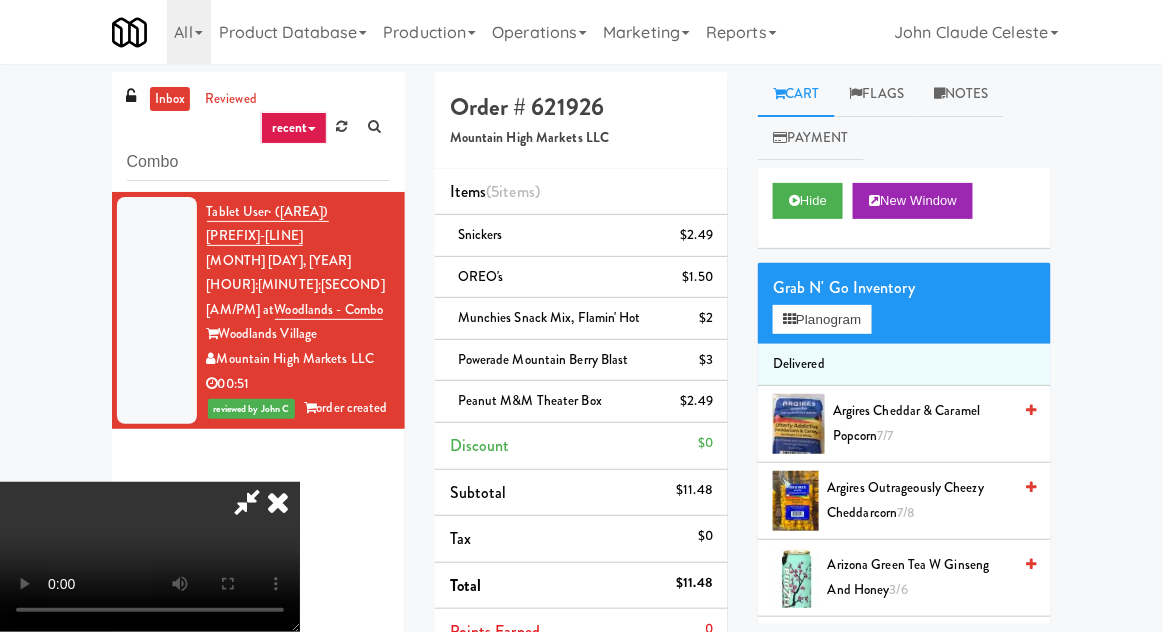 click at bounding box center (278, 502) 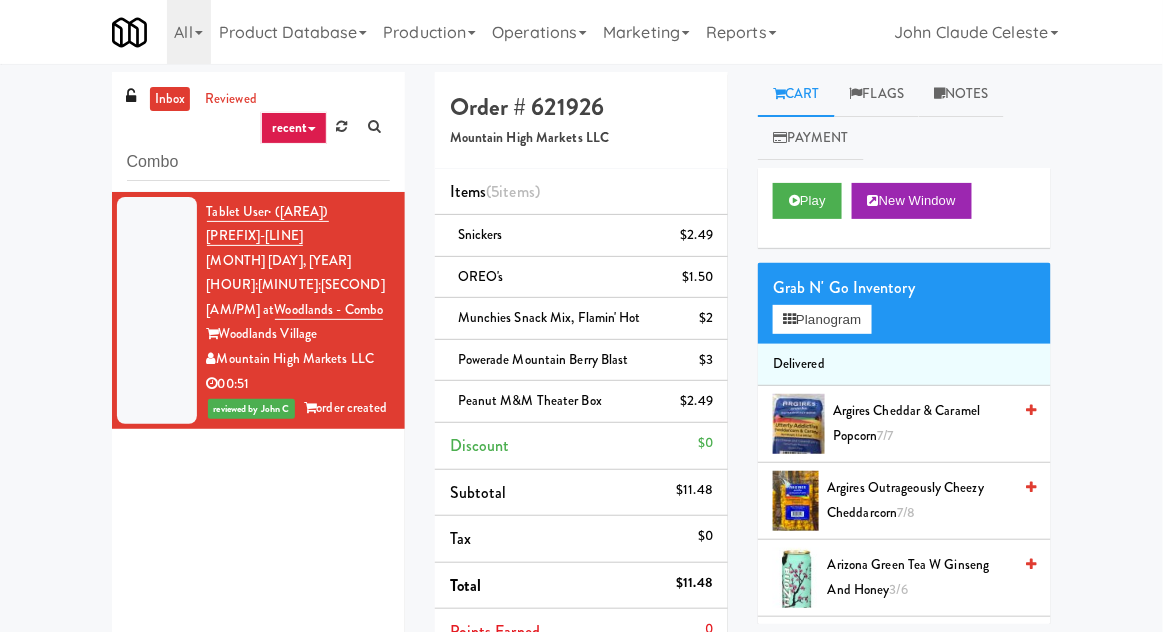 click on "inbox" at bounding box center [170, 99] 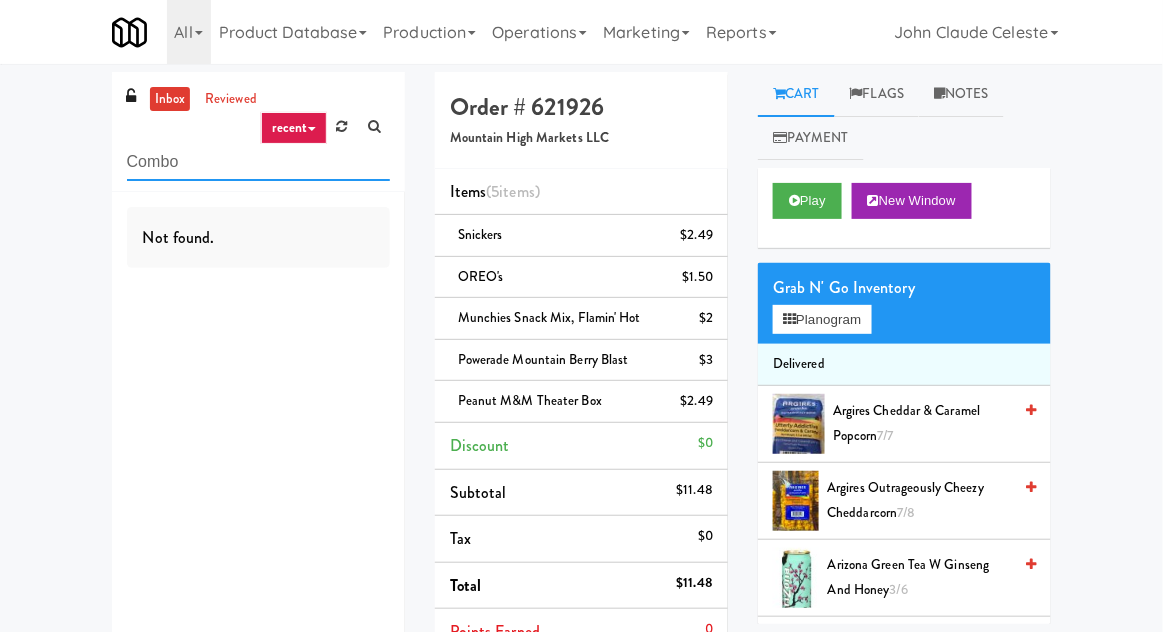click on "Combo" at bounding box center (258, 162) 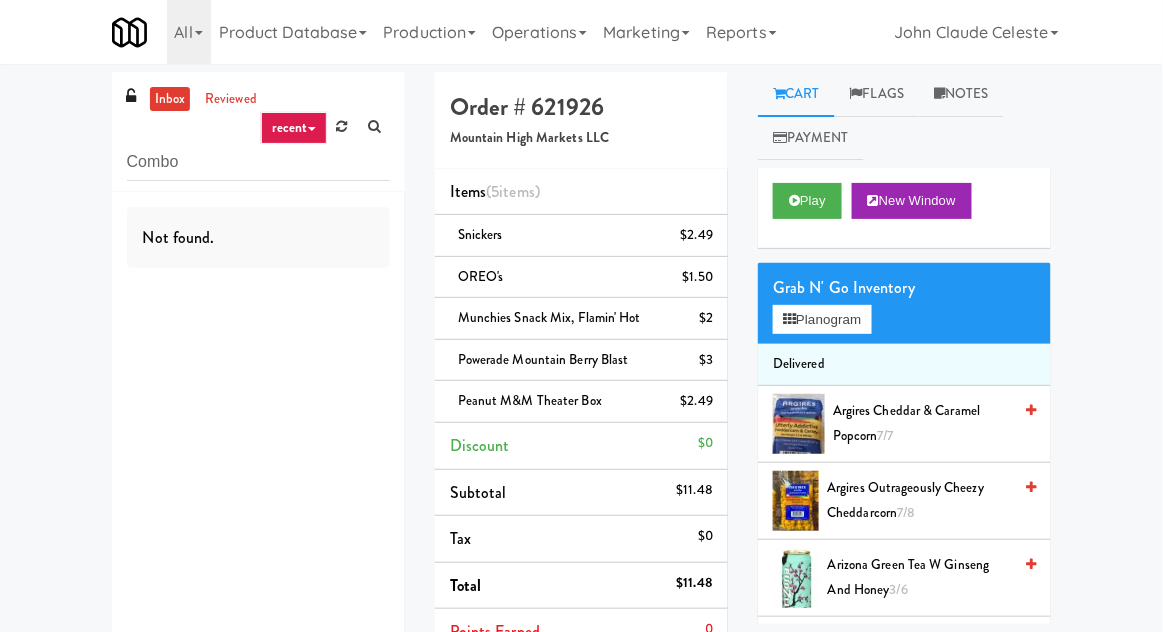 click on "inbox" at bounding box center (170, 99) 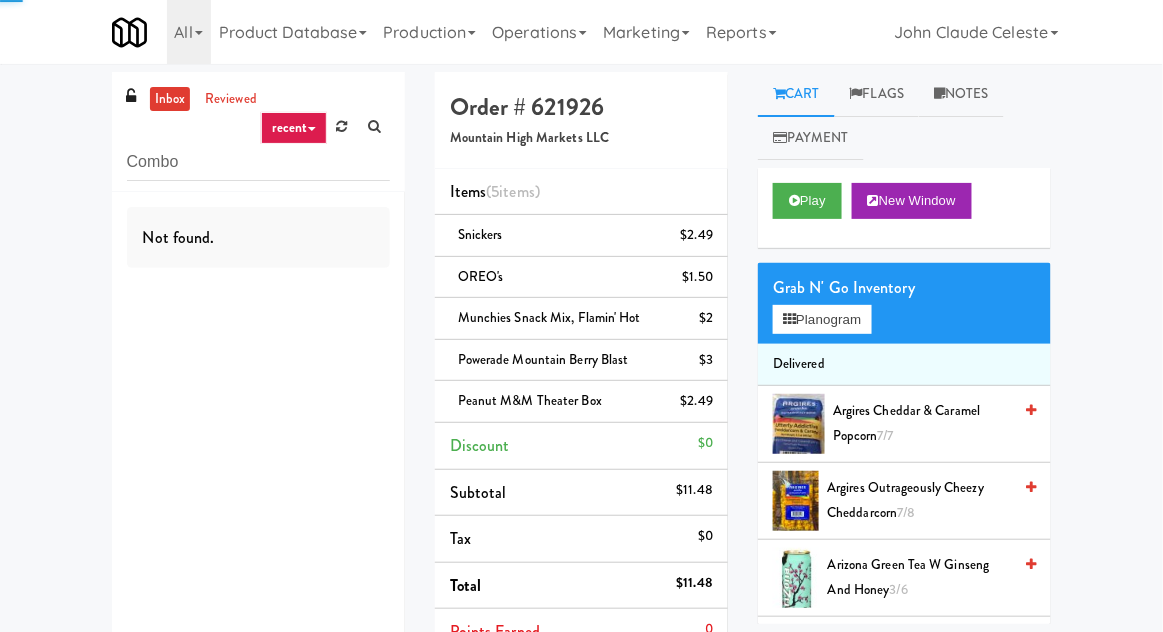 click on "inbox" at bounding box center (170, 99) 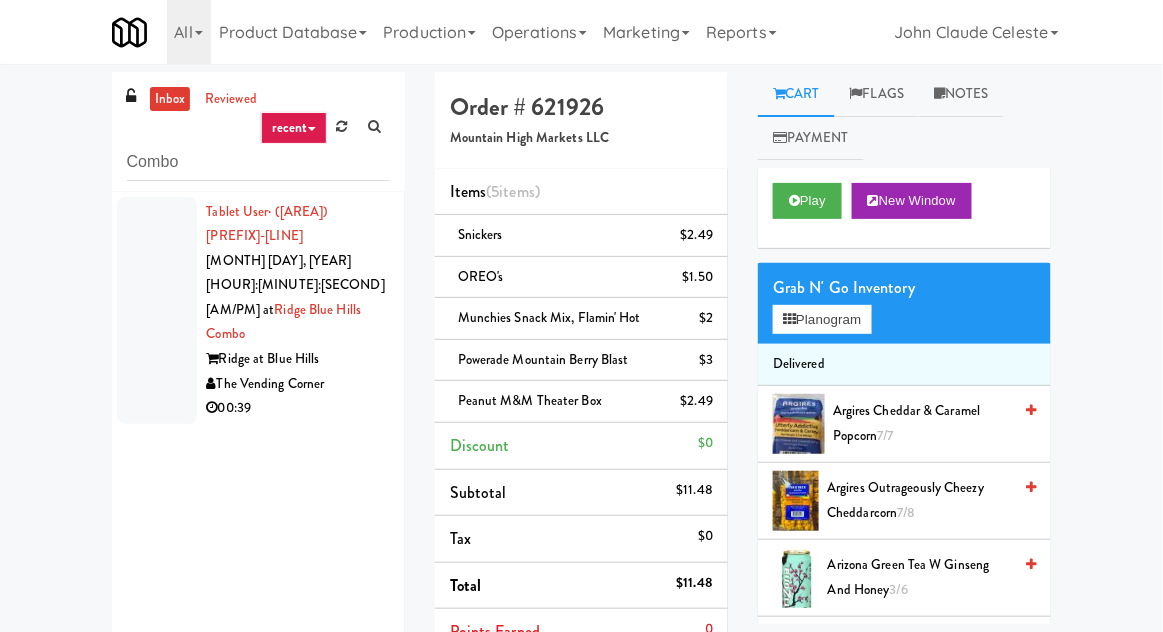click at bounding box center [157, 310] 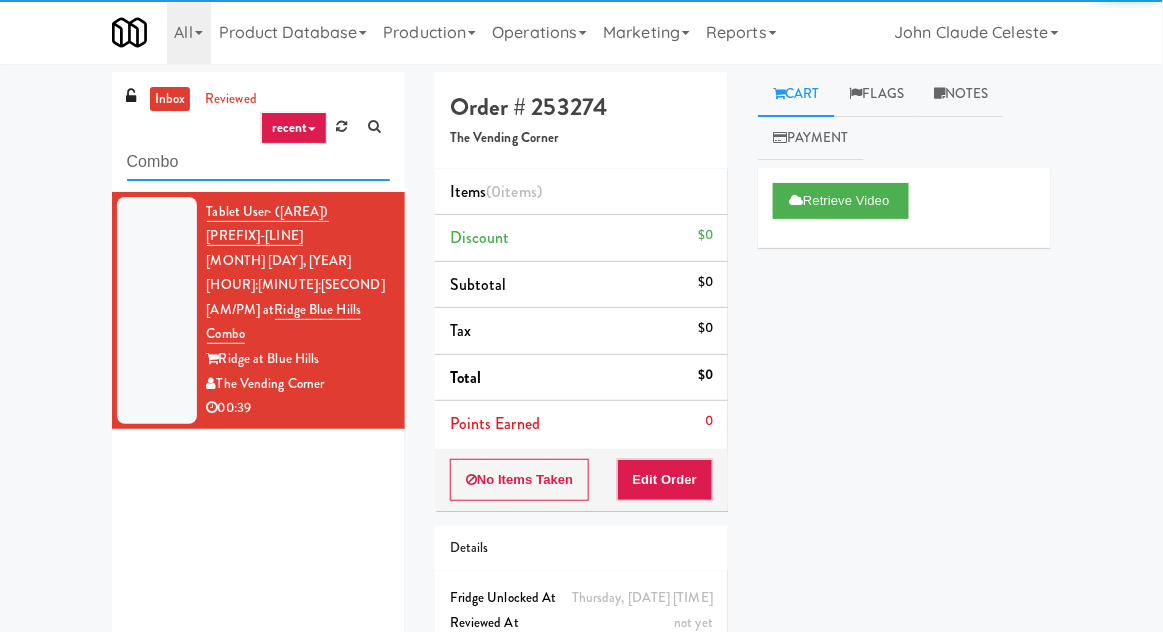 click on "Combo" at bounding box center [258, 162] 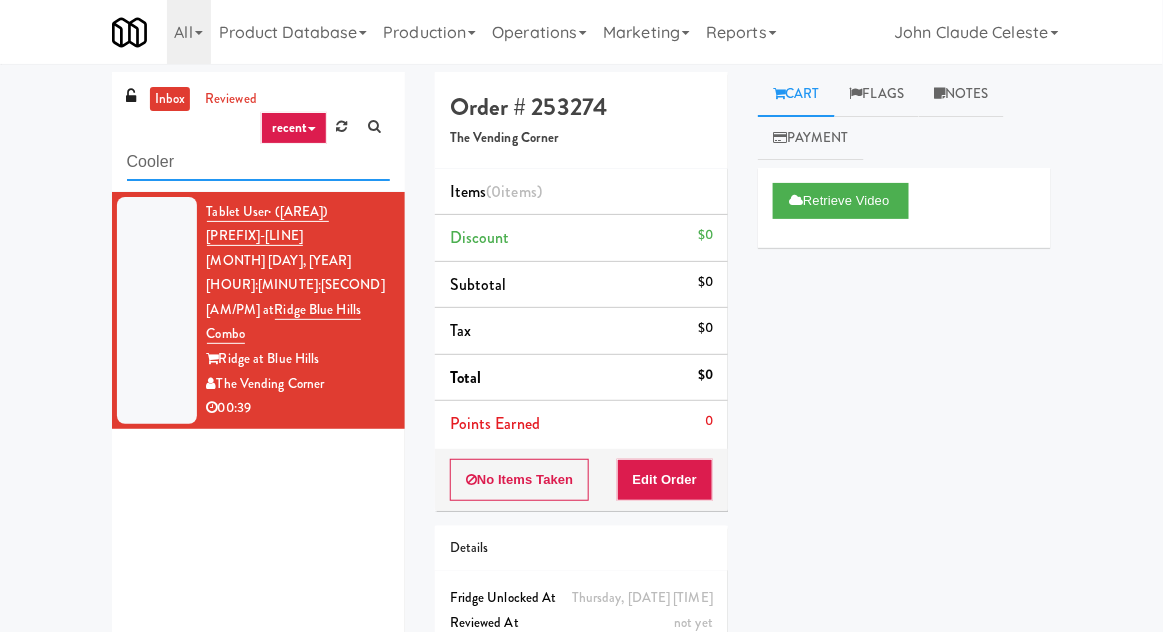 type on "Cooler" 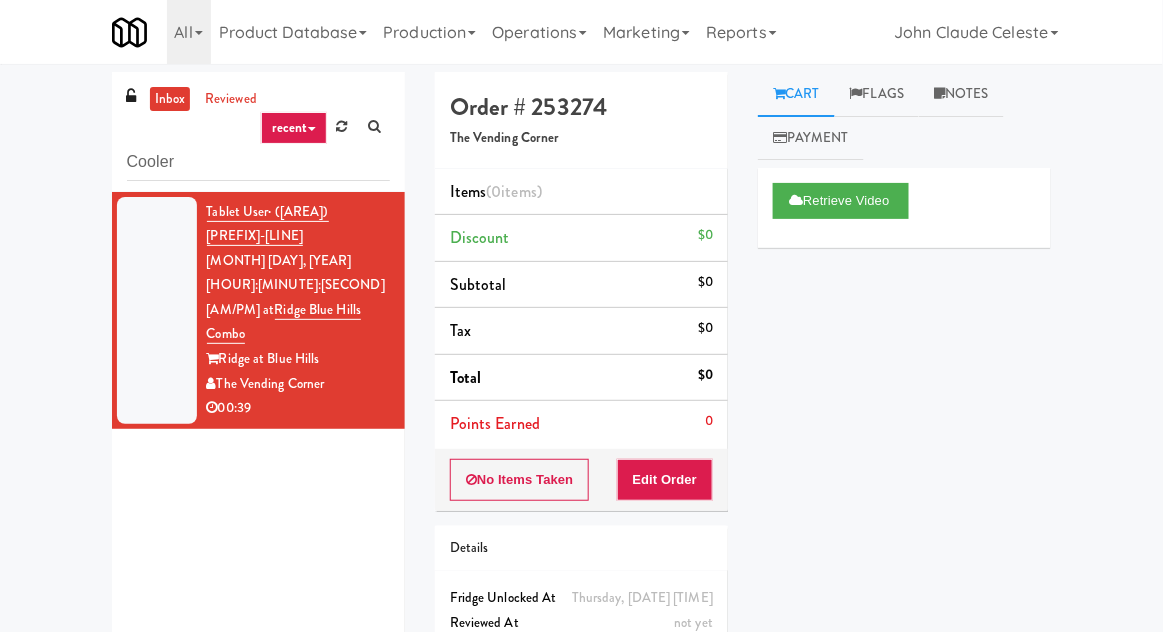click on "inbox reviewed recent    all     unclear take     inventory issue     suspicious     failed     recent   Cooler Tablet User  · ([AREA]) [EXCHANGE]-[LINE] [MONTH] [DAY], [YEAR] [HOUR]:[MINUTE]:[SECOND] [AM/PM] at  Ridge Blue Hills Combo  Ridge at Blue Hills  The Vending Corner  00:39     Order # [ORDER_NUMBER] The Vending Corner Items  (0  items ) Discount  $0 Subtotal $0 Tax $0 Total $0 Points Earned  0  No Items Taken Edit Order Details [DAY_OF_WEEK], [MONTH] [DAY]th [YEAR] [HOUR]:[MINUTE]:[SECOND] [AM/PM] Fridge Unlocked At not yet Reviewed At not yet Receipt Sent not yet Order Paid  Cart  Flags  Notes  Payment  Retrieve Video    Primary Flag  Clear     Flag if unable to determine what was taken or order not processable due to inventory issues Unclear Take - No Video Unclear Take - Short or Cut Off Unclear Take - Obstructed Inventory Issue - Product Not in Inventory Inventory Issue - Product prices as $0  Additional Concerns  Clear Flag as Suspicious Returned Product Place a foreign product in  Internal Notes" at bounding box center (581, 393) 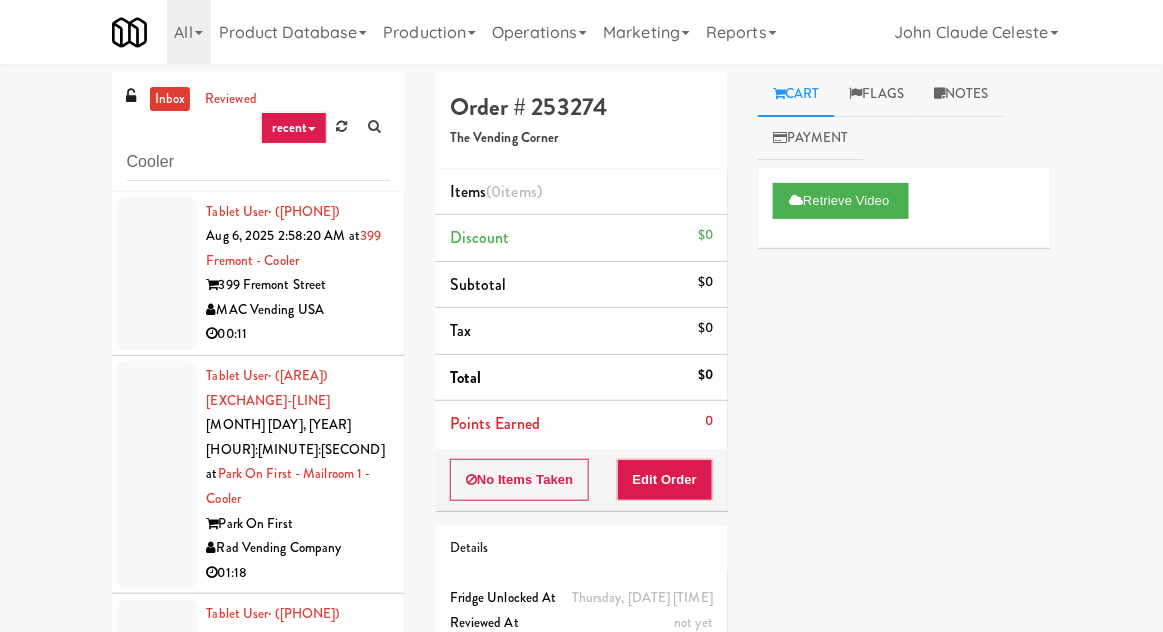 scroll, scrollTop: 57, scrollLeft: 0, axis: vertical 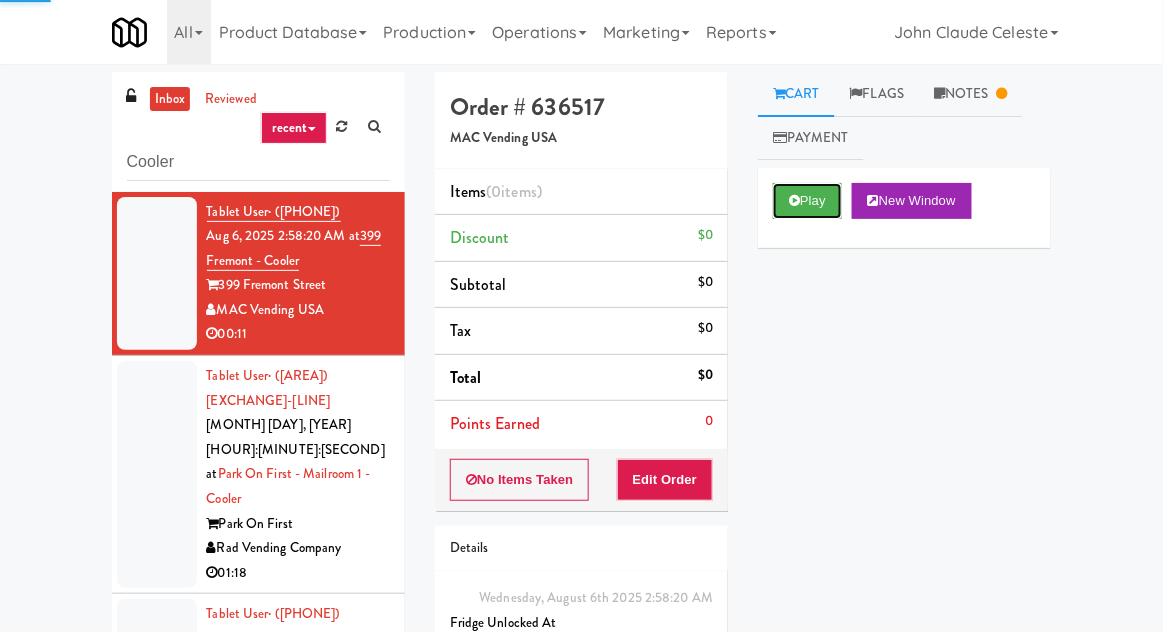 click on "Play" at bounding box center (807, 201) 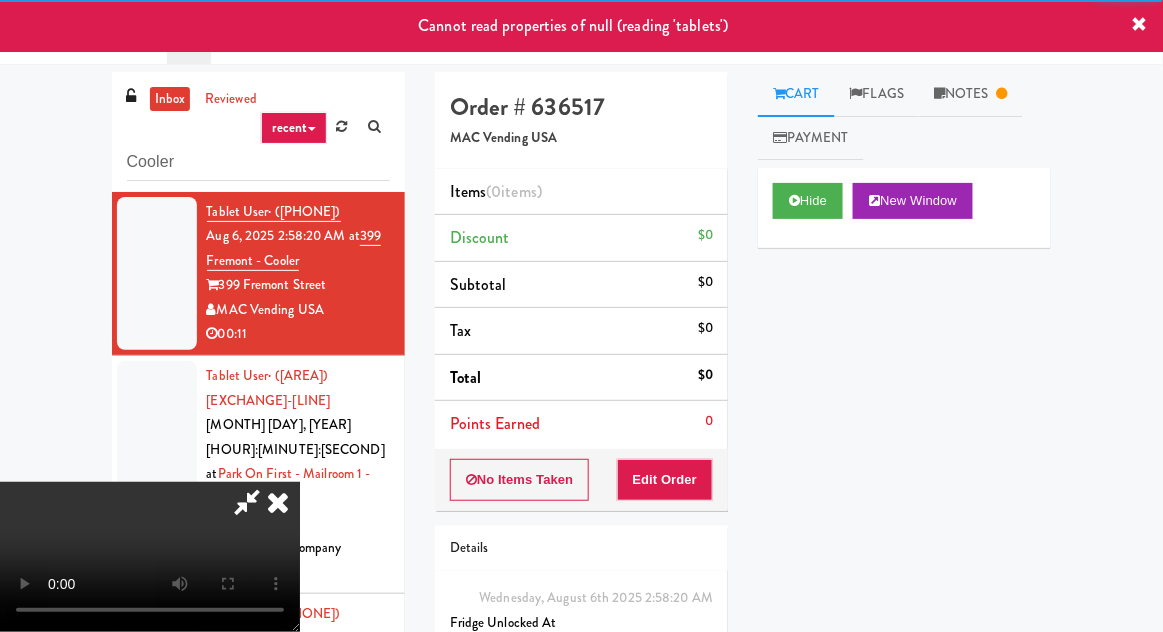 click on "Notes" at bounding box center (971, 94) 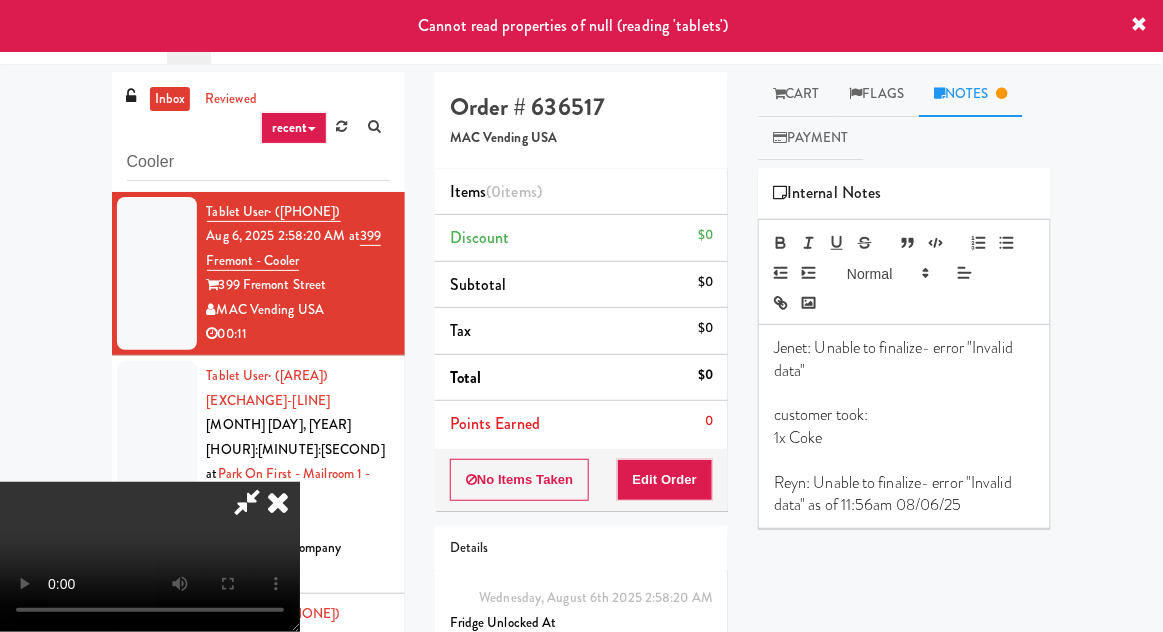 click at bounding box center (157, 474) 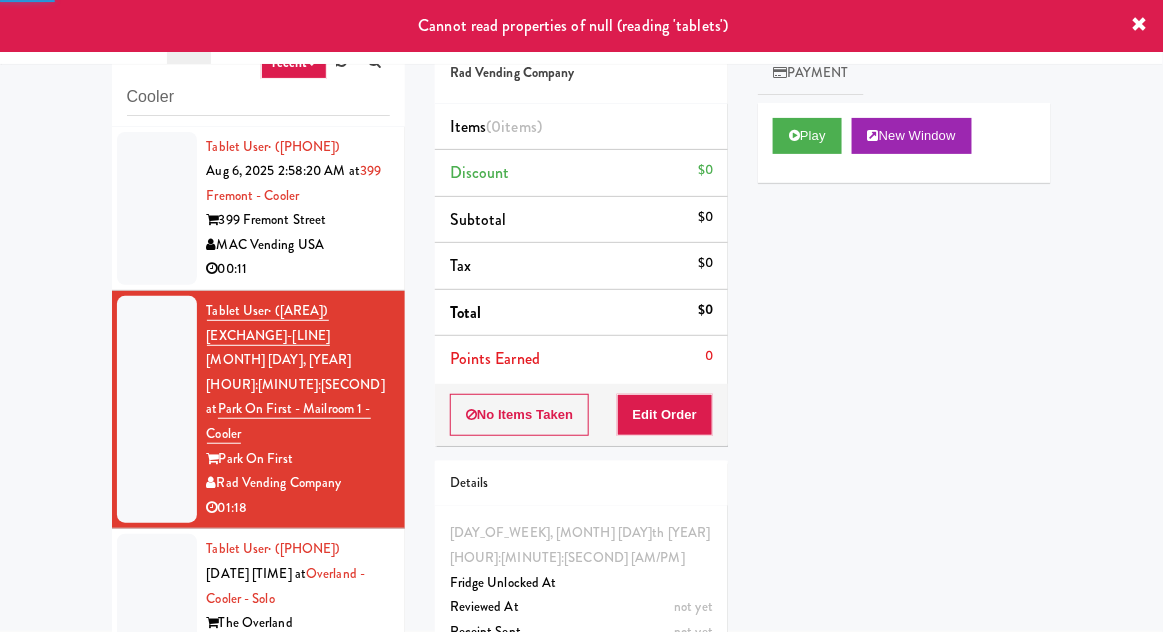 scroll, scrollTop: 77, scrollLeft: 0, axis: vertical 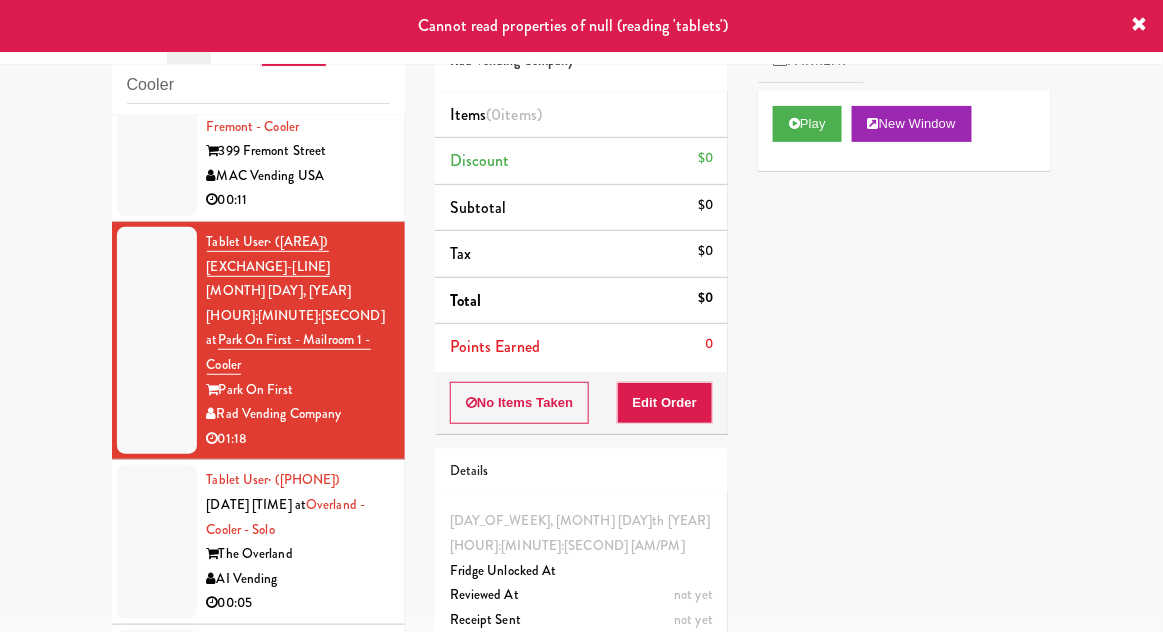 click at bounding box center [157, 542] 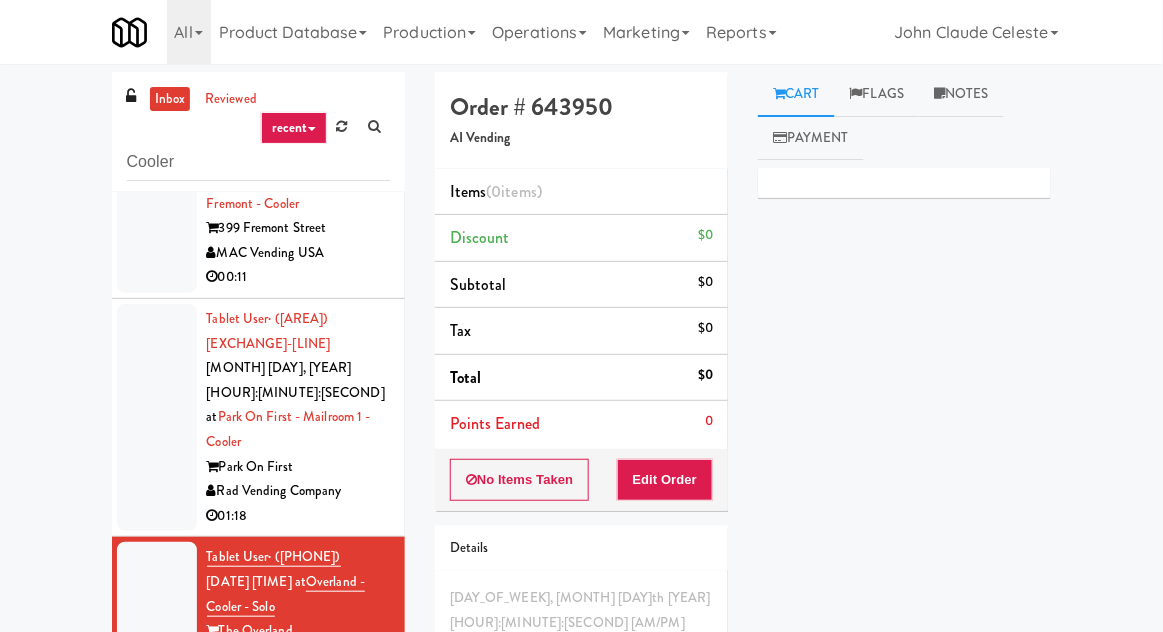 scroll, scrollTop: 77, scrollLeft: 0, axis: vertical 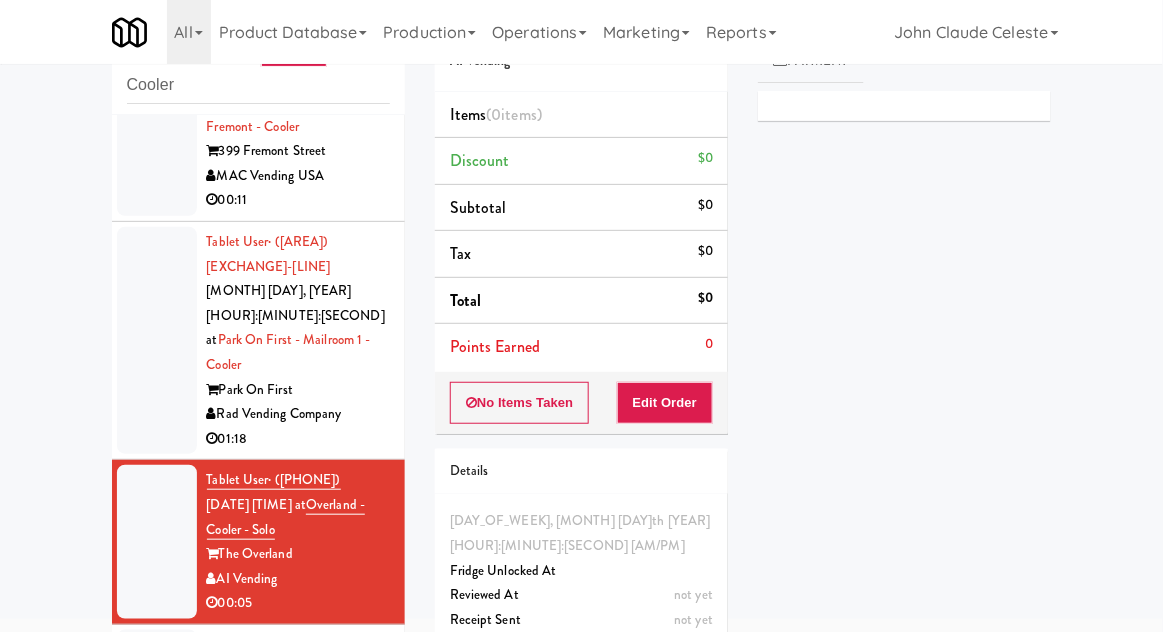 click at bounding box center (157, 731) 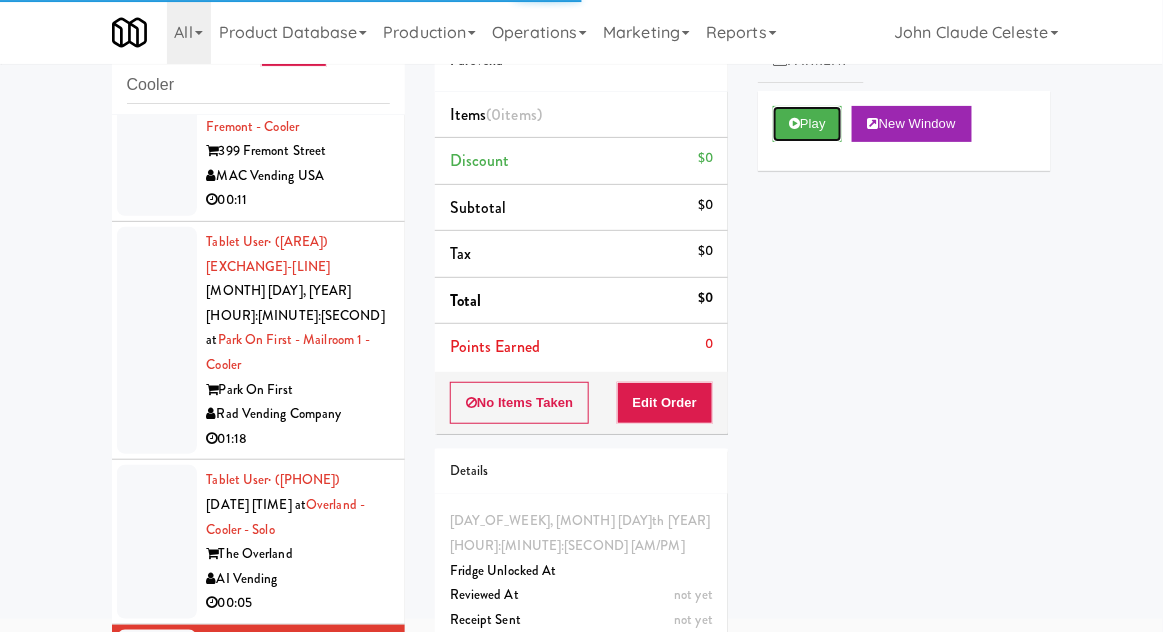 click at bounding box center [794, 123] 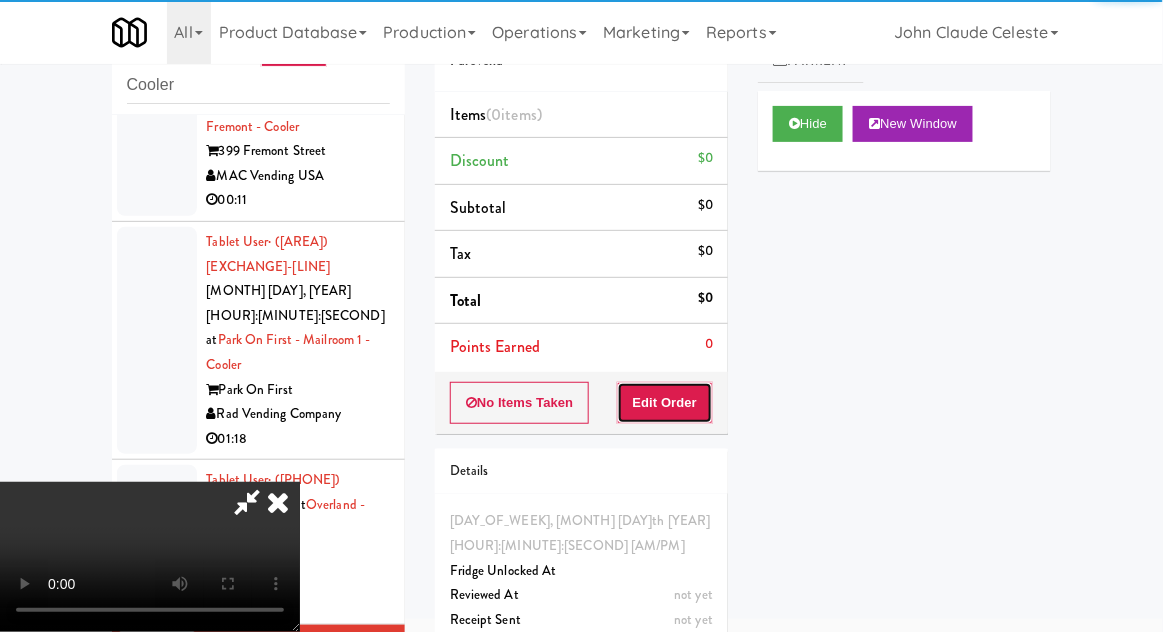 click on "Edit Order" at bounding box center [665, 403] 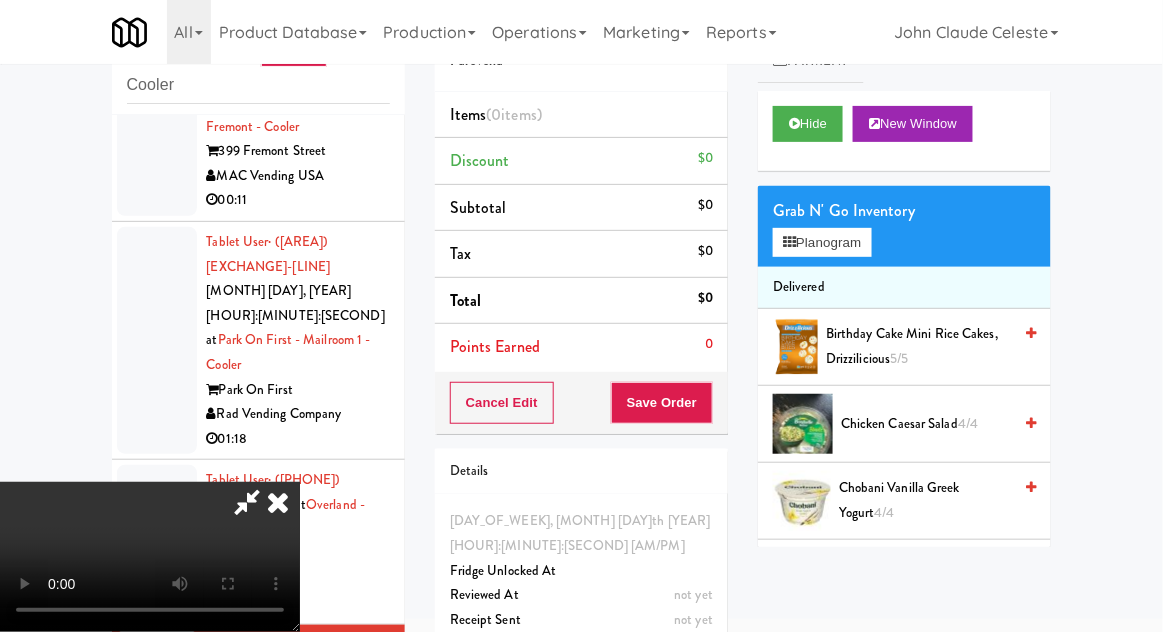 scroll, scrollTop: 73, scrollLeft: 0, axis: vertical 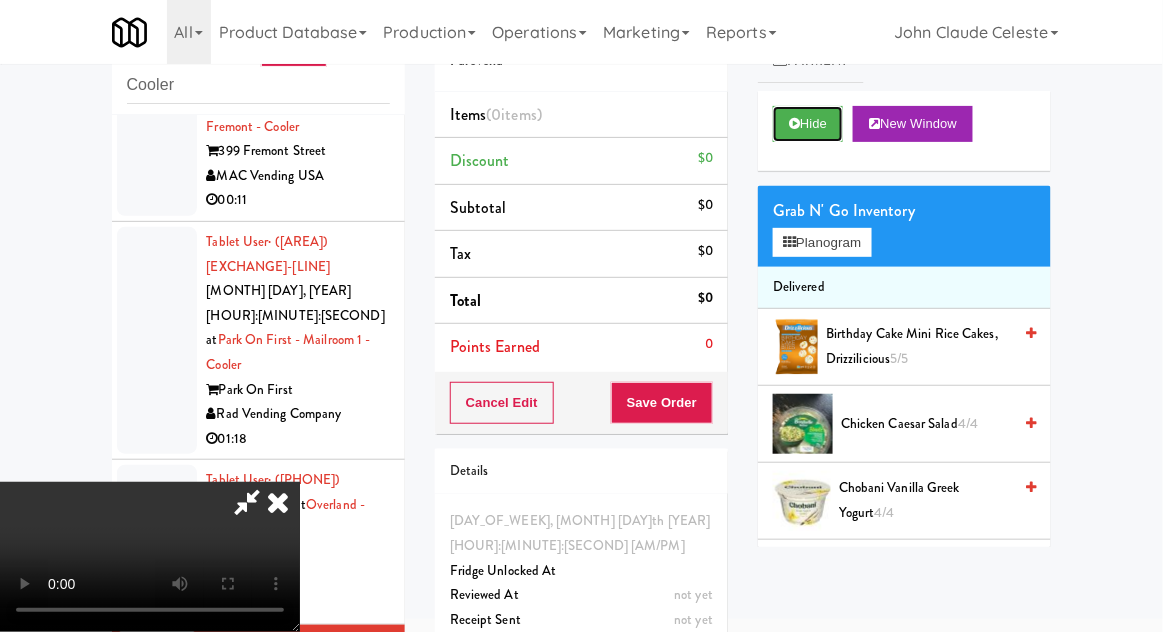 click on "Hide" at bounding box center [808, 124] 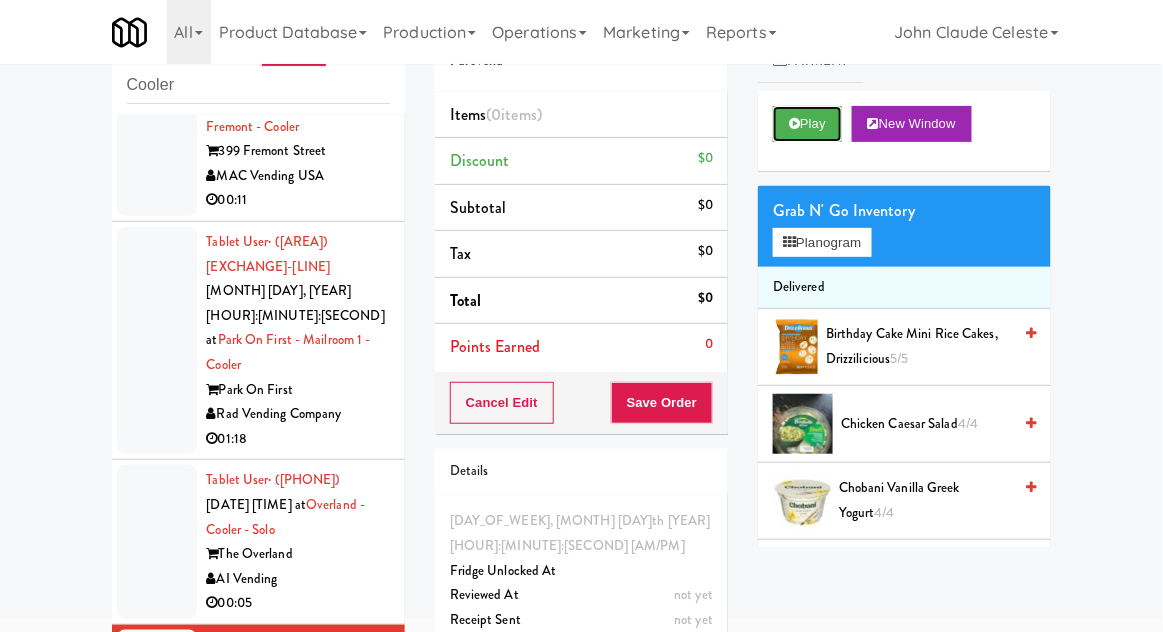 scroll, scrollTop: 0, scrollLeft: 0, axis: both 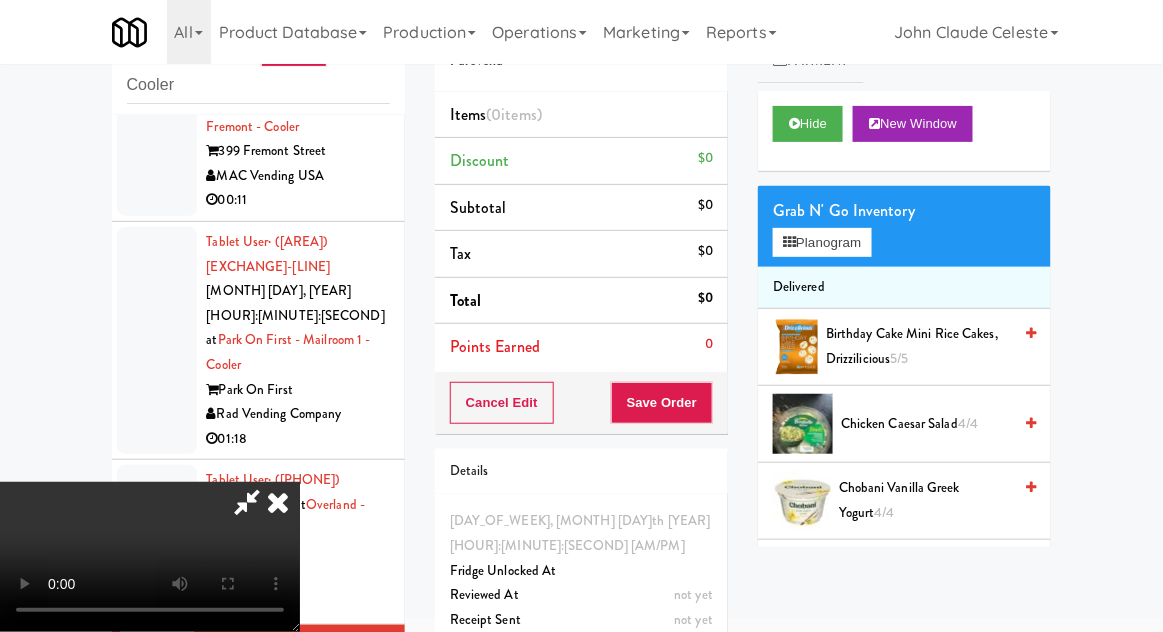 type 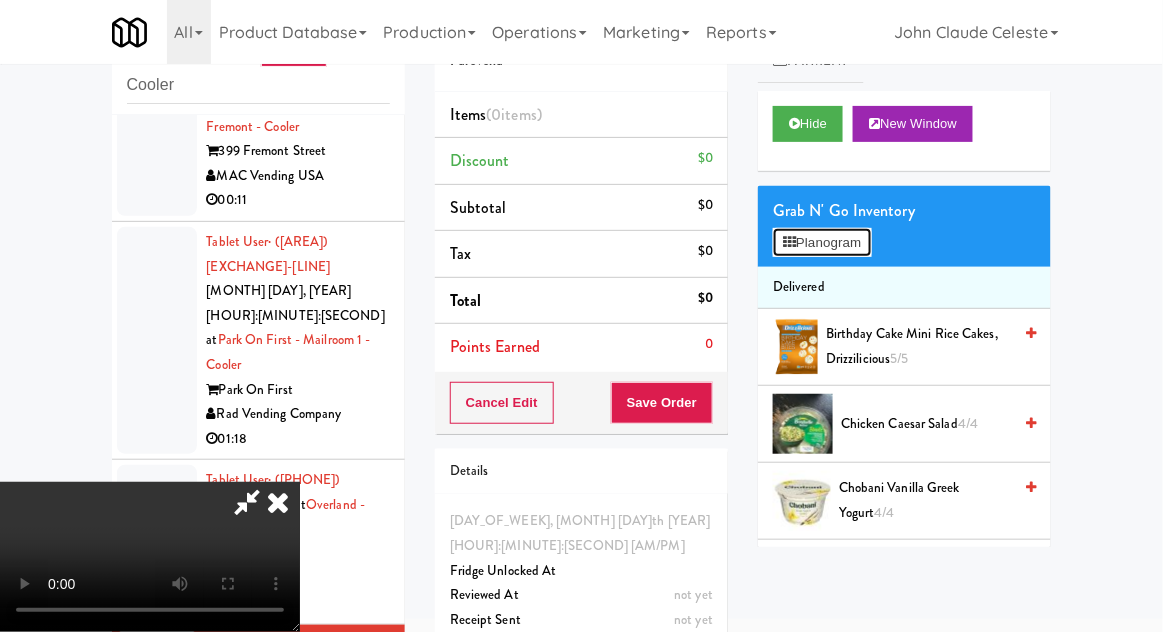 click on "Planogram" at bounding box center (822, 243) 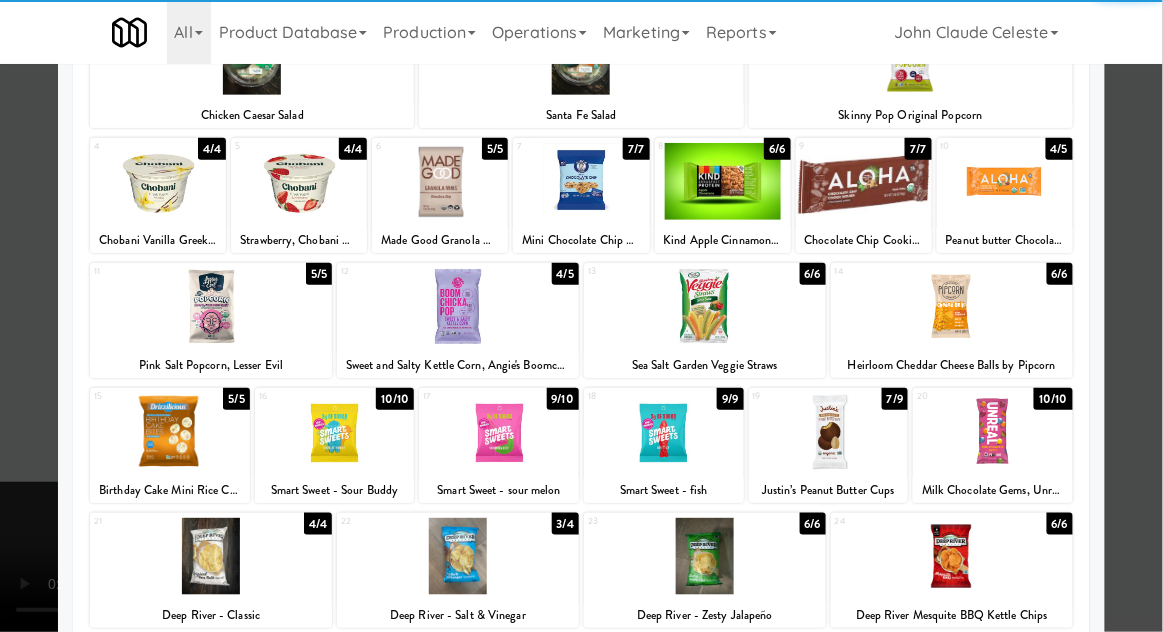 scroll, scrollTop: 253, scrollLeft: 0, axis: vertical 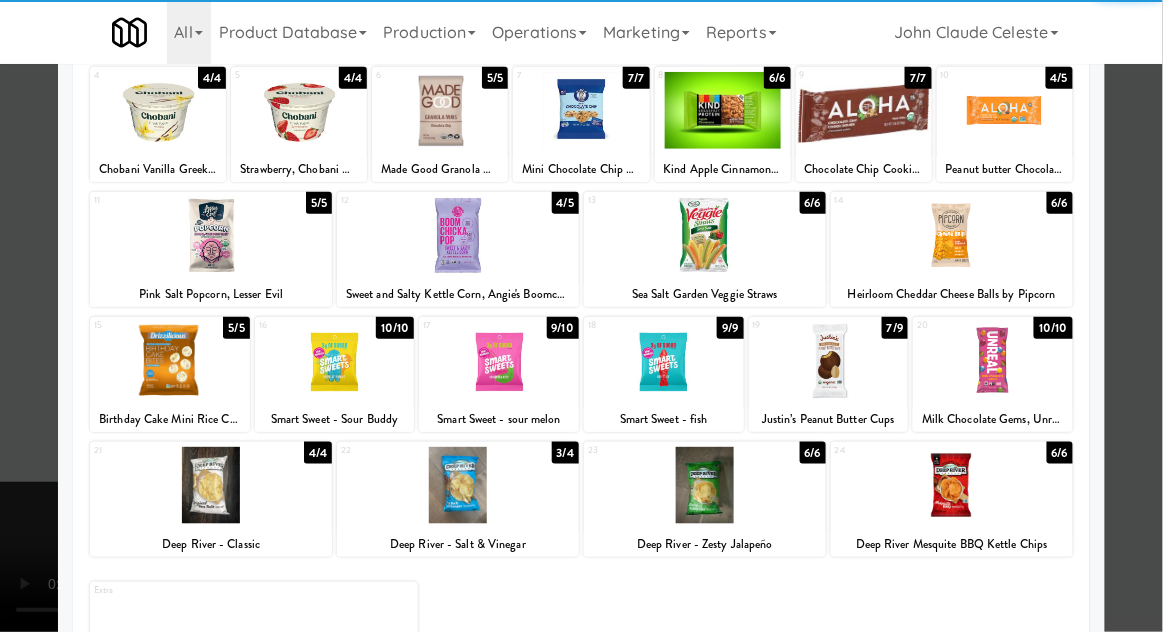 click at bounding box center [458, 485] 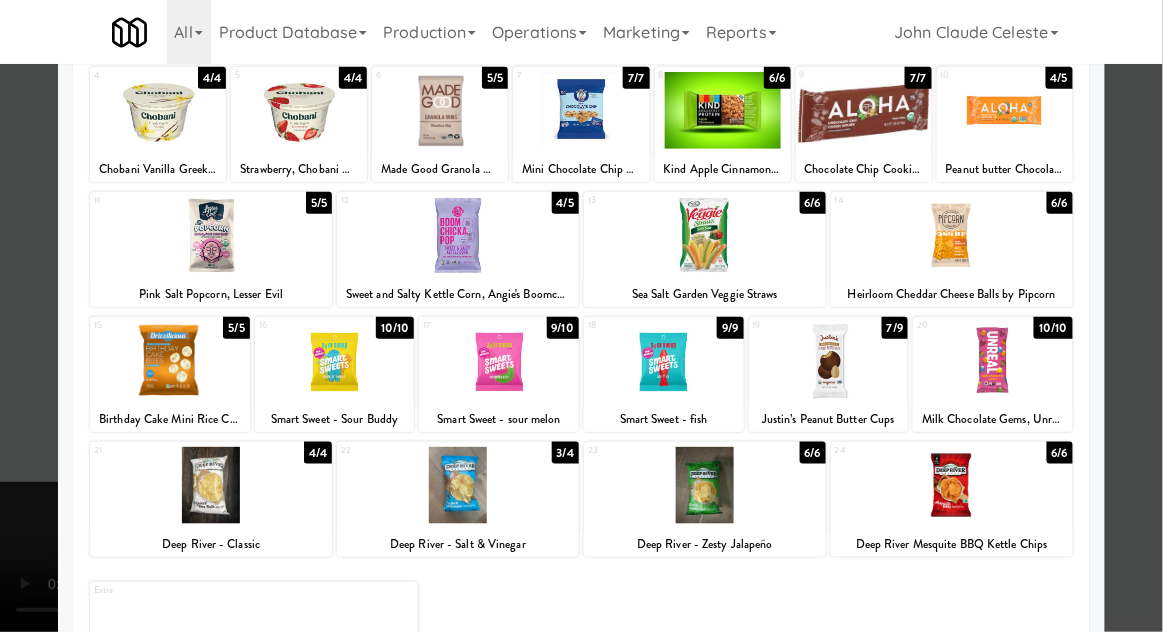 click at bounding box center (581, 316) 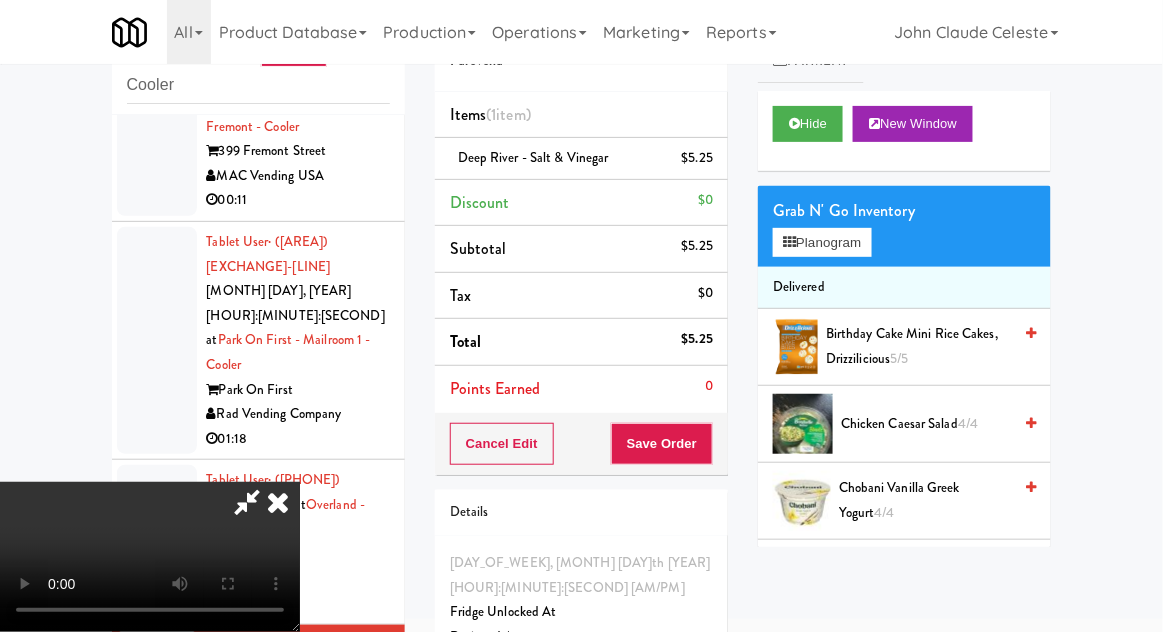 scroll, scrollTop: 0, scrollLeft: 0, axis: both 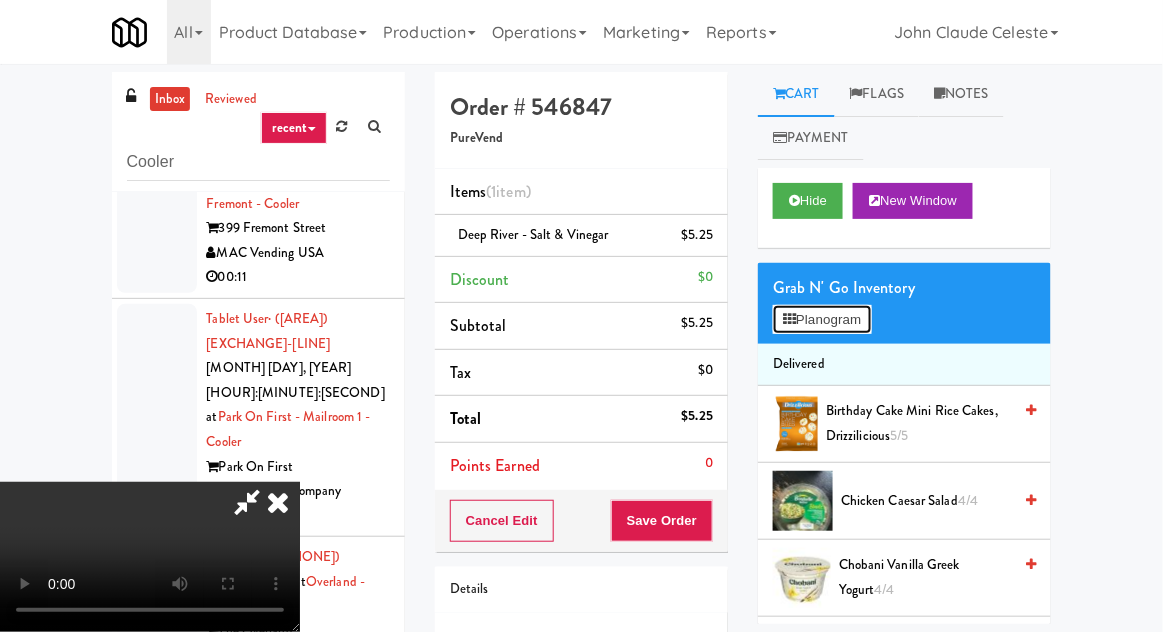 click on "Planogram" at bounding box center [822, 320] 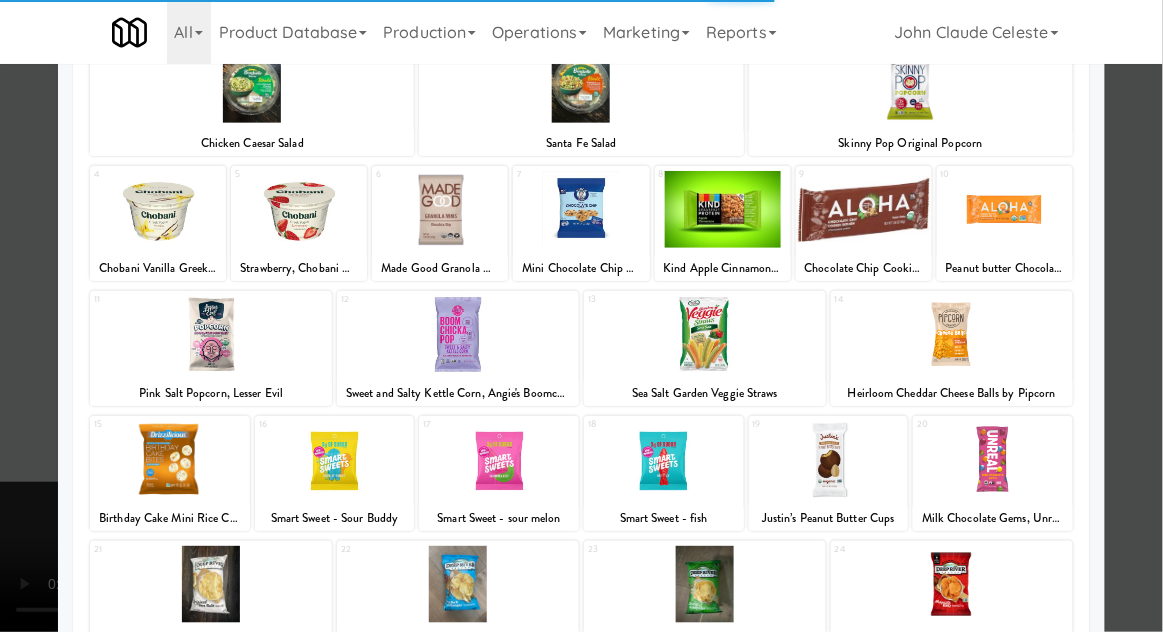 scroll, scrollTop: 253, scrollLeft: 0, axis: vertical 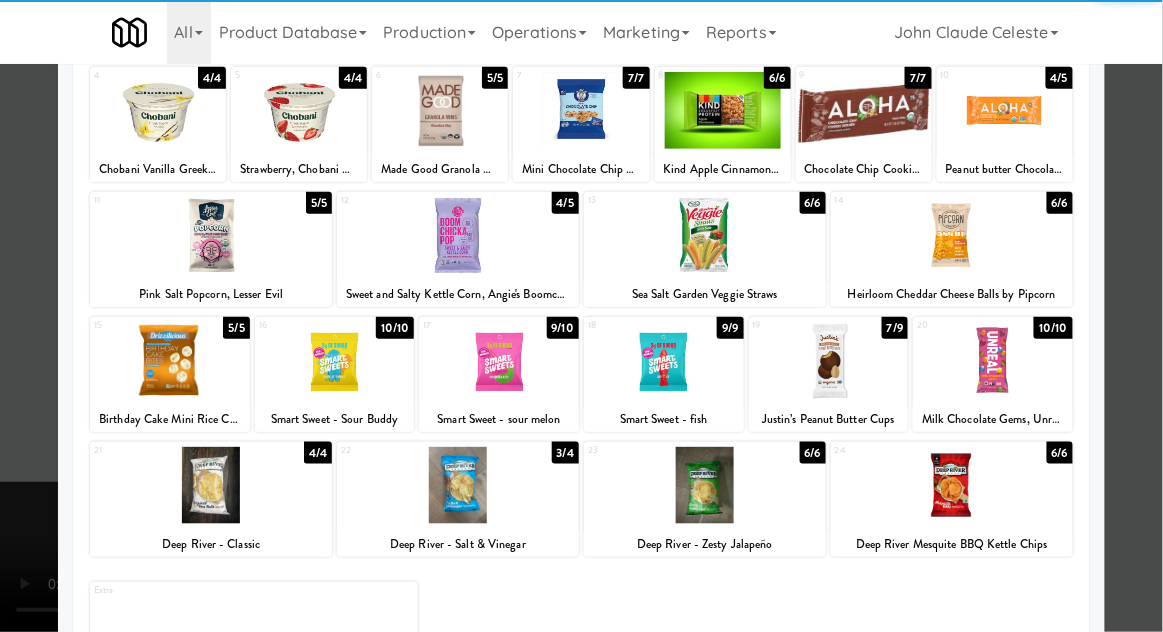 click at bounding box center (499, 360) 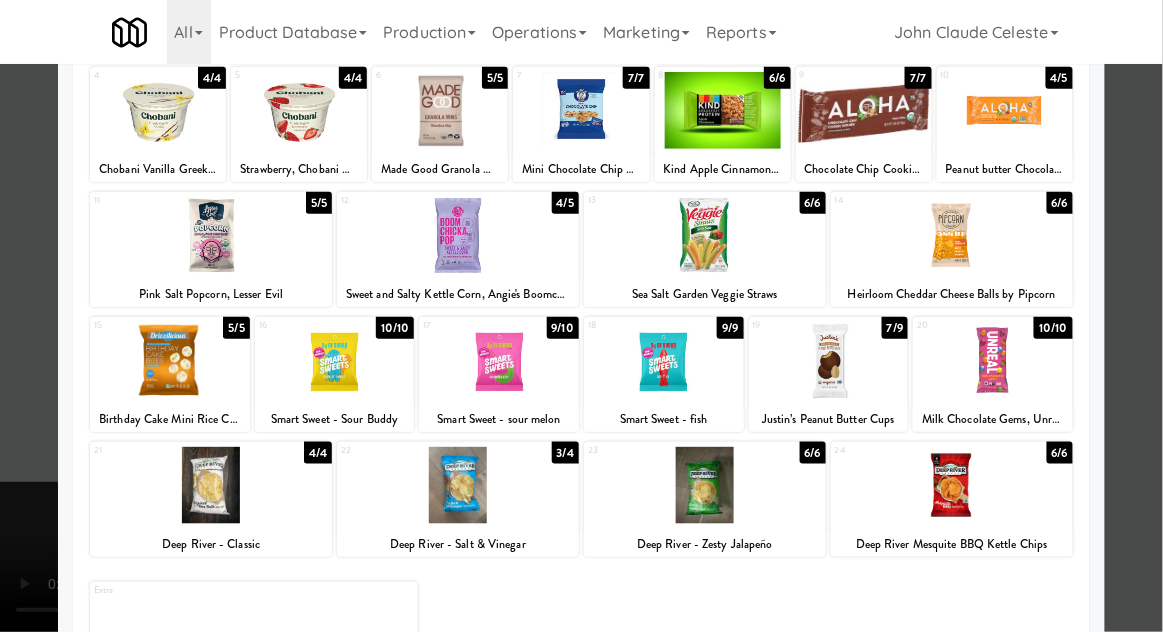 click at bounding box center (581, 316) 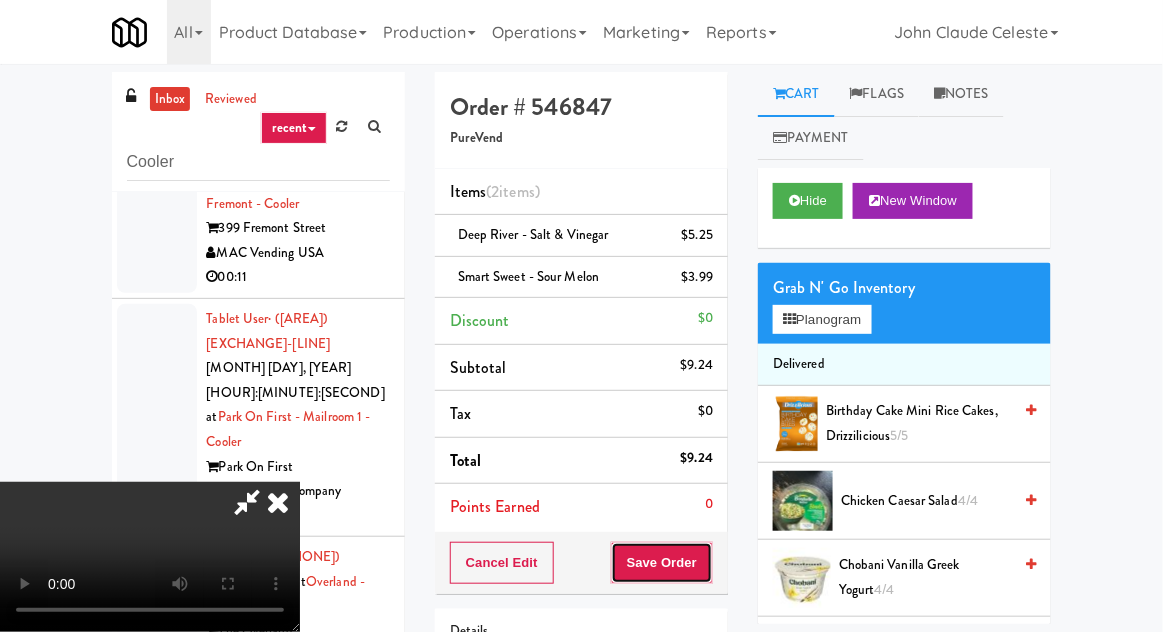 click on "Save Order" at bounding box center [662, 563] 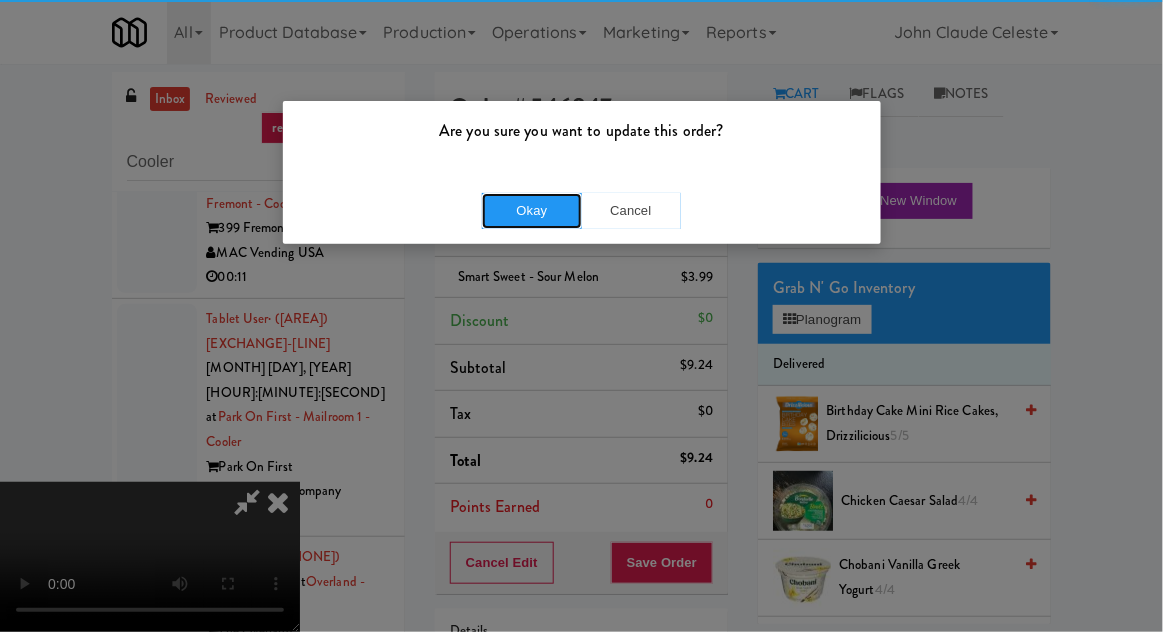 click on "Okay" at bounding box center (532, 211) 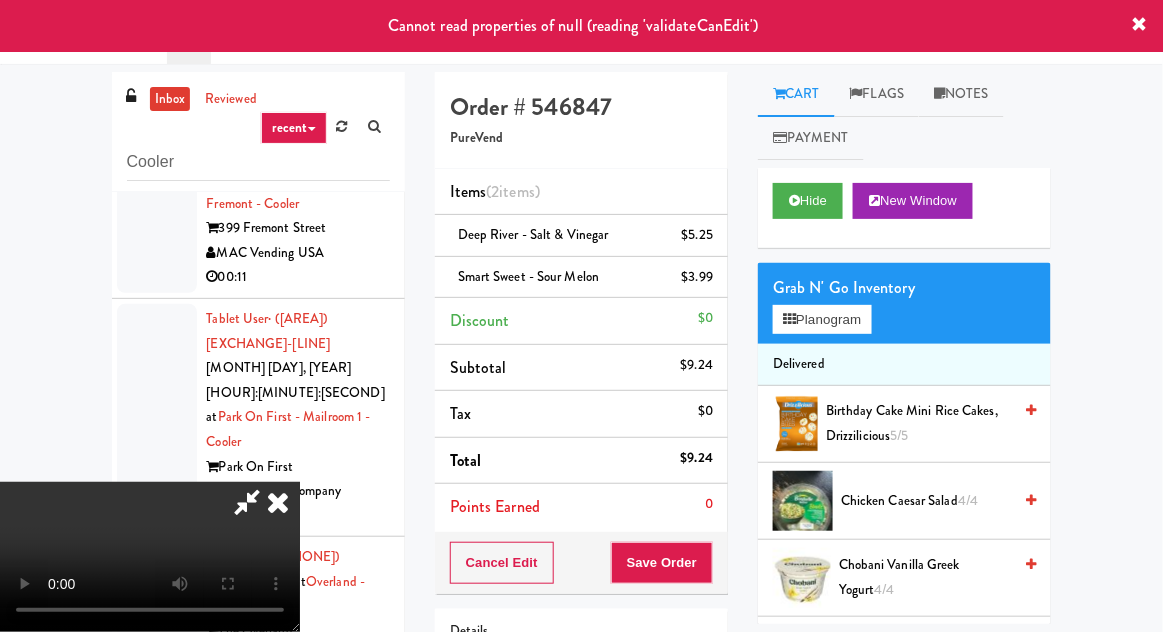 scroll, scrollTop: 0, scrollLeft: 0, axis: both 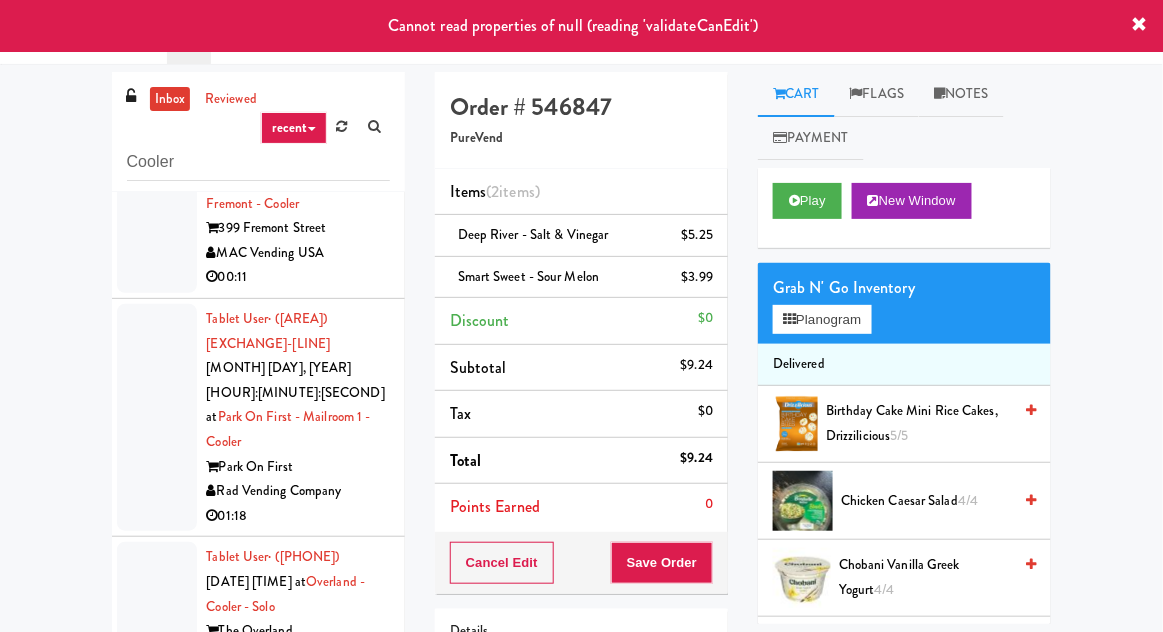 click at bounding box center [157, 619] 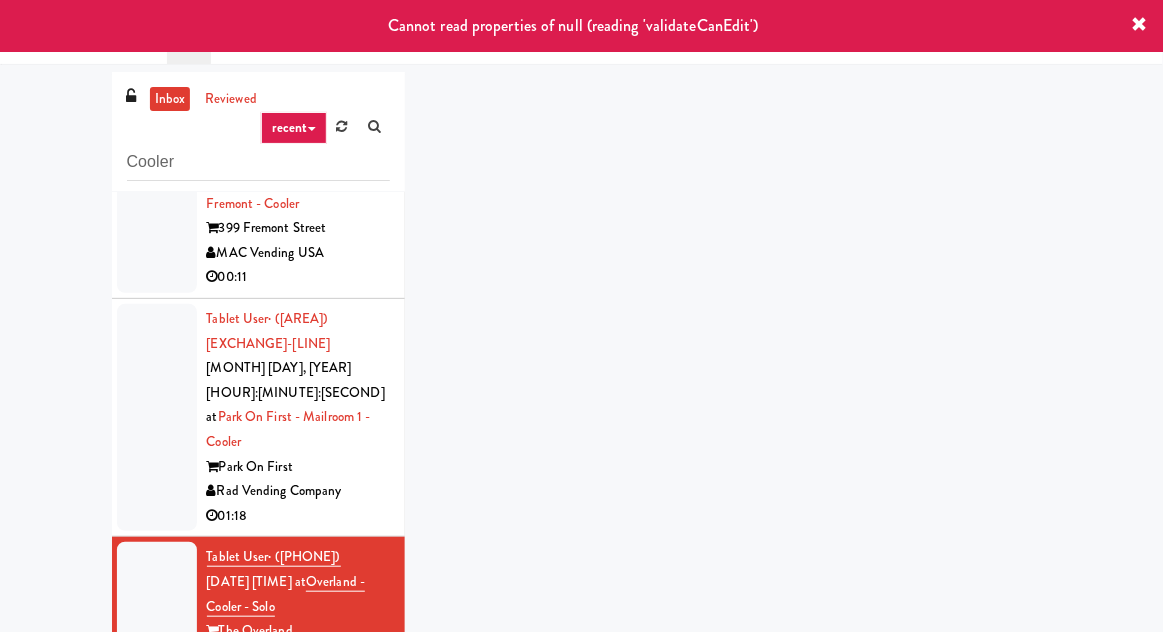 click at bounding box center [157, 417] 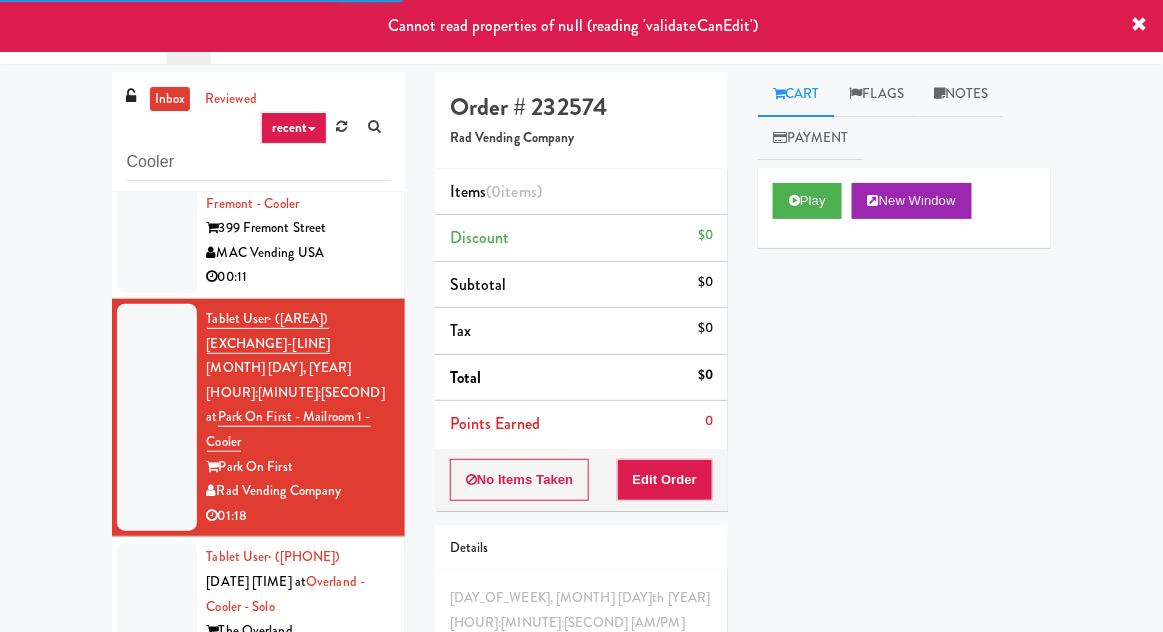 scroll, scrollTop: 77, scrollLeft: 0, axis: vertical 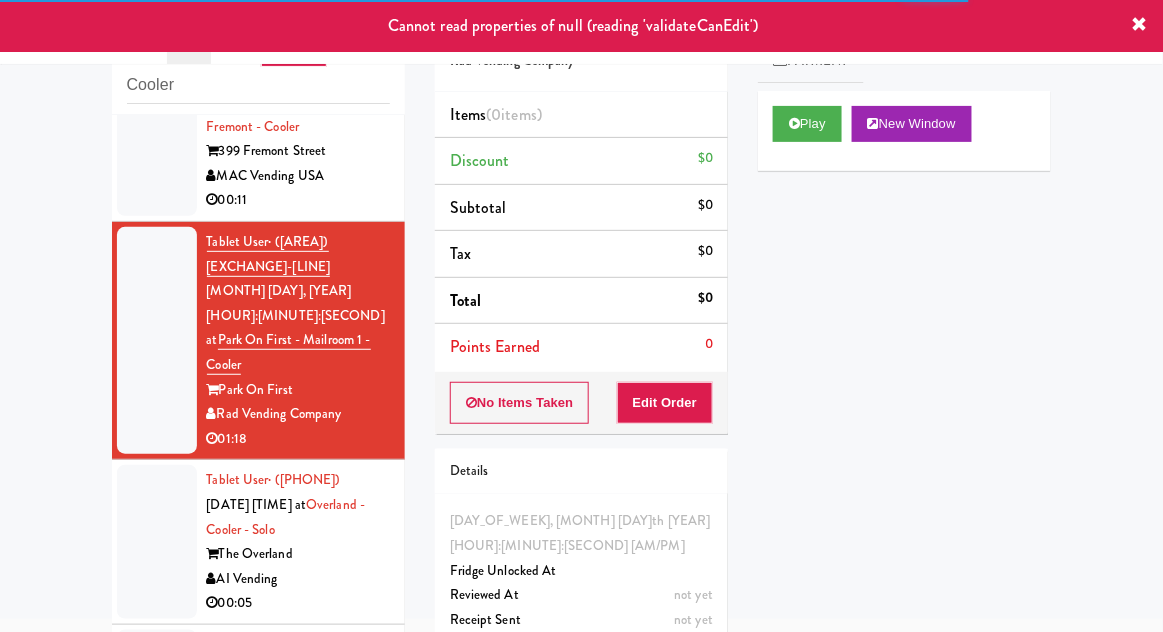 click at bounding box center [157, 731] 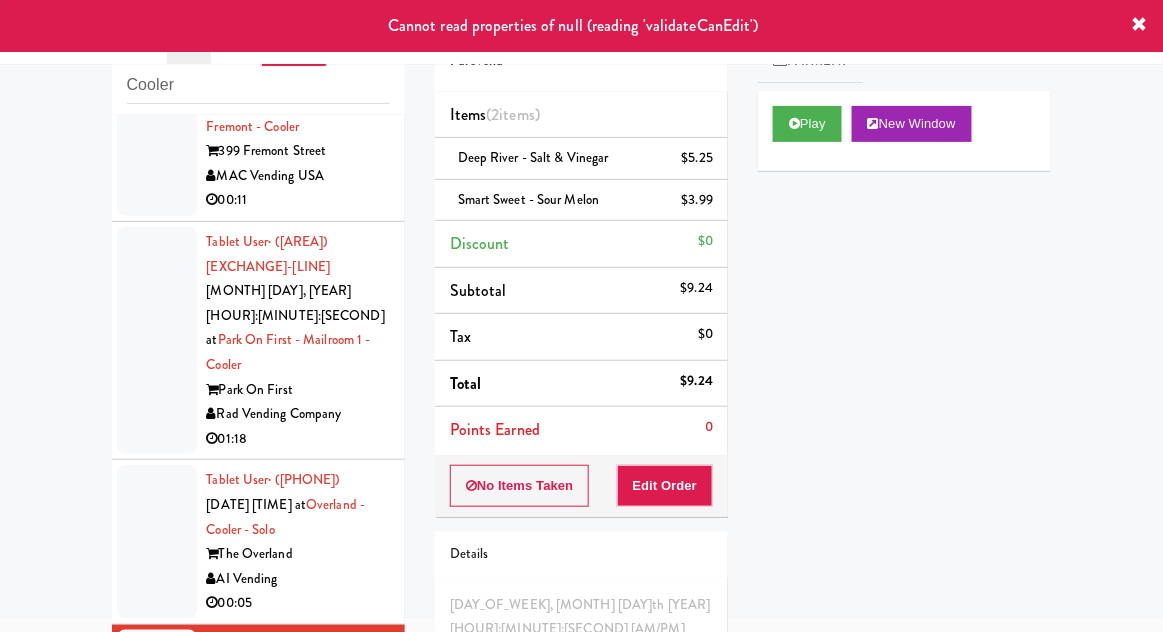 click at bounding box center [157, 542] 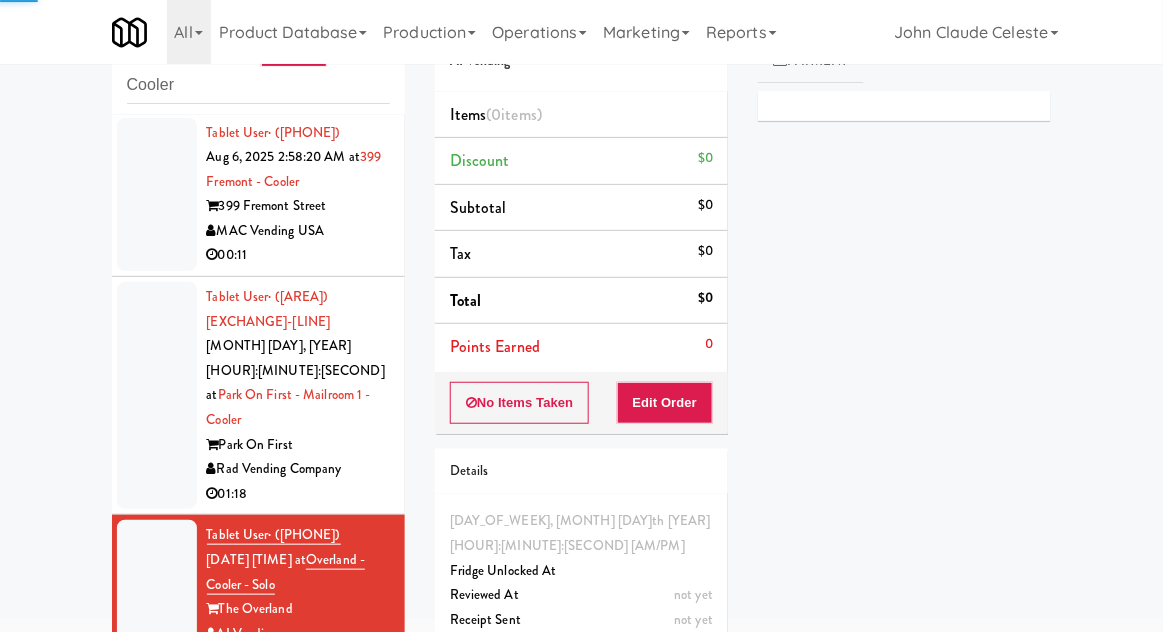 scroll, scrollTop: 0, scrollLeft: 0, axis: both 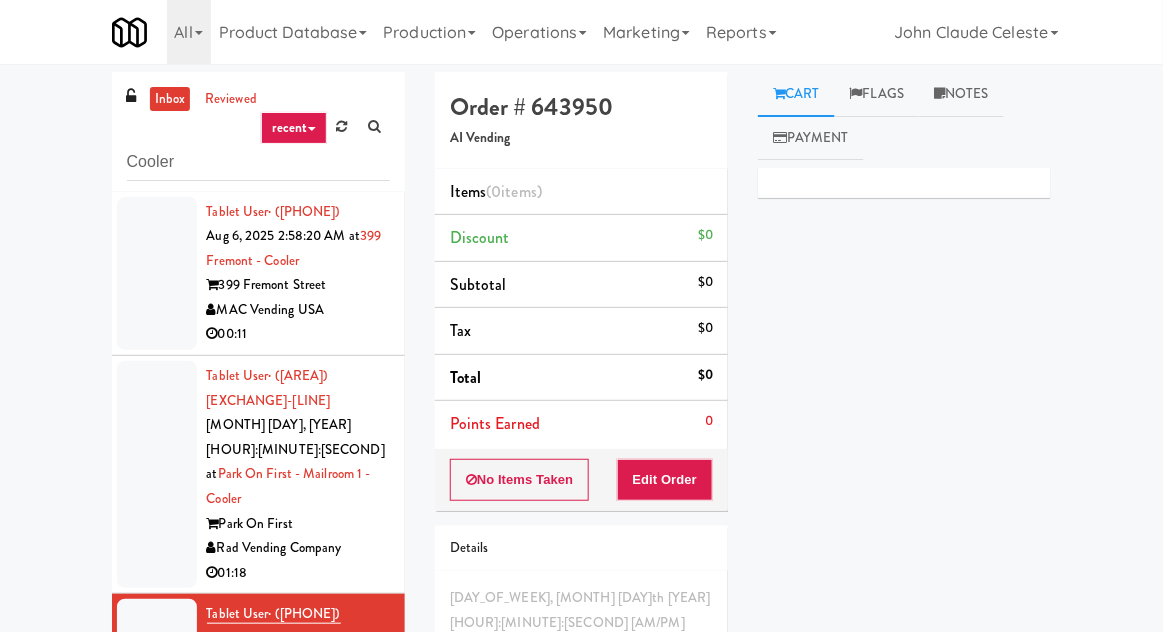 click on "Notes" at bounding box center [961, 94] 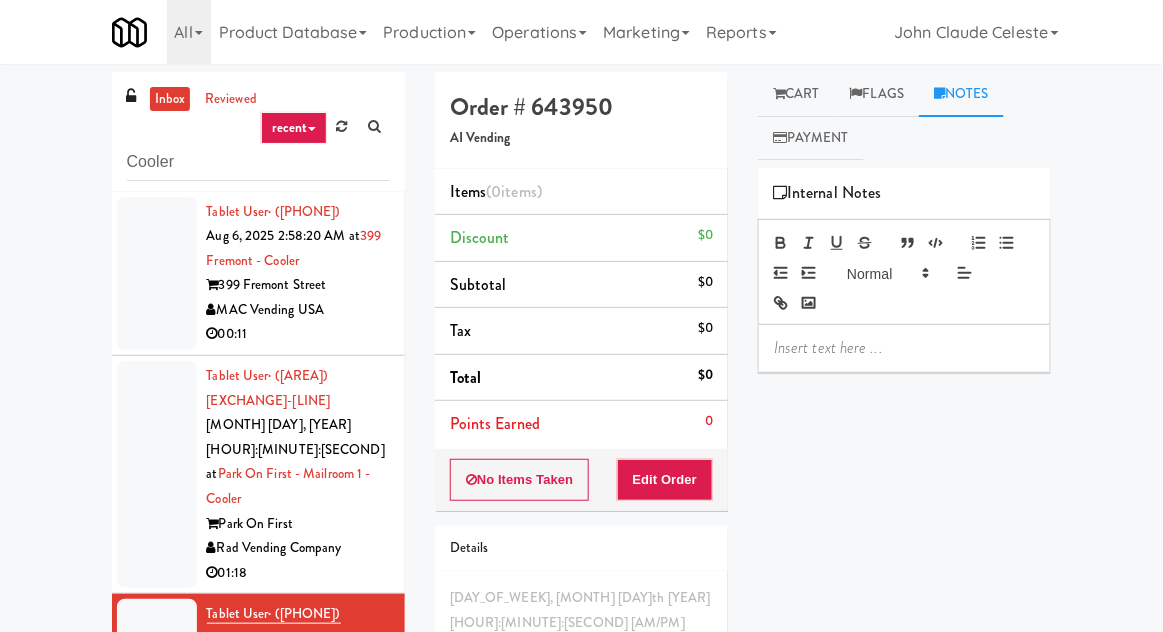 click at bounding box center (856, 93) 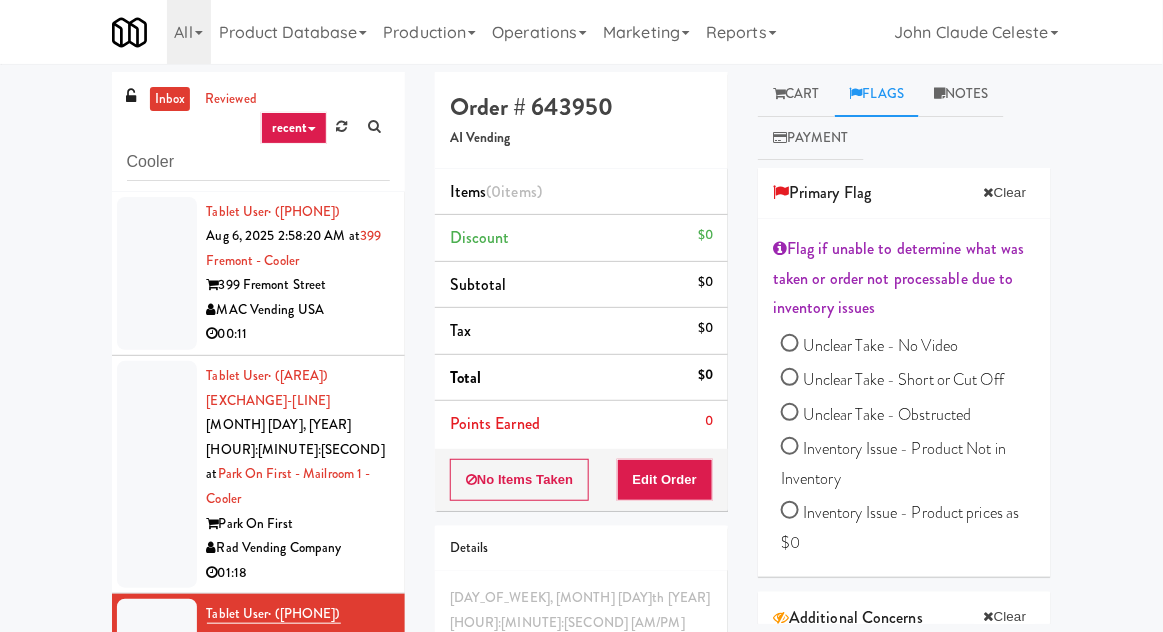 click on "Cart" at bounding box center (796, 94) 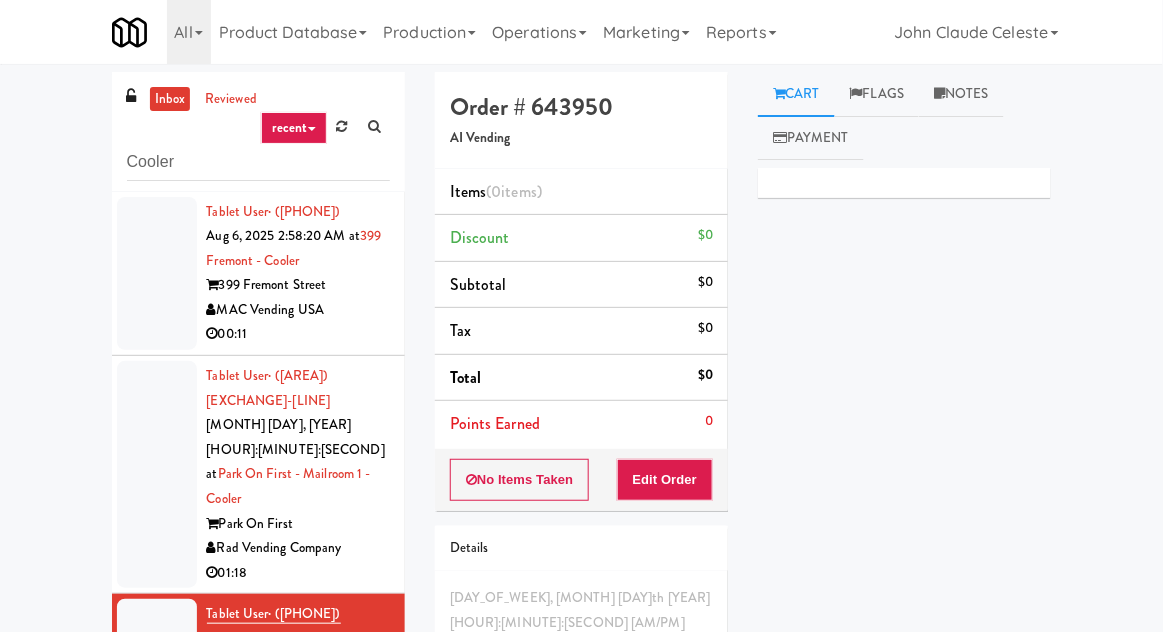 click at bounding box center [856, 93] 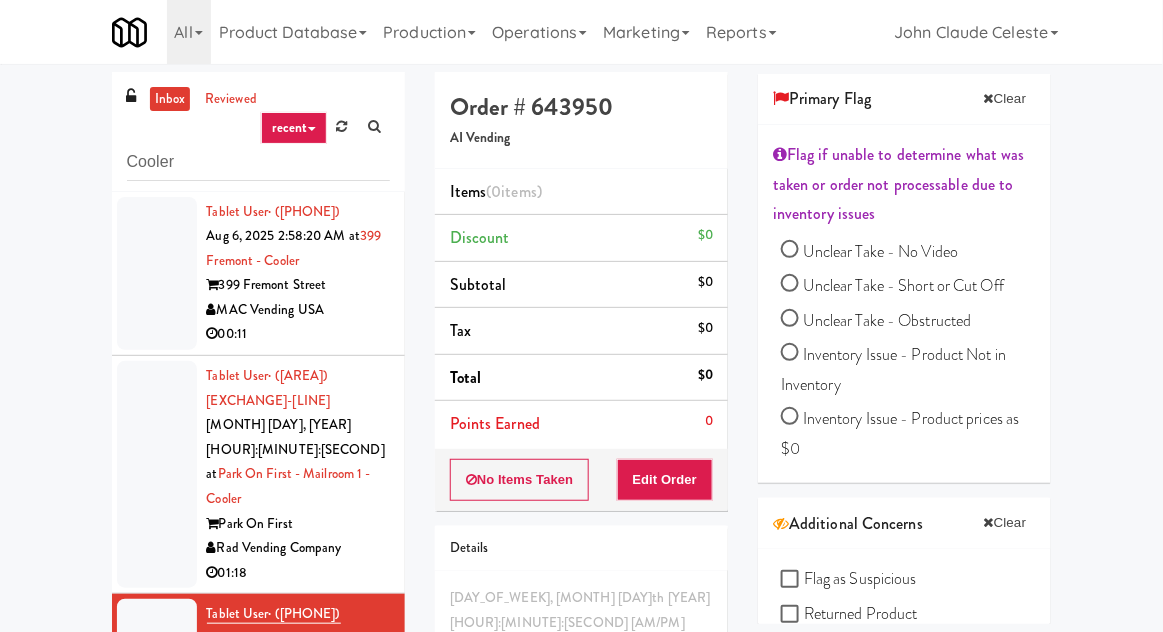 click on "Unclear Take - No Video" at bounding box center (790, 252) 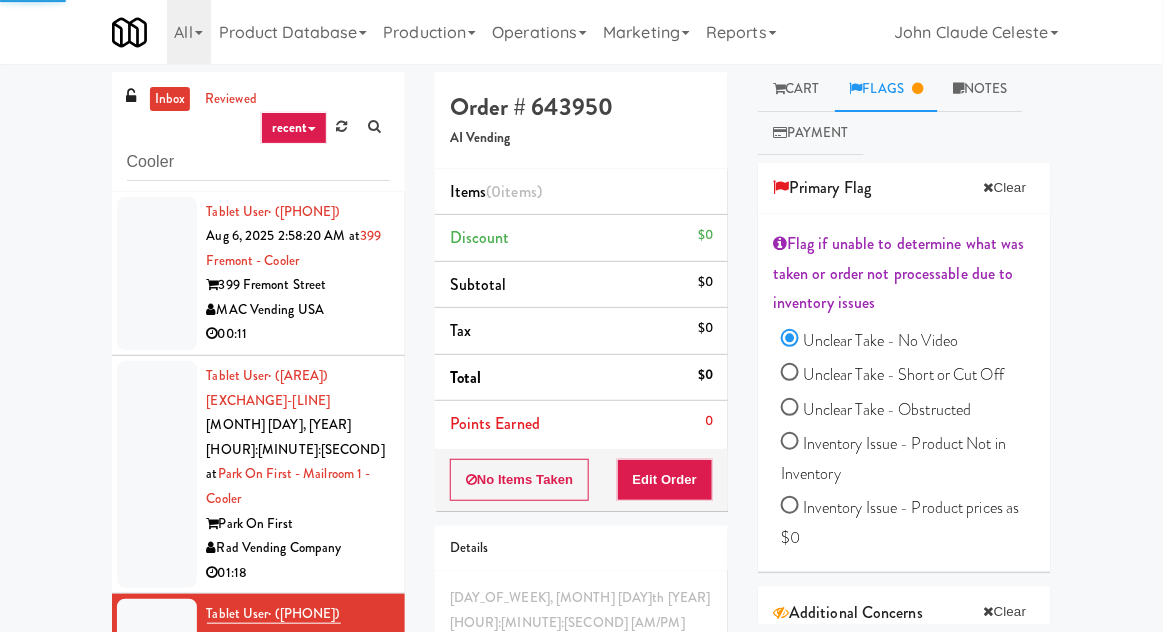 scroll, scrollTop: 0, scrollLeft: 0, axis: both 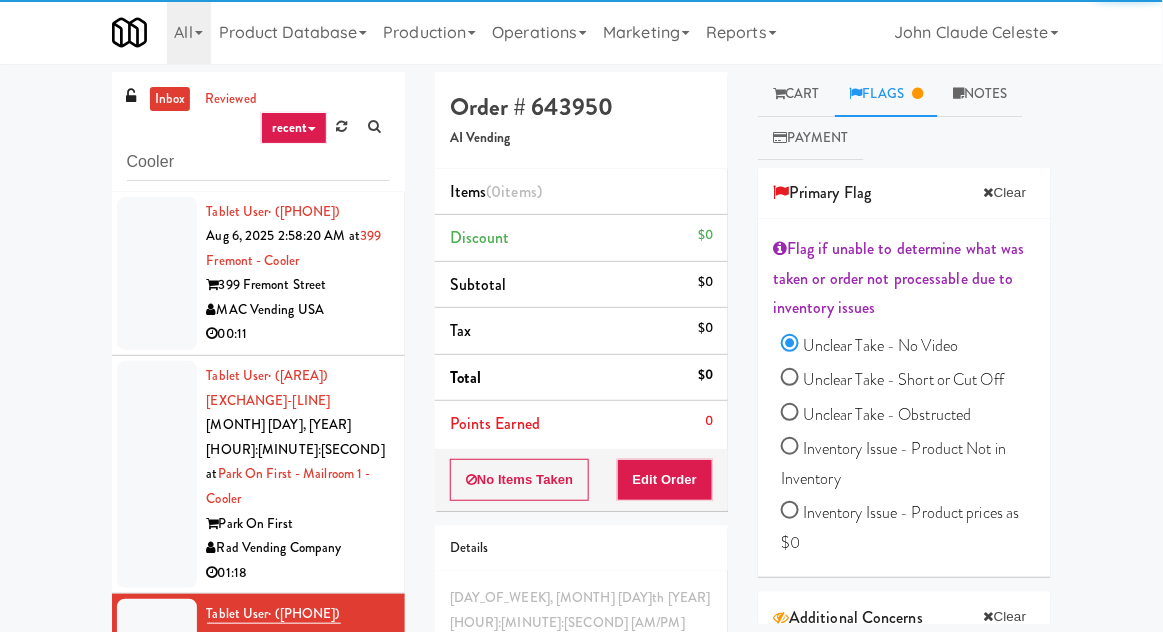 click on "Notes" at bounding box center (980, 94) 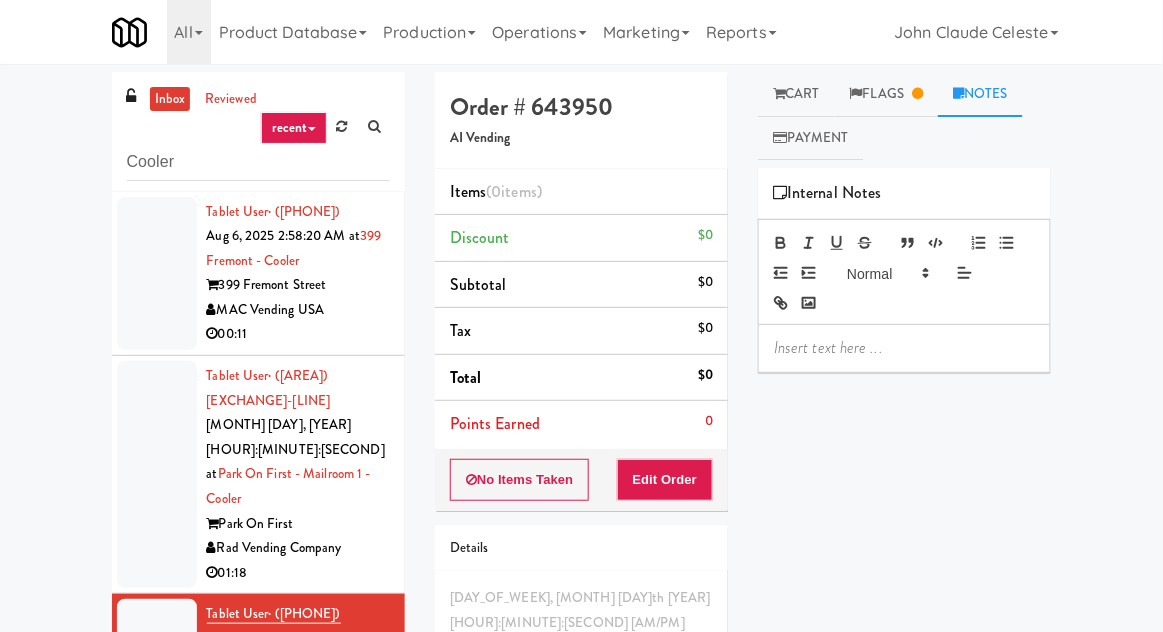 click at bounding box center (904, 348) 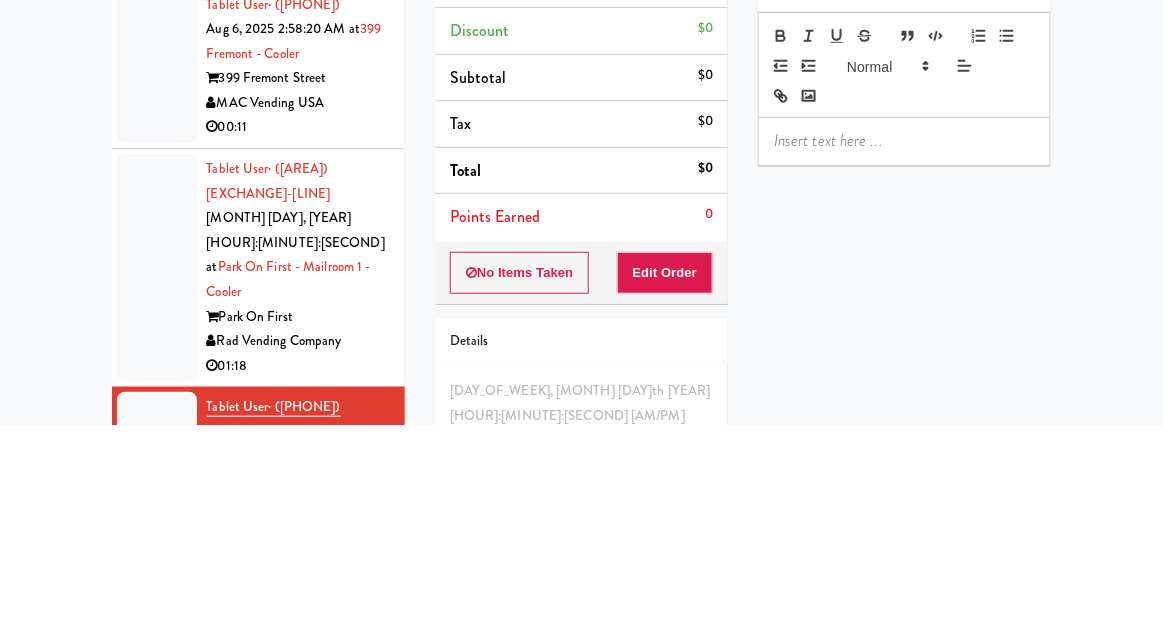 type 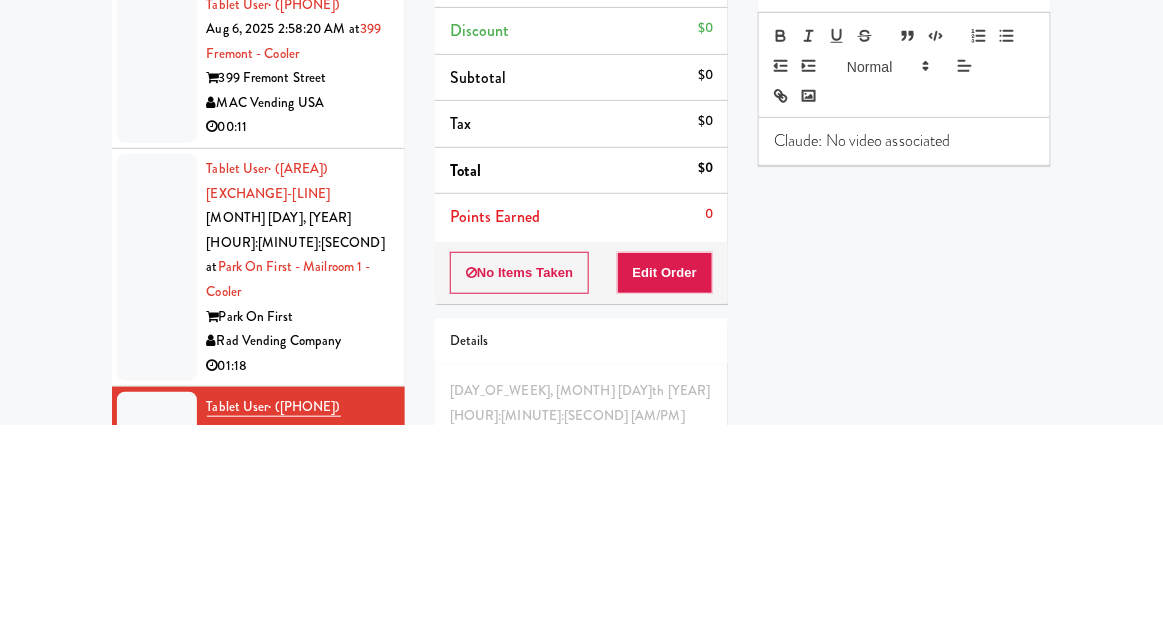 click on "inbox reviewed recent    all     unclear take     inventory issue     suspicious     failed     recent   Cooler Tablet User  · ([AREA]) [EXCHANGE]-[LINE] [MONTH] [DAY], [YEAR] [HOUR]:[MINUTE]:[SECOND] [AM/PM] at  399 Fremont - Cooler  399 Fremont Street  MAC Vending USA  00:11     Tablet User  · ([AREA]) [EXCHANGE]-[LINE] [MONTH] [DAY], [YEAR] [HOUR]:[MINUTE]:[SECOND] [AM/PM] at  Park on First - Mailroom 1 - Cooler  Park On First  Rad Vending Company  01:18     Tablet User  · ([AREA]) [EXCHANGE]-[LINE] [MONTH] [DAY], [YEAR] [HOUR]:[MINUTE]:[SECOND] [AM/PM] at  Overland - Cooler - Solo  The Overland  AI Vending  00:05 help requested unclear_take_no_video     Tablet User  · ([AREA]) [EXCHANGE]-[LINE] [MONTH] [DAY], [YEAR] [HOUR]:[MINUTE]:[SECOND] [AM/PM] at  CC1 Snacks Cooler  Corporate Center One  PureVend  00:08 reviewed by Bj C  order created     Order # [ORDER_NUMBER] AI Vending Items  (0  items ) Discount  $0 Subtotal $0 Tax $0 Total $0 Points Earned  0  No Items Taken Edit Order Details [DAY_OF_WEEK], [MONTH] [DAY]th [YEAR] [HOUR]:[MINUTE]:[SECOND] [AM/PM] Fridge Unlocked At not yet Reviewed At not yet Receipt Sent not yet Order Paid  Cart  Flags  Notes  Payment  Primary Flag  Clear    Clear" at bounding box center [581, 439] 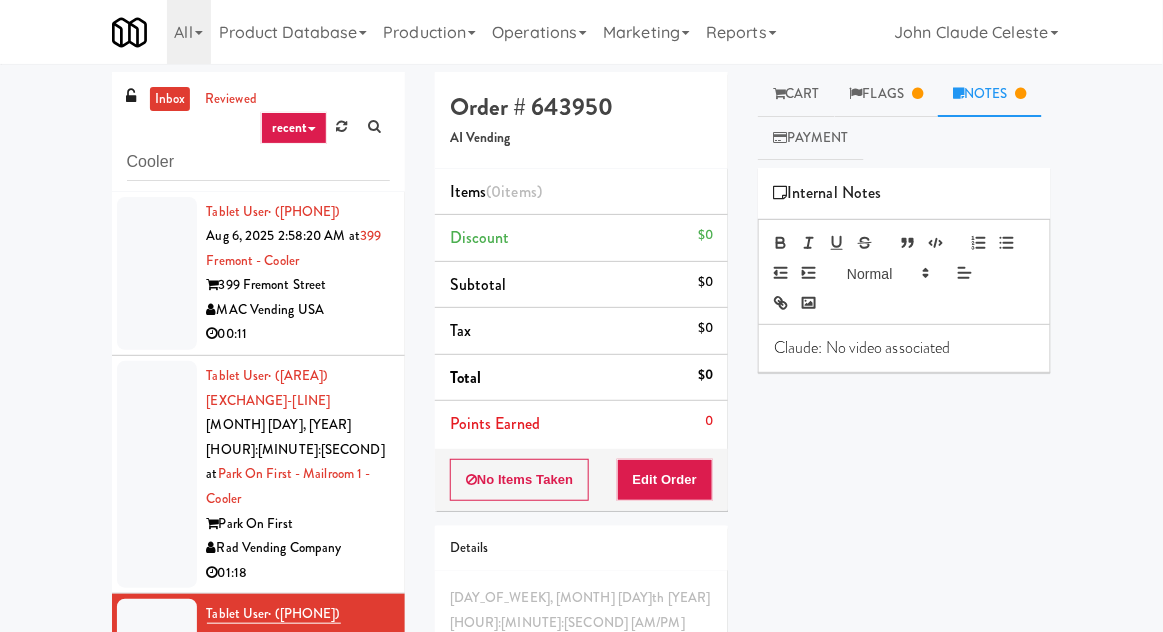 click on "Cart" at bounding box center [796, 94] 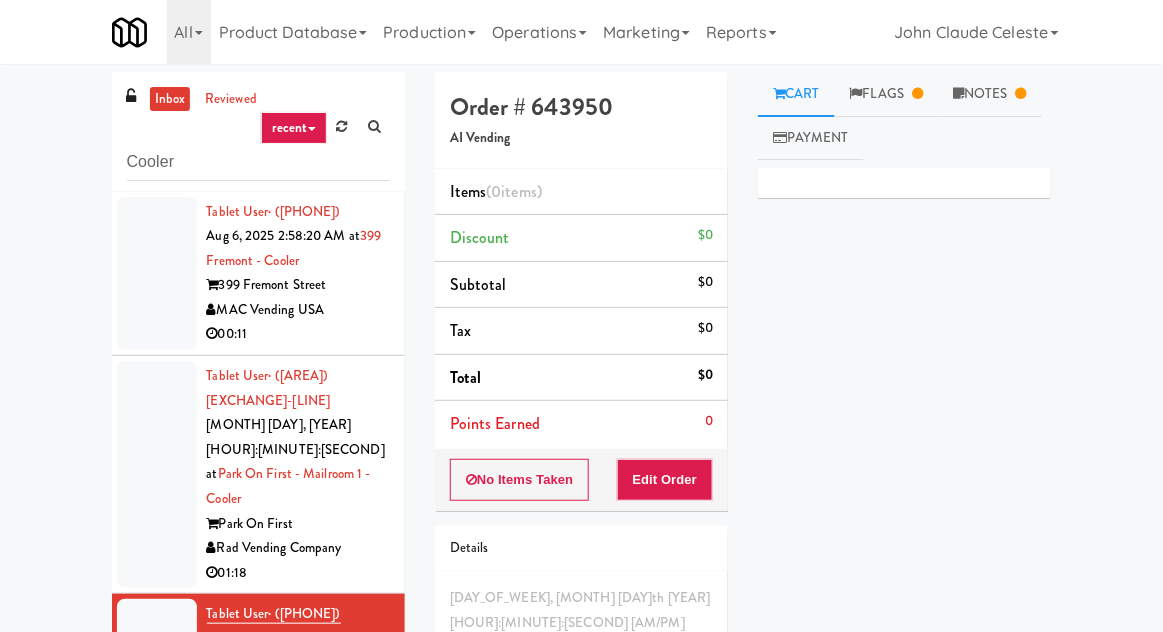 click on "Payment" at bounding box center [811, 138] 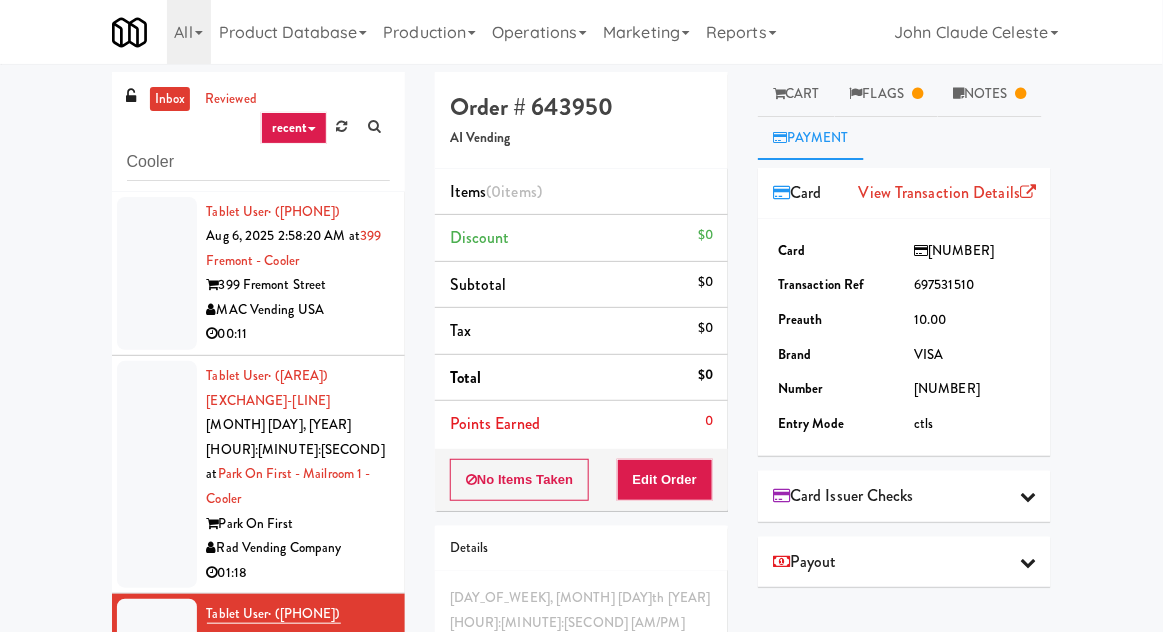 click on "Cart" at bounding box center [796, 94] 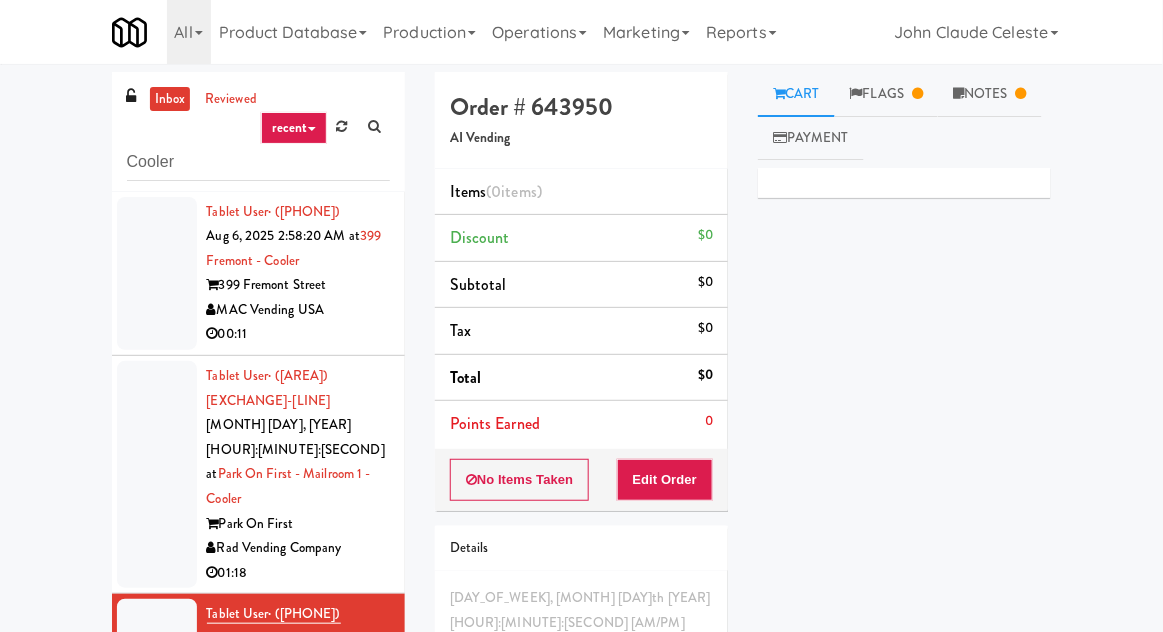 scroll, scrollTop: 77, scrollLeft: 0, axis: vertical 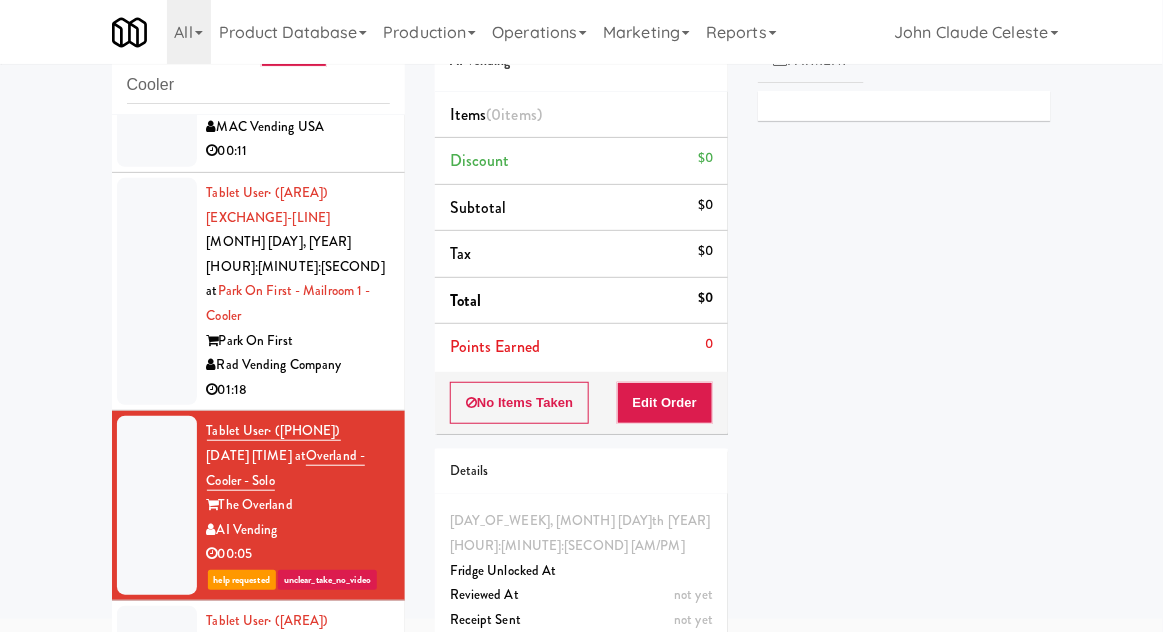 click at bounding box center [157, 291] 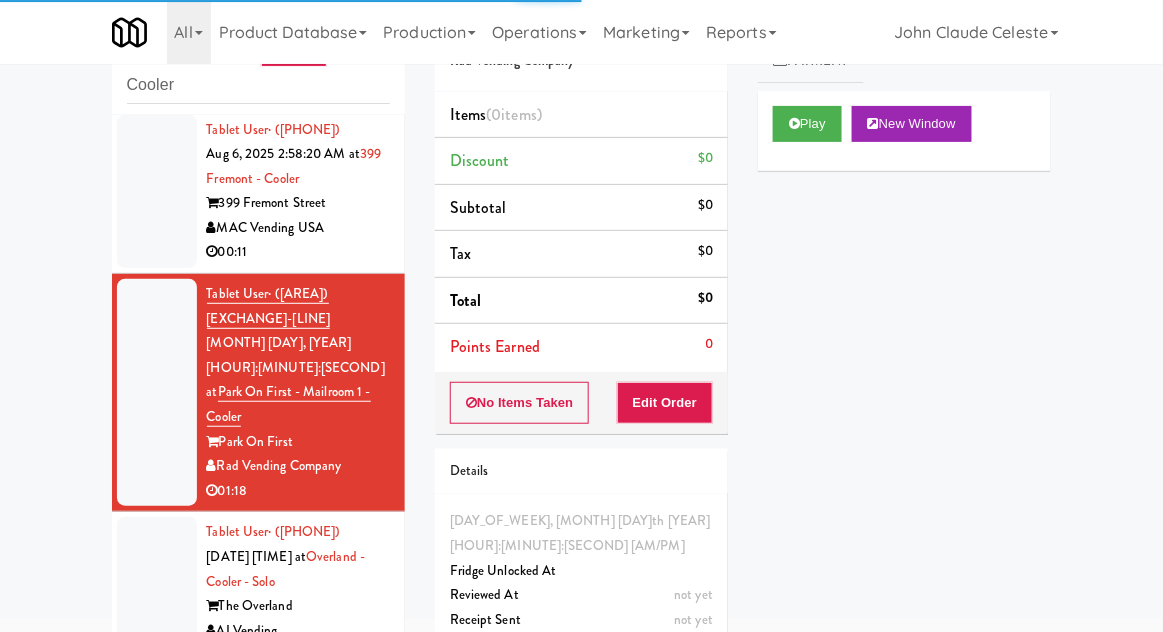 scroll, scrollTop: 0, scrollLeft: 0, axis: both 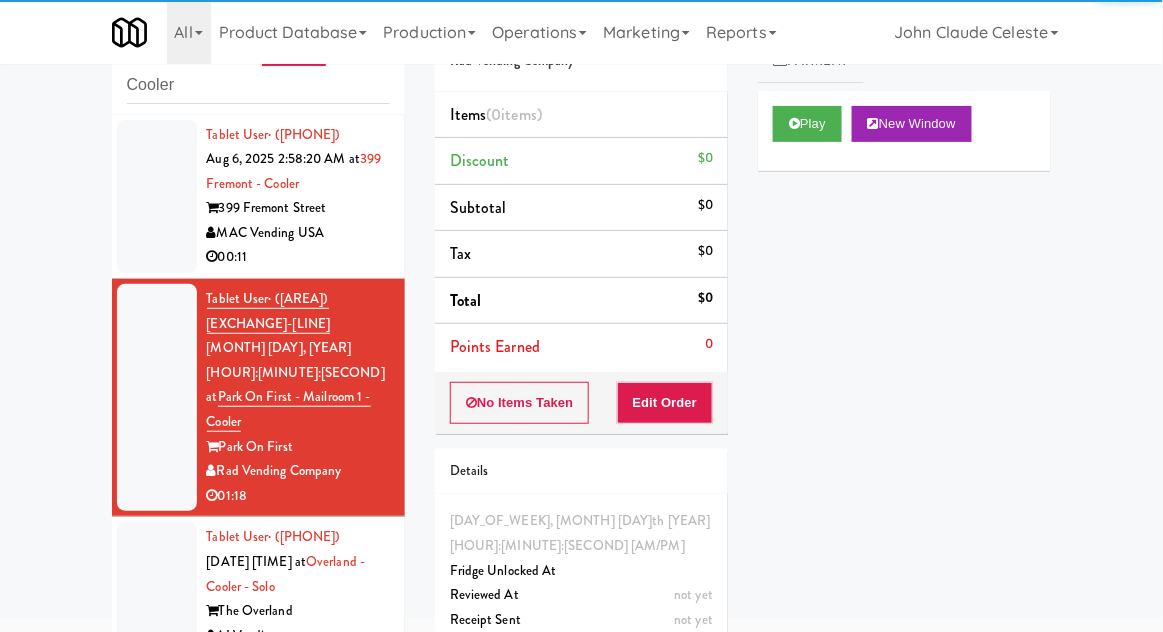 click at bounding box center [157, 197] 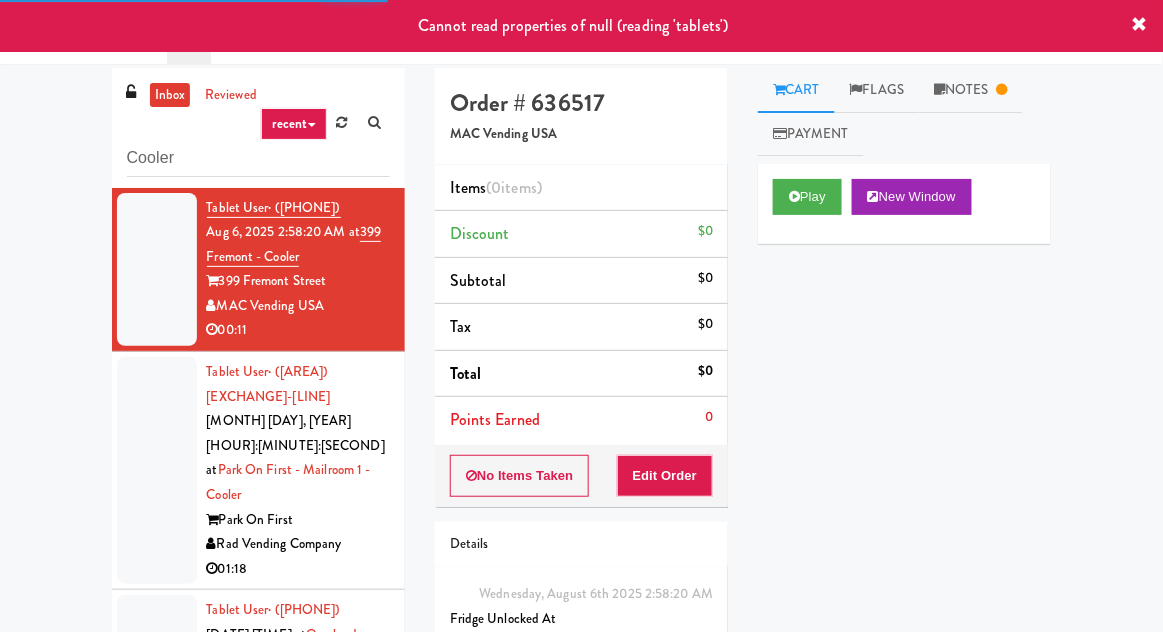 scroll, scrollTop: 0, scrollLeft: 0, axis: both 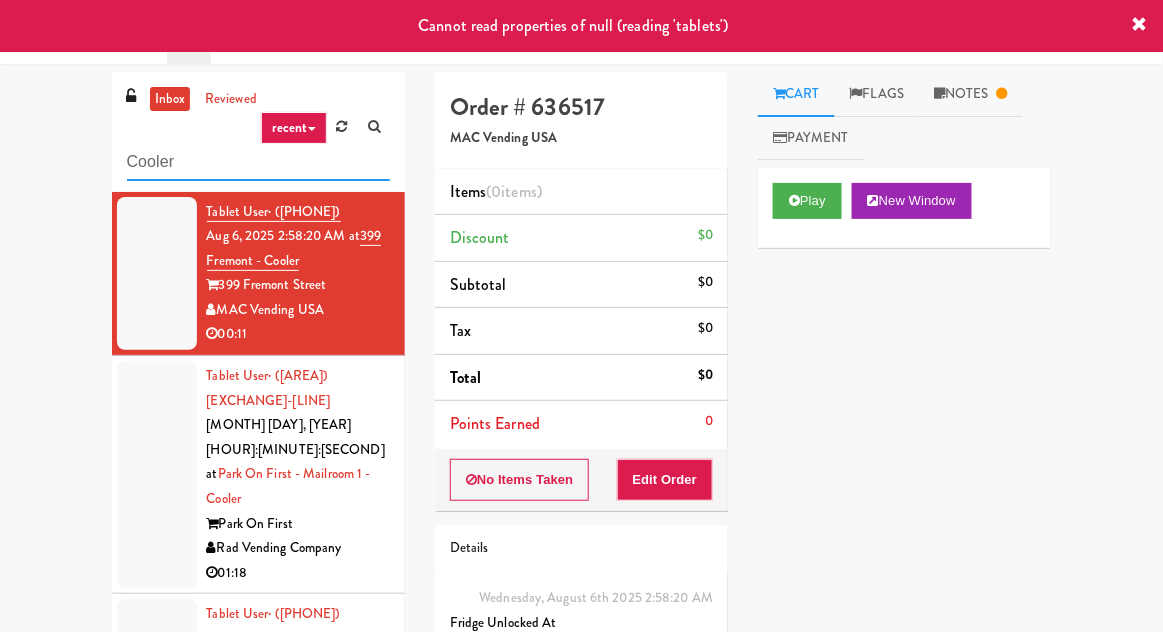 click on "Cooler" at bounding box center [258, 162] 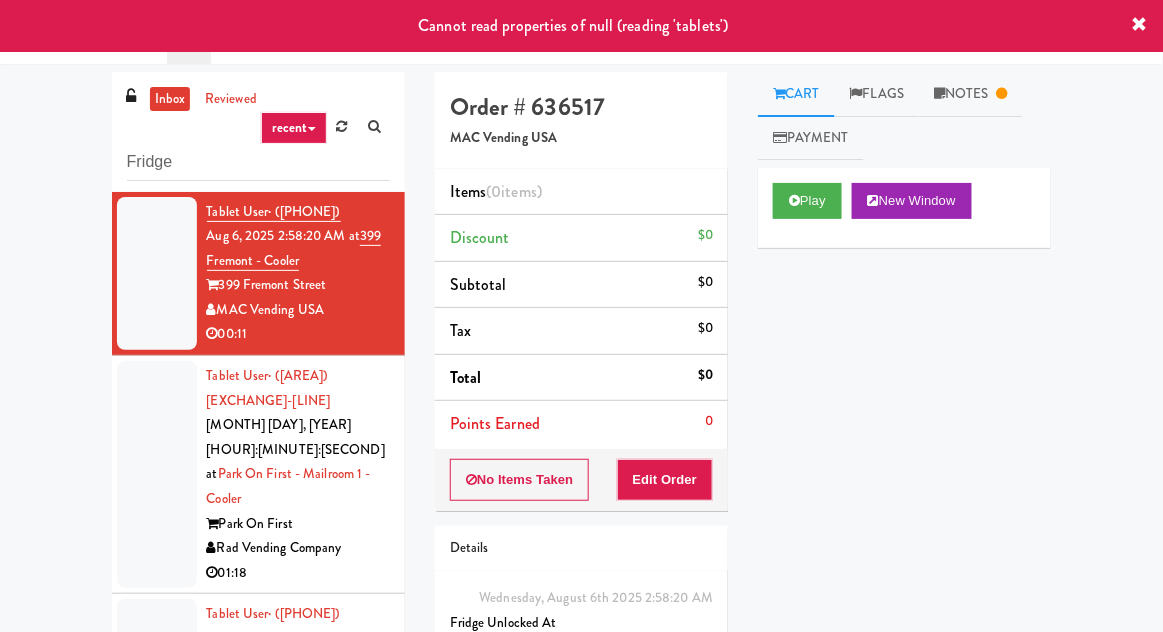 click on "inbox reviewed recent all unclear take inventory issue suspicious failed recent Fridge Tablet User  · ([PHONE]) [DATE] [TIME] at 399 Fremont - Cooler 399 Fremont Street MAC Vending USA 00:11 Tablet User  · ([PHONE]) [DATE] [TIME] at Park on First - Mailroom 1 - Cooler Park On First Rad Vending Company 01:18 Tablet User  · ([PHONE]) [DATE] [TIME] at Overland - Cooler - Solo The Overland AI Vending 00:05 help requested unclear_take_no_video Tablet User  · ([PHONE]) [DATE] [TIME] at CC1 Snacks Cooler Corporate Center One PureVend 00:08 reviewed by Bj C order created Order # 636517 MAC Vending USA Items (0 items ) Discount $0 Subtotal $0 Tax $0 Total $0 Points Earned 0 No Items Taken Edit Order Details Wednesday, [DATE] [TIME] Fridge Unlocked At not yet Reviewed At not yet Receipt Sent not yet Order Paid Cart Flags Notes Payment Play New Window Primary Flag" at bounding box center (581, 439) 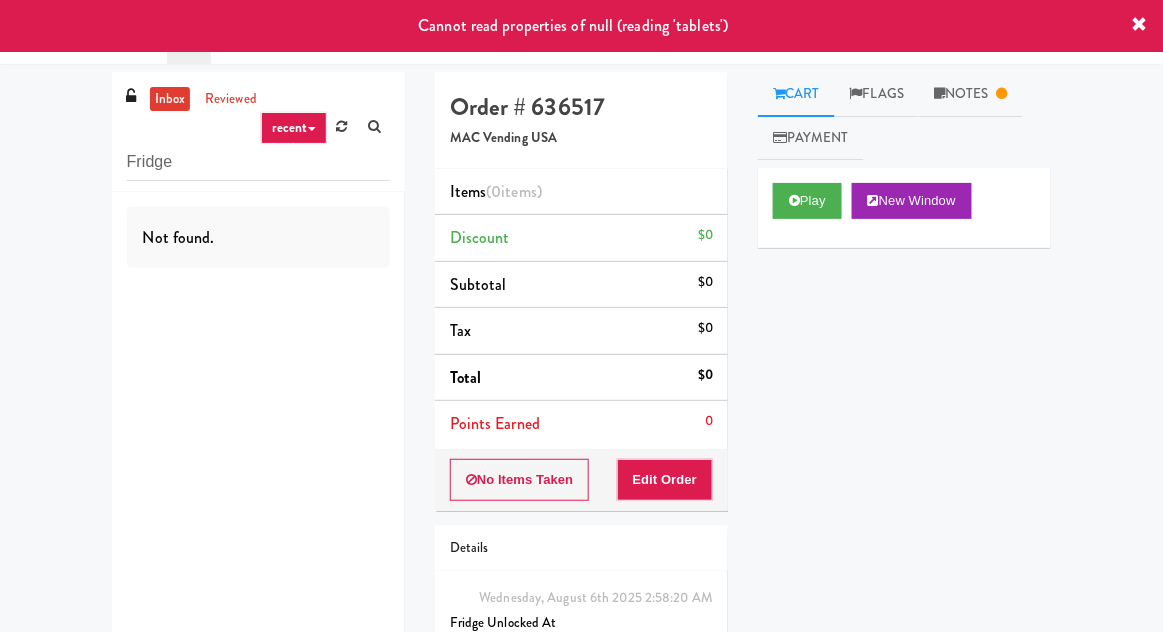 click on "inbox" at bounding box center (170, 99) 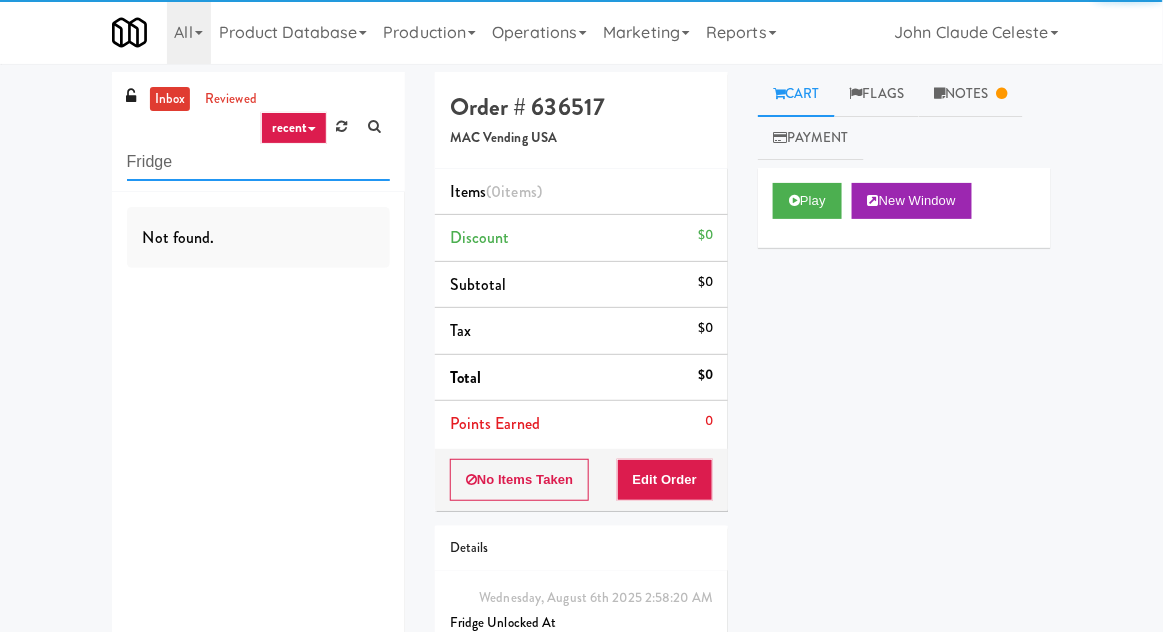 click on "Fridge" at bounding box center [258, 162] 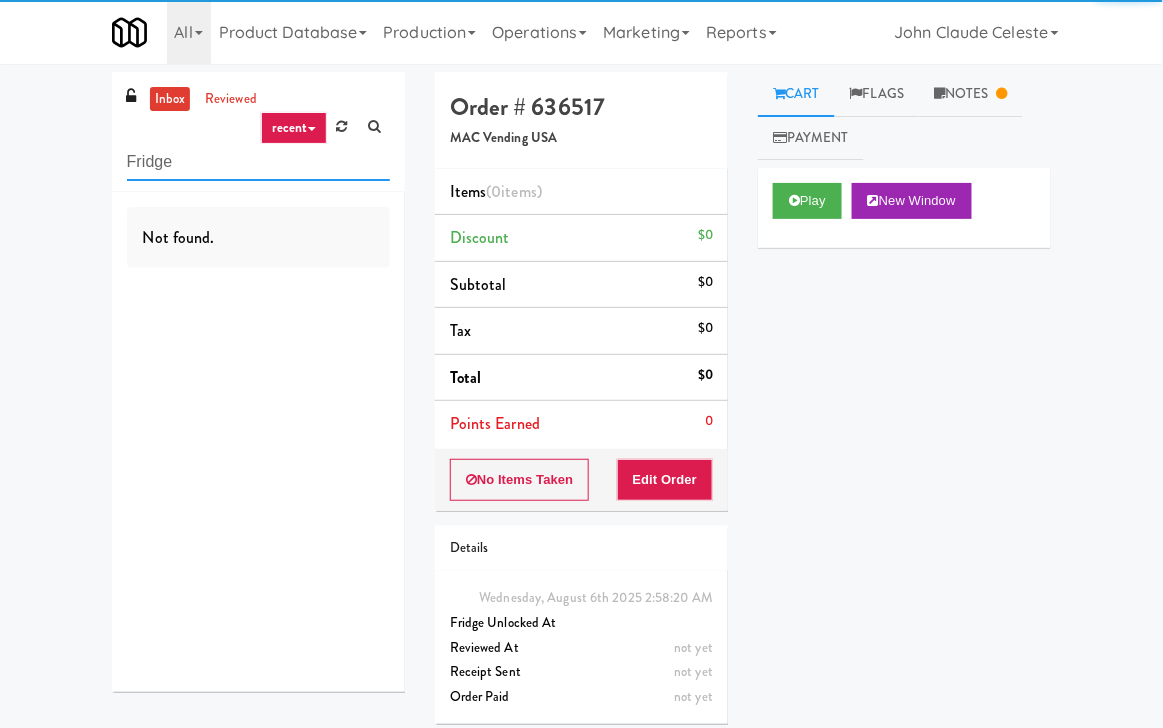 click on "Fridge" at bounding box center [258, 162] 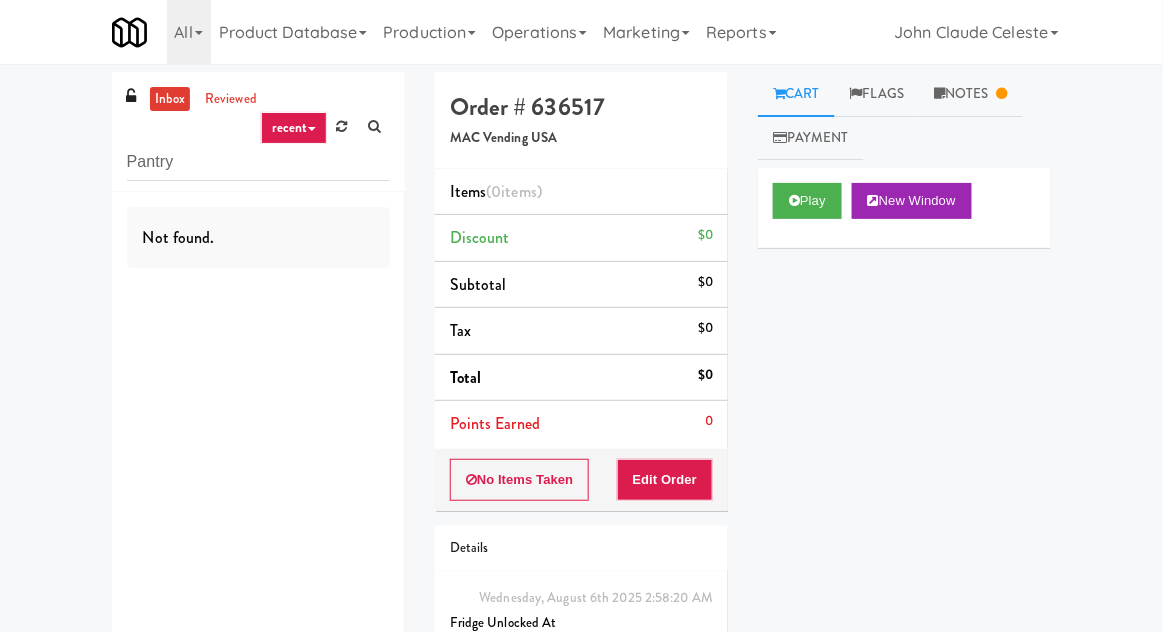 click on "inbox reviewed recent    all     unclear take     inventory issue     suspicious     failed     recent   Pantry   Not found. Order # [ORDER_NUMBER] MAC Vending USA Items  (0  items ) Discount  $0 Subtotal $0 Tax $0 Total $0 Points Earned  0  No Items Taken Edit Order Details [DAY_OF_WEEK], [MONTH] [DAY] [YEAR] [HOUR]:[MINUTE]:[SECOND] [AMPM] Fridge Unlocked At not yet Reviewed At not yet Receipt Sent not yet Order Paid  Cart  Flags  Notes  Payment  Play  New Window  Primary Flag  Clear     Flag if unable to determine what was taken or order not processable due to inventory issues Unclear Take - No Video Unclear Take - Short or Cut Off Unclear Take - Obstructed Inventory Issue - Product Not in Inventory Inventory Issue - Product prices as $0  Additional Concerns  Clear Flag as Suspicious Returned Product Place a foreign product in  Internal Notes                                                                                                                                                               customer took: 1x Coke  Card  ×" at bounding box center [581, 405] 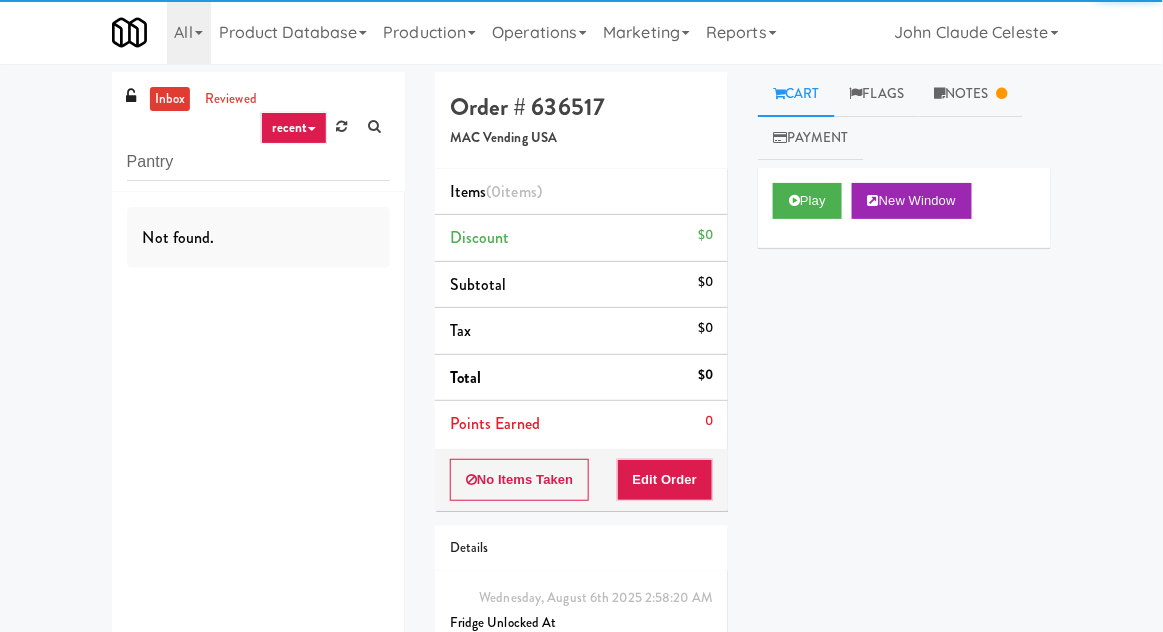 click on "inbox" at bounding box center (170, 99) 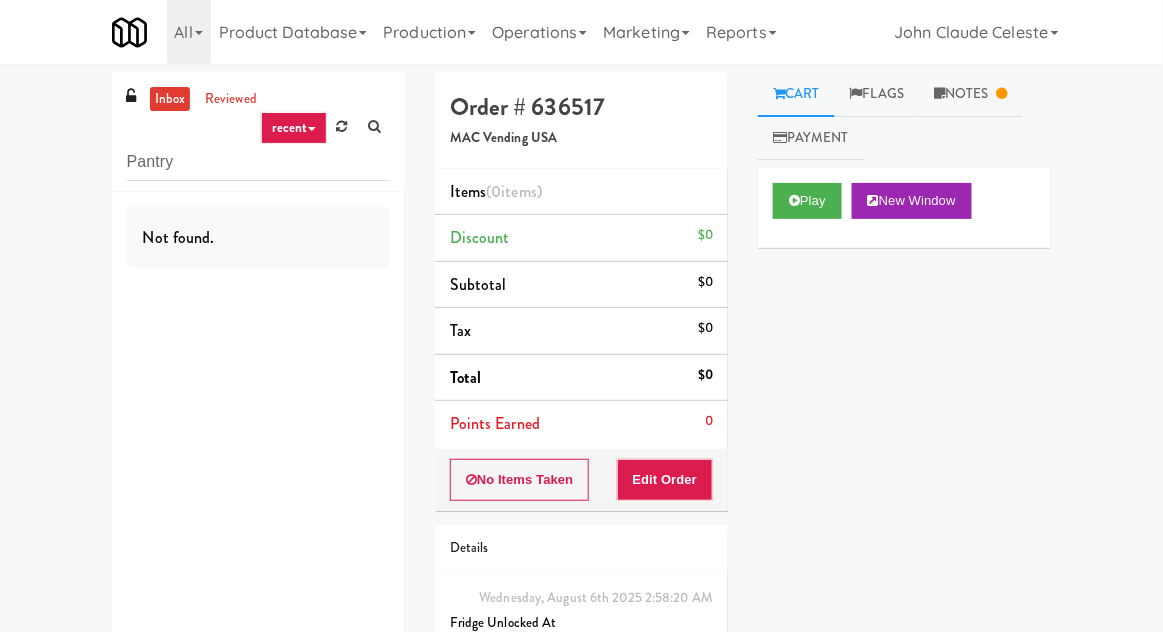 click on "inbox" at bounding box center (170, 99) 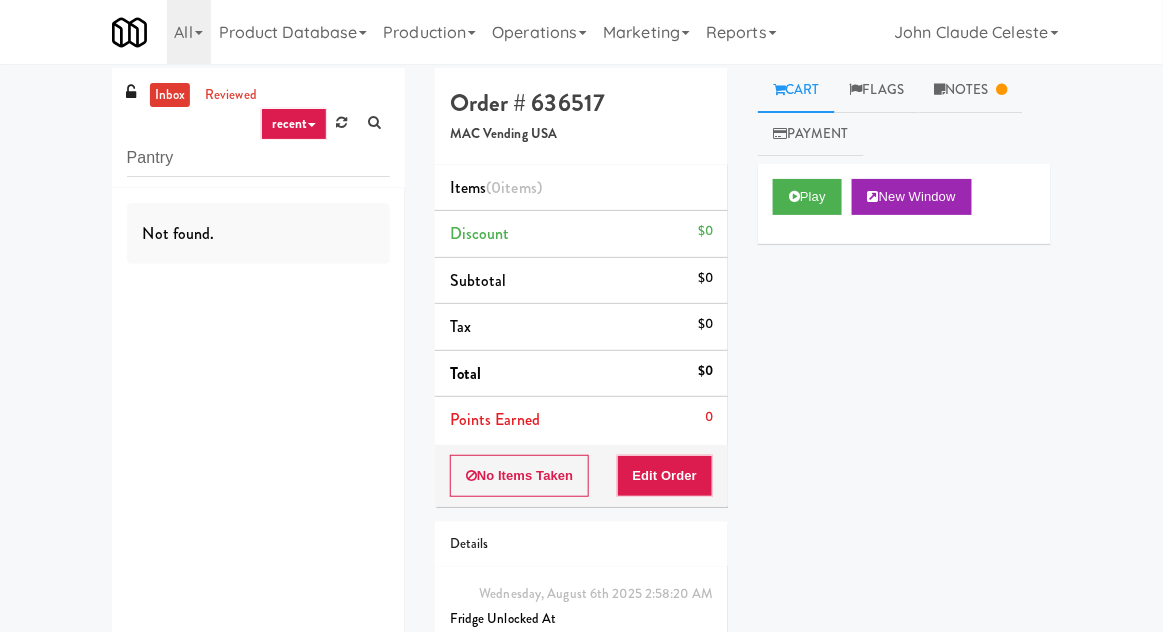 scroll, scrollTop: 0, scrollLeft: 0, axis: both 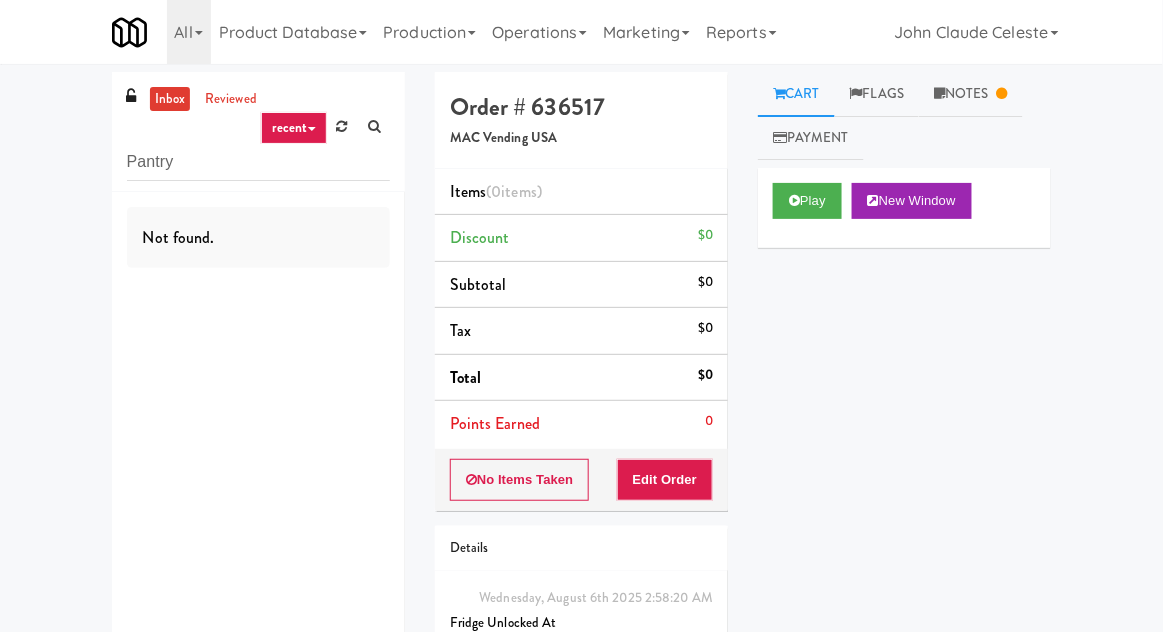 click on "inbox" at bounding box center (170, 99) 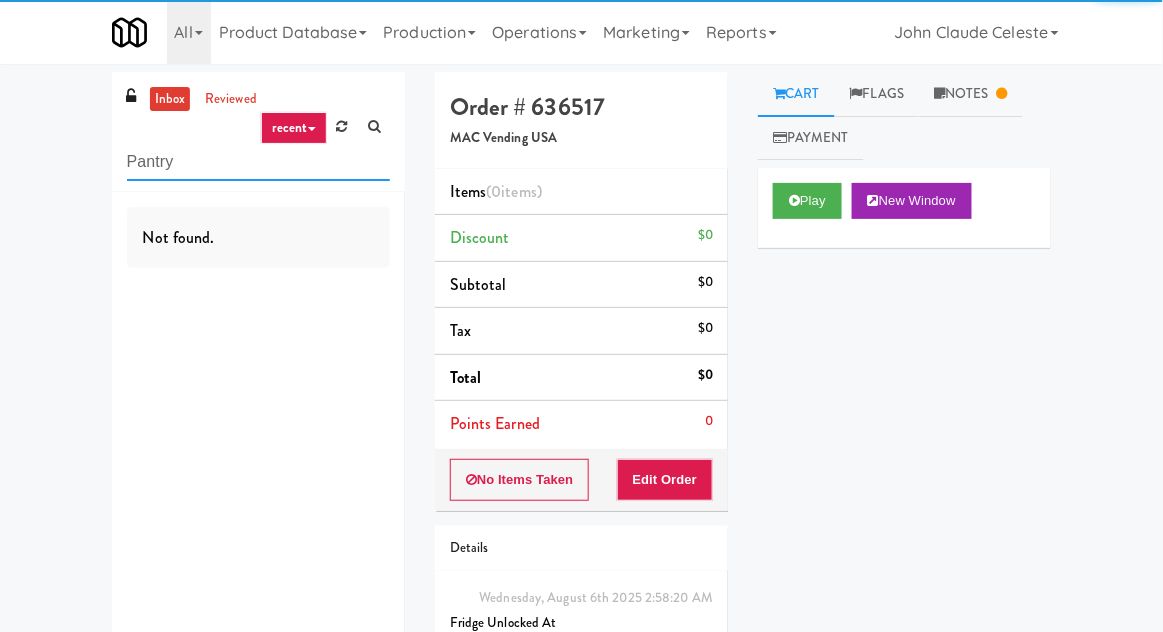 click on "Pantry" at bounding box center [258, 162] 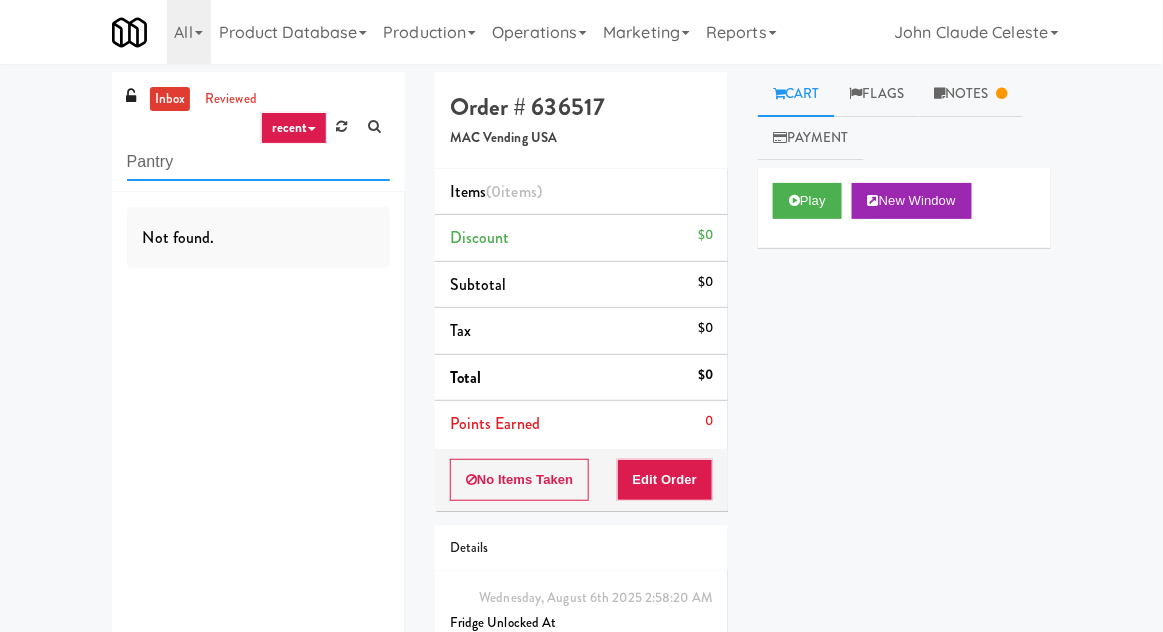 click on "Pantry" at bounding box center [258, 162] 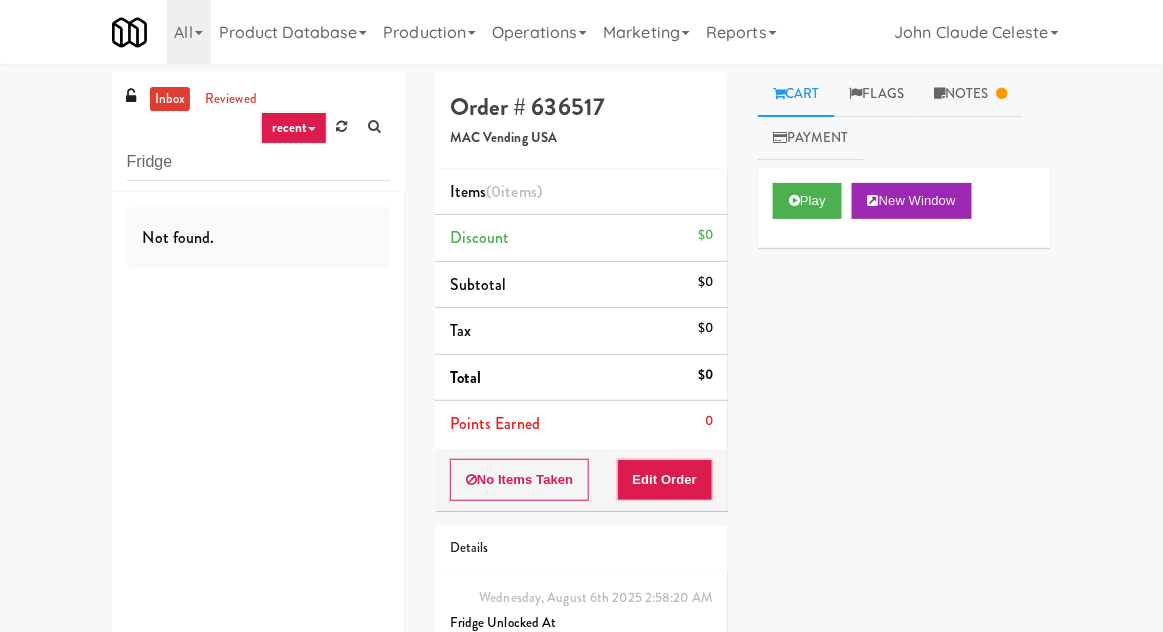 click on "inbox reviewed recent    all     unclear take     inventory issue     suspicious     failed     recent   Fridge   Not found. Order # [ORDER_NUMBER] MAC Vending USA Items  (0  items ) Discount  $0 Subtotal $0 Tax $0 Total $0 Points Earned  0  No Items Taken Edit Order Details [DAY_OF_WEEK], [MONTH] [DAY]th [YEAR] [HOUR]:[MINUTE]:[SECOND] [AM/PM] Fridge Unlocked At not yet Reviewed At not yet Receipt Sent not yet Order Paid  Cart  Flags  Notes  Payment  Play  New Window  Primary Flag  Clear     Flag if unable to determine what was taken or order not processable due to inventory issues Unclear Take - No Video Unclear Take - Short or Cut Off Unclear Take - Obstructed Inventory Issue - Product Not in Inventory Inventory Issue - Product prices as $0  Additional Concerns  Clear Flag as Suspicious Returned Product Place a foreign product in  Internal Notes                                                                                                                                                               customer took: 1x Coke  Card  ×" at bounding box center [581, 405] 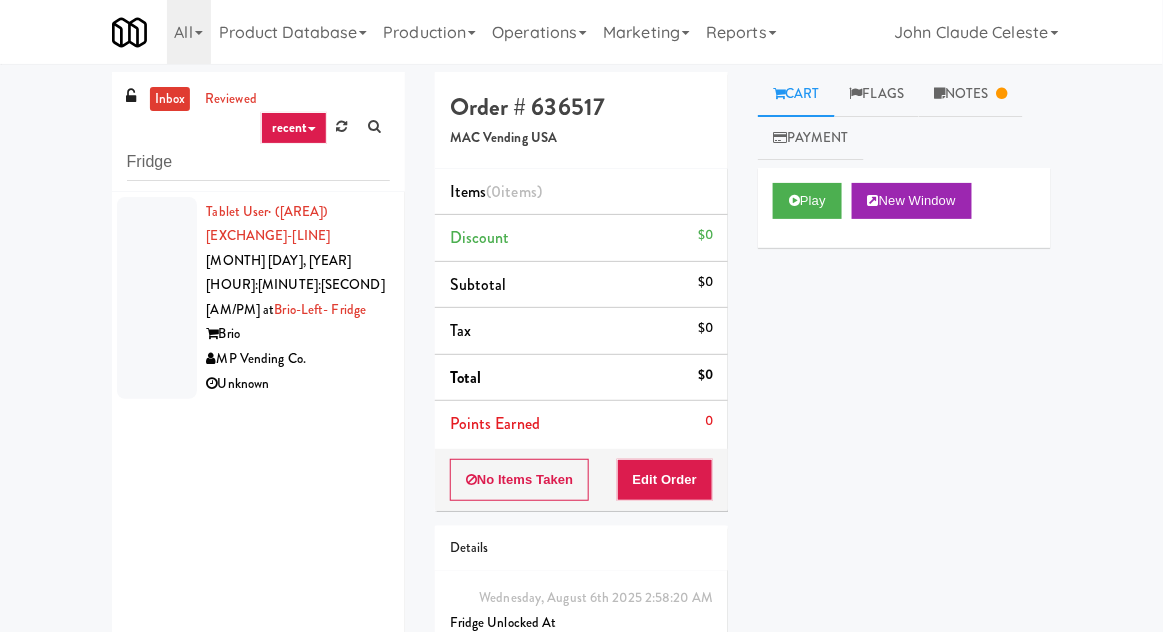 click at bounding box center [157, 298] 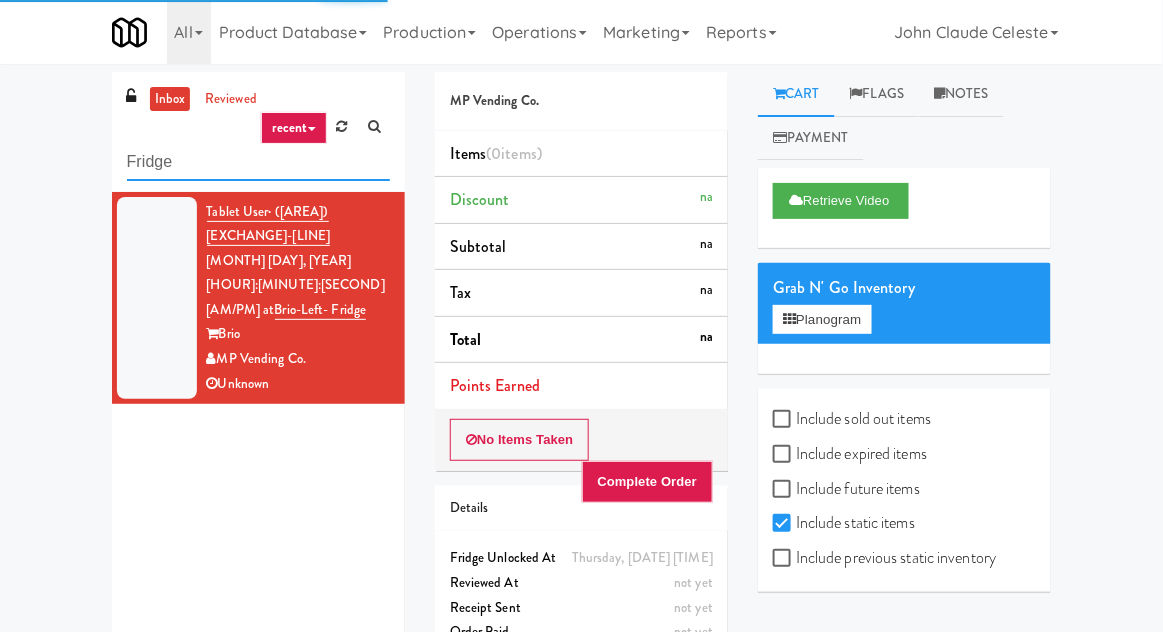 click on "Fridge" at bounding box center (258, 162) 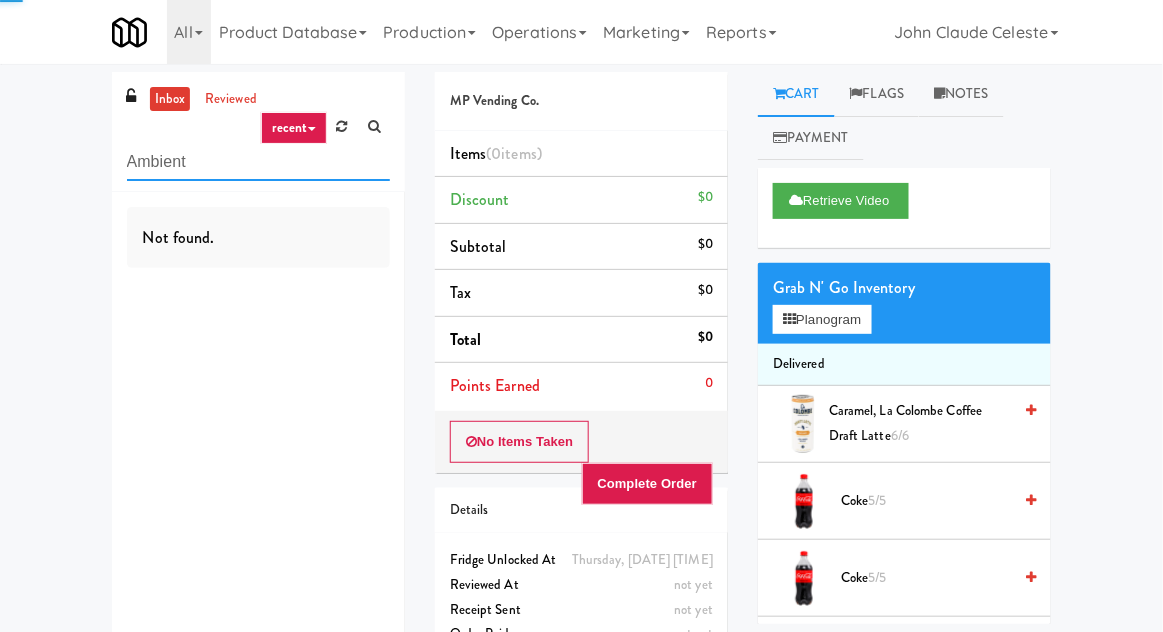 type on "Ambient" 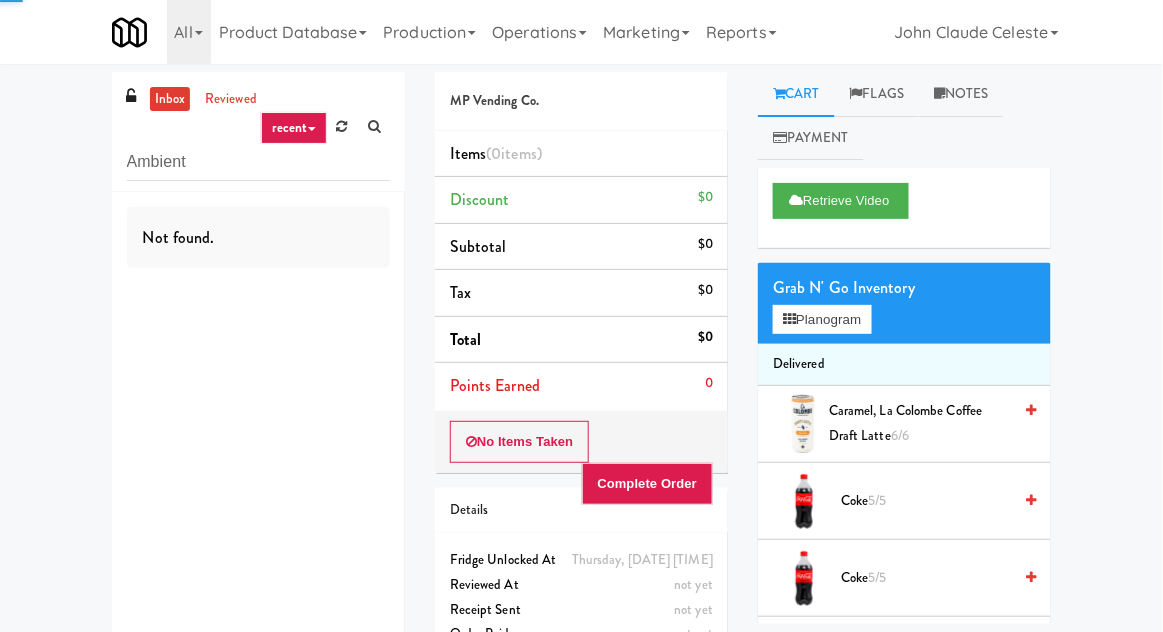 click on "inbox reviewed recent    all     unclear take     inventory issue     suspicious     failed     recent   Ambient   Not found. MP Vending Co. Items  (0  items ) Discount  $0 Subtotal $0 Tax $0 Total $0 Points Earned  0  No Items Taken Complete Order Details [DAY_OF_WEEK], [MONTH] [DAY]th [YEAR] [HOUR]:[MINUTE]:[SECOND] [AM/PM] Fridge Unlocked At not yet Reviewed At not yet Receipt Sent not yet Order Paid  Cart  Flags  Notes  Payment  Retrieve Video   Grab N' Go Inventory  Planogram Delivered  Caramel, La Colombe Coffee Draft Latte  6/6 Coke  5/5 Coke  5/5 Coke Zero  3/5 Coke Zero  4/4 Diet Coke  4/5 Diet Coke  5/5 Diet Dr. Pepper  1/1 Diet Dr. Pepper  1/1 Dr. Pepper  3/3 Dr. Pepper  2/2 LaCroix Grapefruit  2/2 LaCroix Lemon  5/5 LaCroix Lime  6/6 Mocha, La Colombe Coffee Draft Latte  6/6 Monster Energy Zero Ultra  7/7 Naked Juice, Blue Machine  2/2 Naked Juice,  Mighty Mango  8/8 Naked Juice, Strawberry Banana  5/5 Naked Smoothie - Pina Colada  8/8 Poppi Cherry Limeade  4/4 Poppi Lemon Lime Prebiotic Soda  1/1 Poppi Orange  1/1" at bounding box center (581, 389) 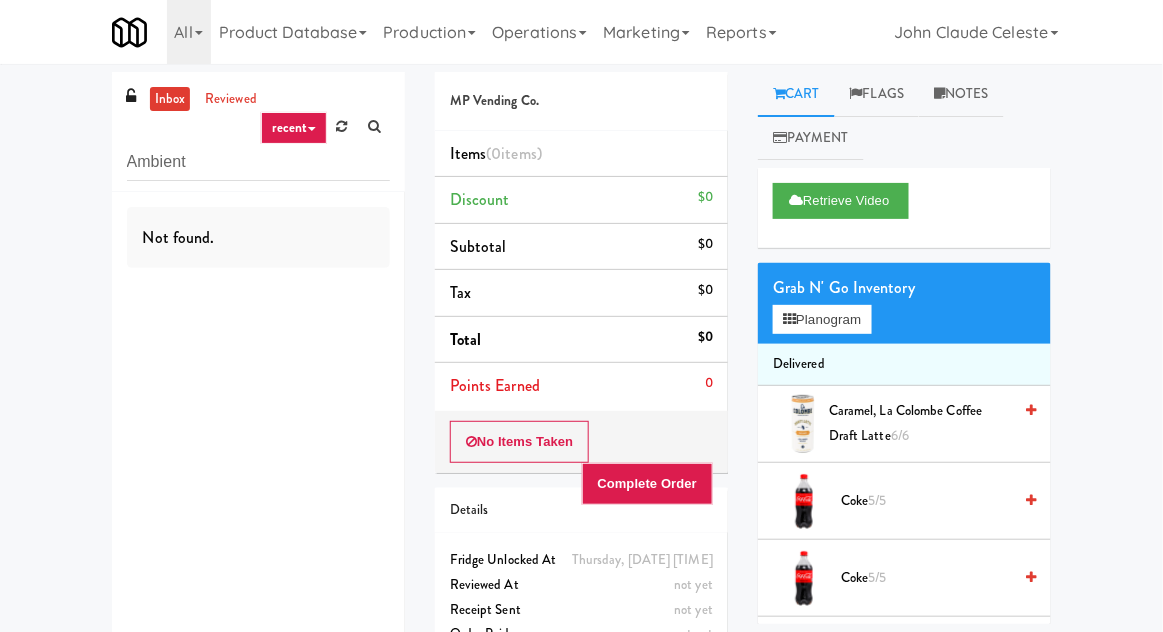 click on "inbox" at bounding box center [170, 99] 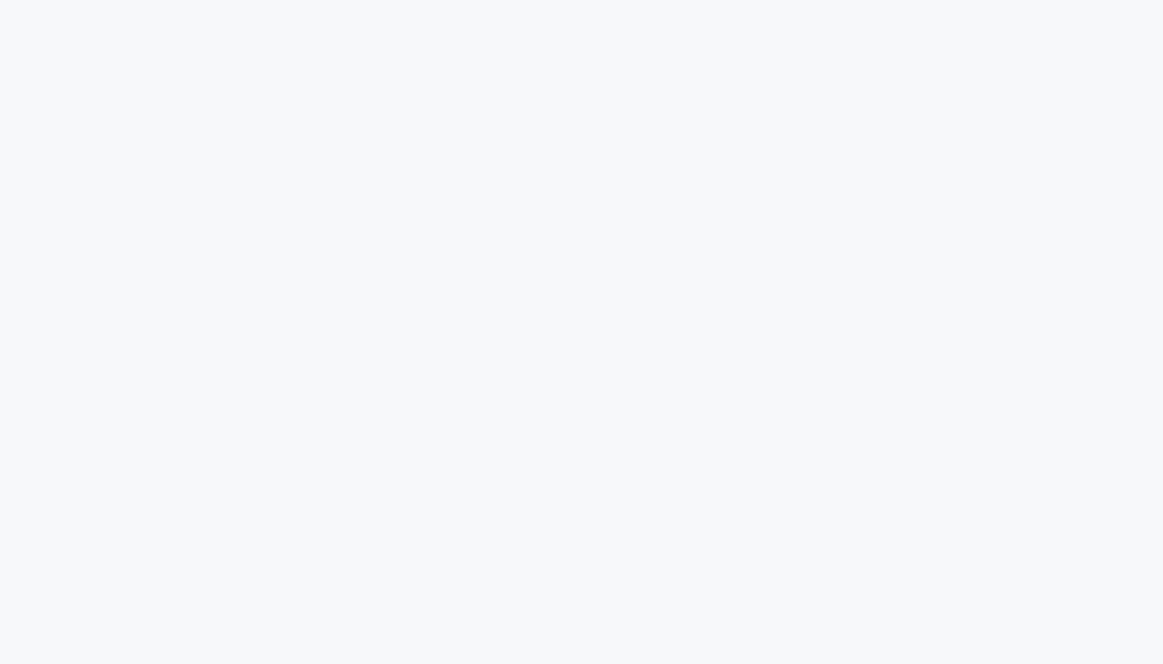 scroll, scrollTop: 0, scrollLeft: 0, axis: both 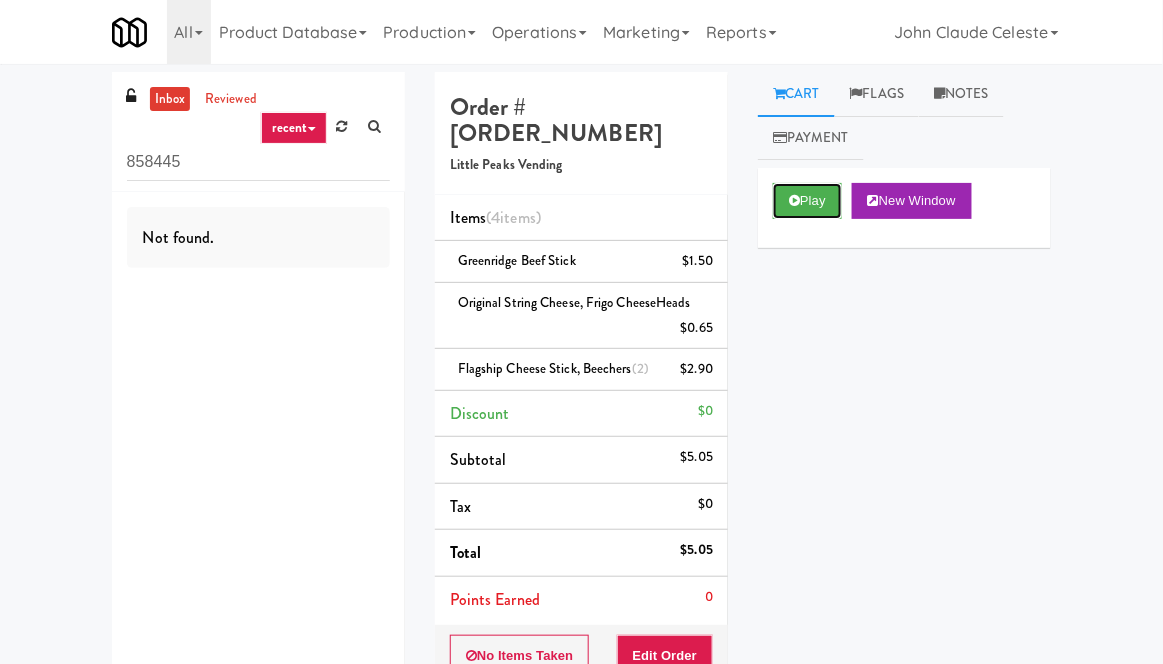 click on "Play" at bounding box center (807, 201) 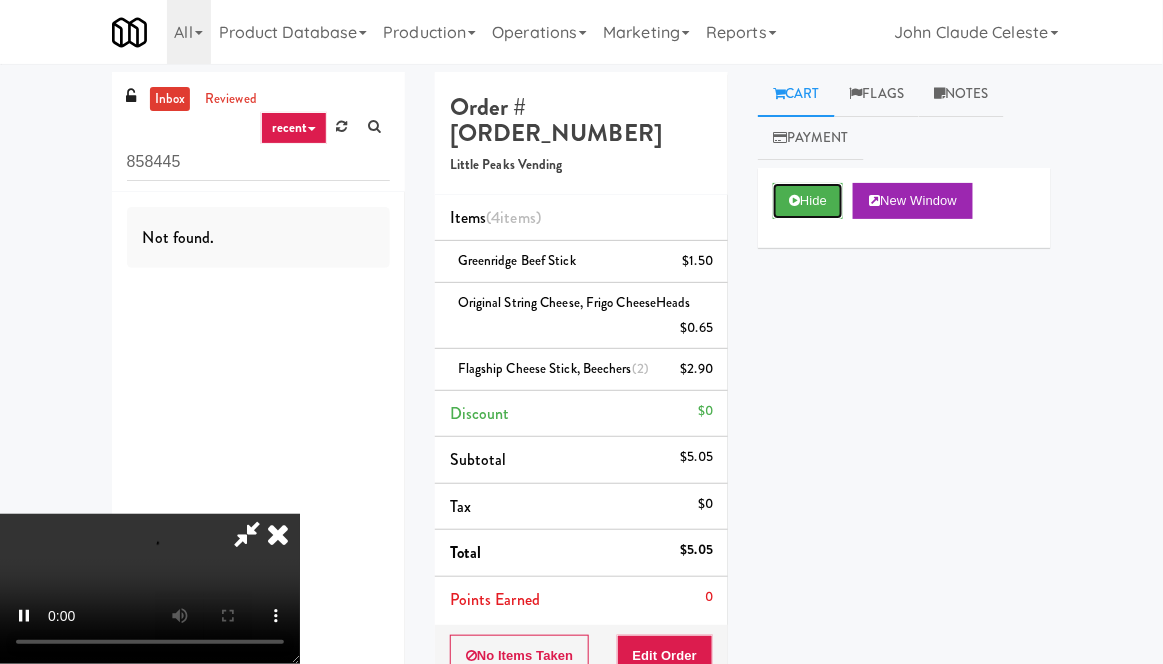 scroll, scrollTop: 73, scrollLeft: 0, axis: vertical 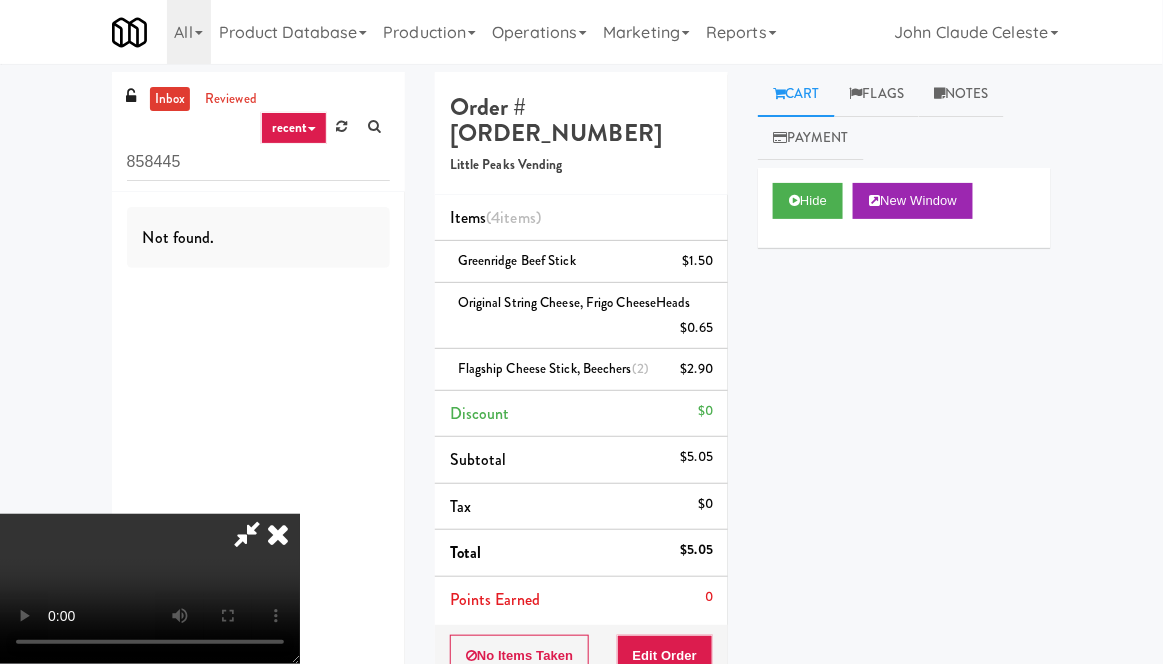 type 